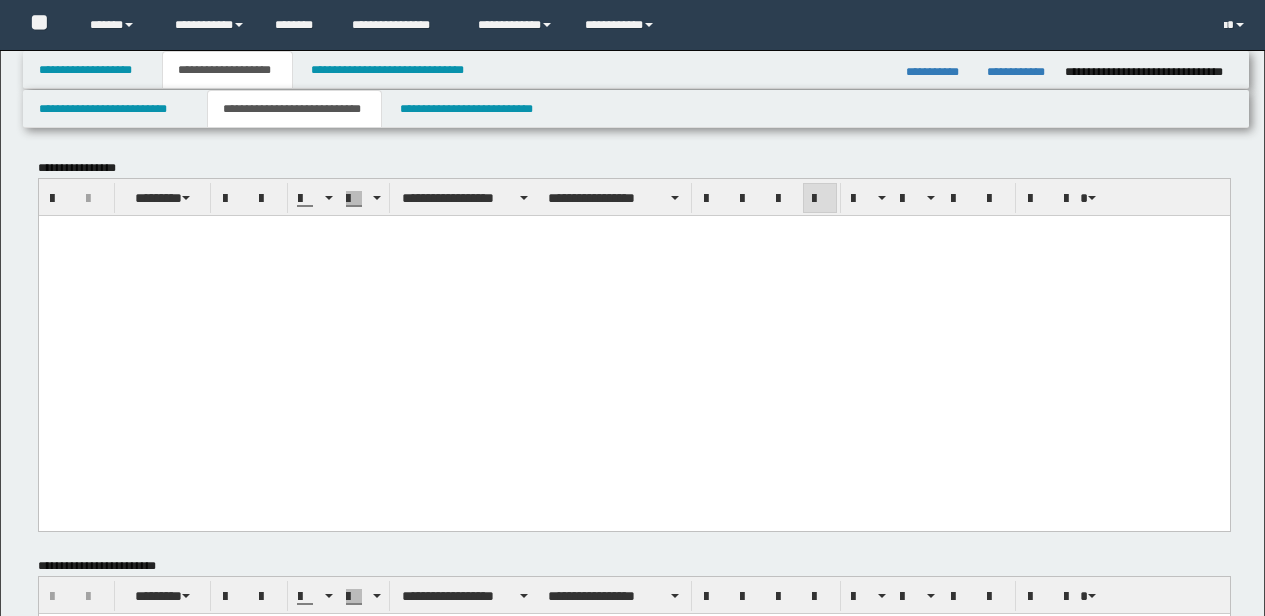 scroll, scrollTop: 535, scrollLeft: 0, axis: vertical 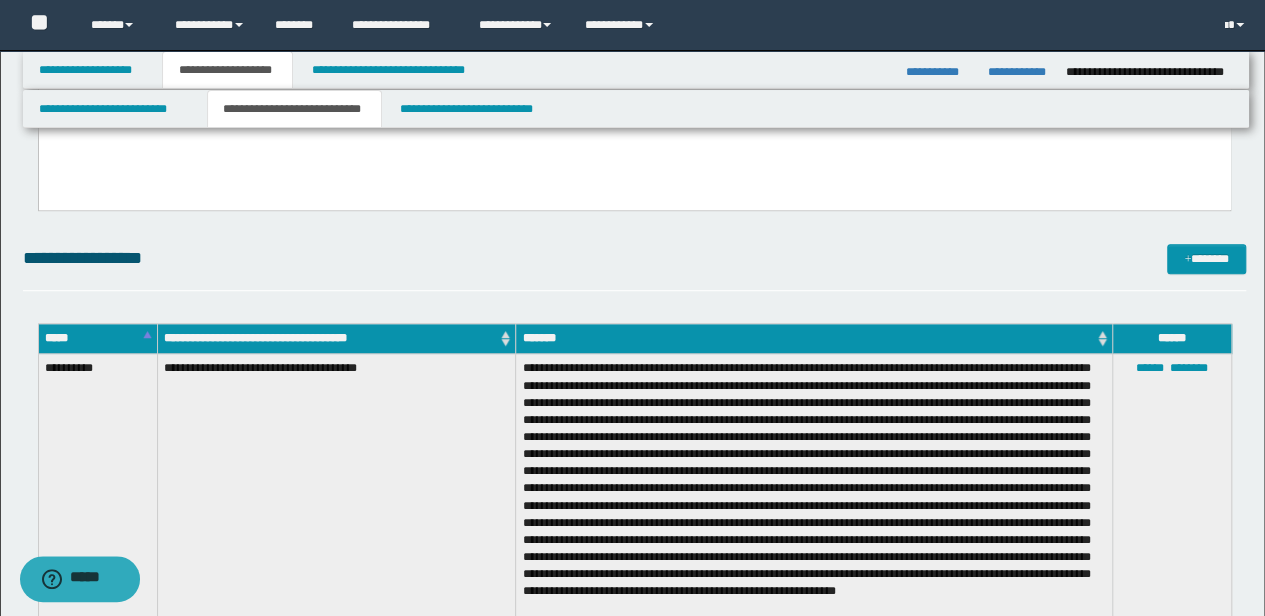 click on "**********" at bounding box center (336, 488) 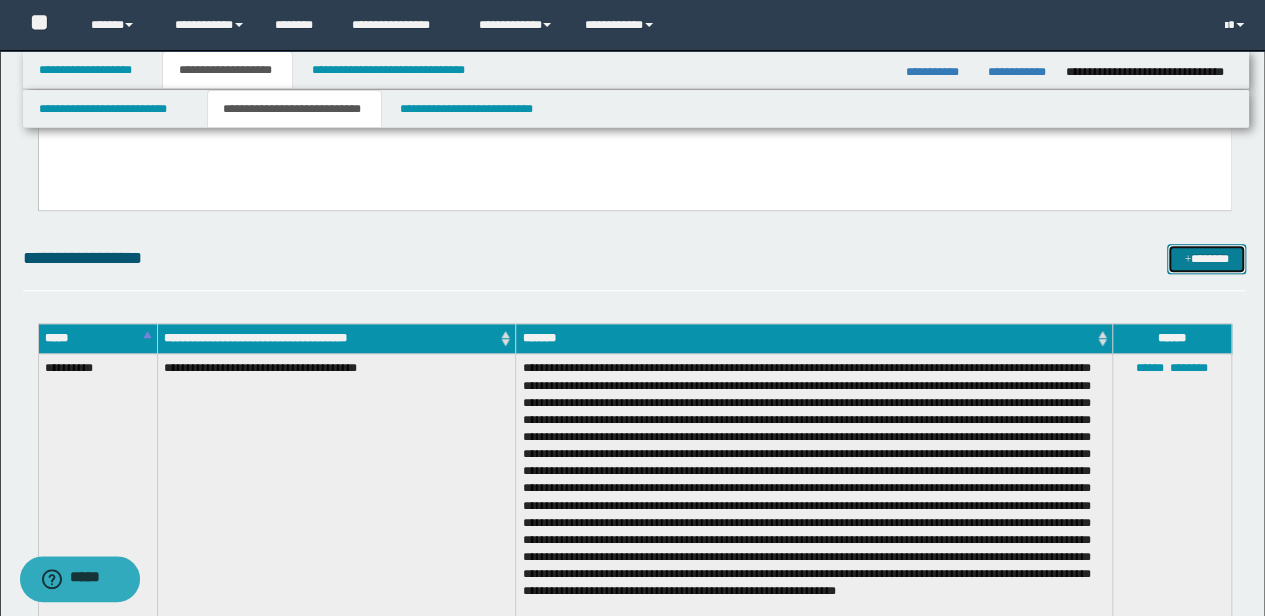 click on "*******" at bounding box center [1206, 258] 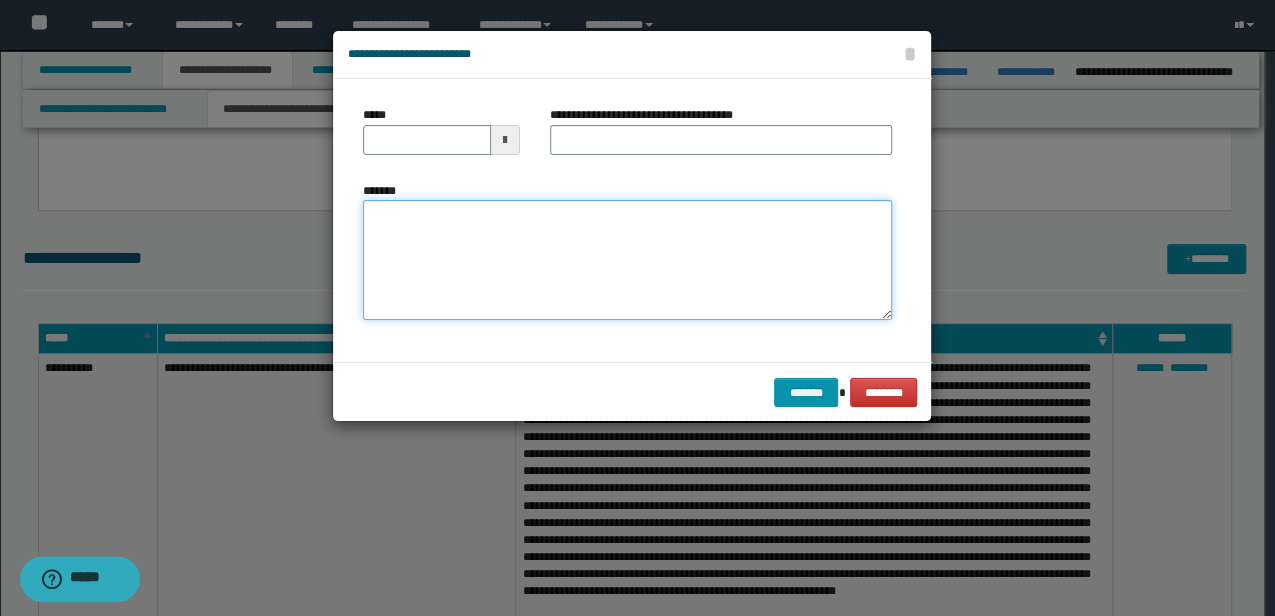 click on "*******" at bounding box center [627, 260] 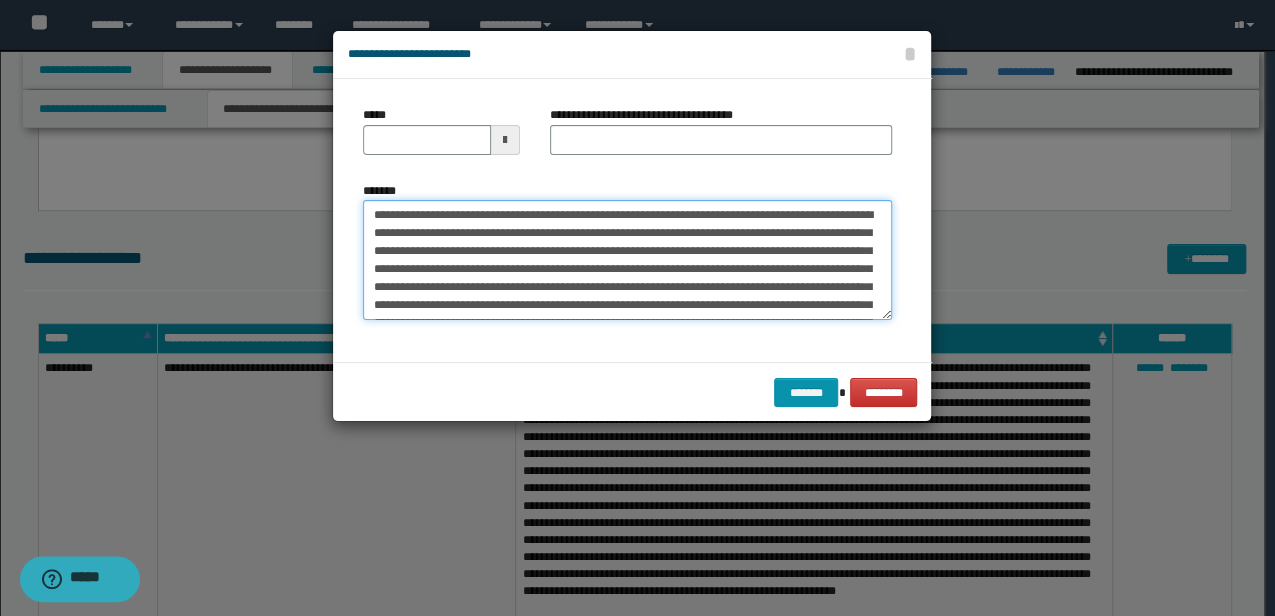 scroll, scrollTop: 30, scrollLeft: 0, axis: vertical 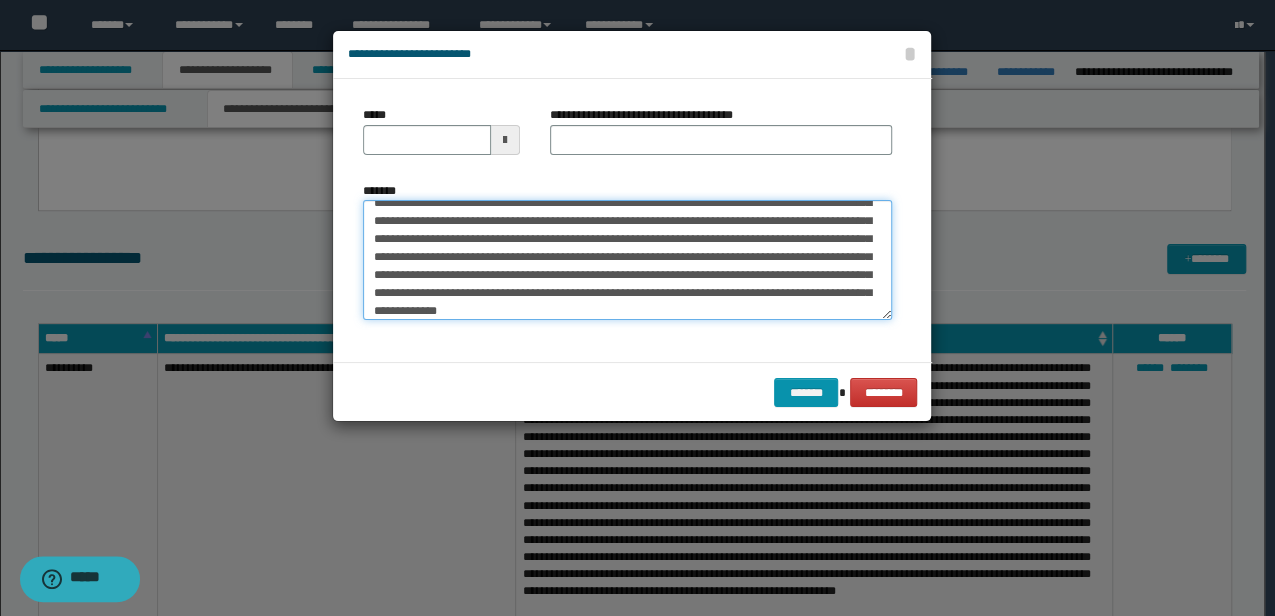 type on "**********" 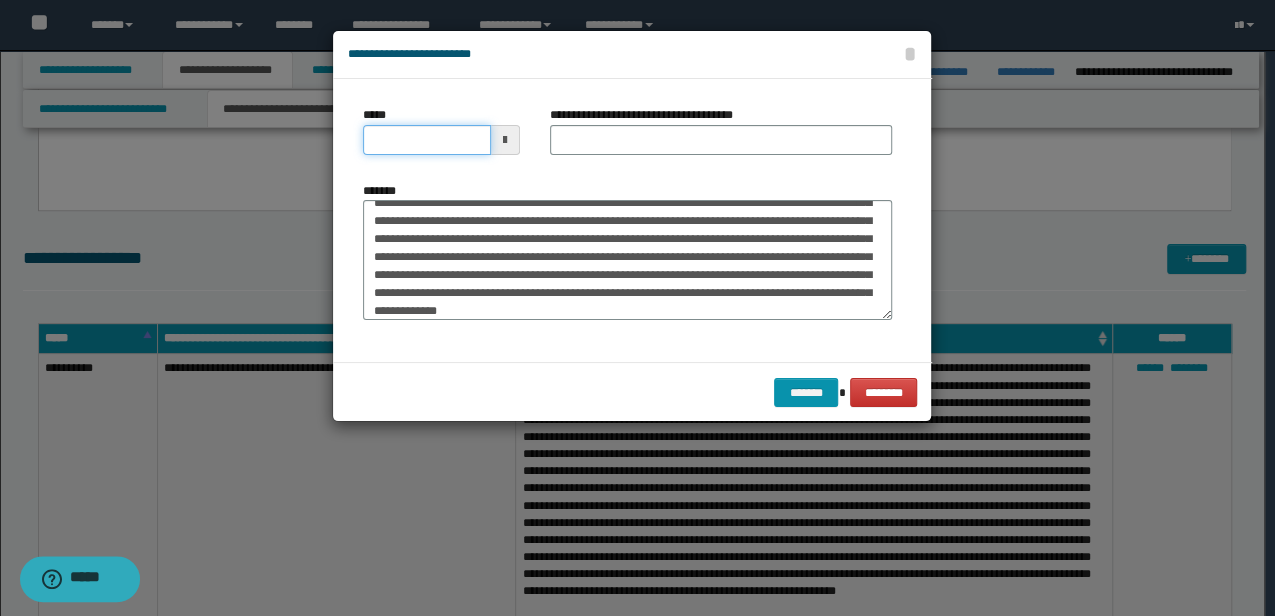 click on "*****" at bounding box center [426, 140] 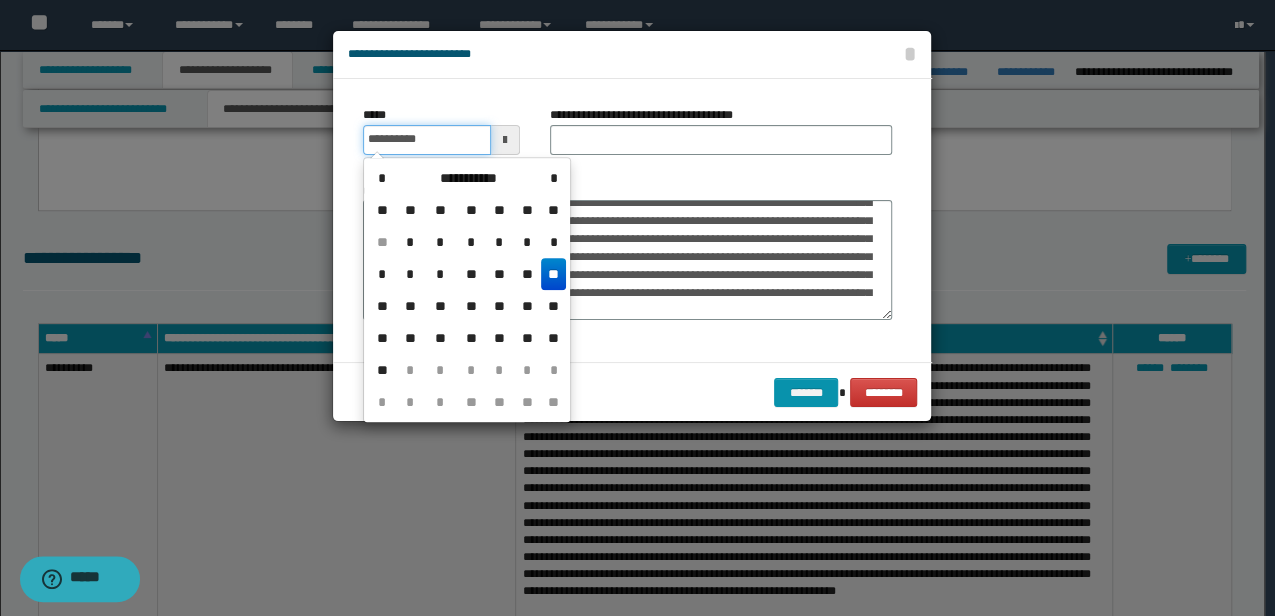 type on "**********" 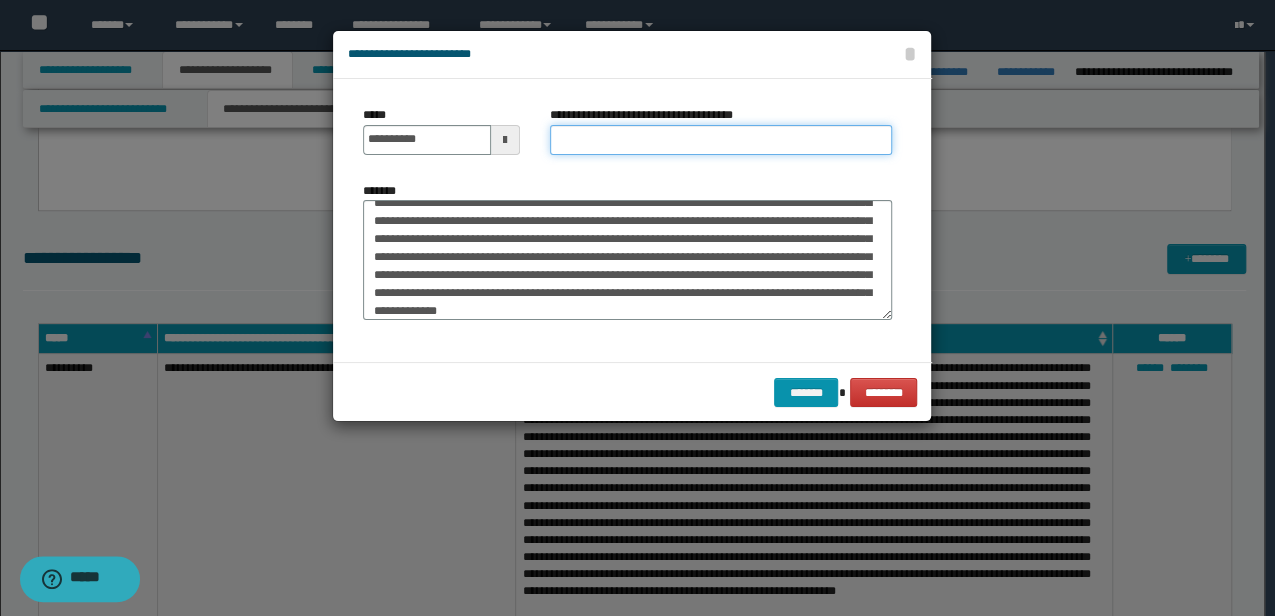 click on "**********" at bounding box center [721, 140] 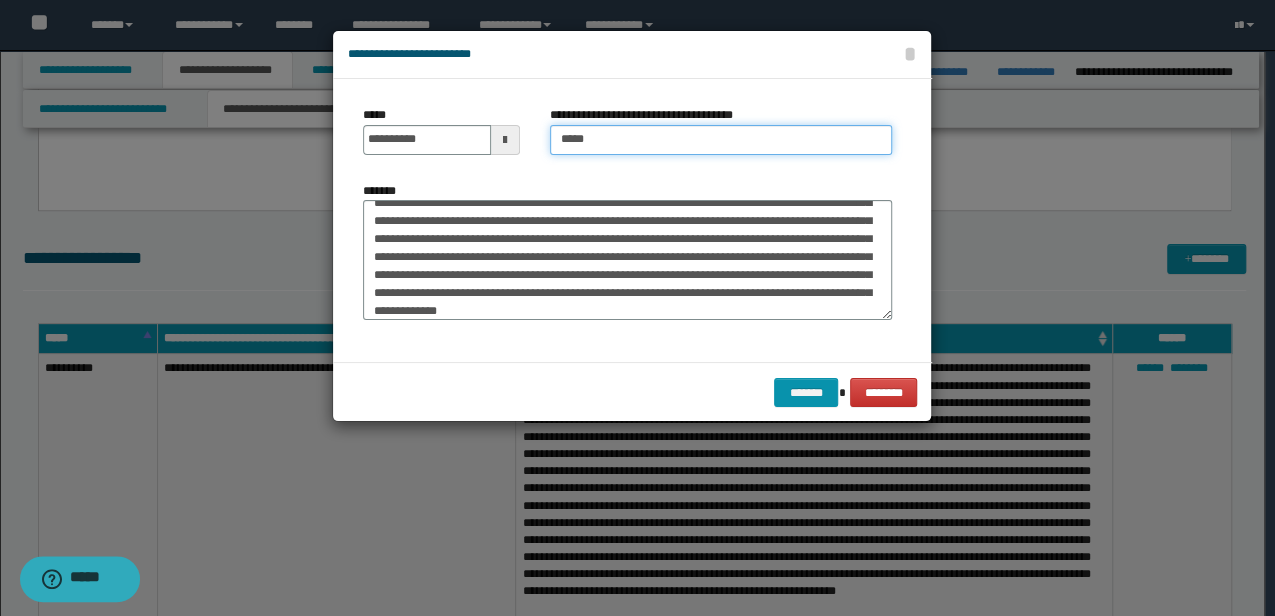 type on "**********" 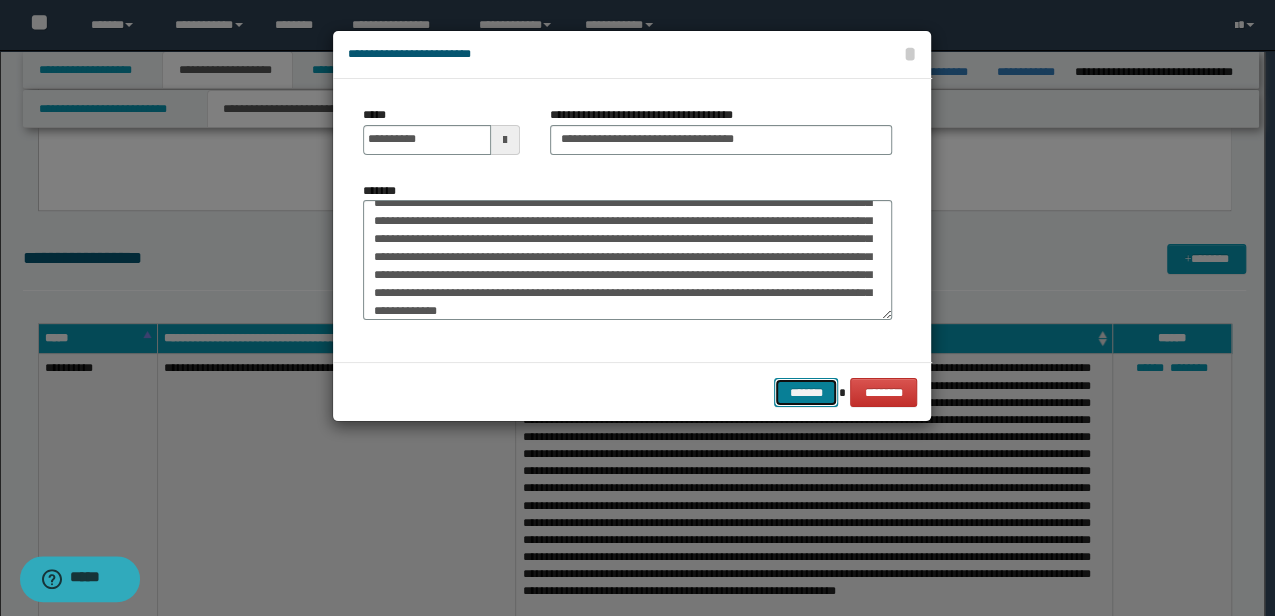 click on "*******" at bounding box center [806, 392] 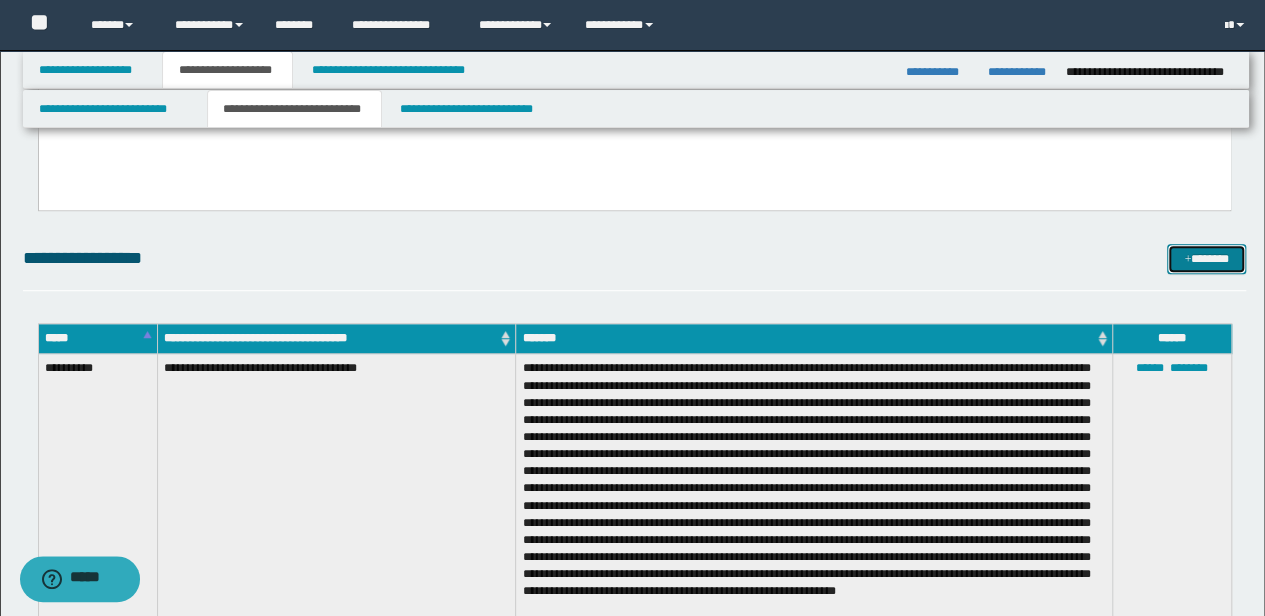 click on "*******" at bounding box center (1206, 258) 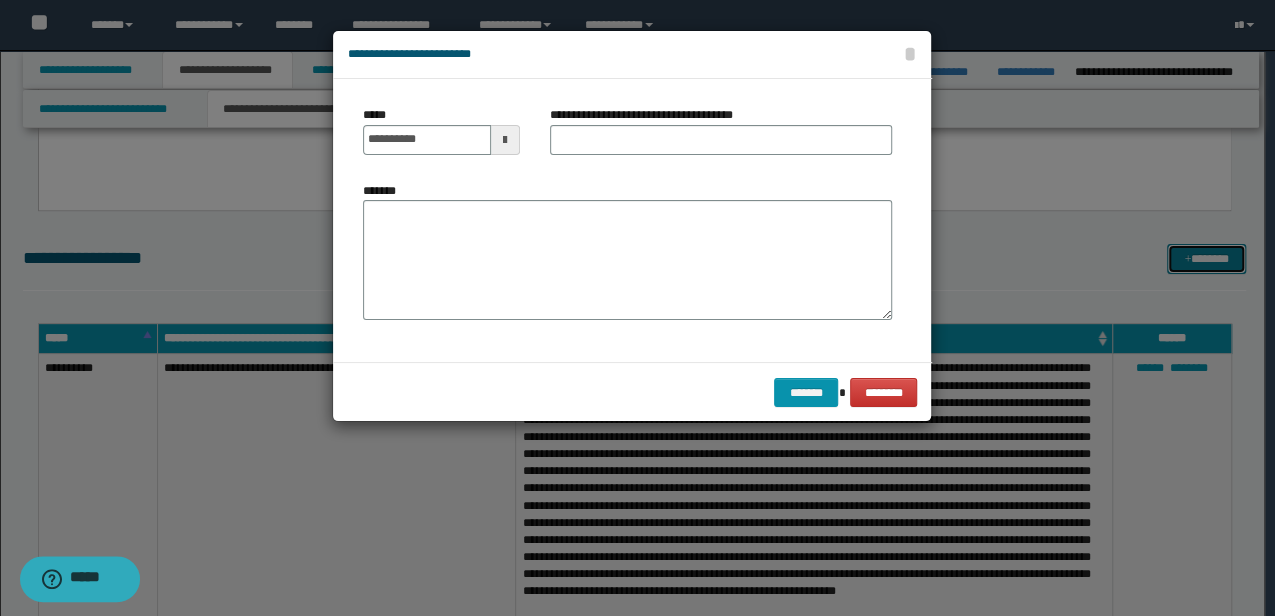 scroll, scrollTop: 0, scrollLeft: 0, axis: both 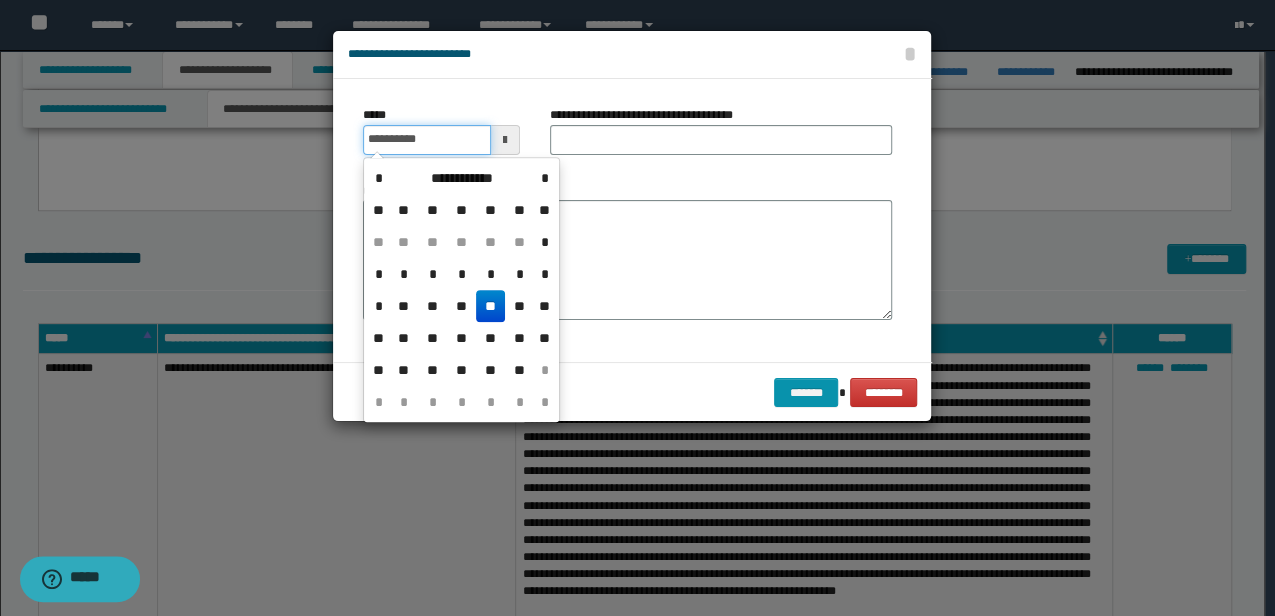 click on "**********" at bounding box center (426, 140) 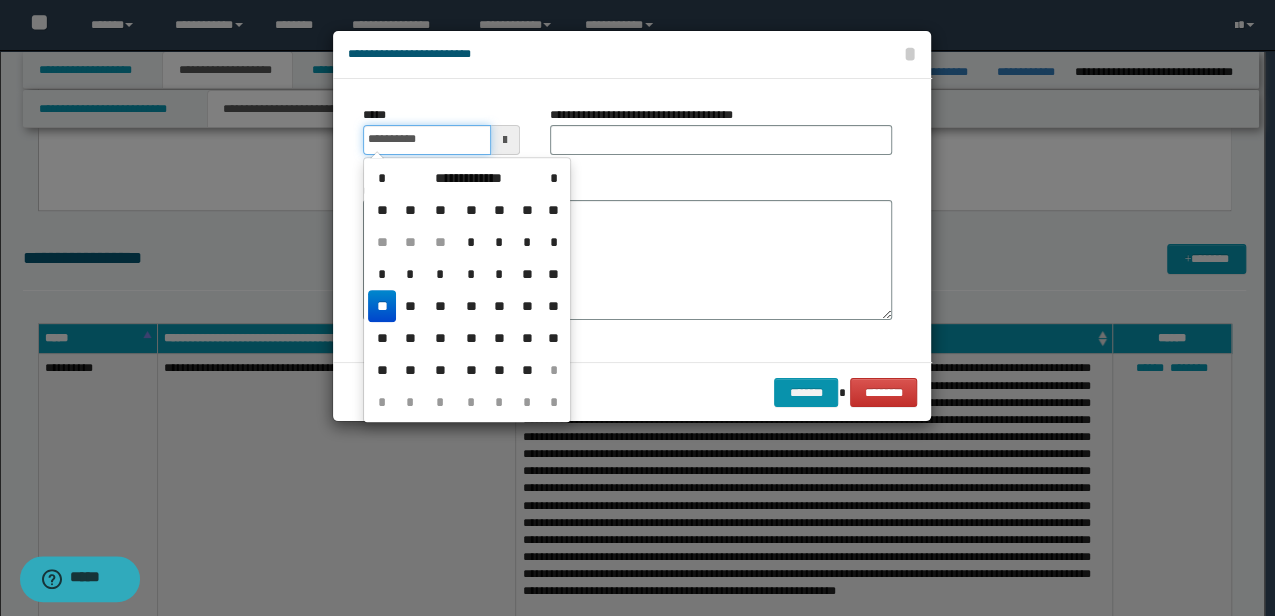 type on "**********" 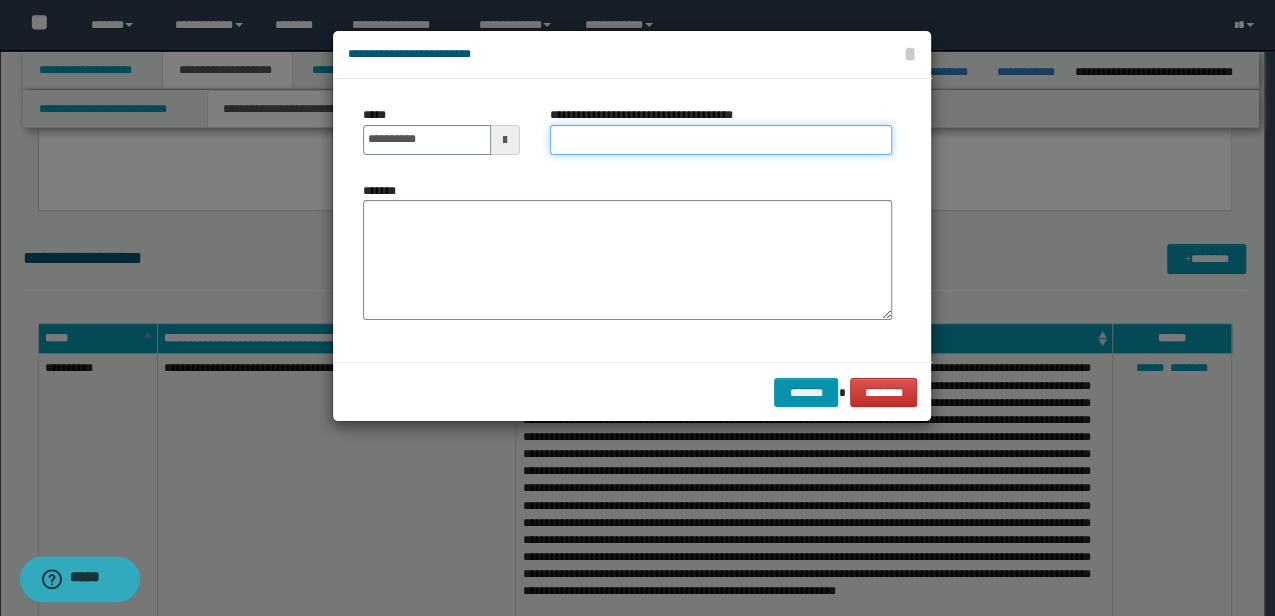 click on "**********" at bounding box center [721, 140] 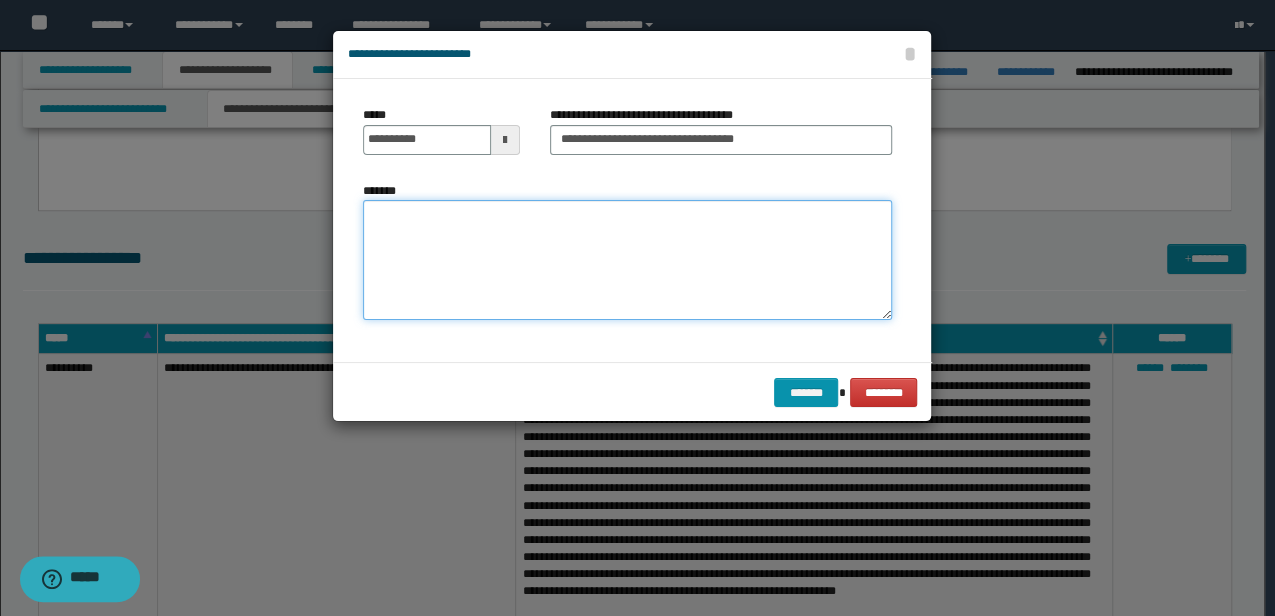 click on "*******" at bounding box center (627, 259) 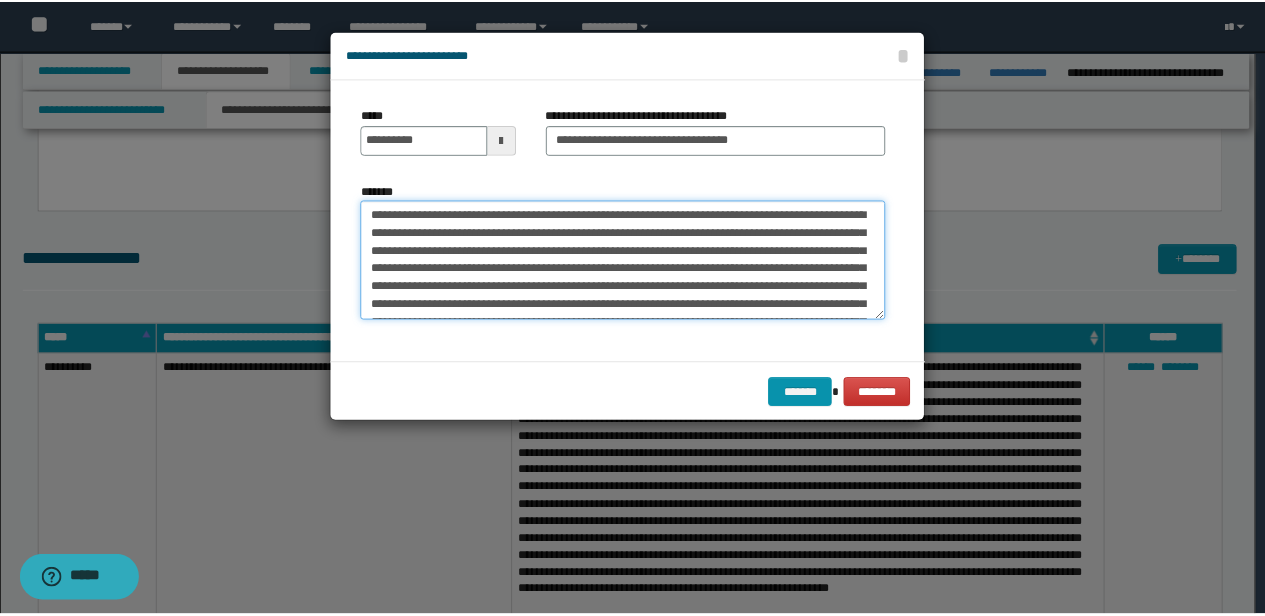 scroll, scrollTop: 66, scrollLeft: 0, axis: vertical 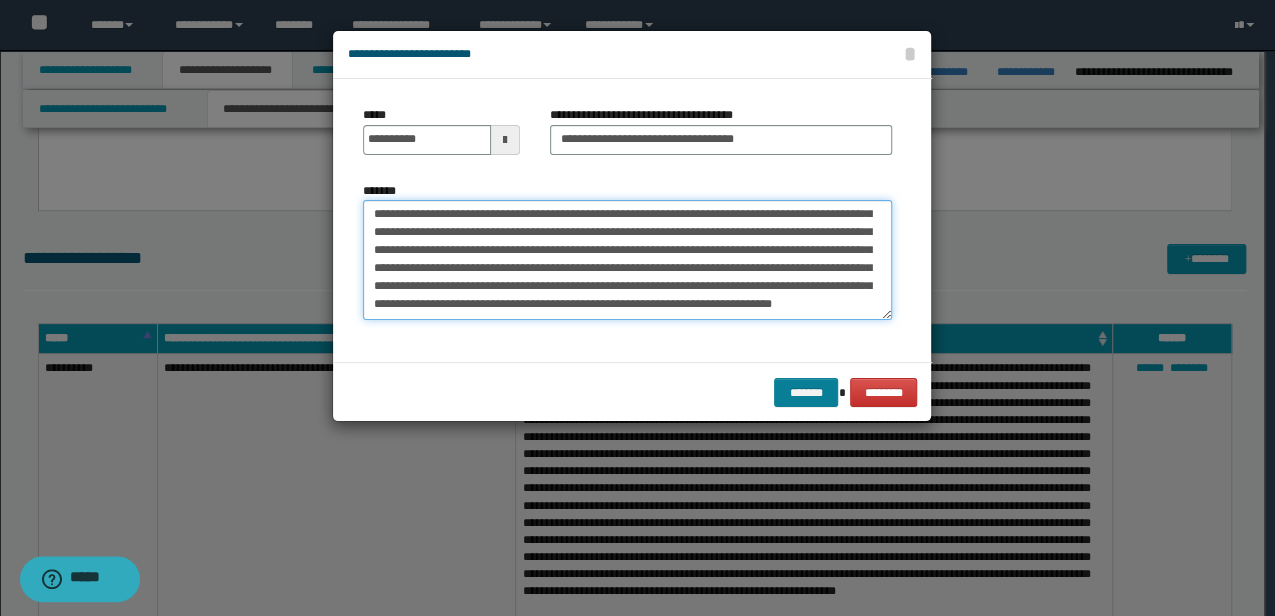 type on "**********" 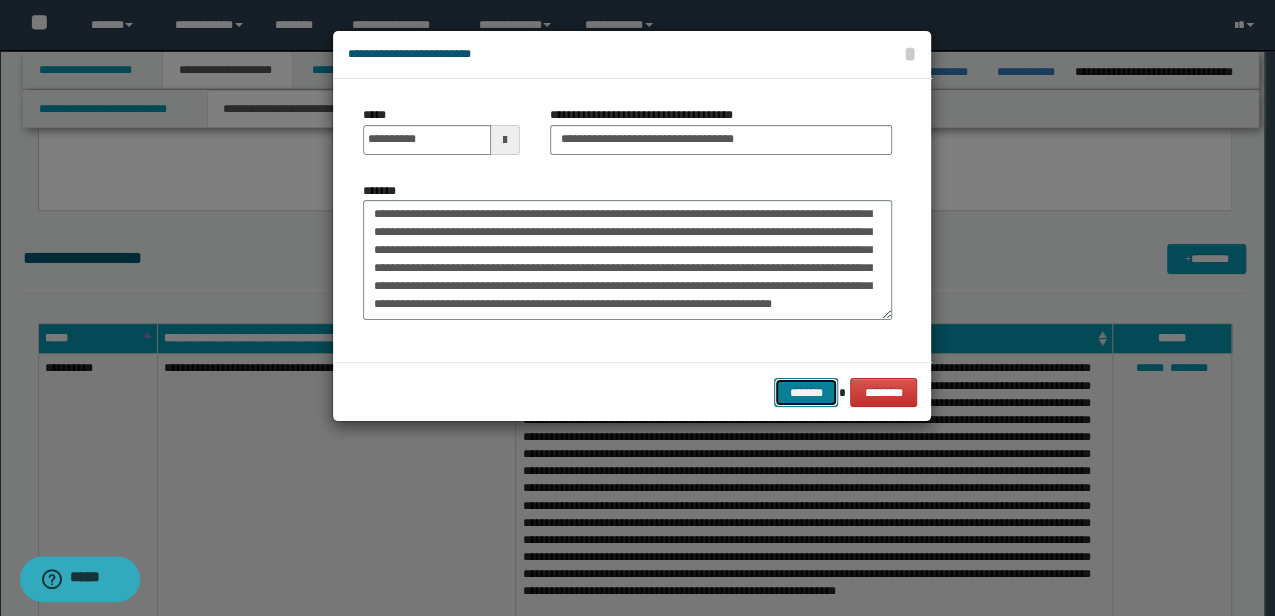 click on "*******" at bounding box center (806, 392) 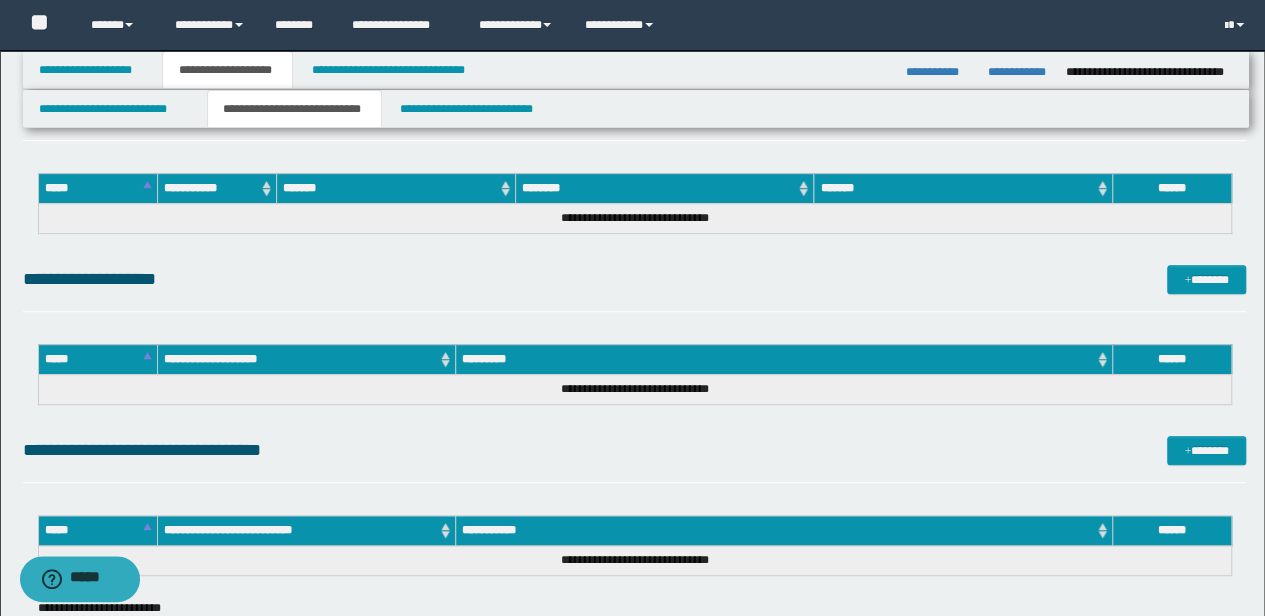 scroll, scrollTop: 4241, scrollLeft: 0, axis: vertical 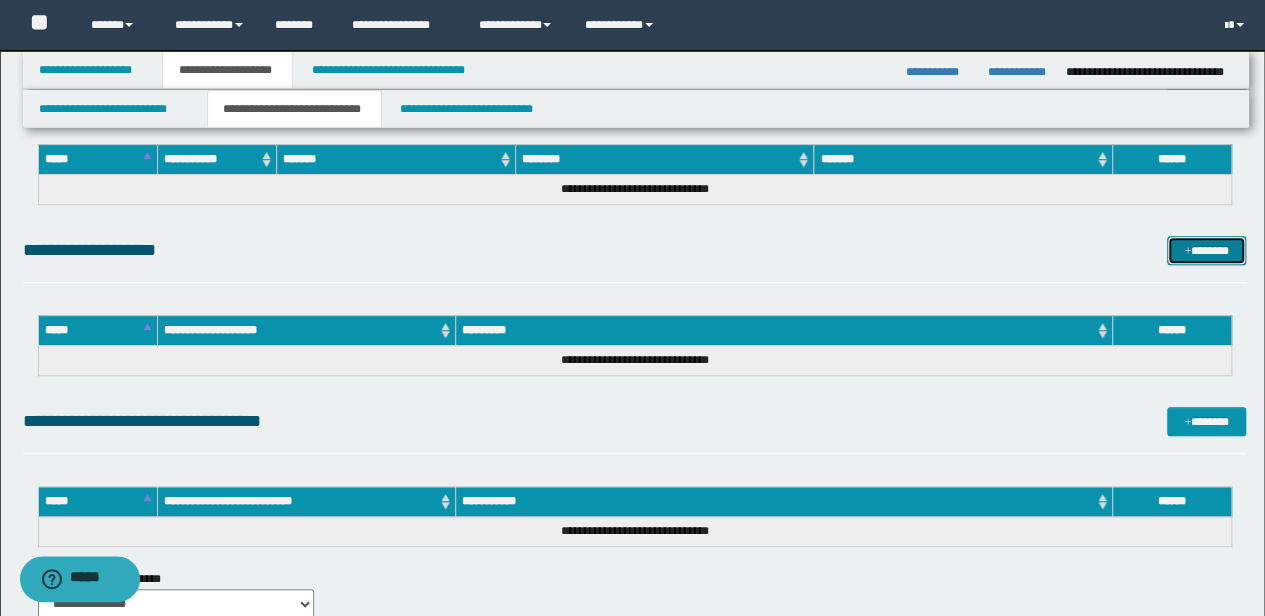 click at bounding box center [1187, 252] 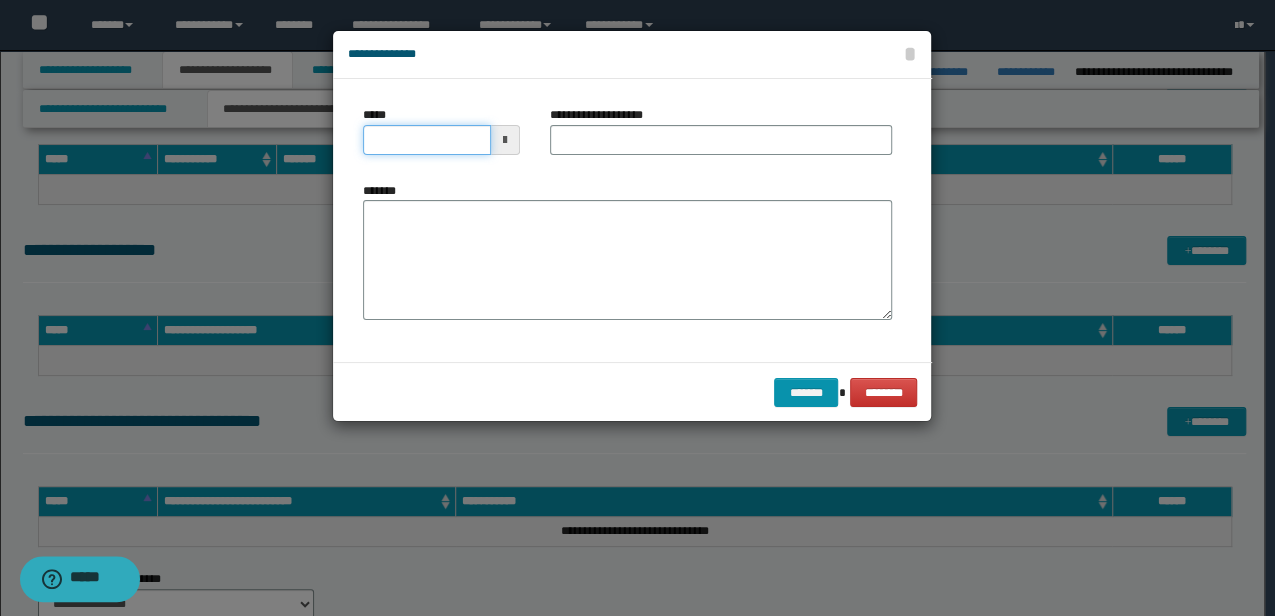 click on "*****" at bounding box center (426, 140) 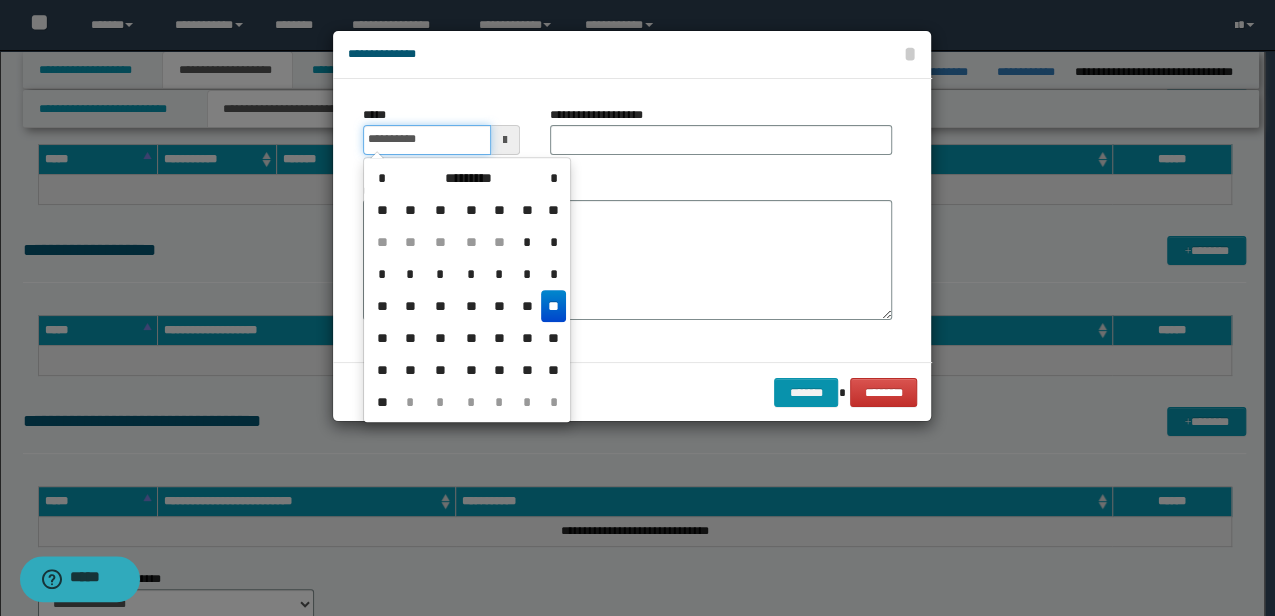 type on "**********" 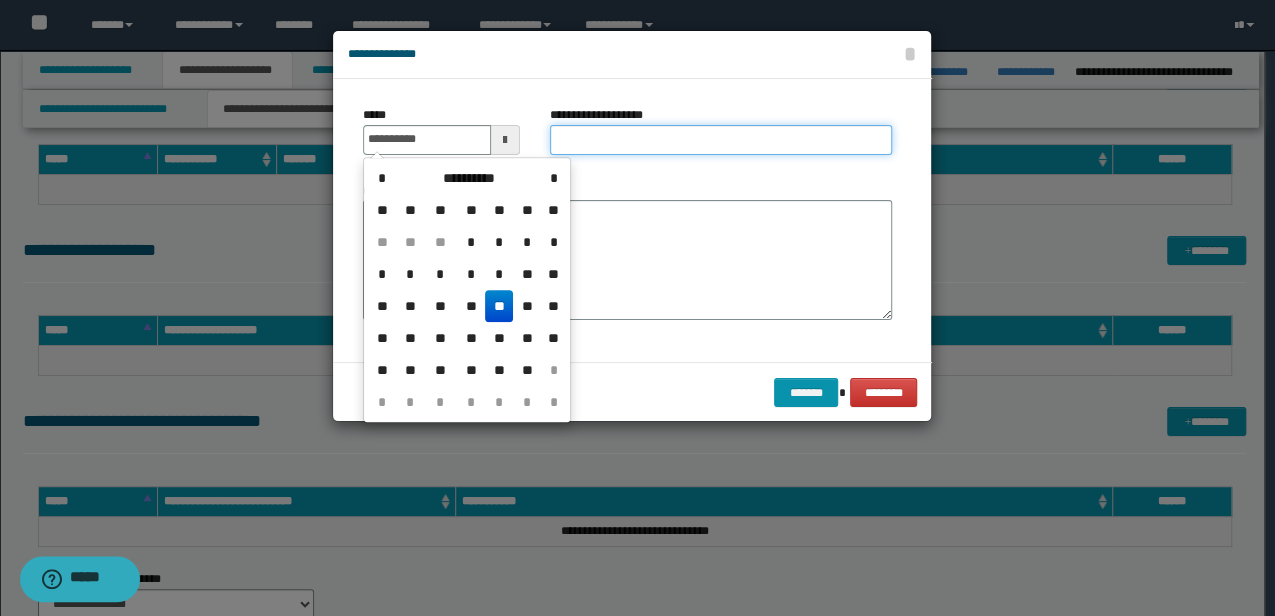 click on "**********" at bounding box center (721, 140) 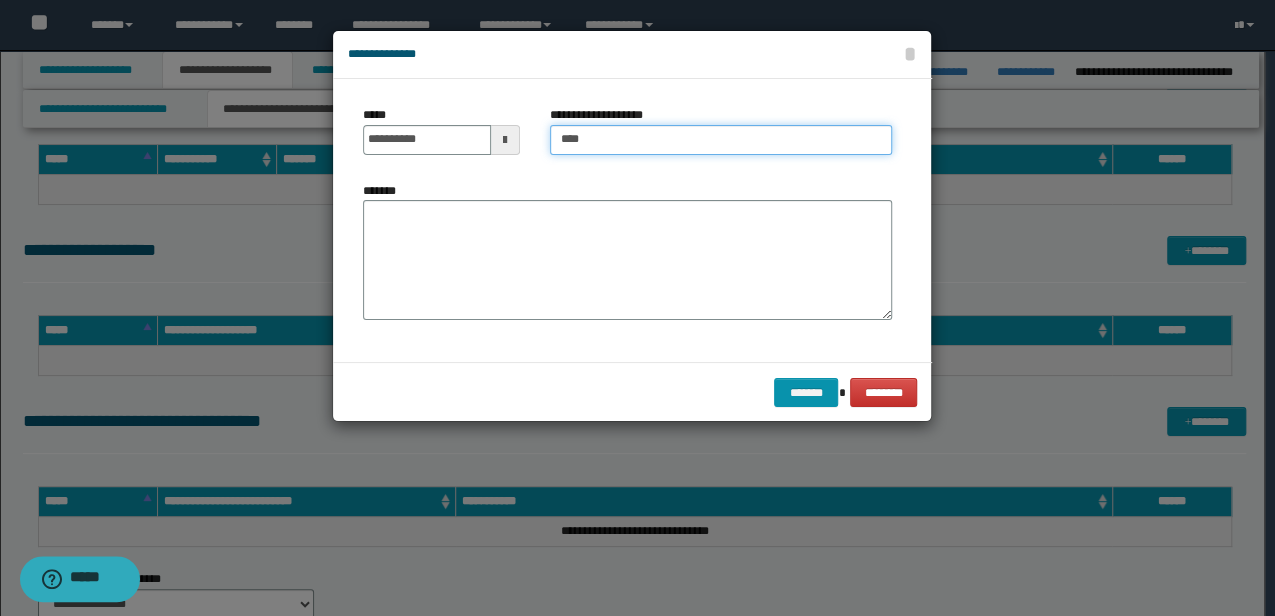 type on "**********" 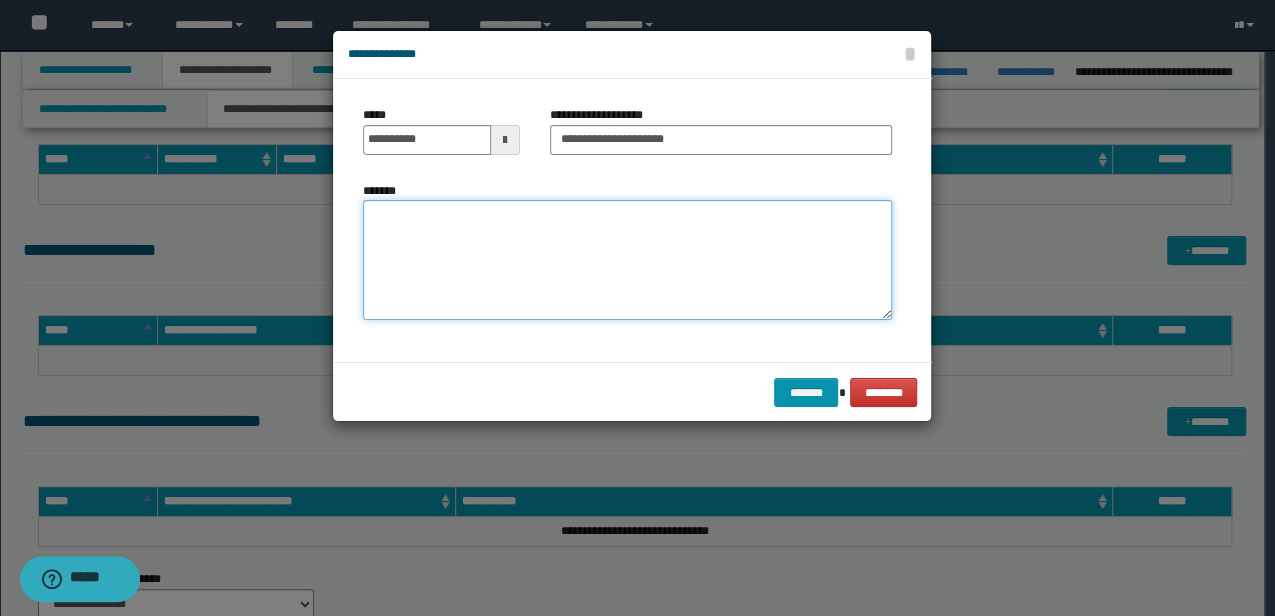 click on "*******" at bounding box center (627, 260) 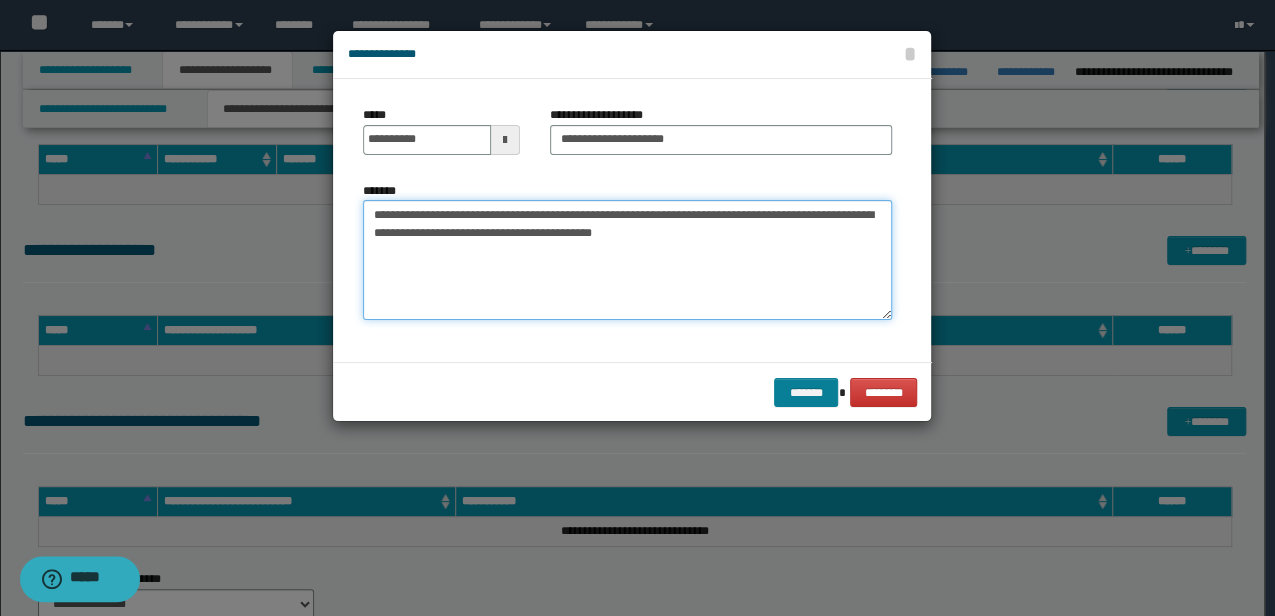 type on "**********" 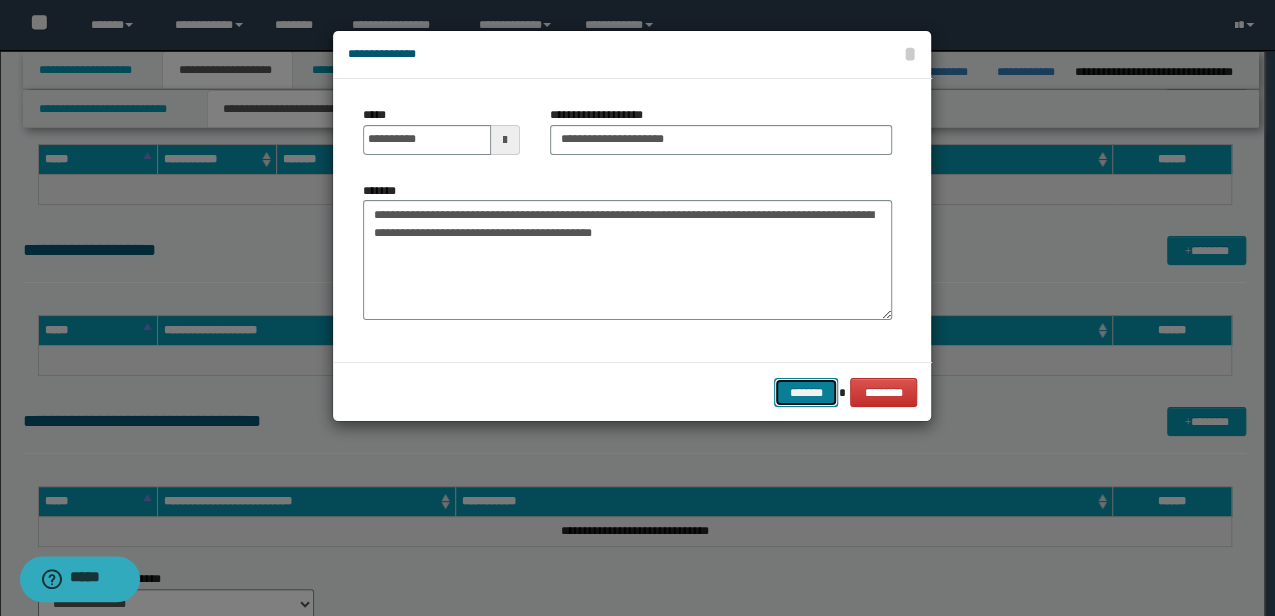click on "*******" at bounding box center [806, 392] 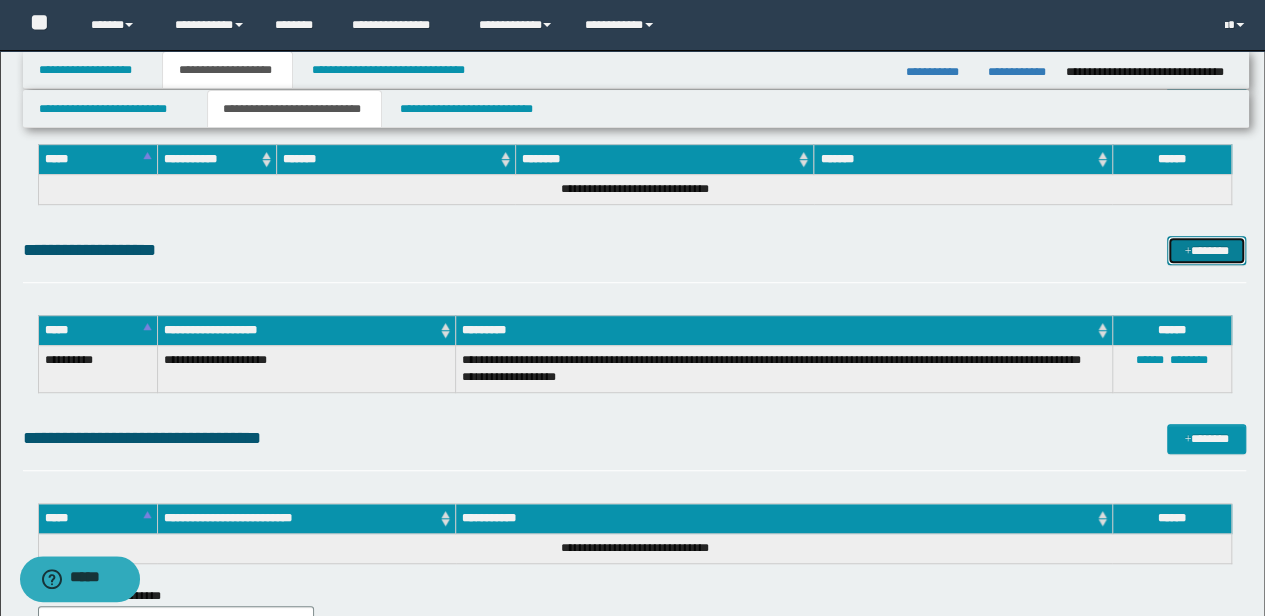 click on "*******" at bounding box center [1206, 250] 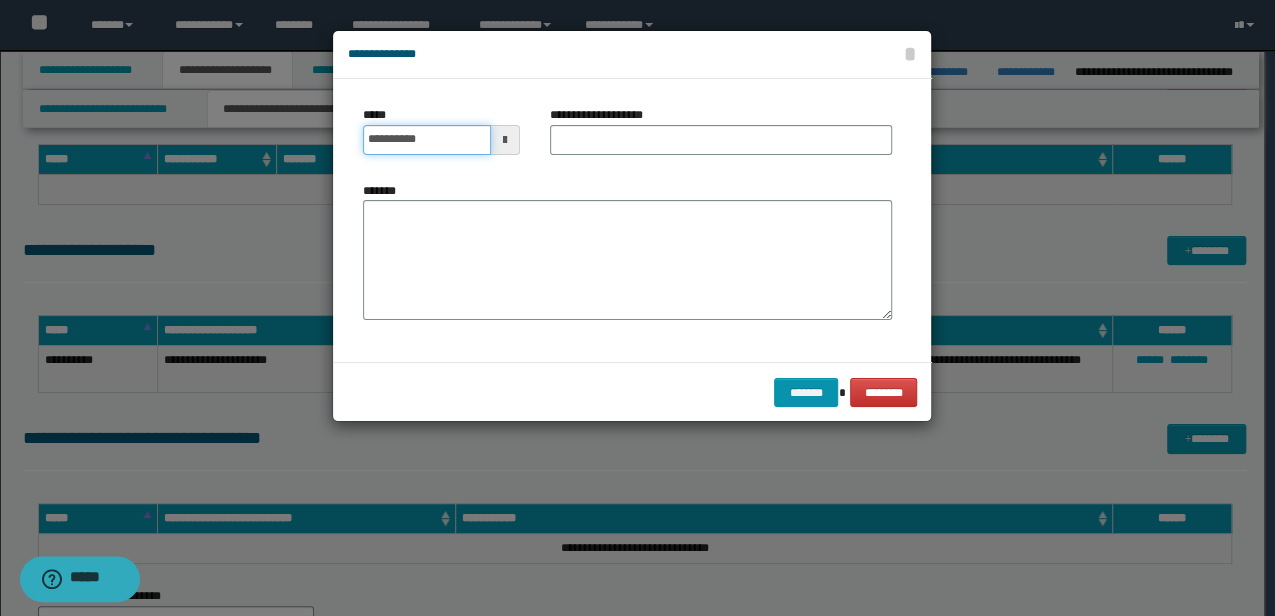 click on "**********" at bounding box center (426, 140) 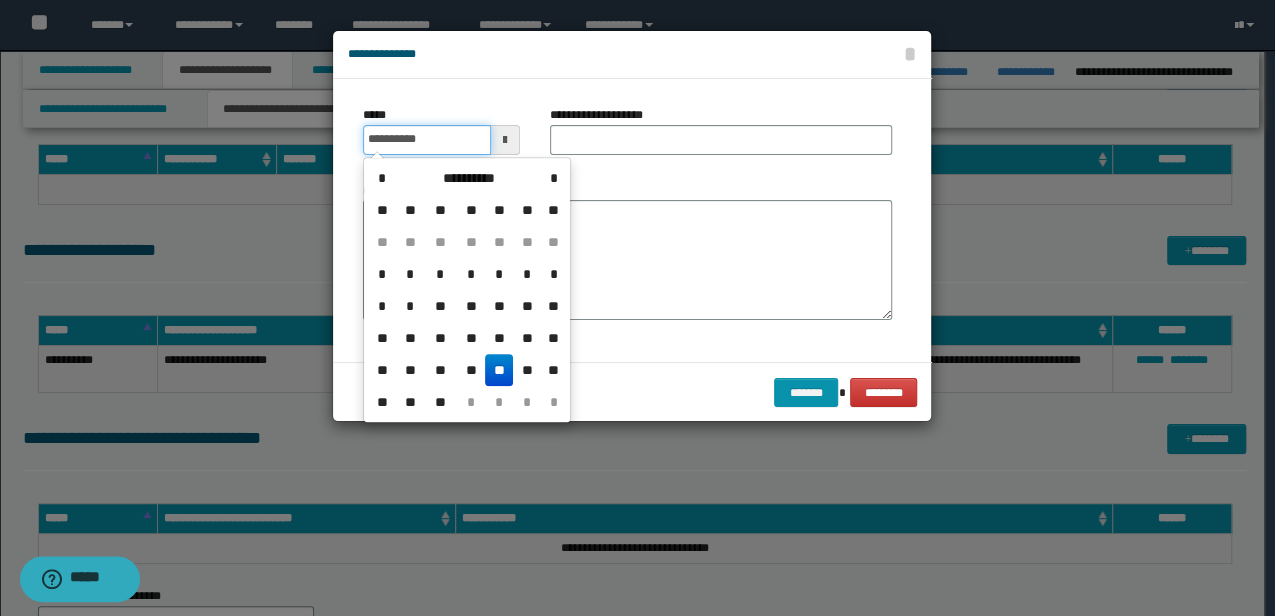 type on "**********" 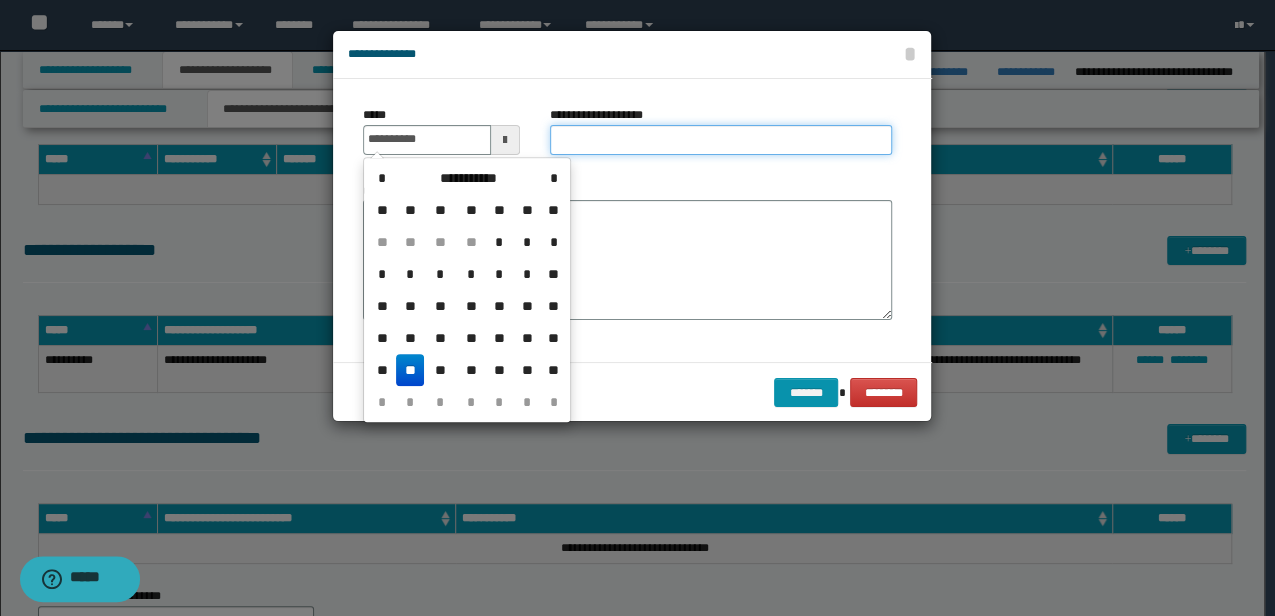 click on "**********" at bounding box center (721, 140) 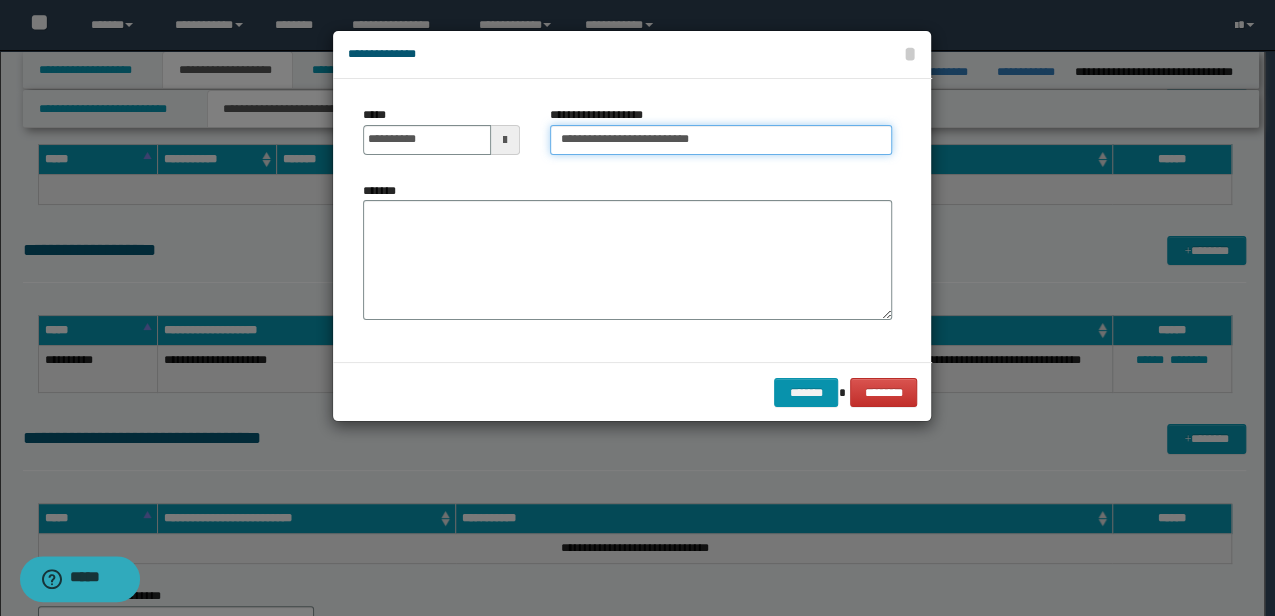 type on "**********" 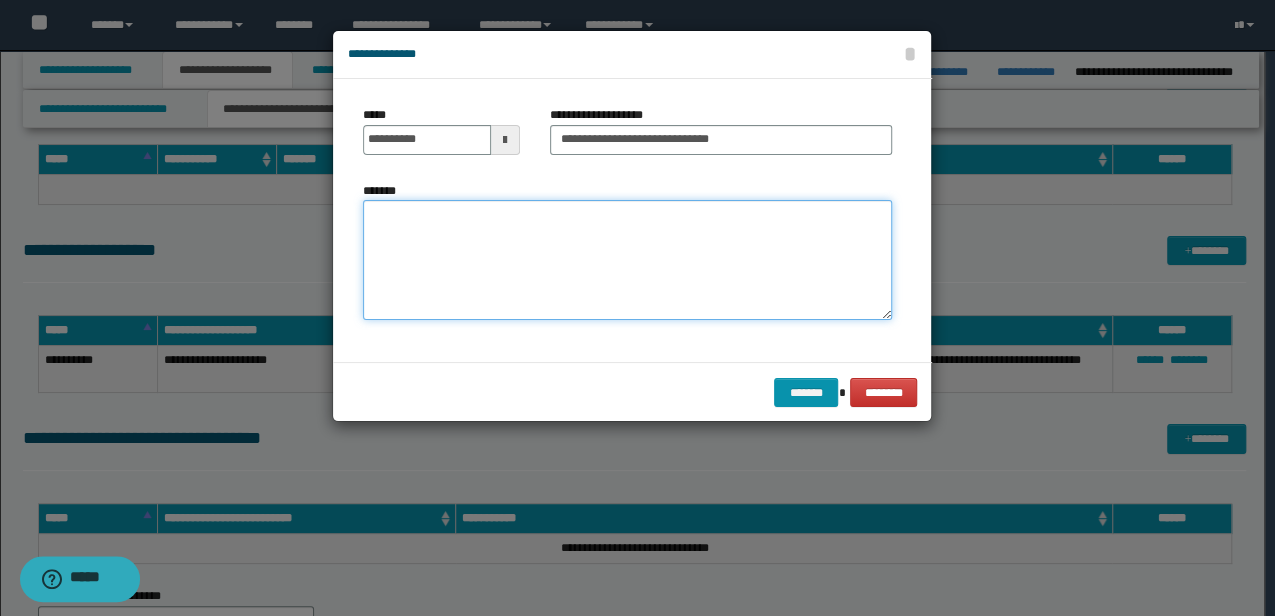 click on "*******" at bounding box center [627, 260] 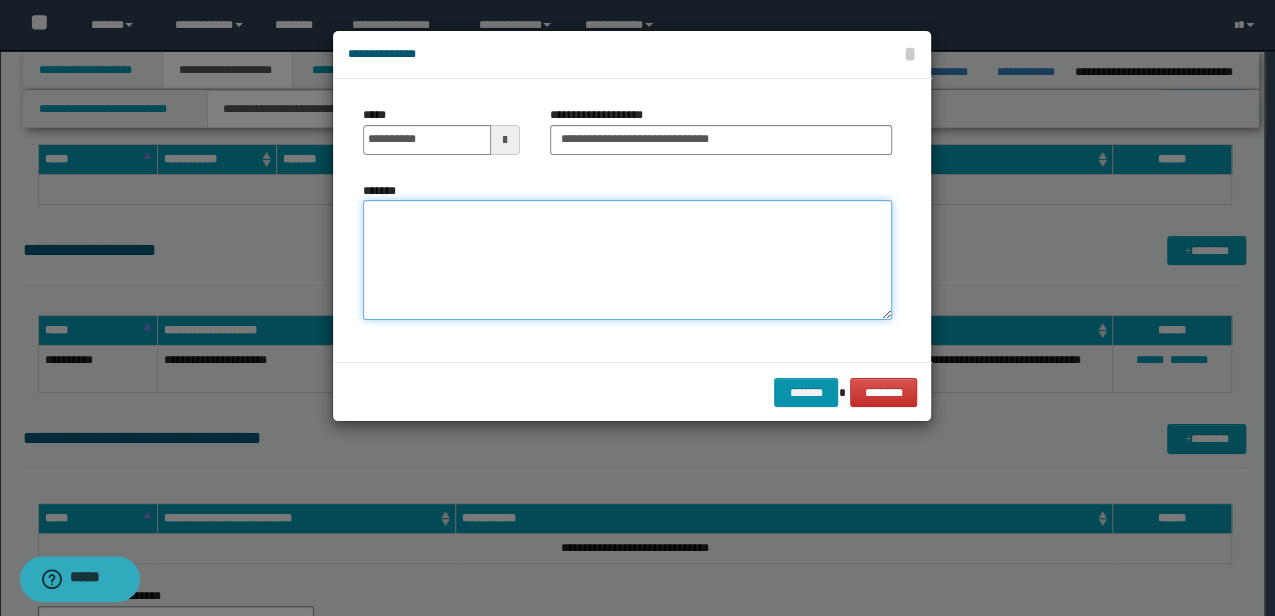 paste on "**********" 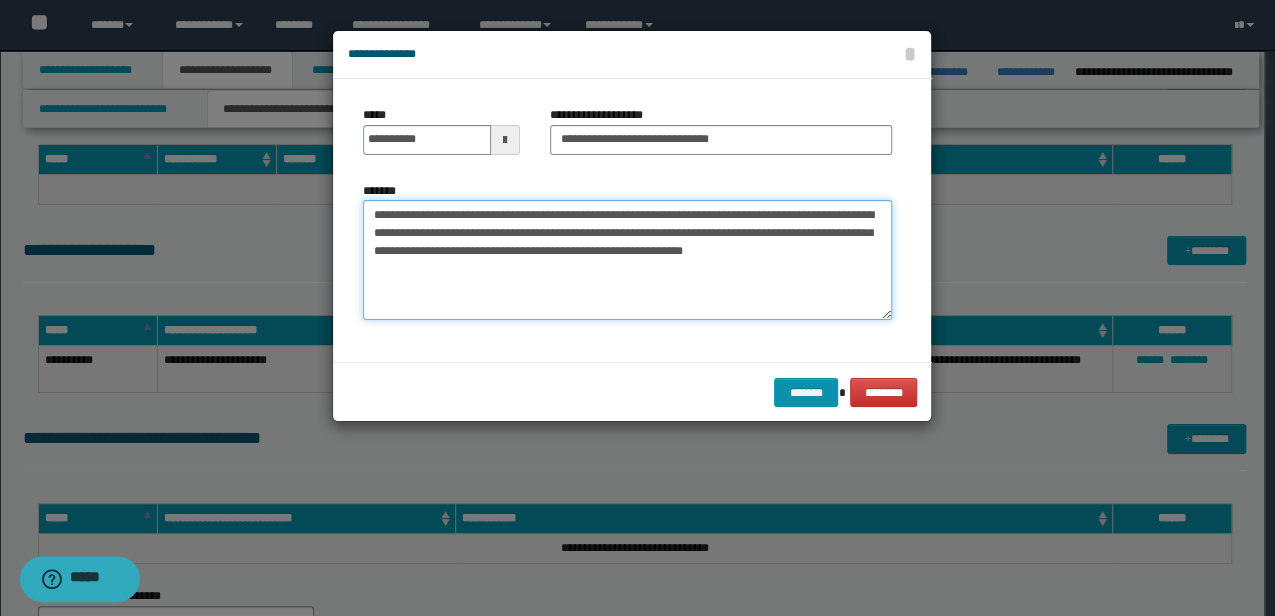 type on "**********" 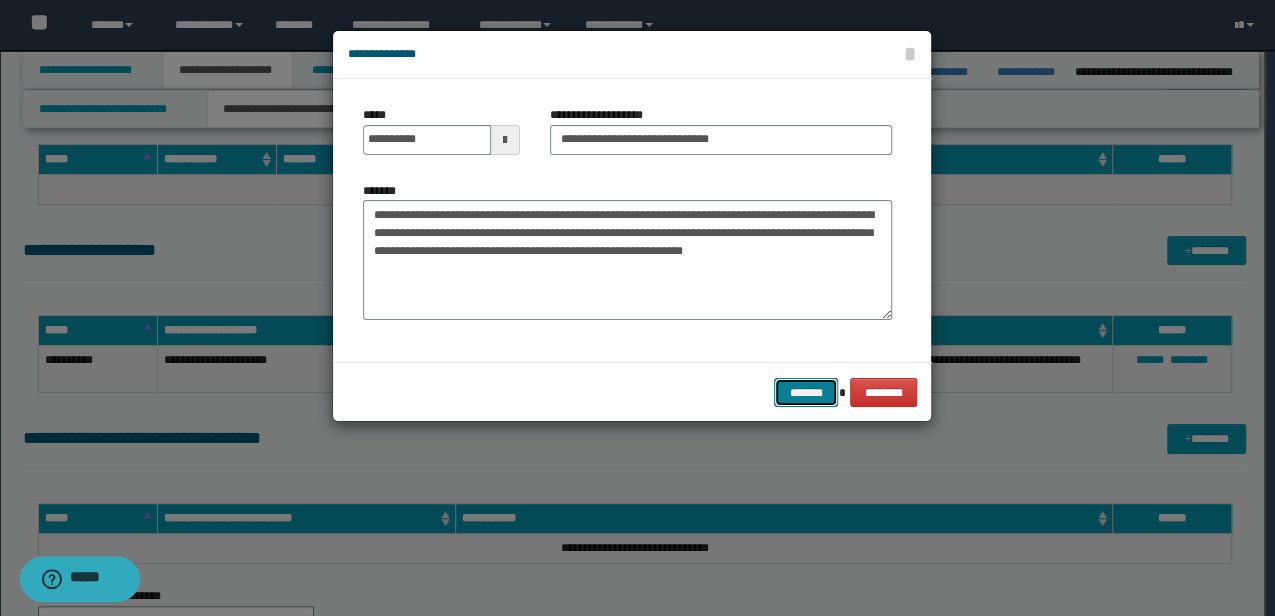 type 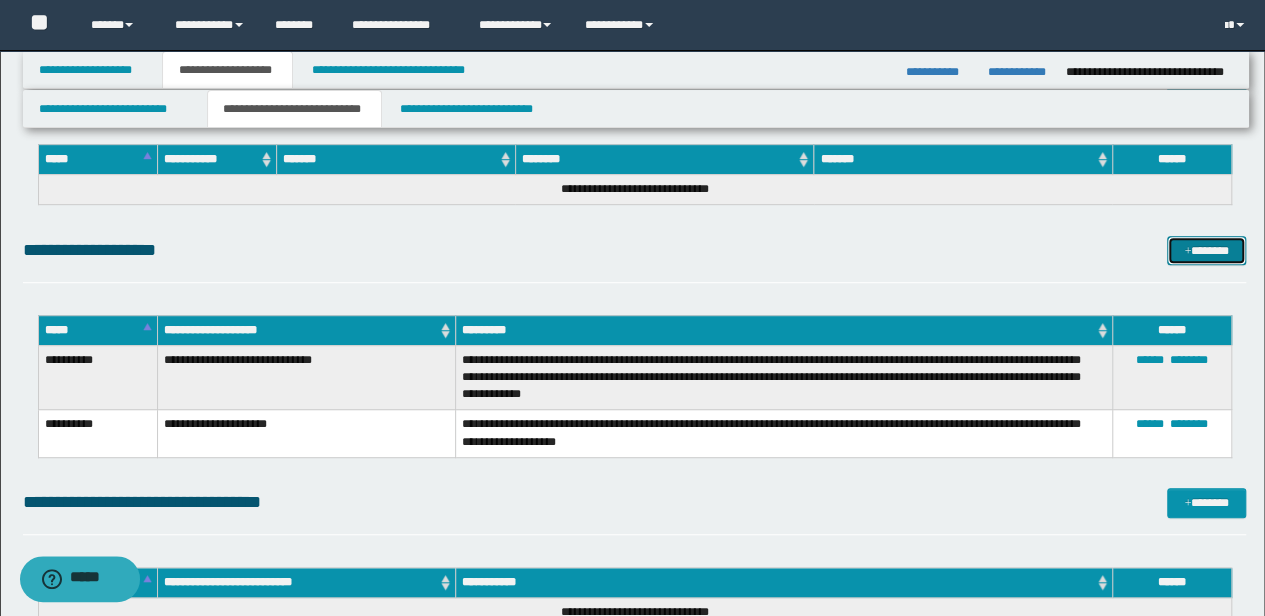 click at bounding box center [1187, 252] 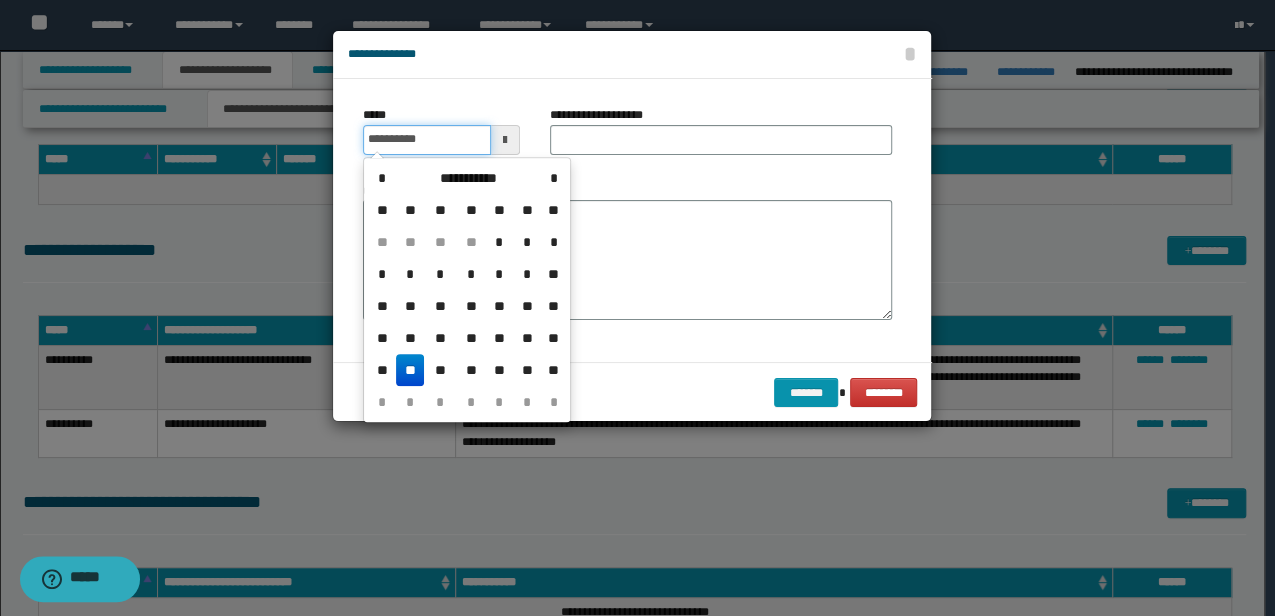 click on "**********" at bounding box center (426, 140) 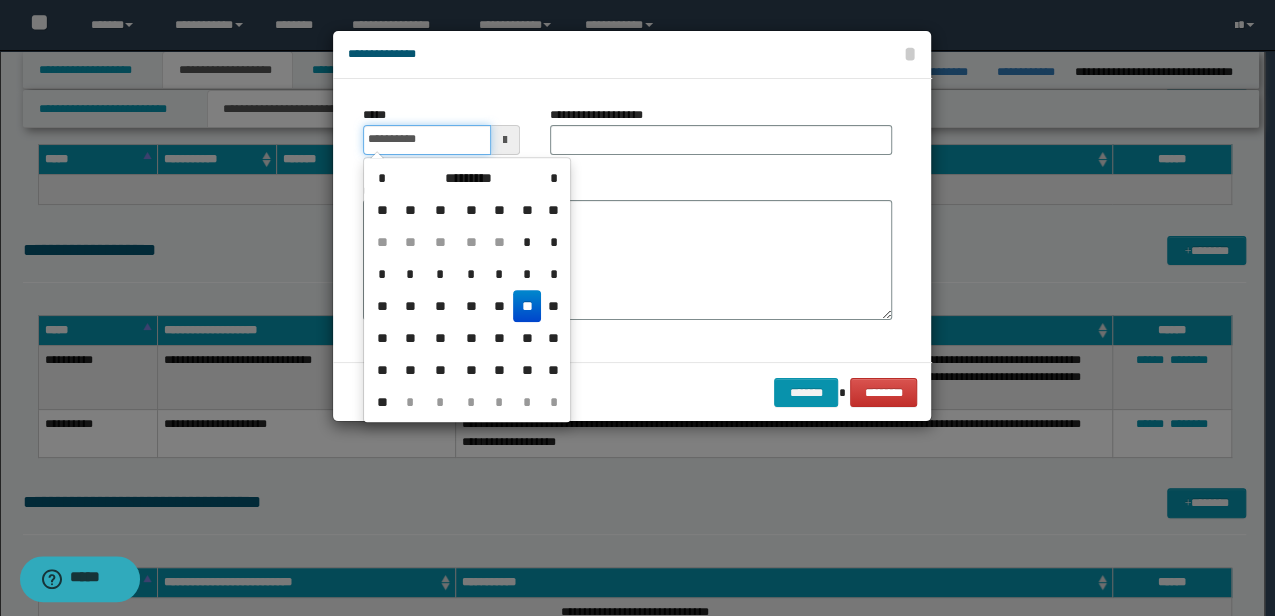 type on "**********" 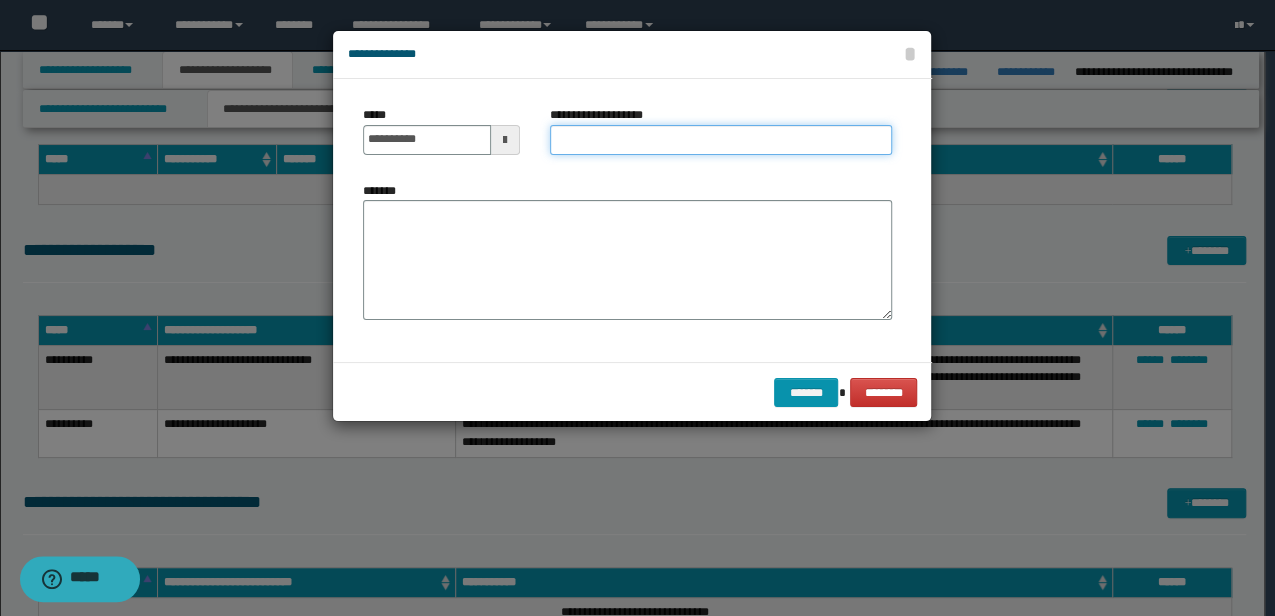 click on "**********" at bounding box center (721, 140) 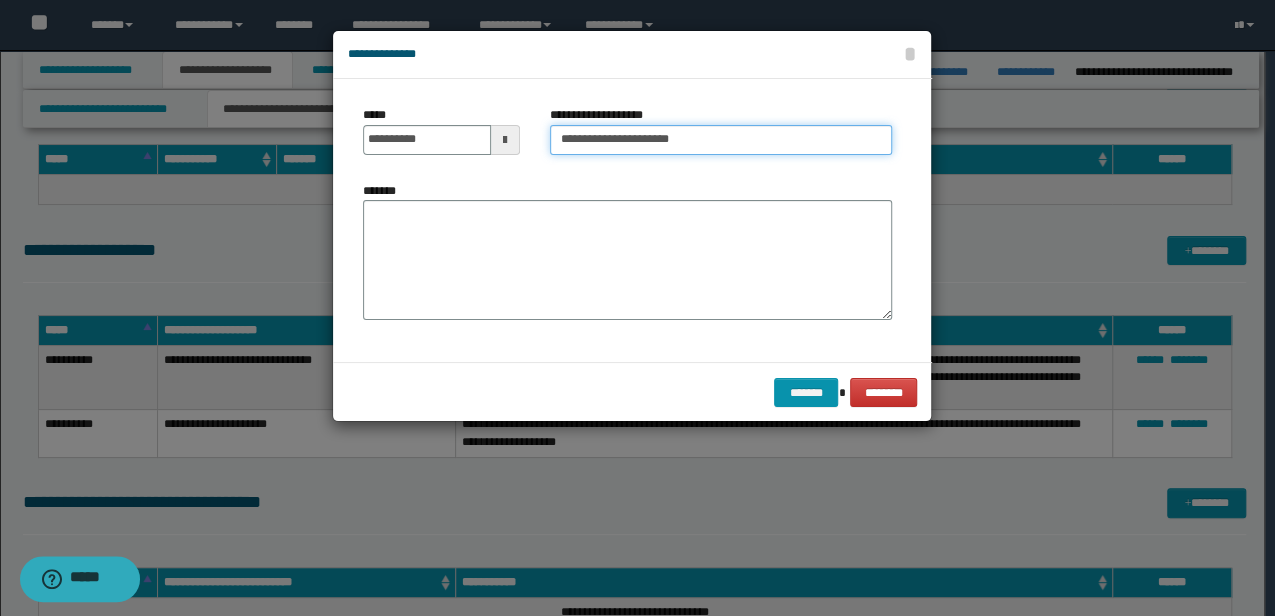 type on "**********" 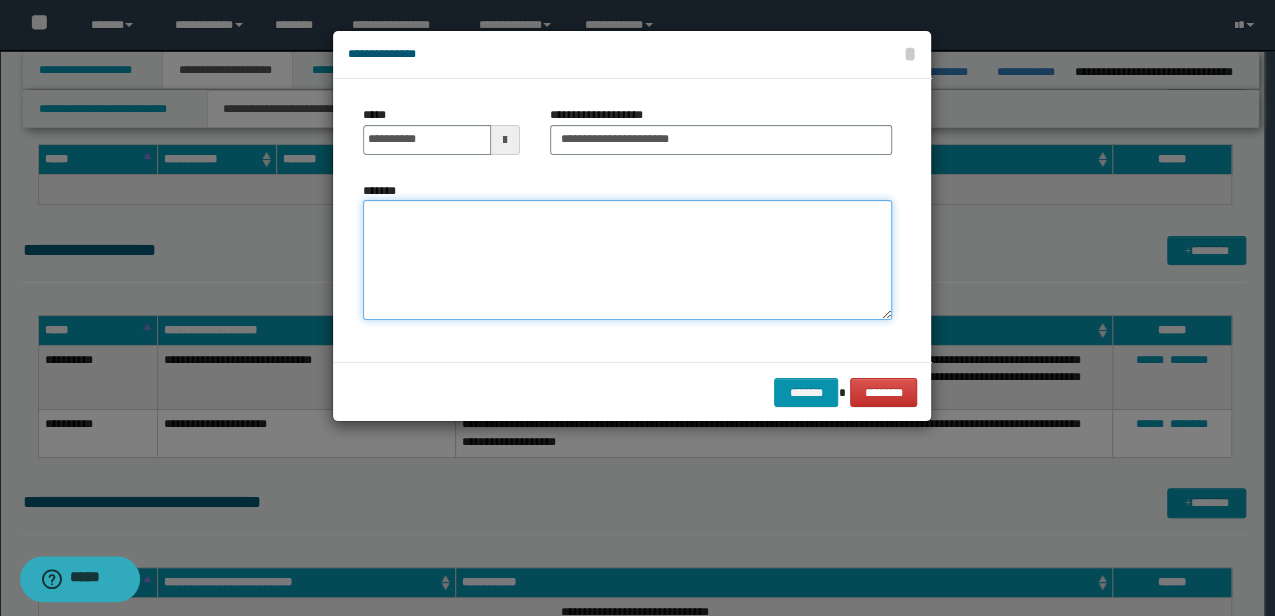 click on "*******" at bounding box center (627, 260) 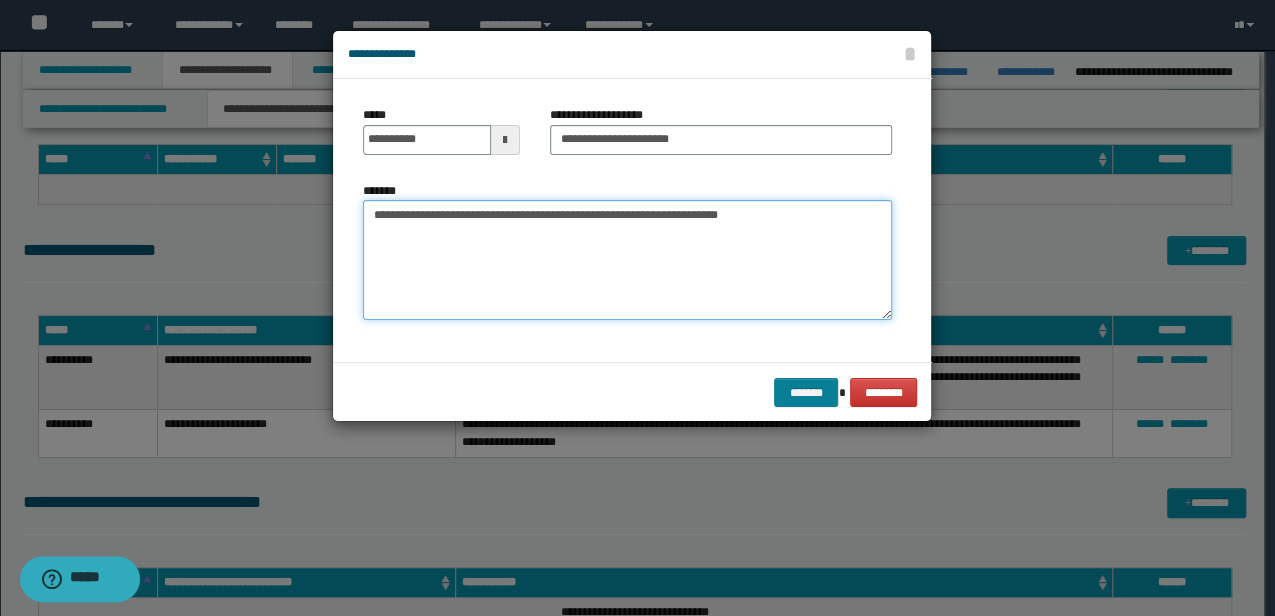 type on "**********" 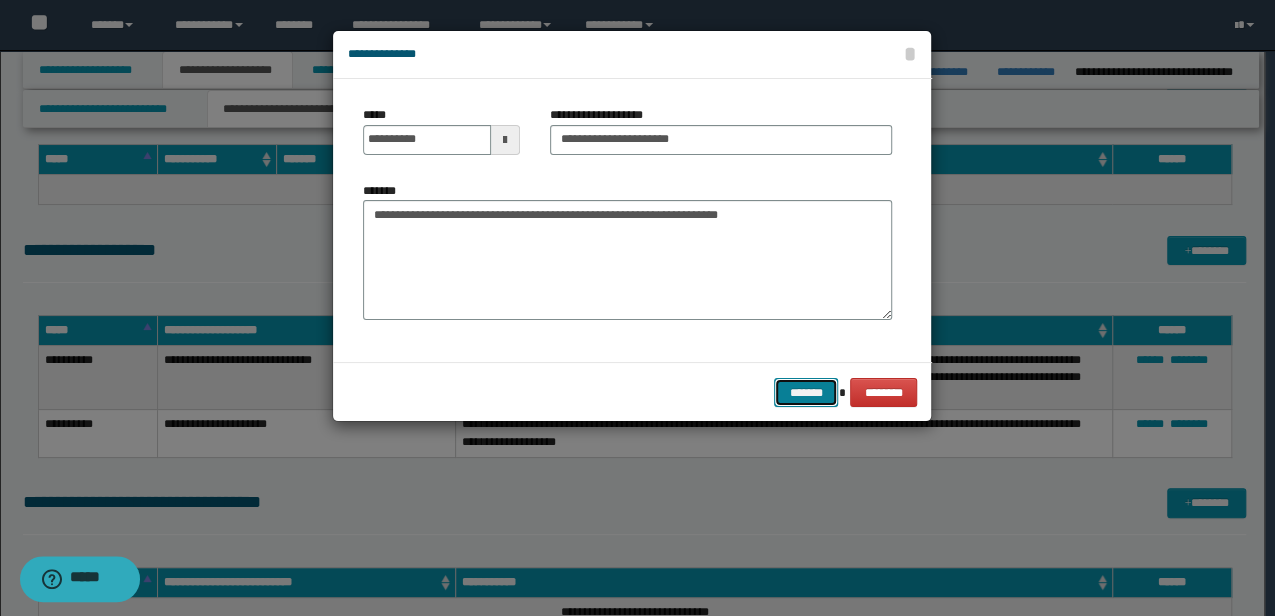 click on "*******" at bounding box center (806, 392) 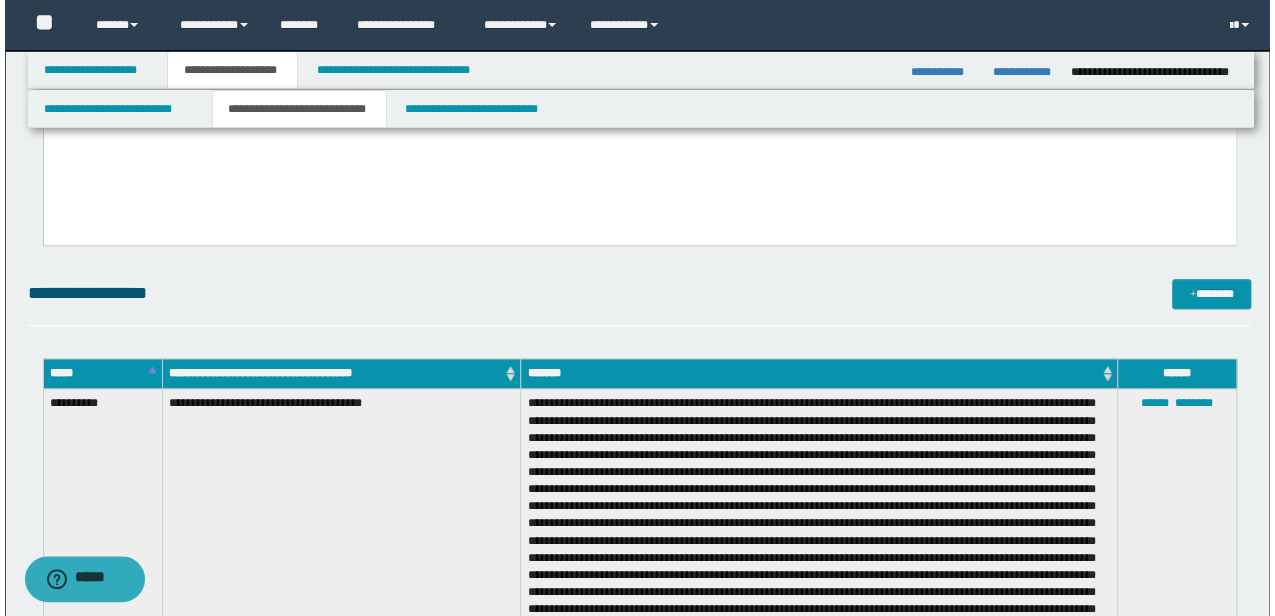 scroll, scrollTop: 508, scrollLeft: 0, axis: vertical 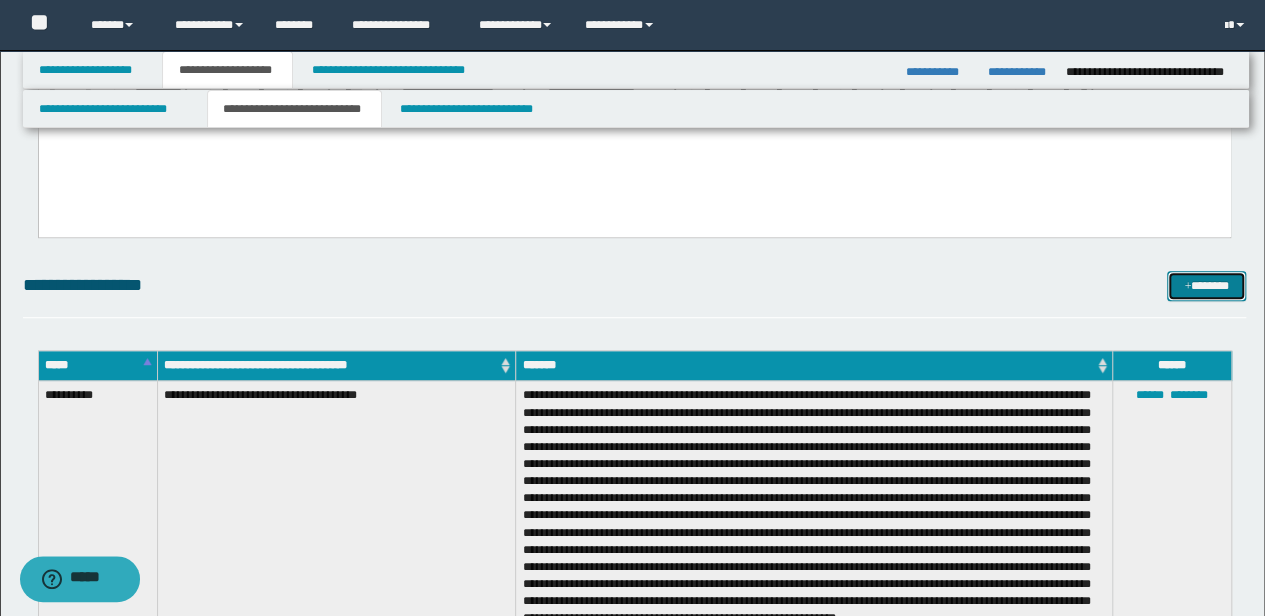 click on "*******" at bounding box center [1206, 285] 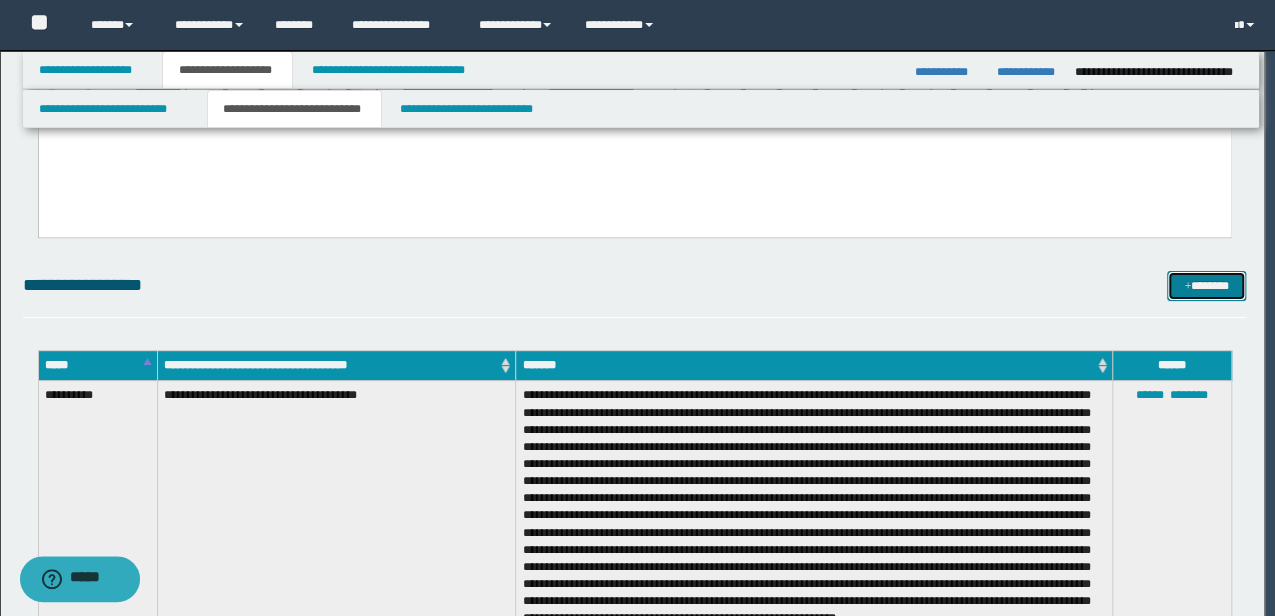scroll, scrollTop: 0, scrollLeft: 0, axis: both 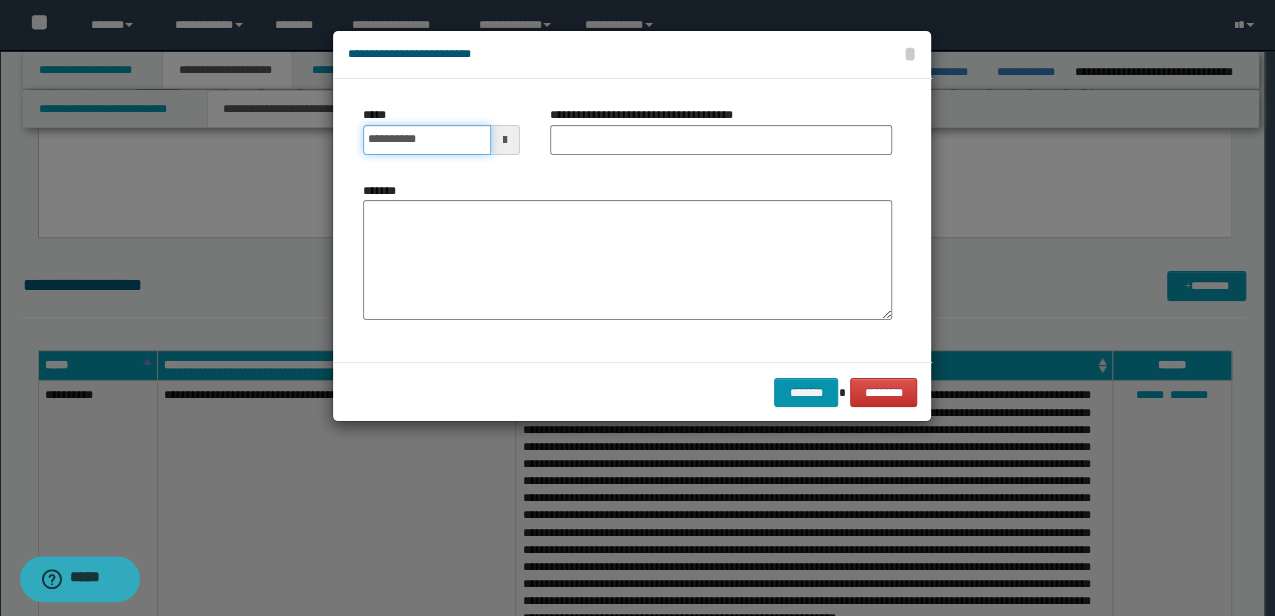 click on "**********" at bounding box center (426, 140) 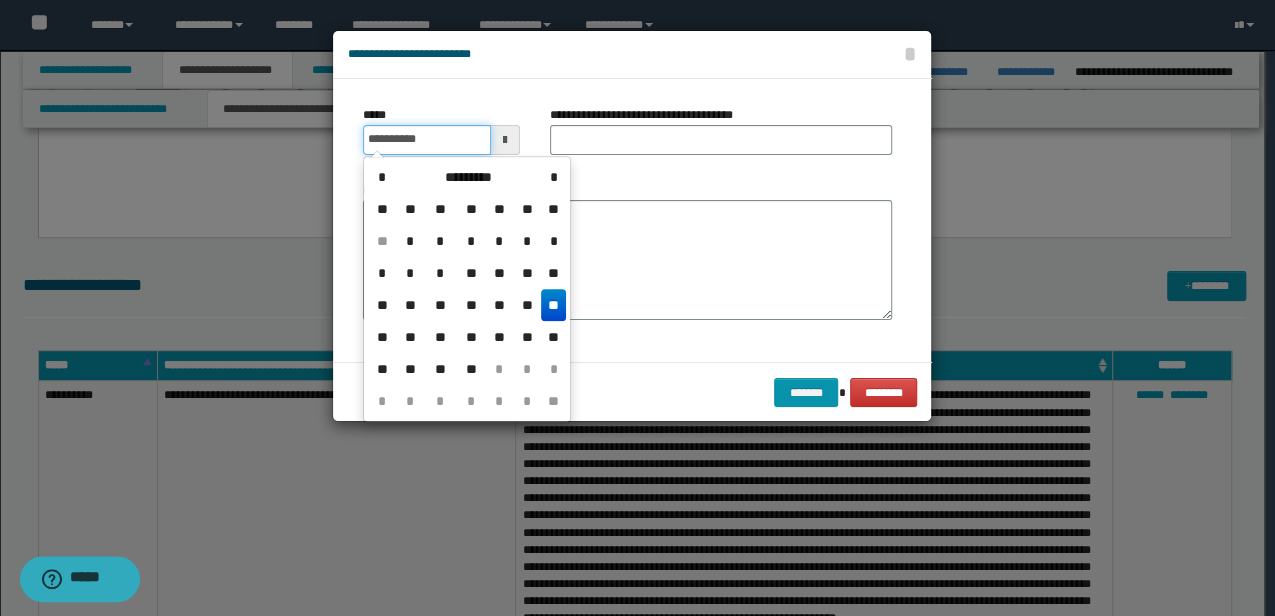 type on "**********" 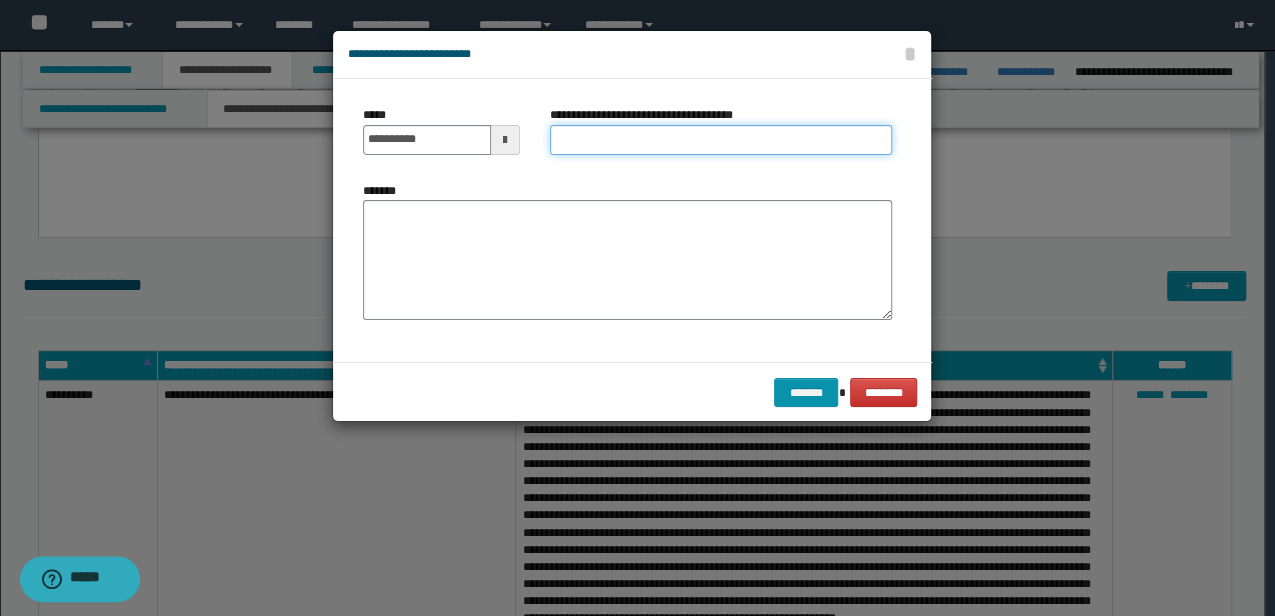 type on "*" 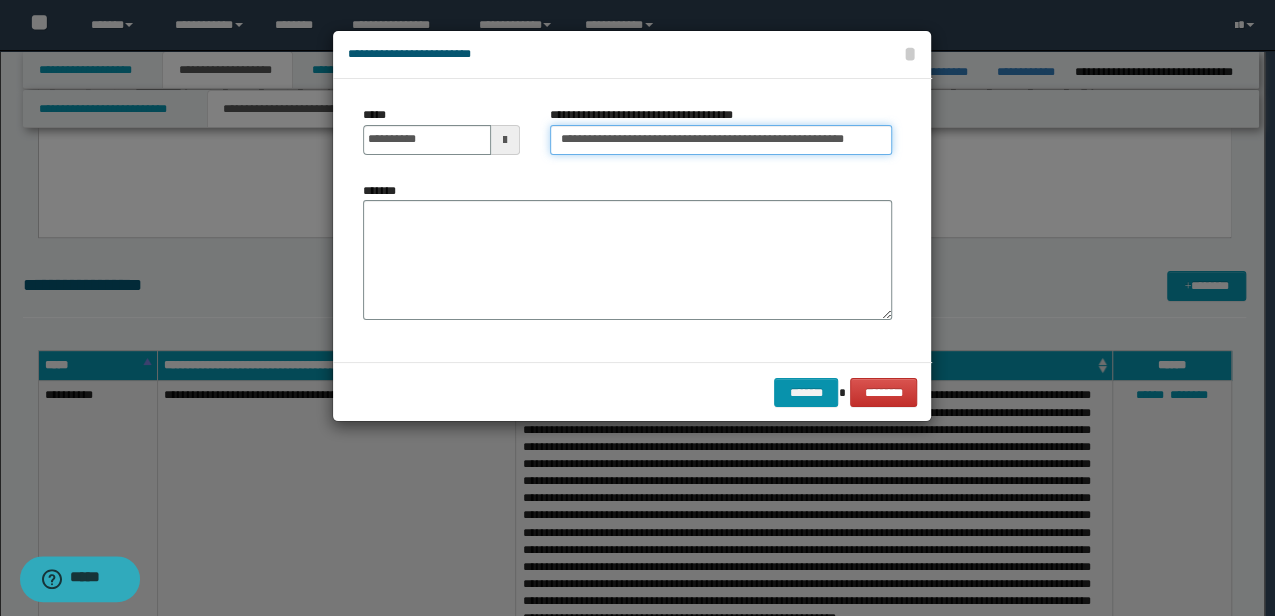 drag, startPoint x: 866, startPoint y: 138, endPoint x: 773, endPoint y: 140, distance: 93.0215 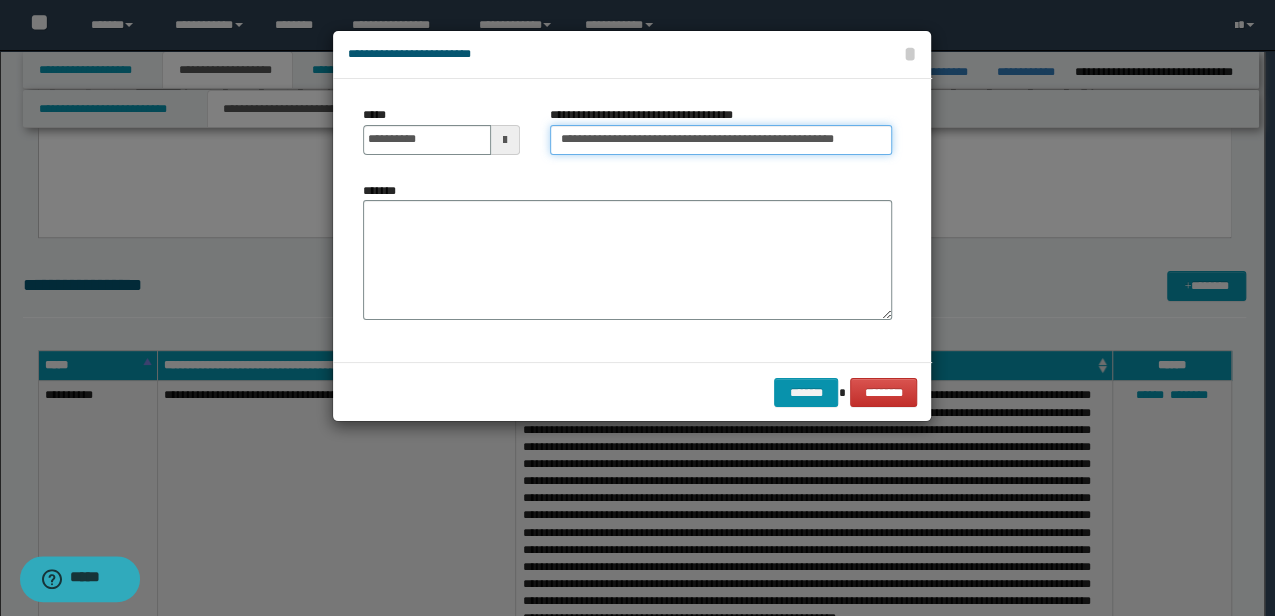 type on "**********" 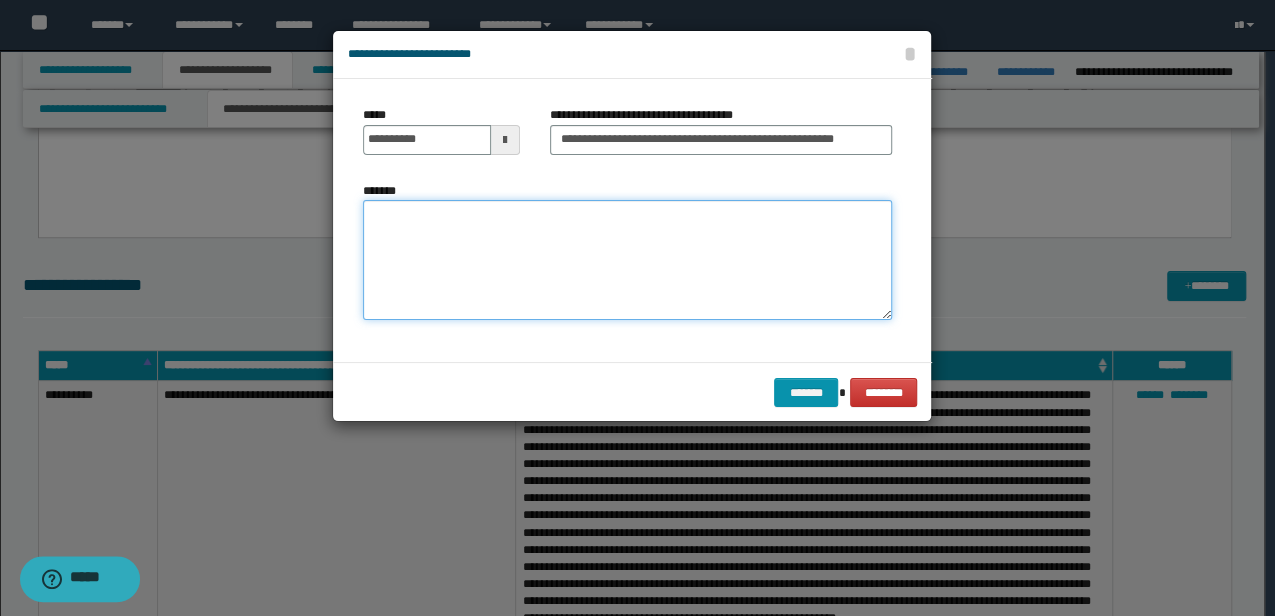 click on "*******" at bounding box center [627, 259] 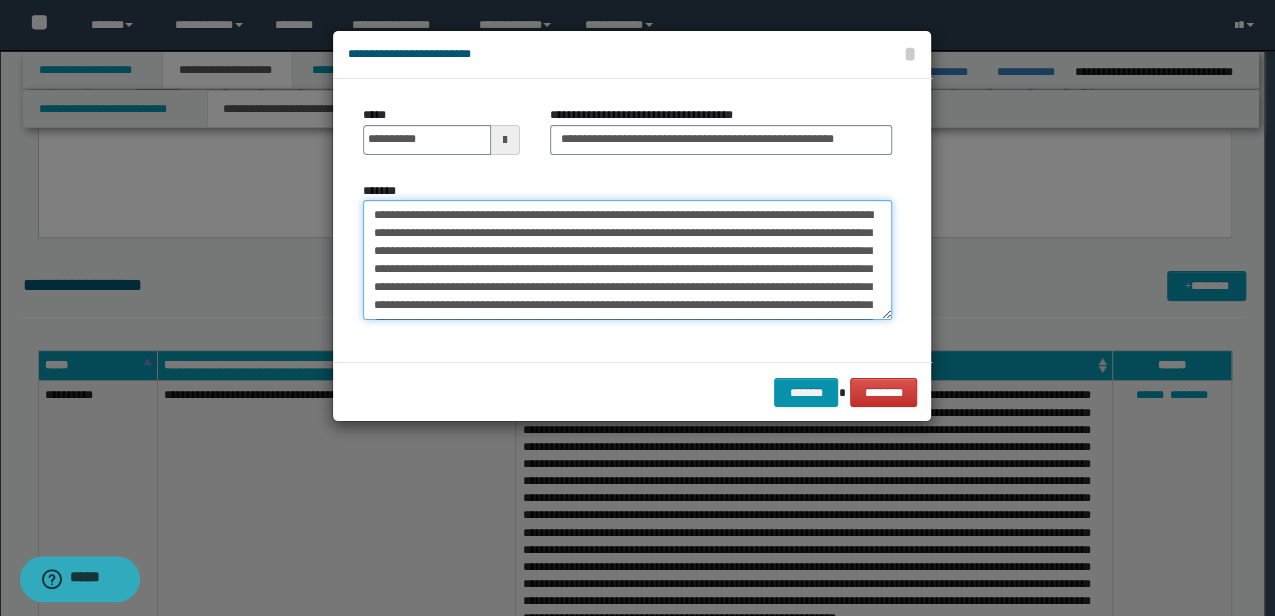 scroll, scrollTop: 66, scrollLeft: 0, axis: vertical 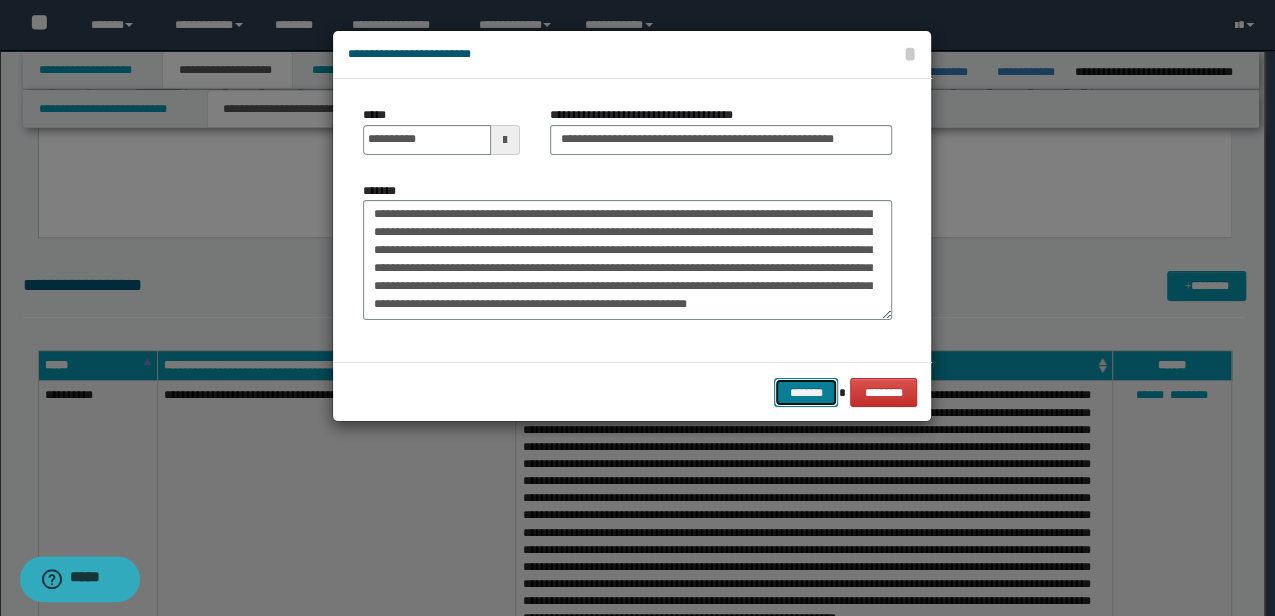 click on "*******" at bounding box center [806, 392] 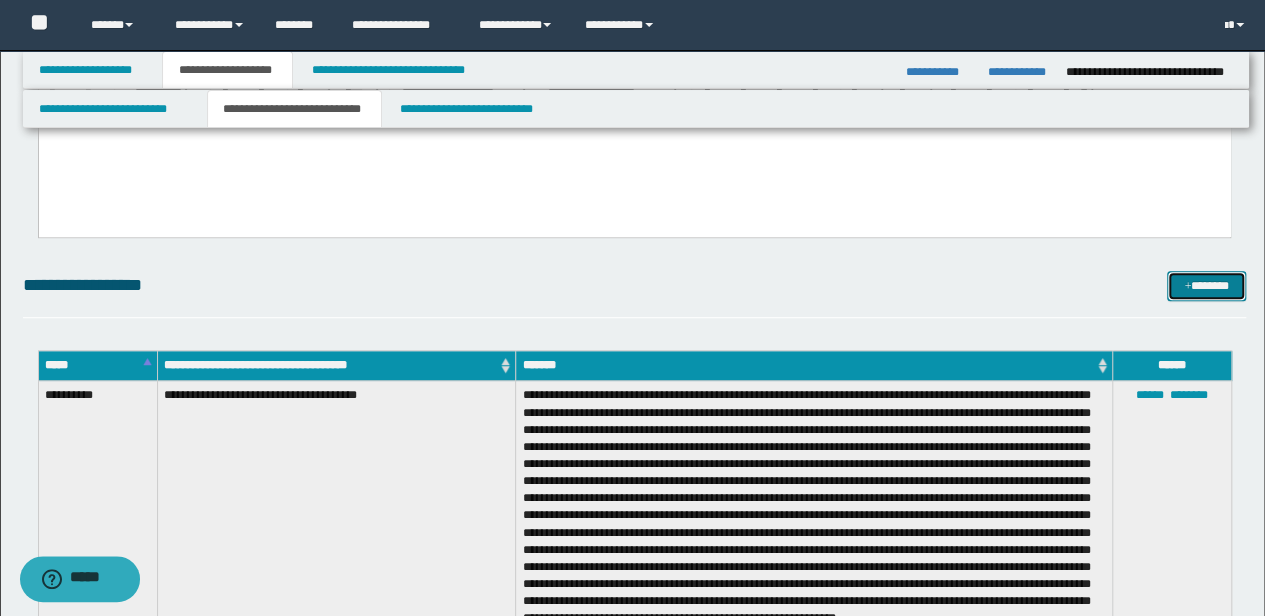 click on "*******" at bounding box center (1206, 285) 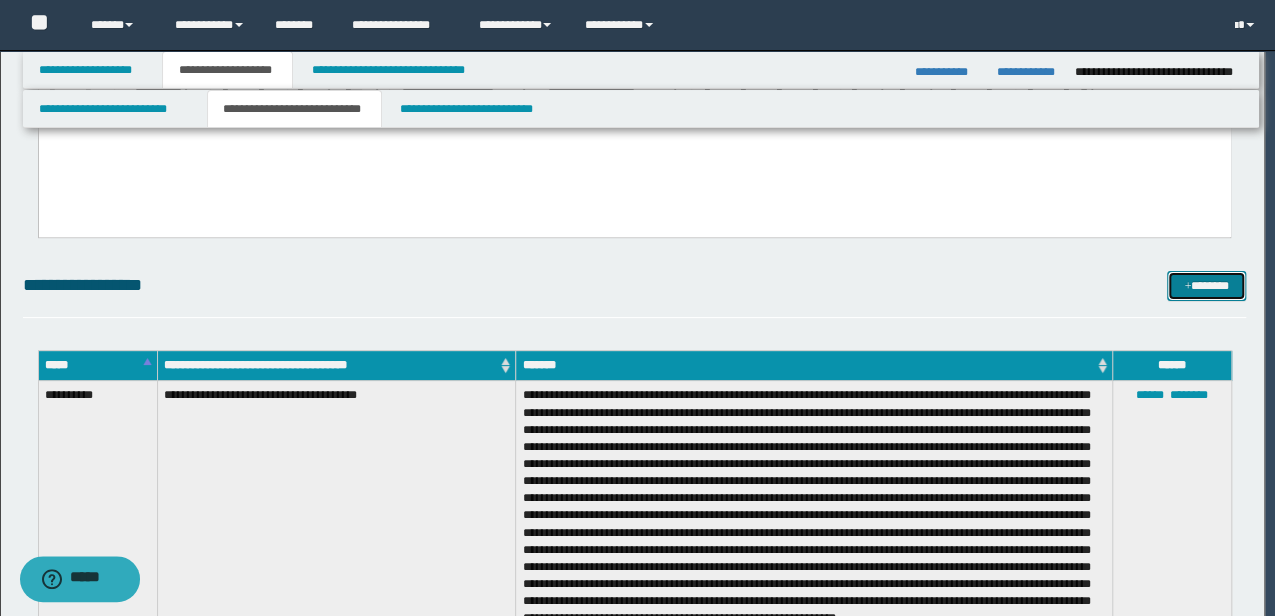 scroll, scrollTop: 0, scrollLeft: 0, axis: both 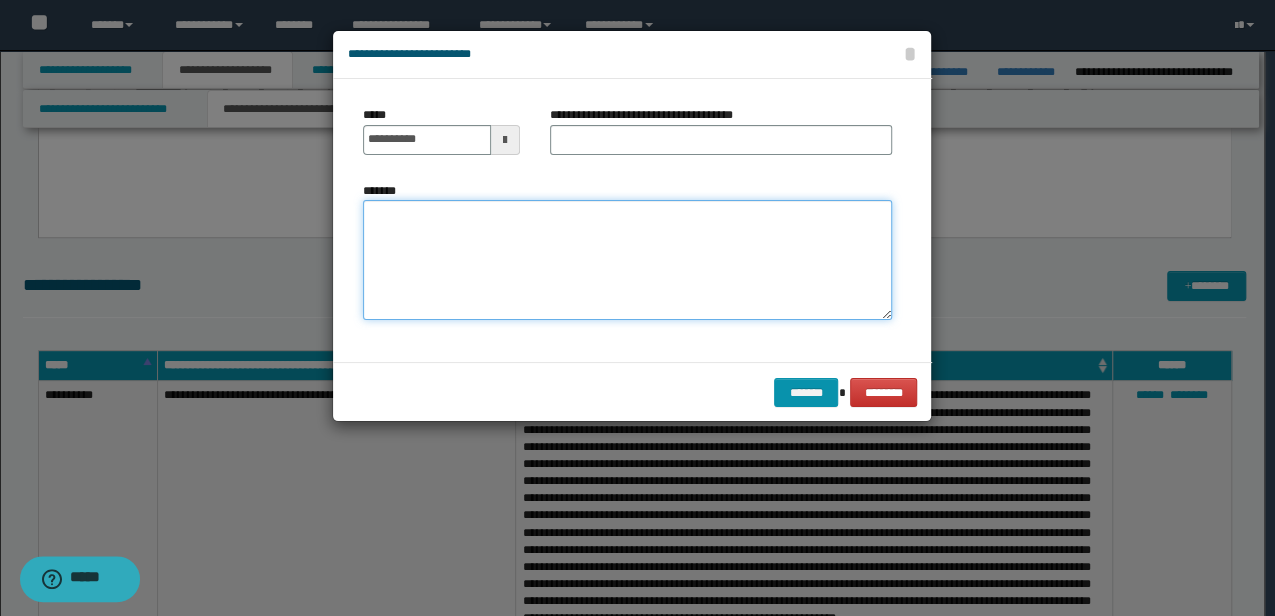 click on "*******" at bounding box center [627, 259] 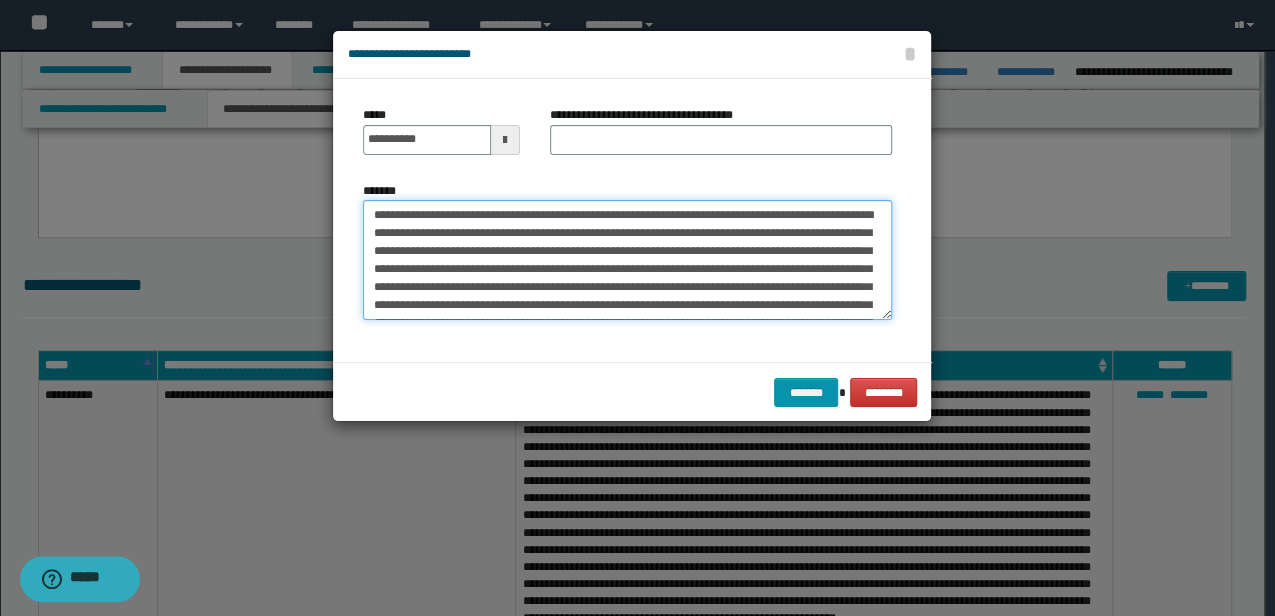 scroll, scrollTop: 84, scrollLeft: 0, axis: vertical 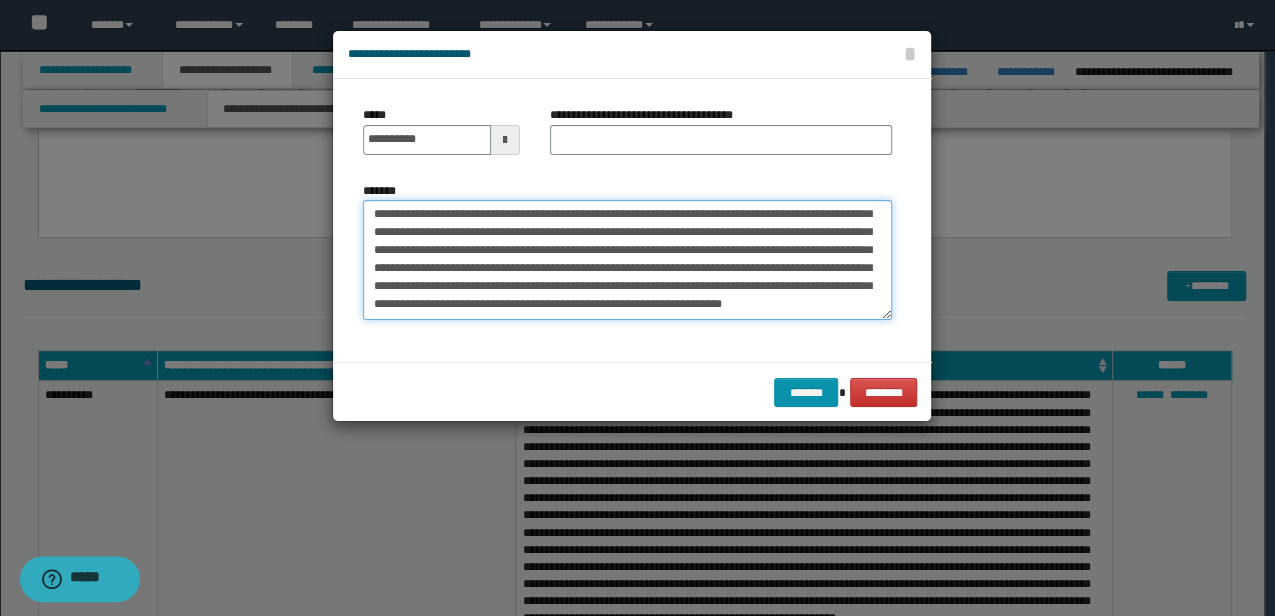 type on "**********" 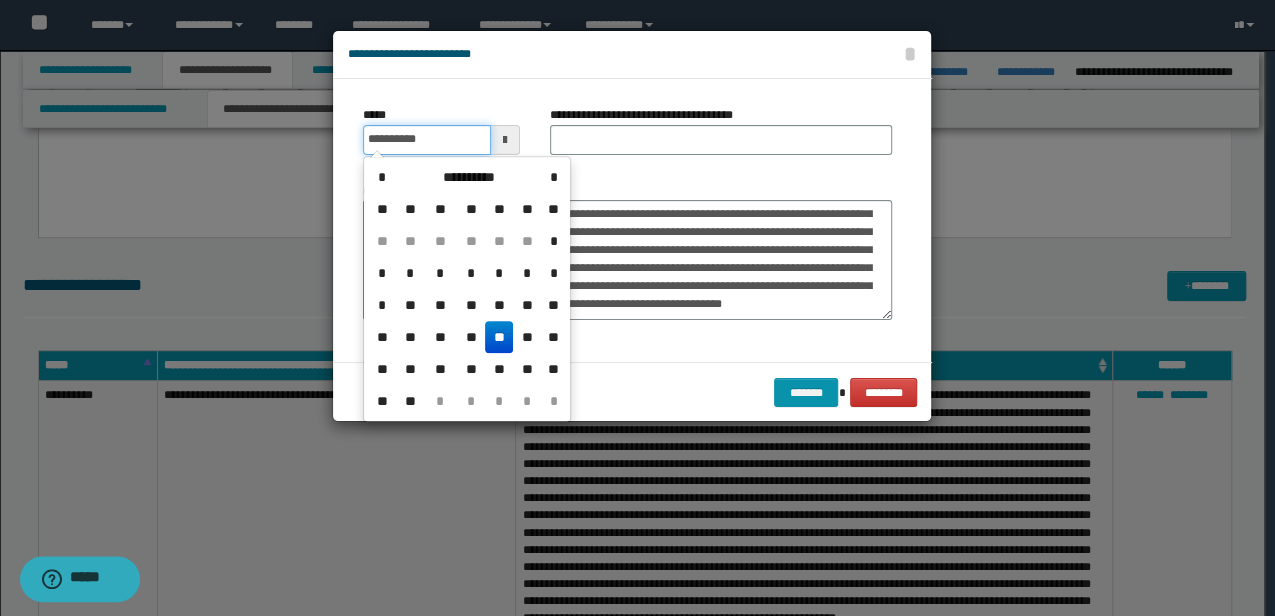 click on "**********" at bounding box center [426, 140] 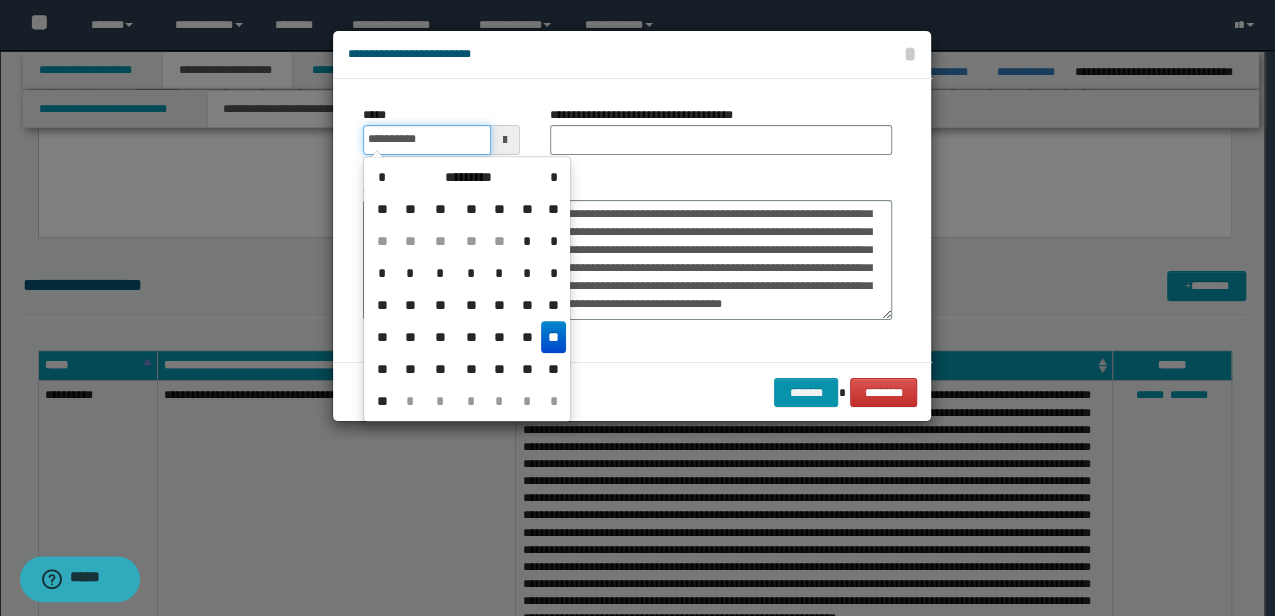 type on "**********" 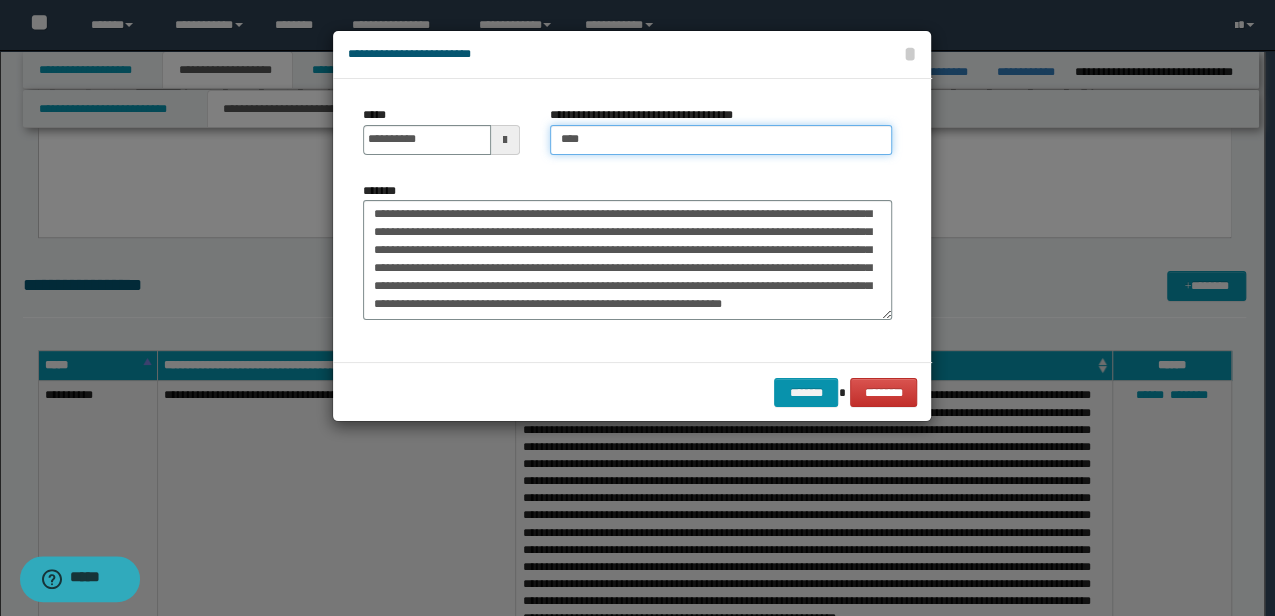 type on "**********" 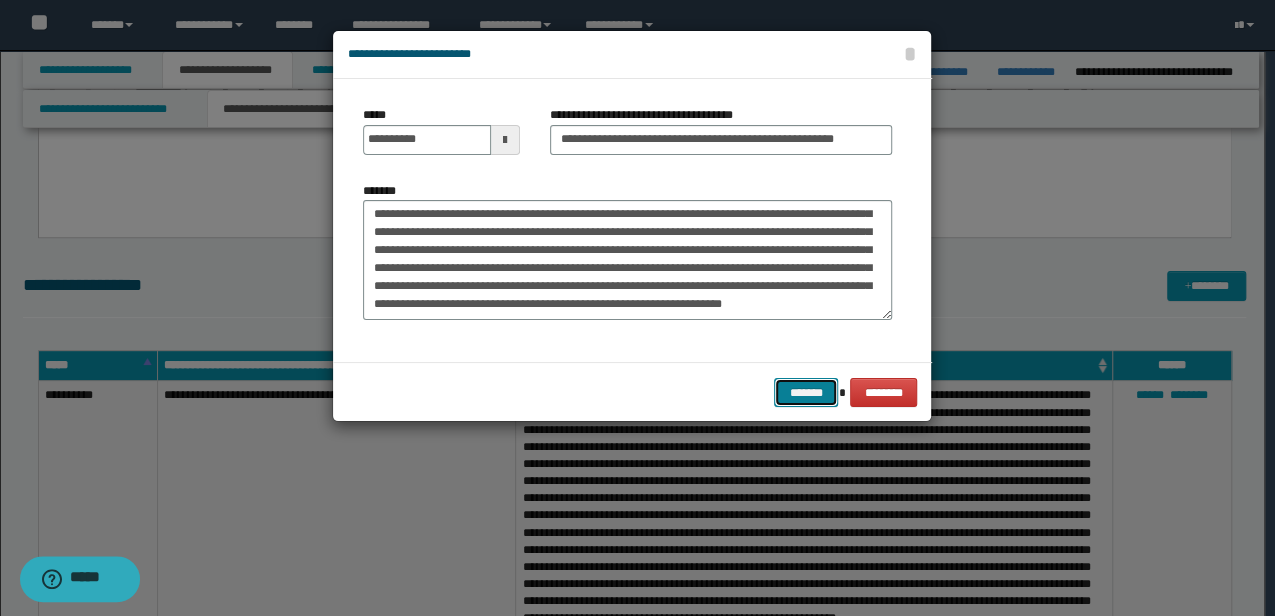 click on "*******" at bounding box center (806, 392) 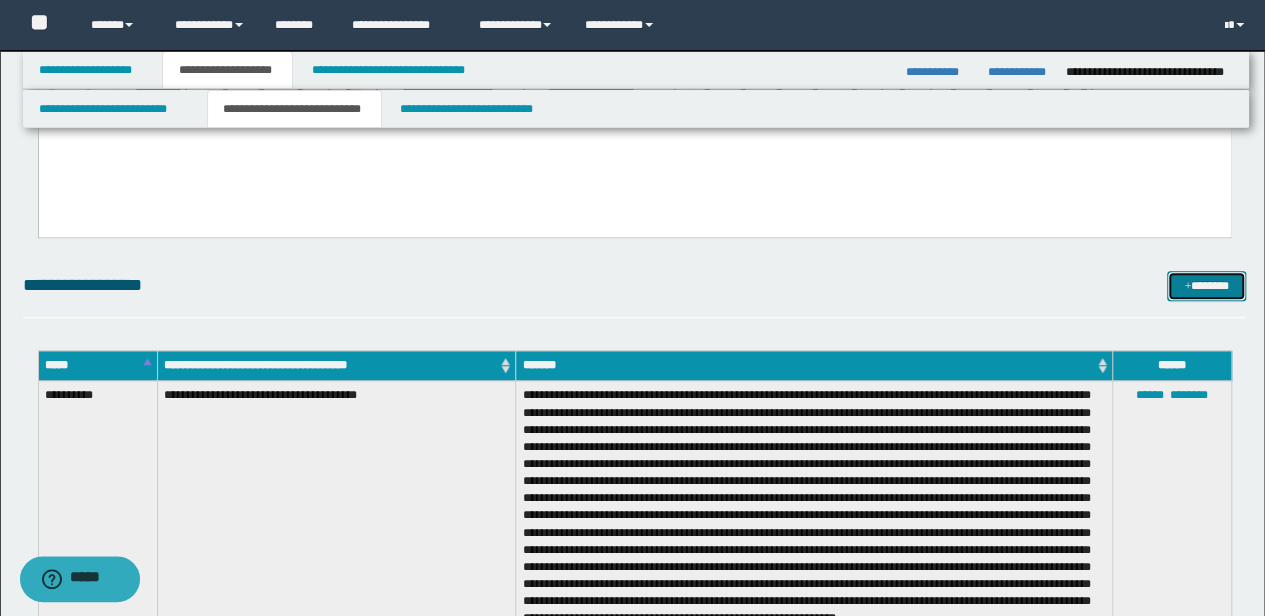 click on "*******" at bounding box center (1206, 285) 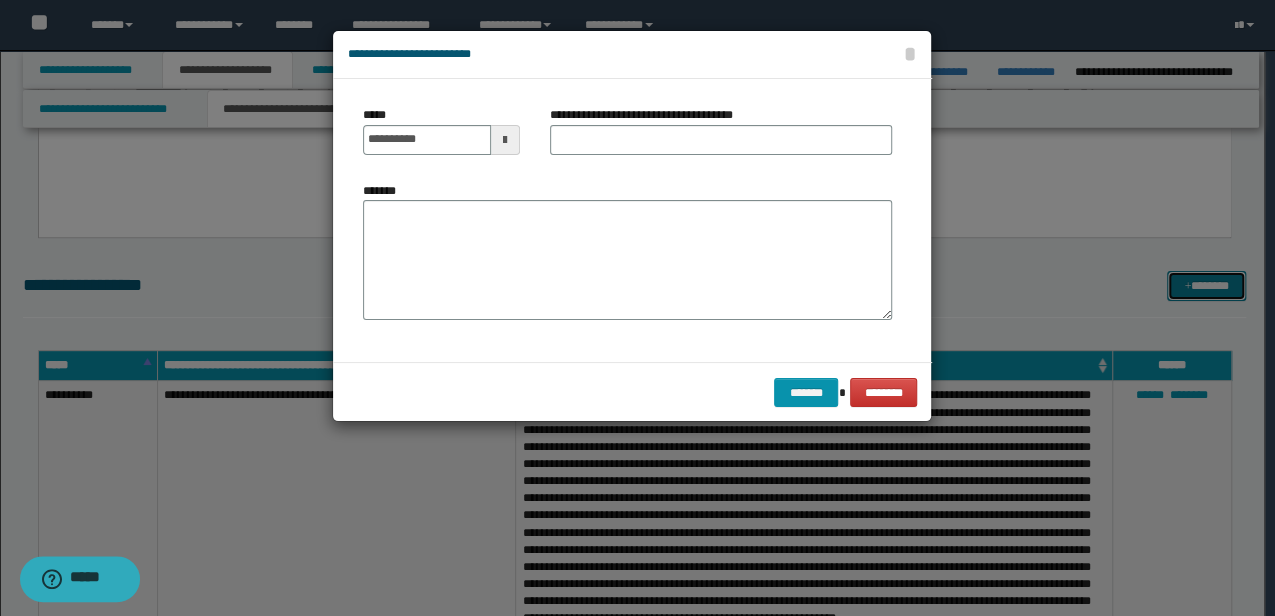 scroll, scrollTop: 0, scrollLeft: 0, axis: both 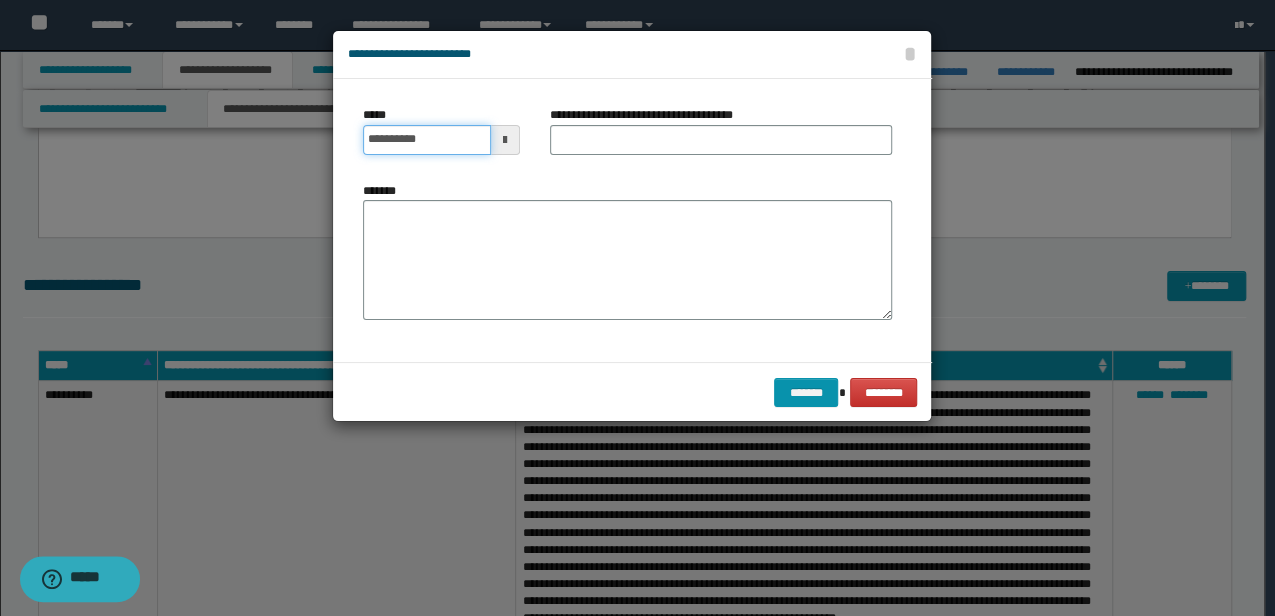click on "**********" at bounding box center (426, 140) 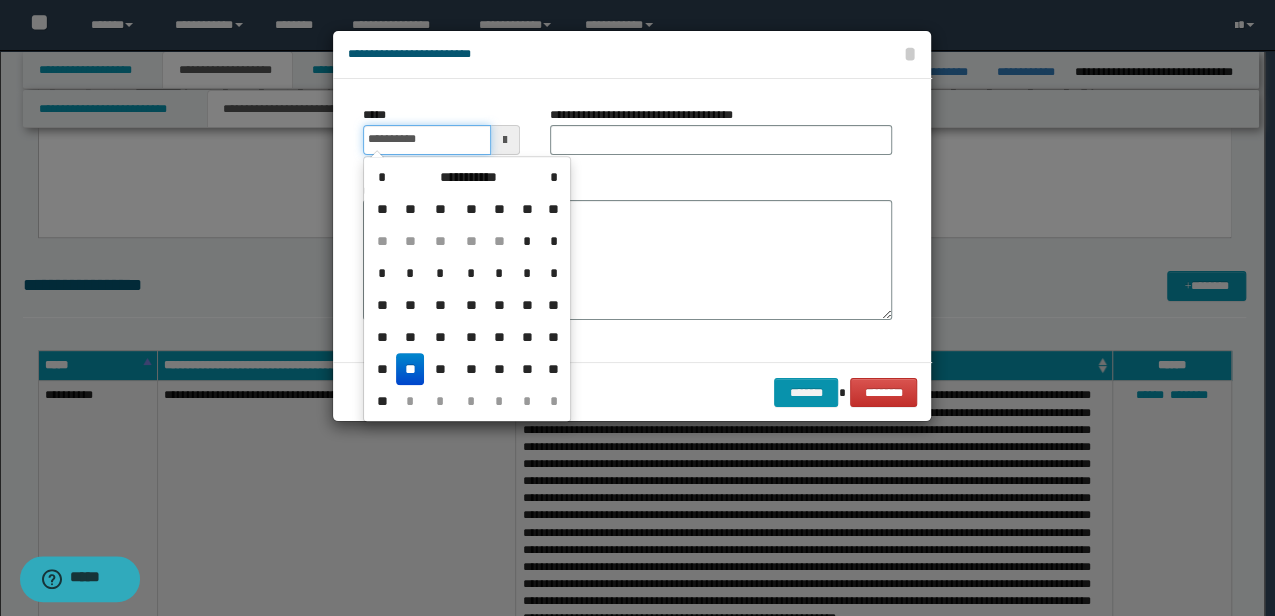 type on "**********" 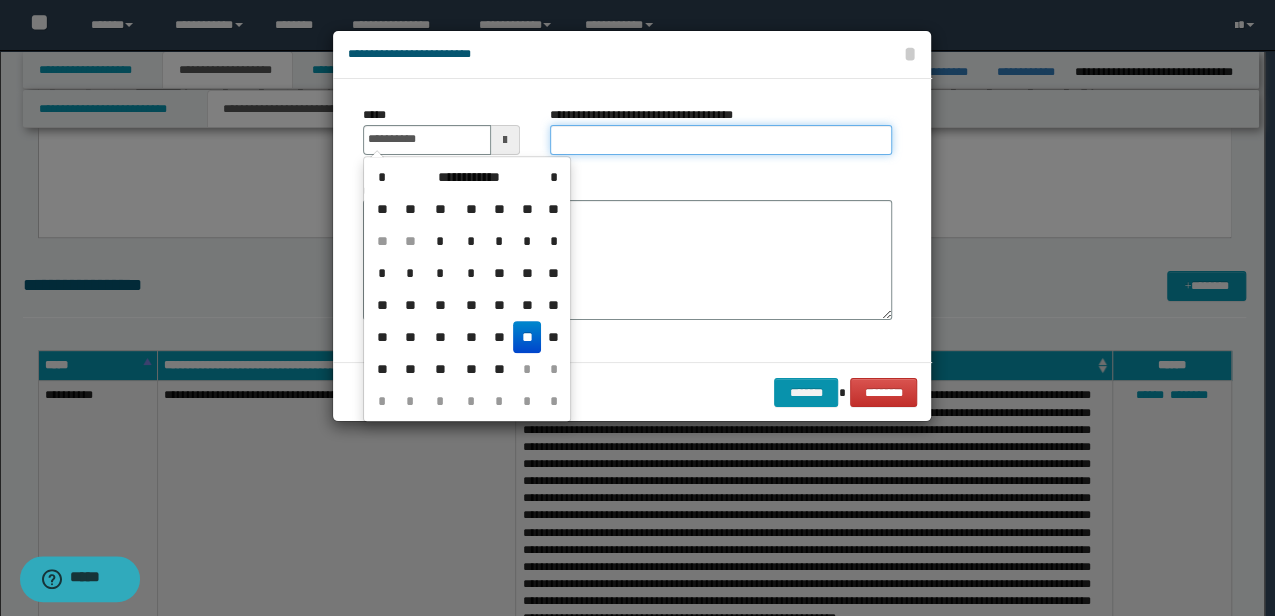 click on "**********" at bounding box center [721, 140] 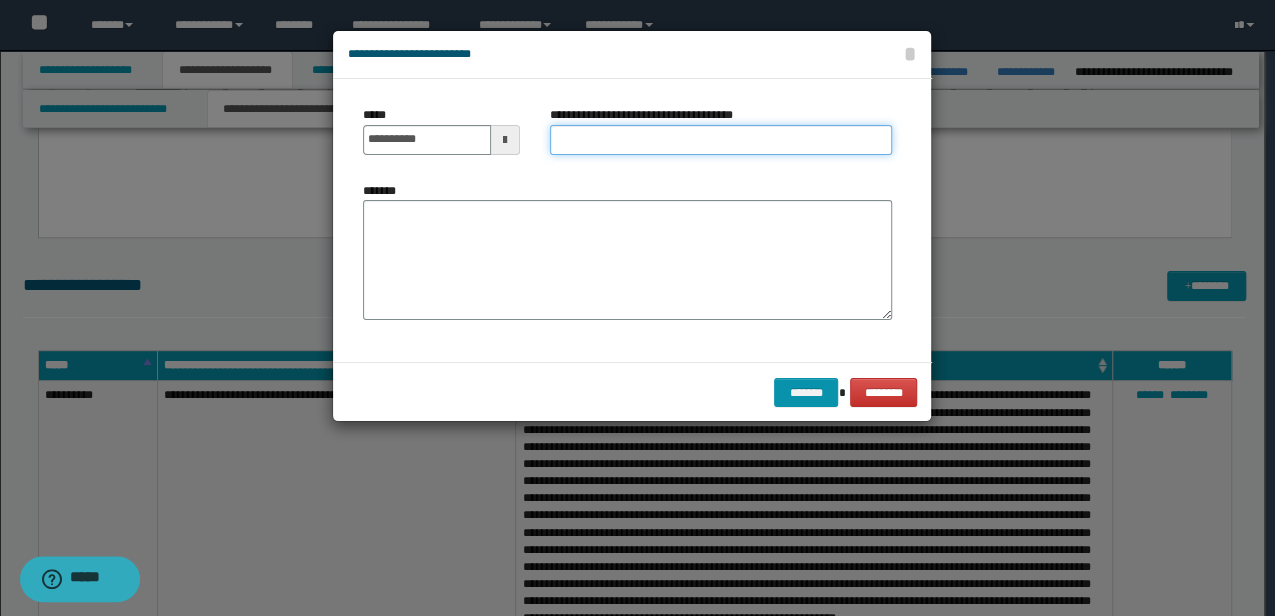 type on "**********" 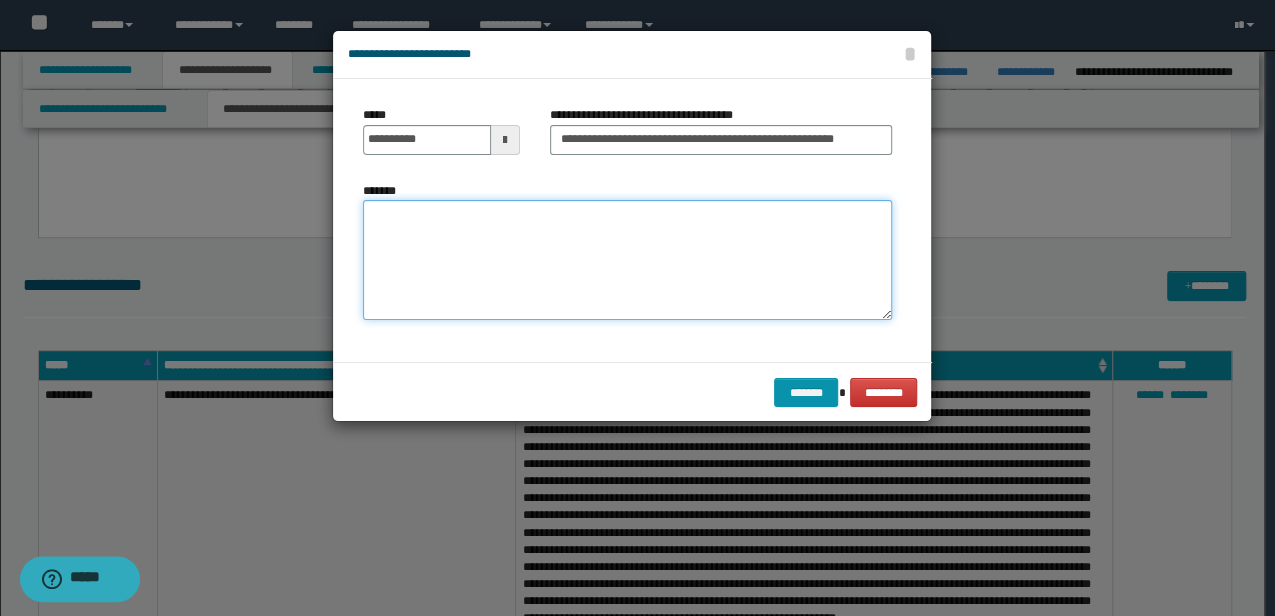 click on "*******" at bounding box center [627, 259] 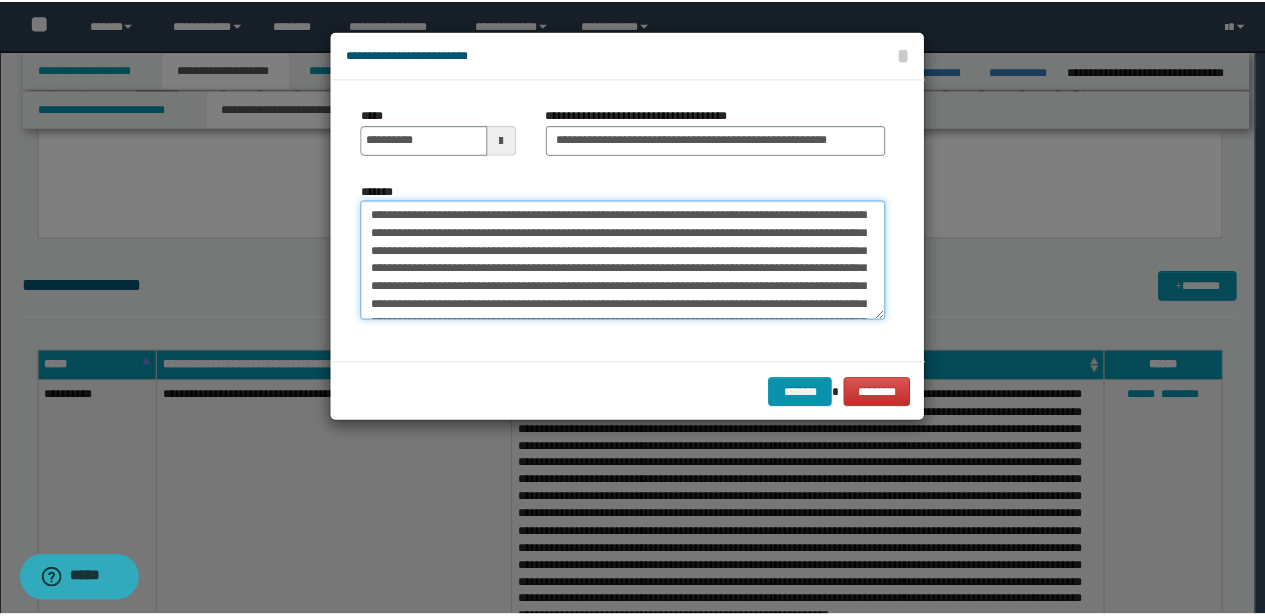 scroll, scrollTop: 102, scrollLeft: 0, axis: vertical 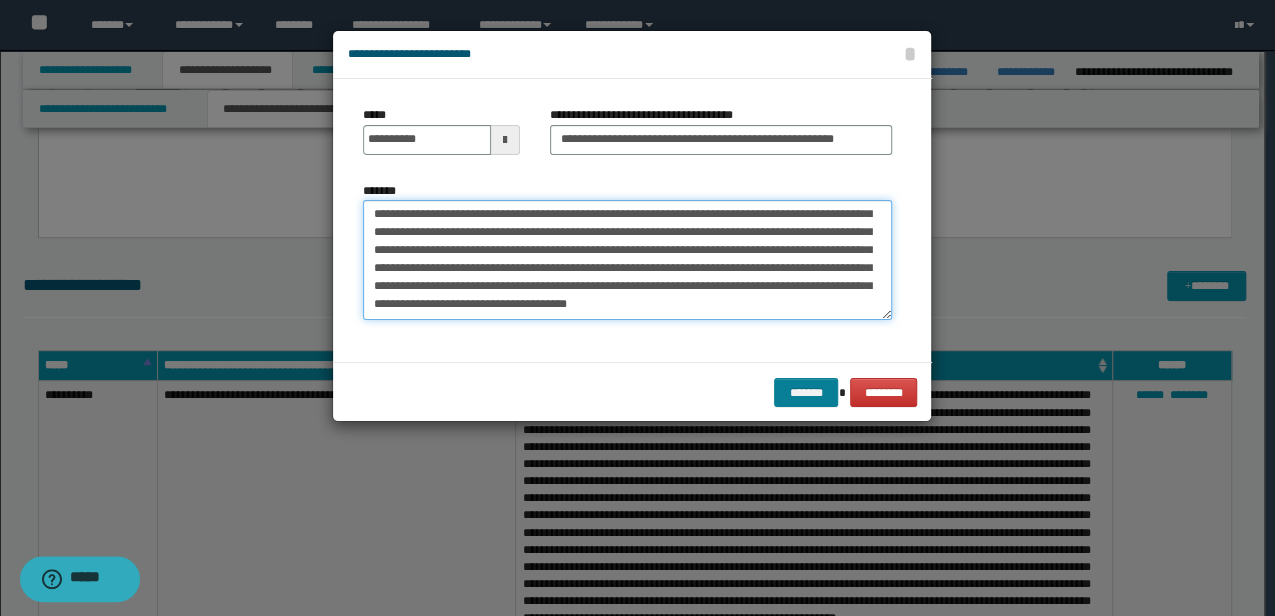 type on "**********" 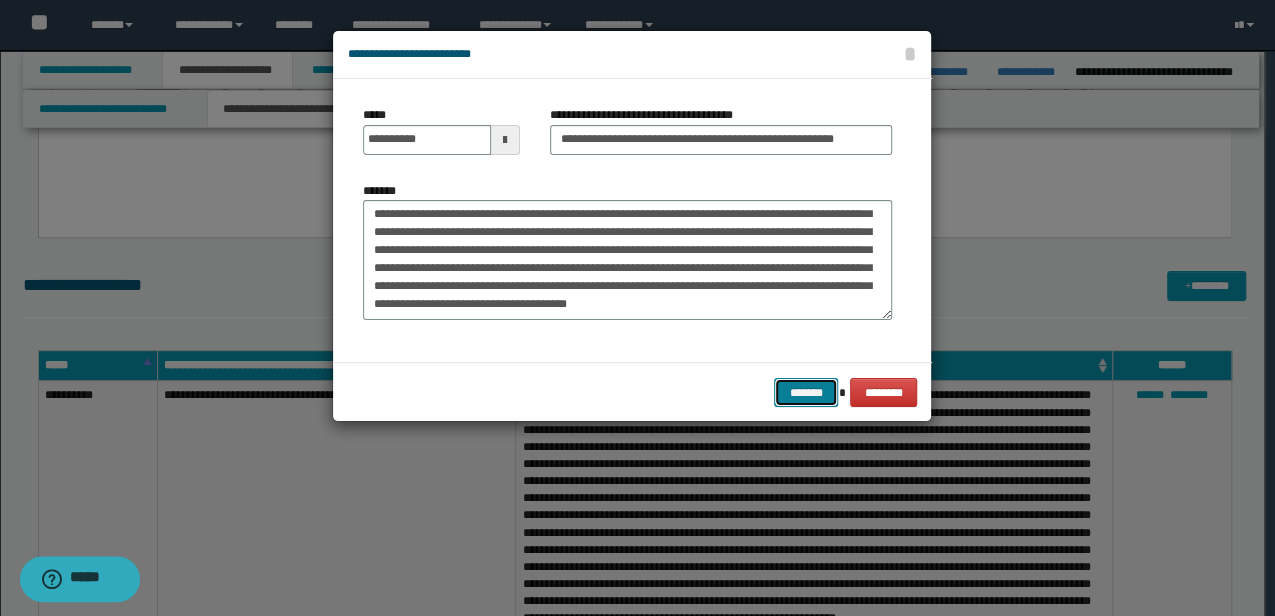 click on "*******" at bounding box center (806, 392) 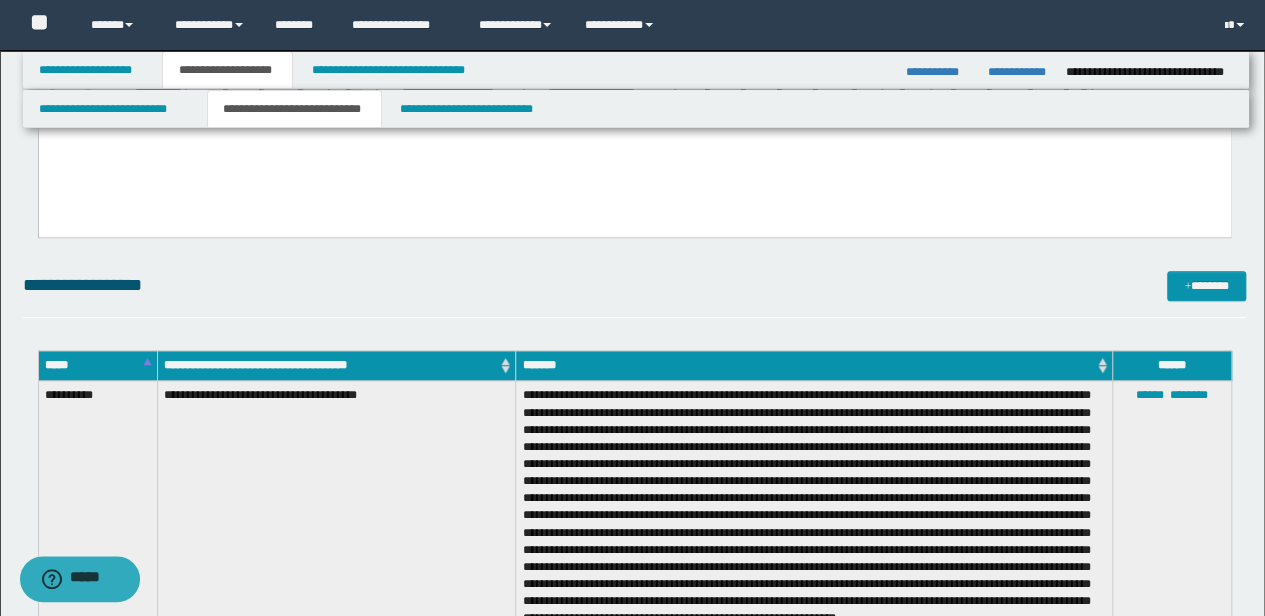 scroll, scrollTop: 2015, scrollLeft: 0, axis: vertical 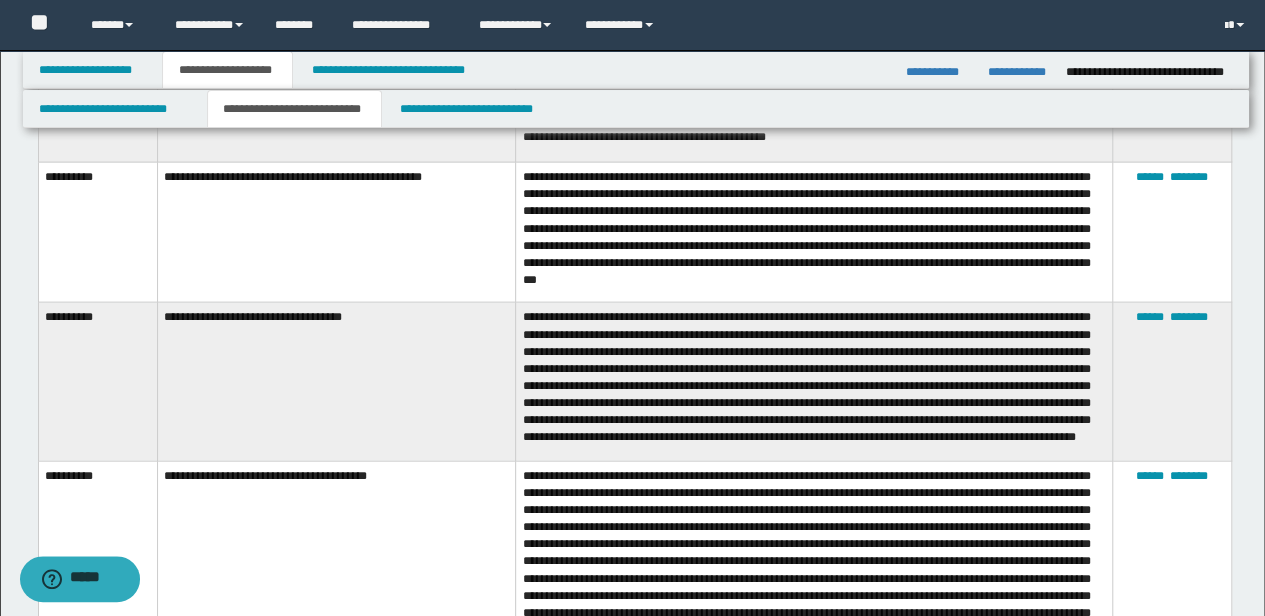 click on "**********" at bounding box center [814, 233] 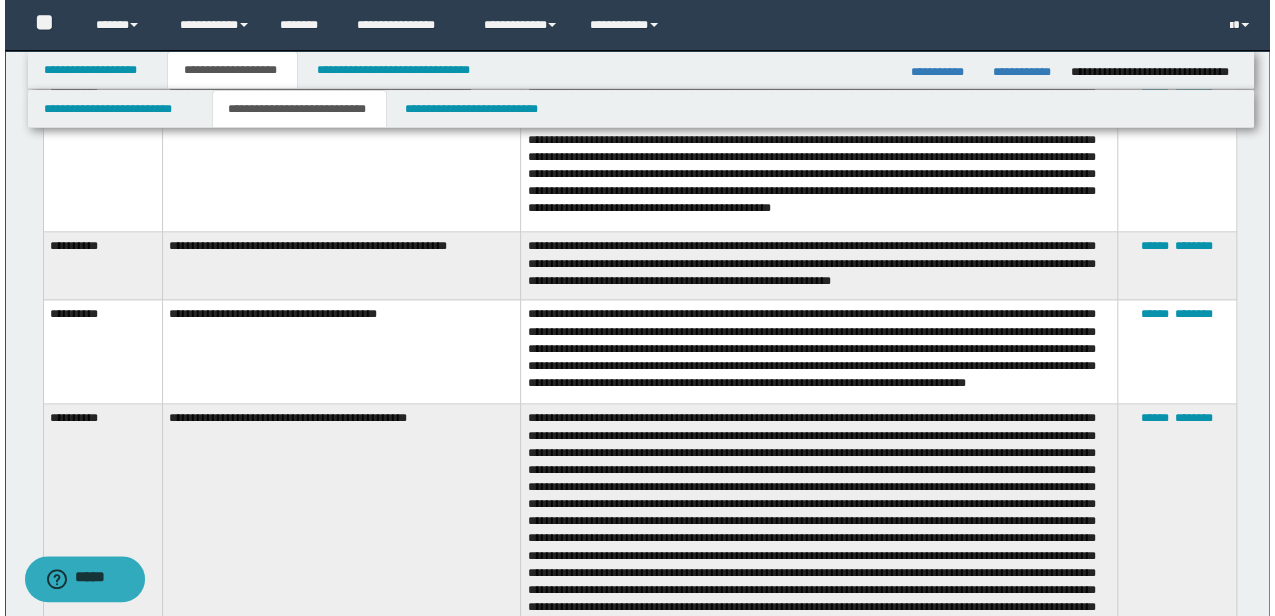 scroll, scrollTop: 615, scrollLeft: 0, axis: vertical 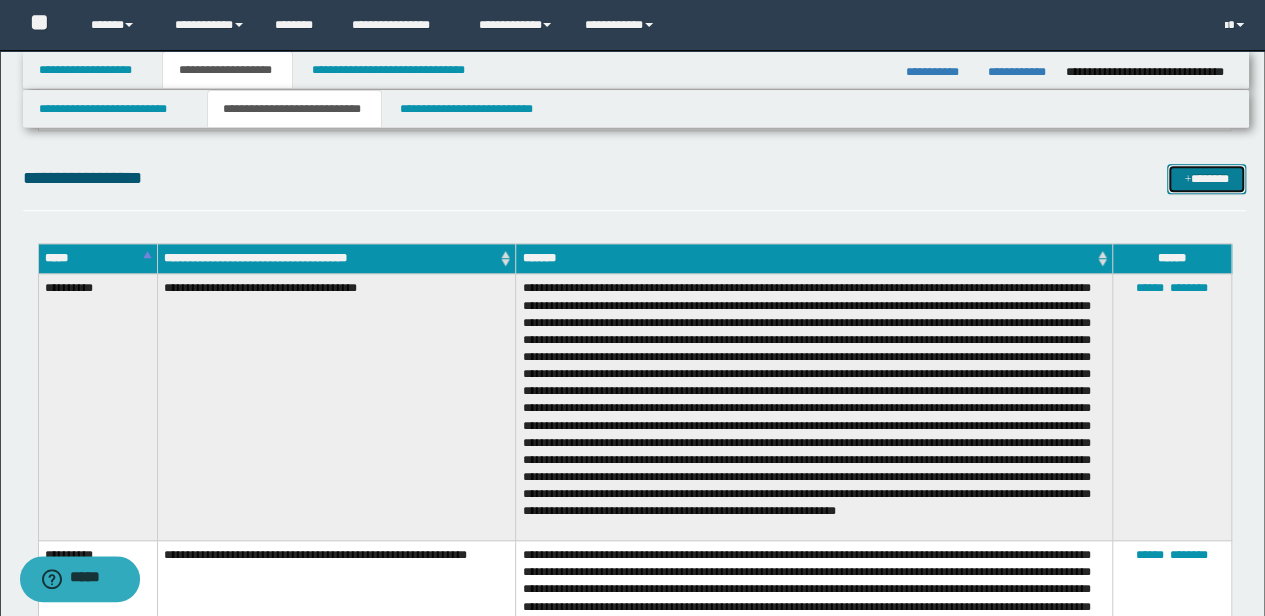 click on "*******" at bounding box center (1206, 178) 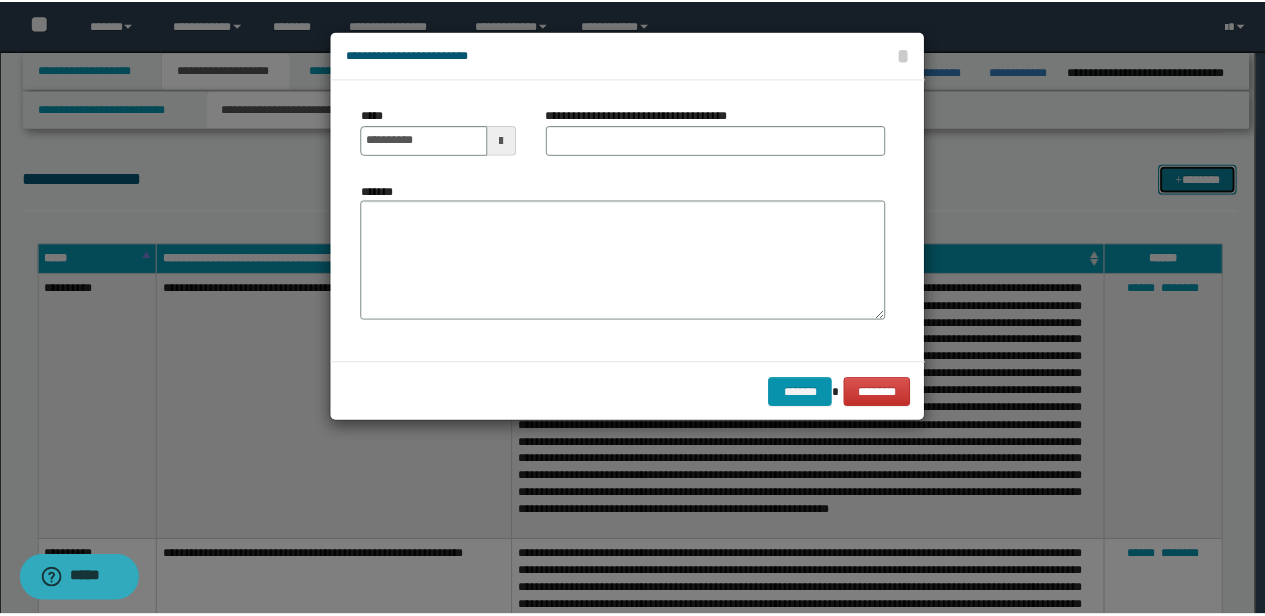 scroll, scrollTop: 0, scrollLeft: 0, axis: both 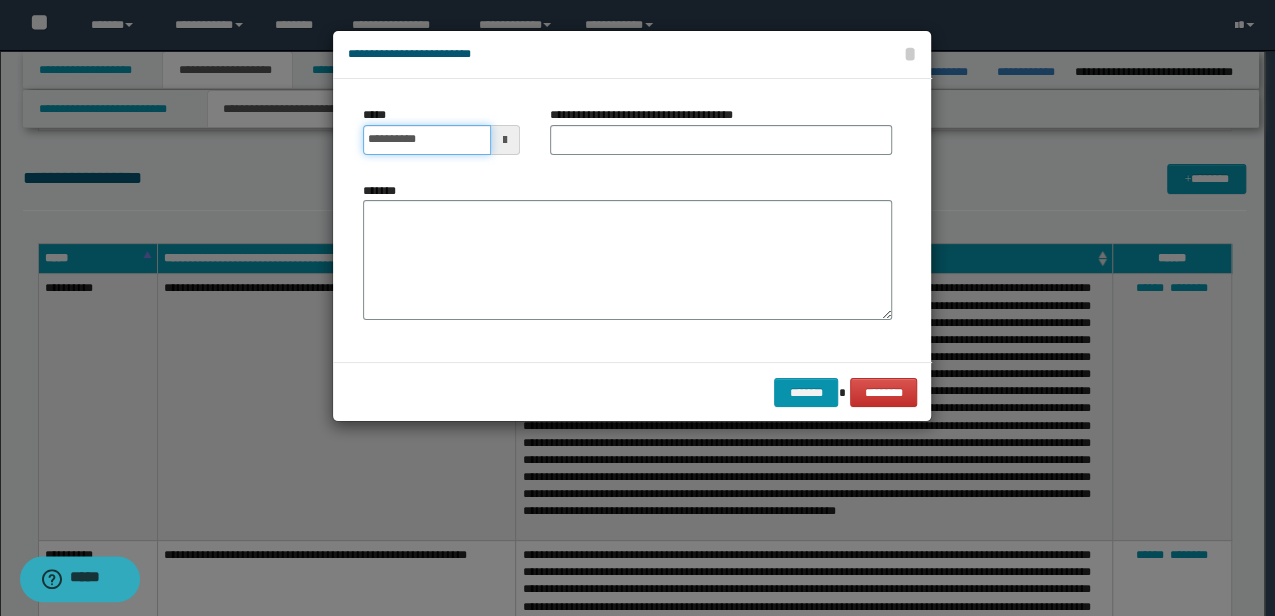 click on "**********" at bounding box center [426, 140] 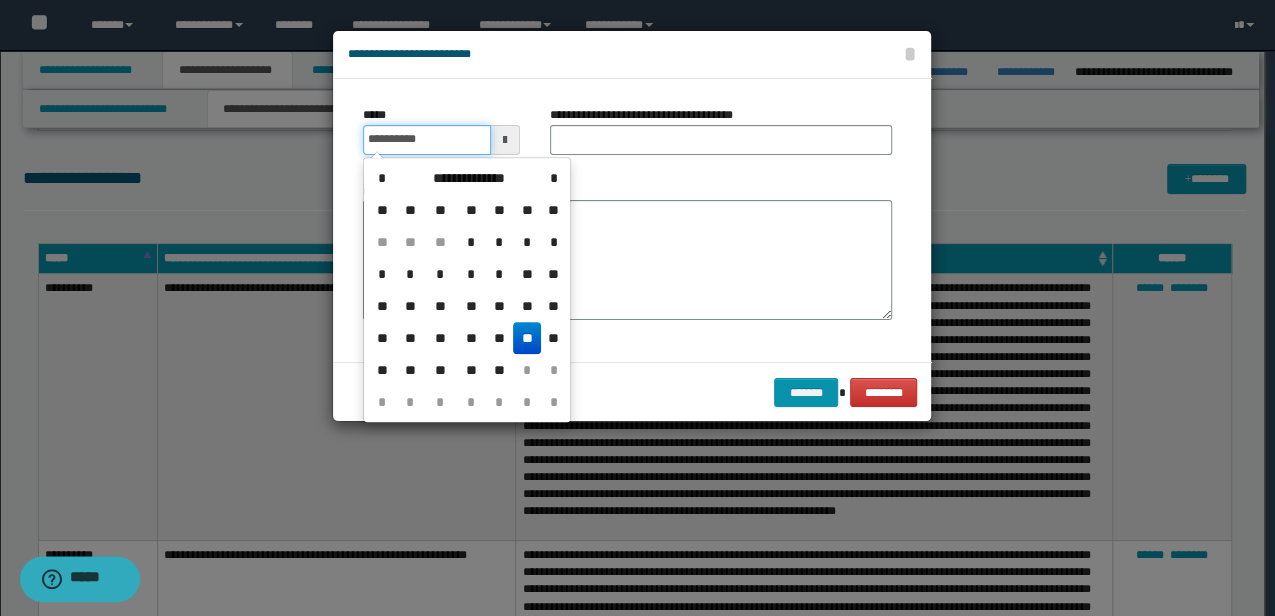 type on "**********" 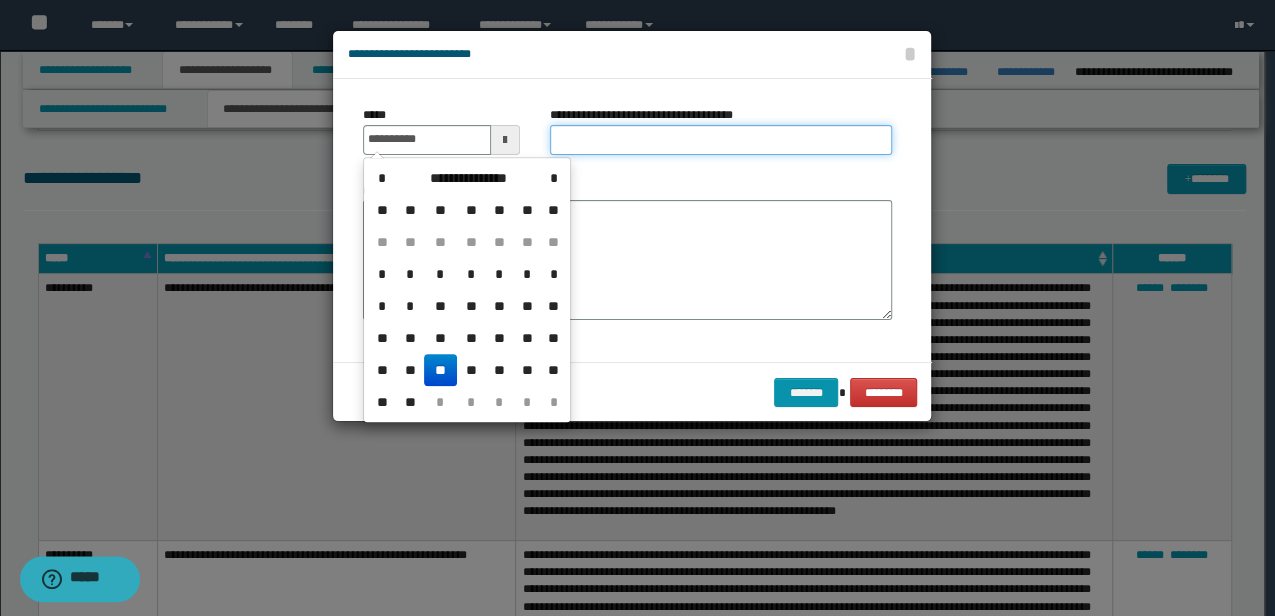 click on "**********" at bounding box center (721, 140) 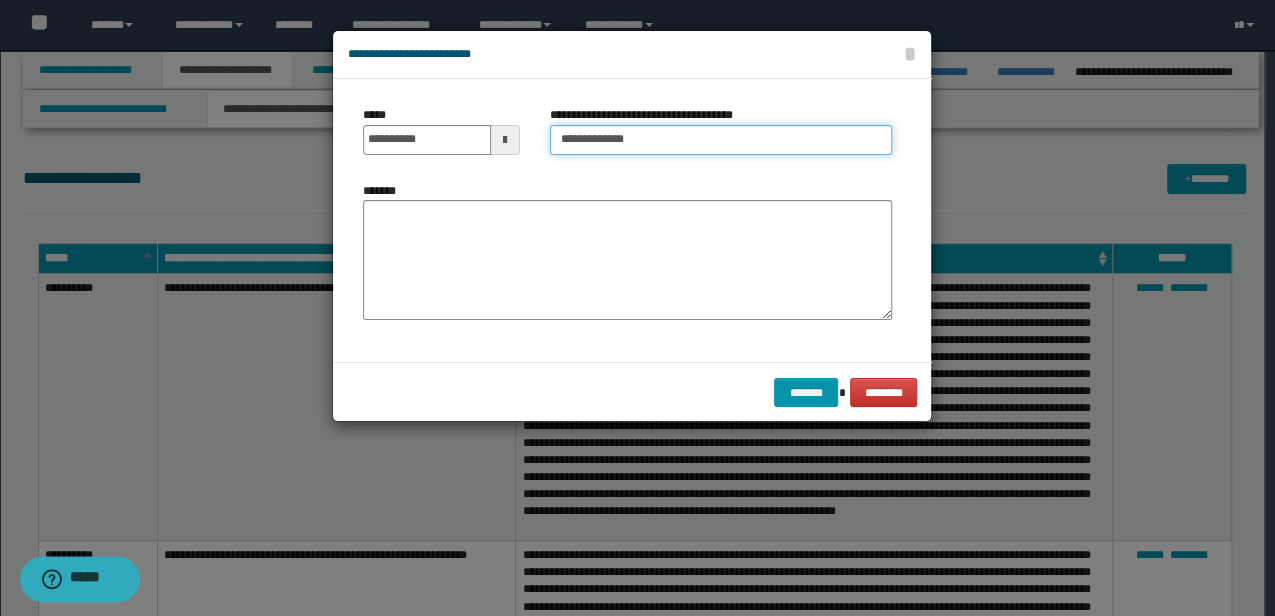 type on "**********" 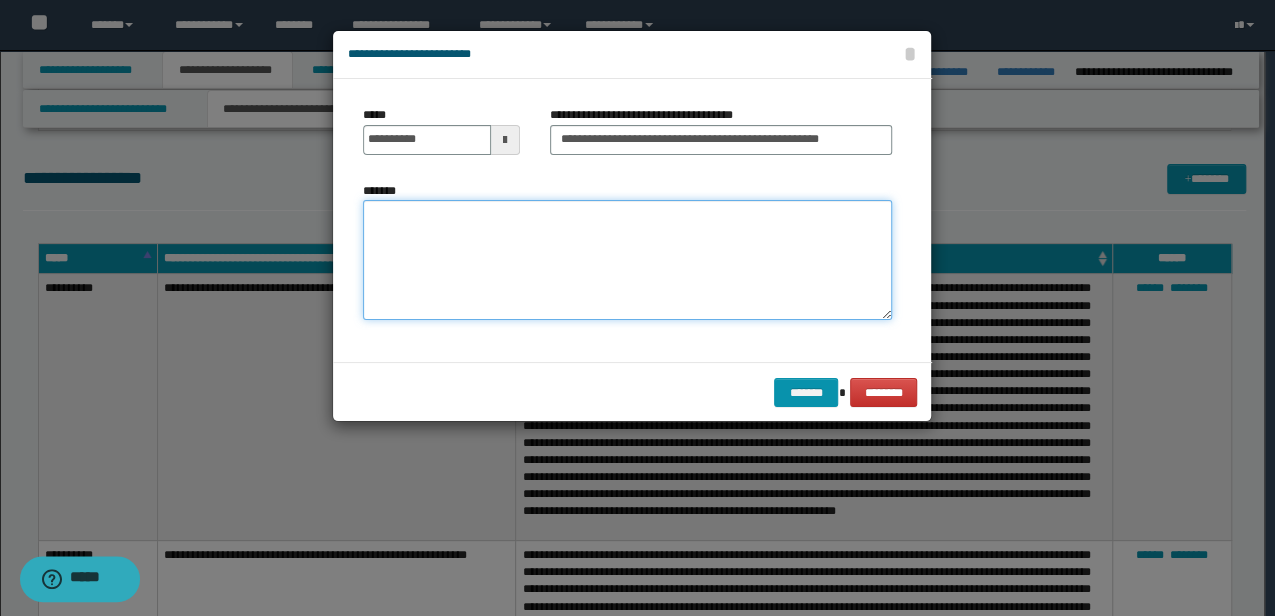 click on "*******" at bounding box center [627, 259] 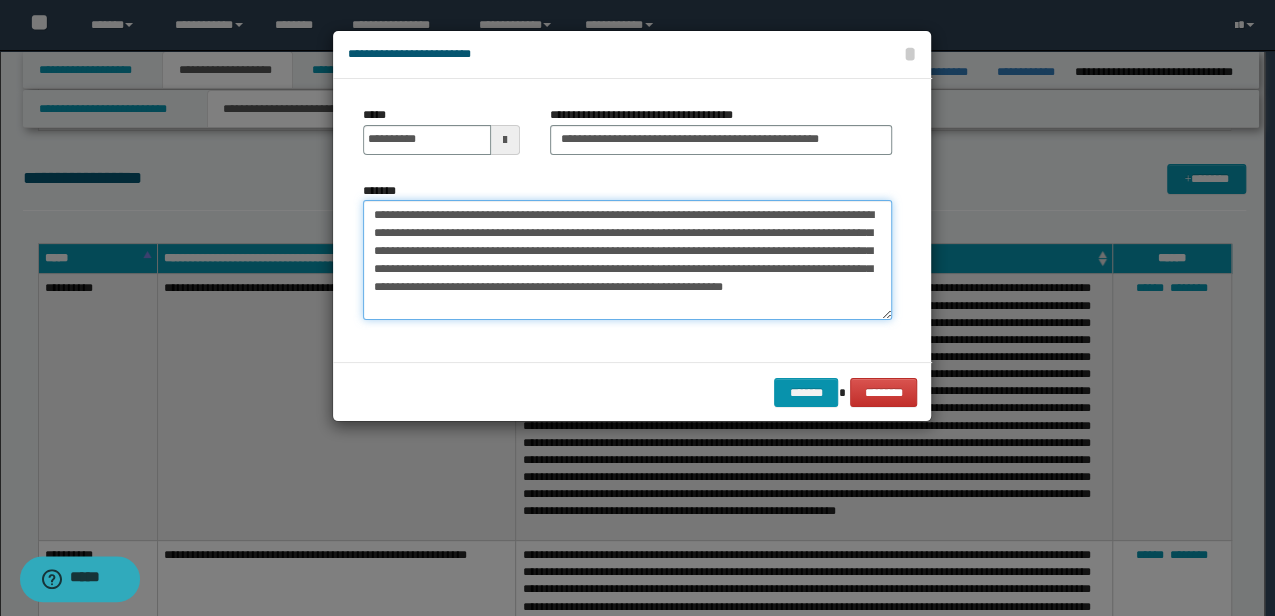 drag, startPoint x: 511, startPoint y: 277, endPoint x: 474, endPoint y: 250, distance: 45.80393 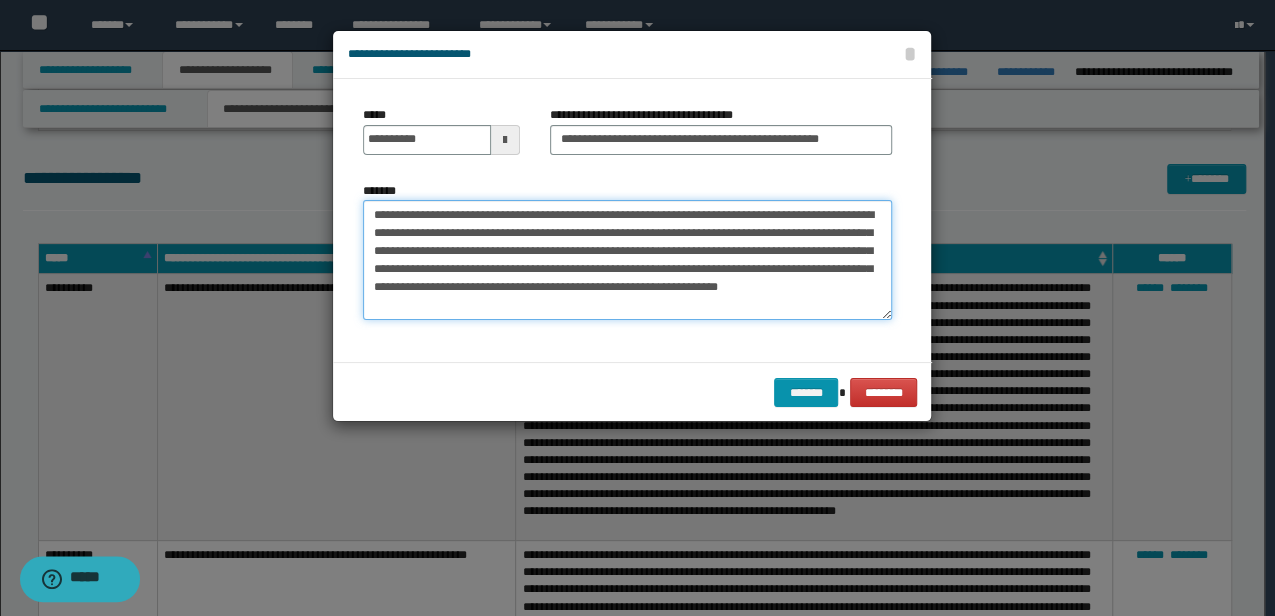 click on "**********" at bounding box center (627, 259) 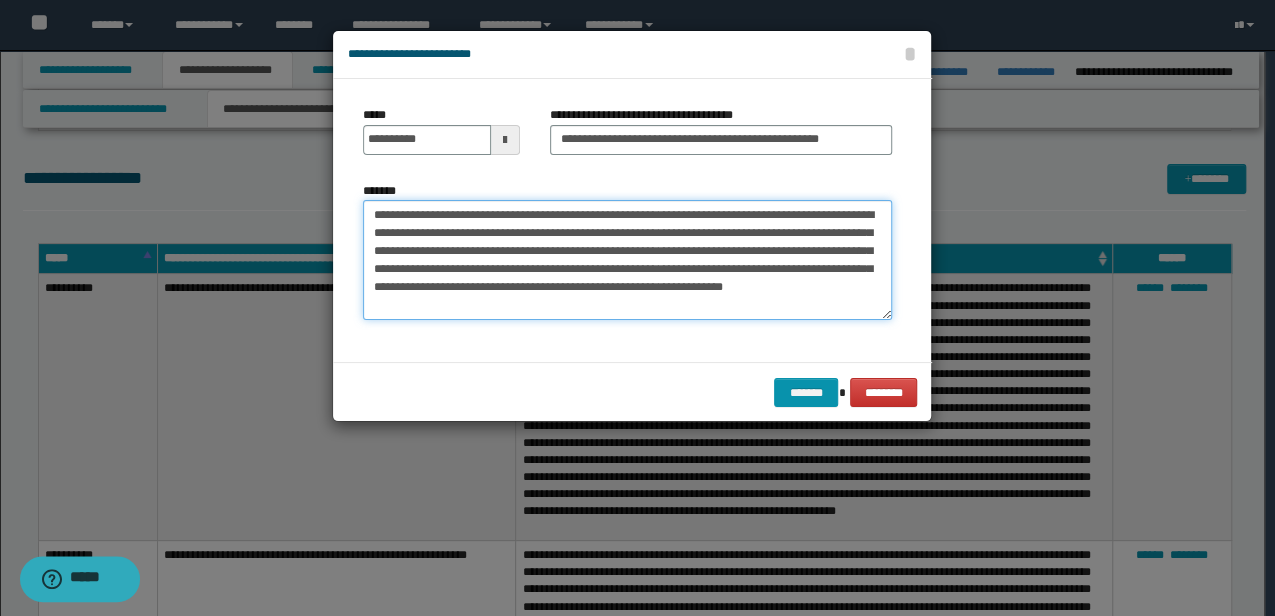 click on "**********" at bounding box center (627, 259) 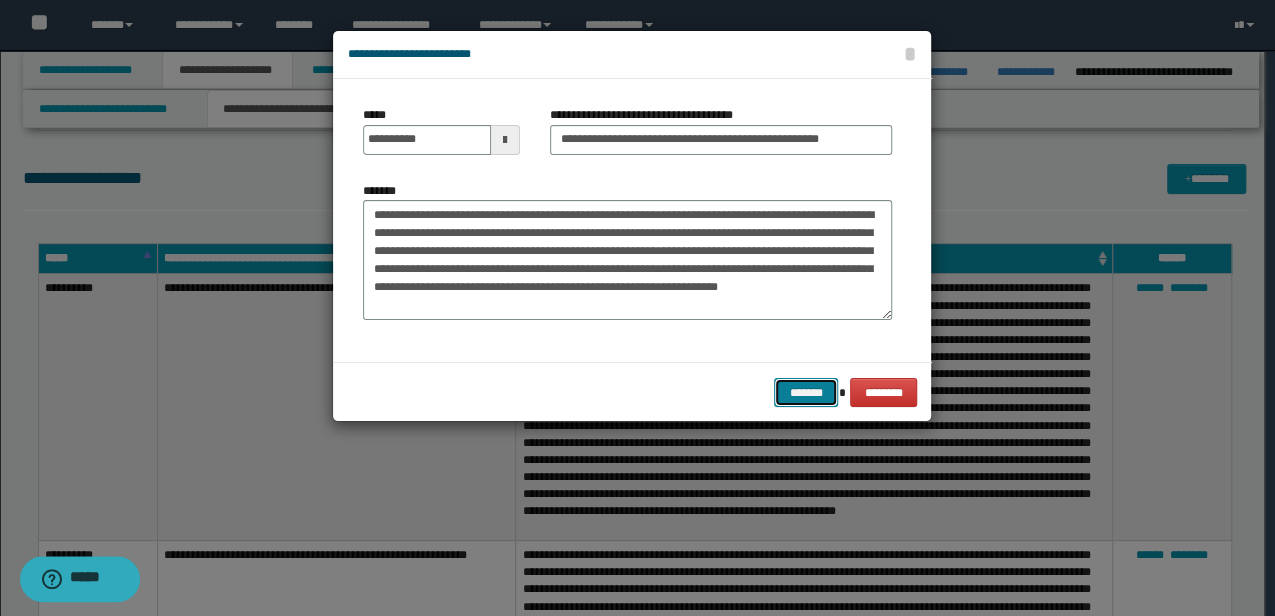 click on "*******" at bounding box center [806, 392] 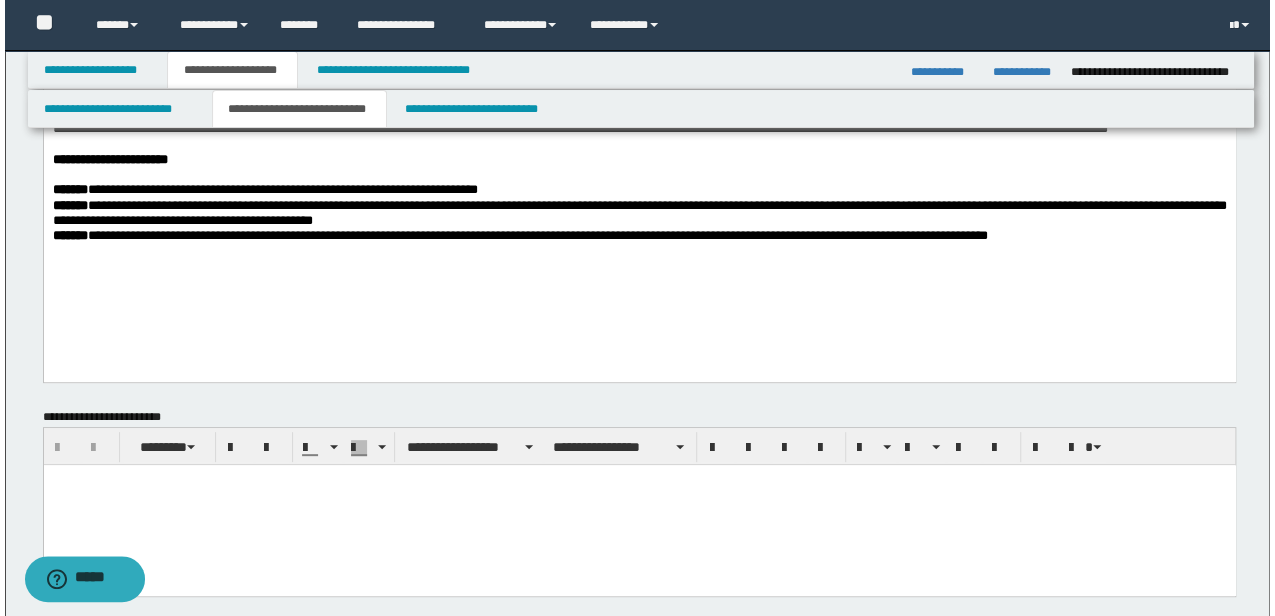 scroll, scrollTop: 482, scrollLeft: 0, axis: vertical 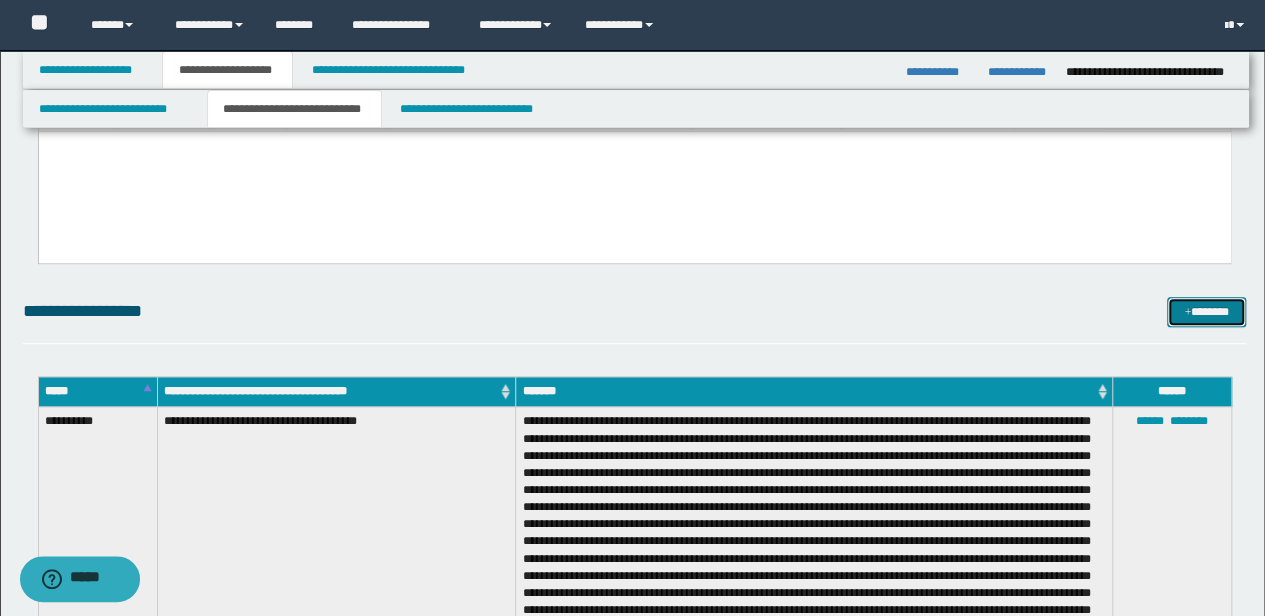 drag, startPoint x: 1204, startPoint y: 306, endPoint x: 1193, endPoint y: 306, distance: 11 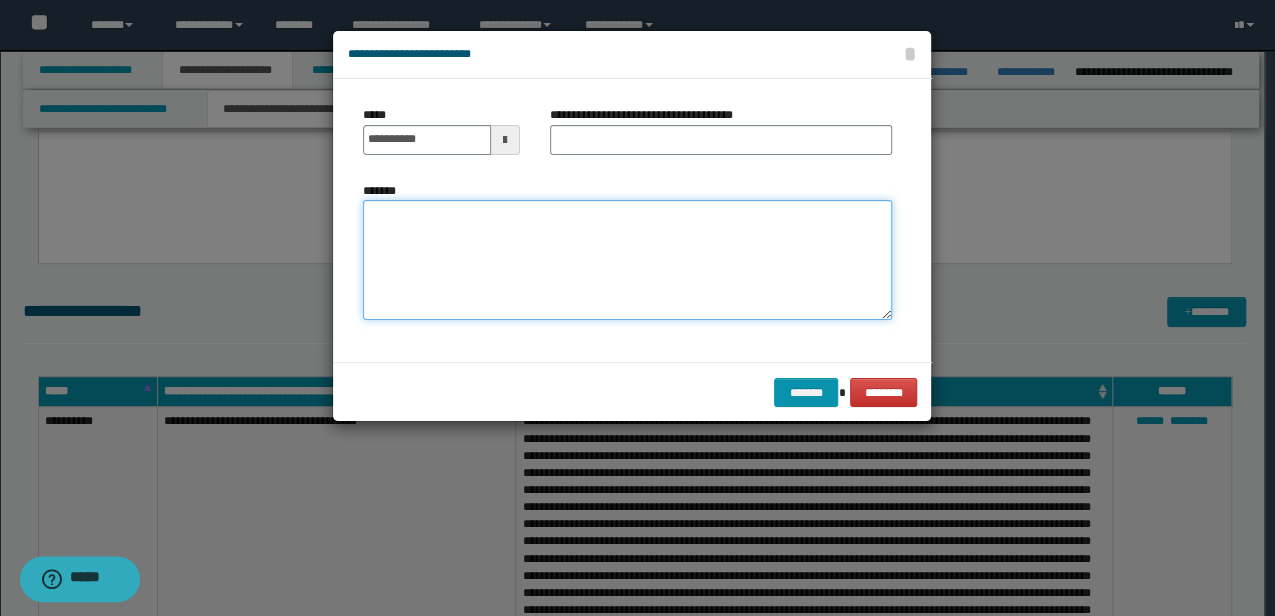 click on "*******" at bounding box center (627, 259) 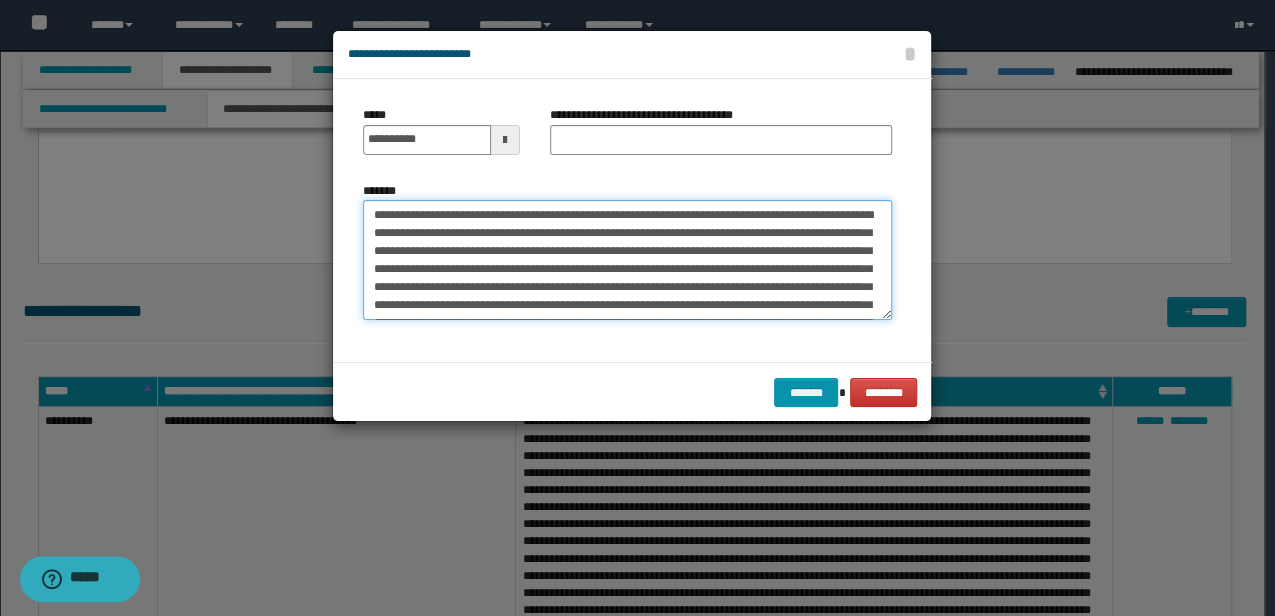 scroll, scrollTop: 102, scrollLeft: 0, axis: vertical 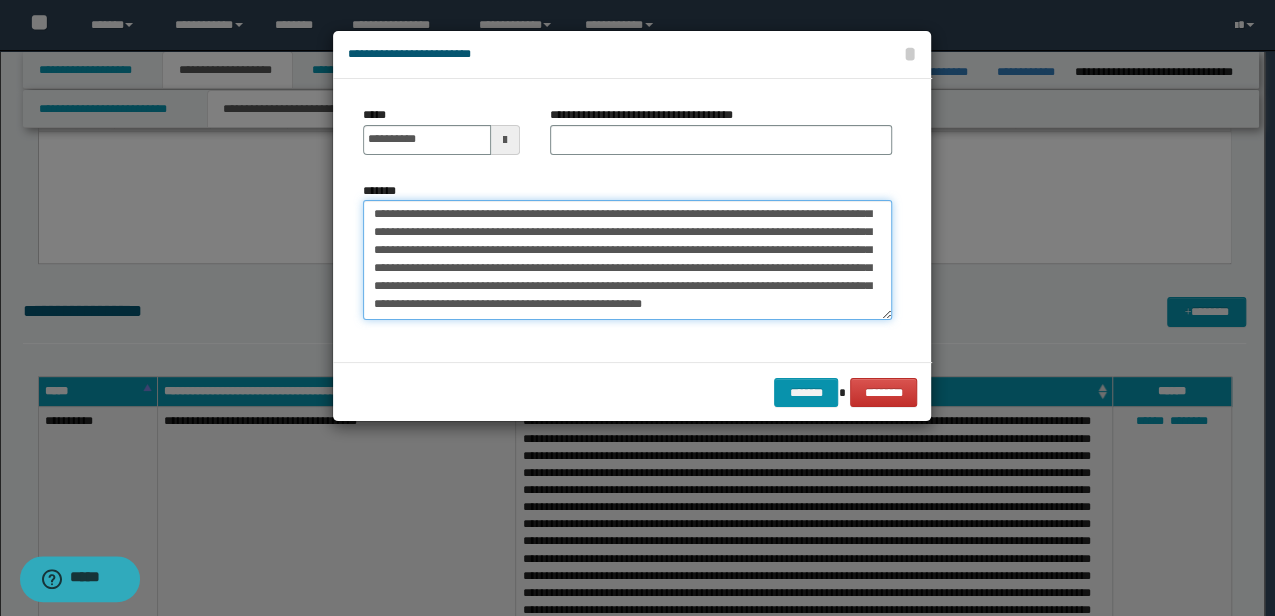 type on "**********" 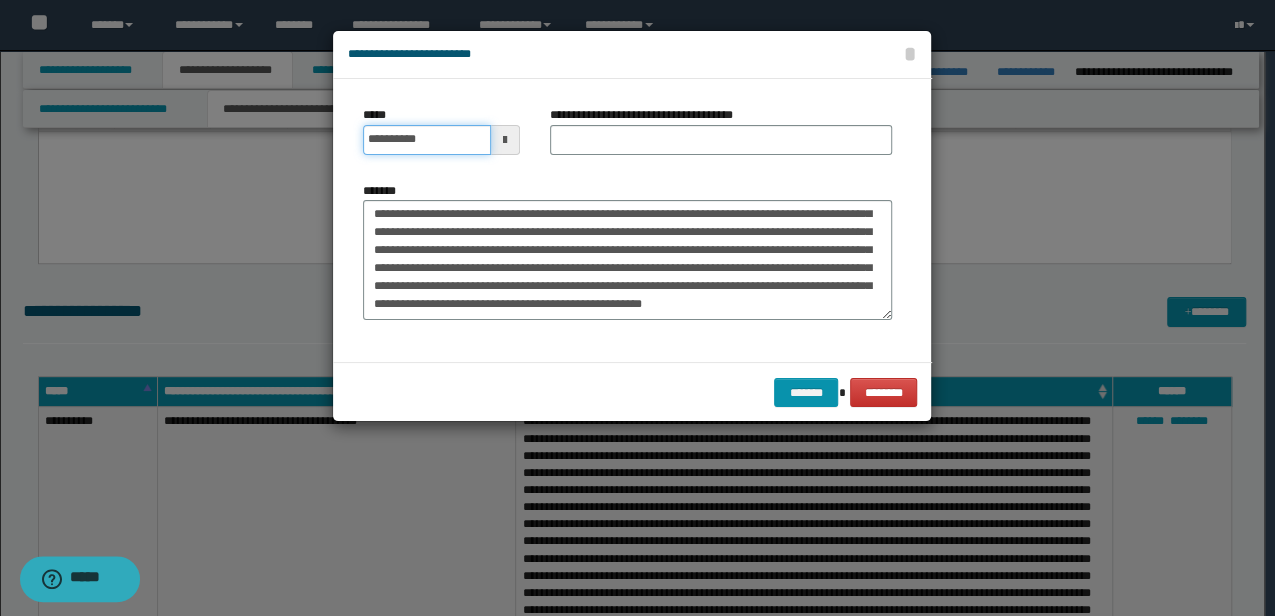 click on "**********" at bounding box center [426, 140] 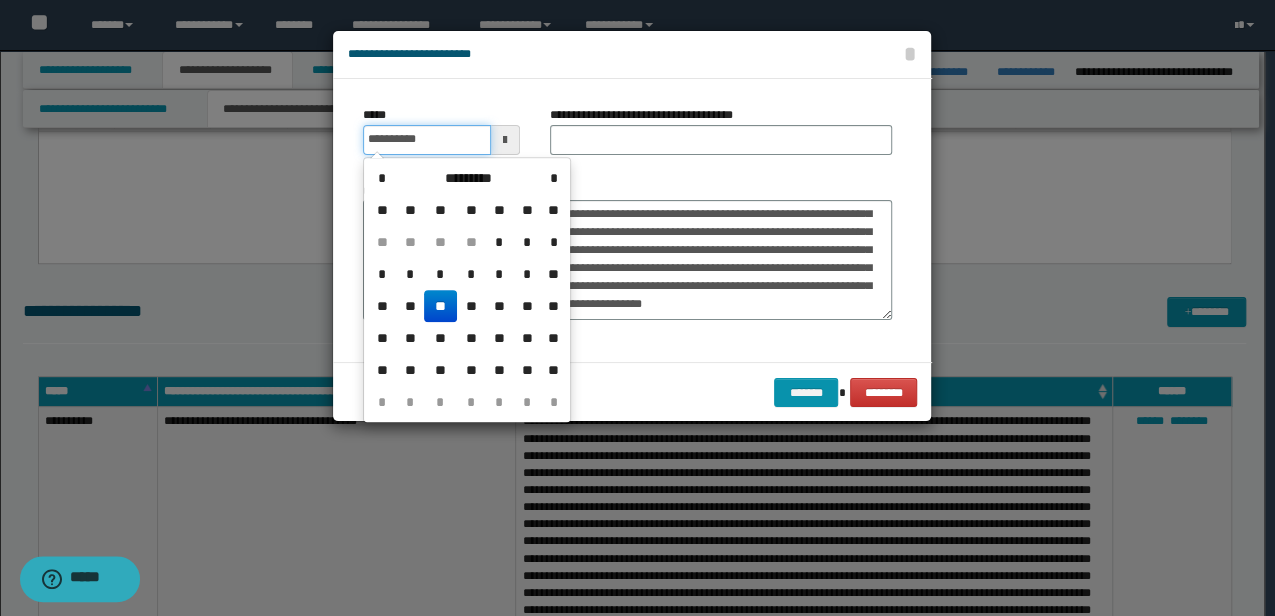 type on "**********" 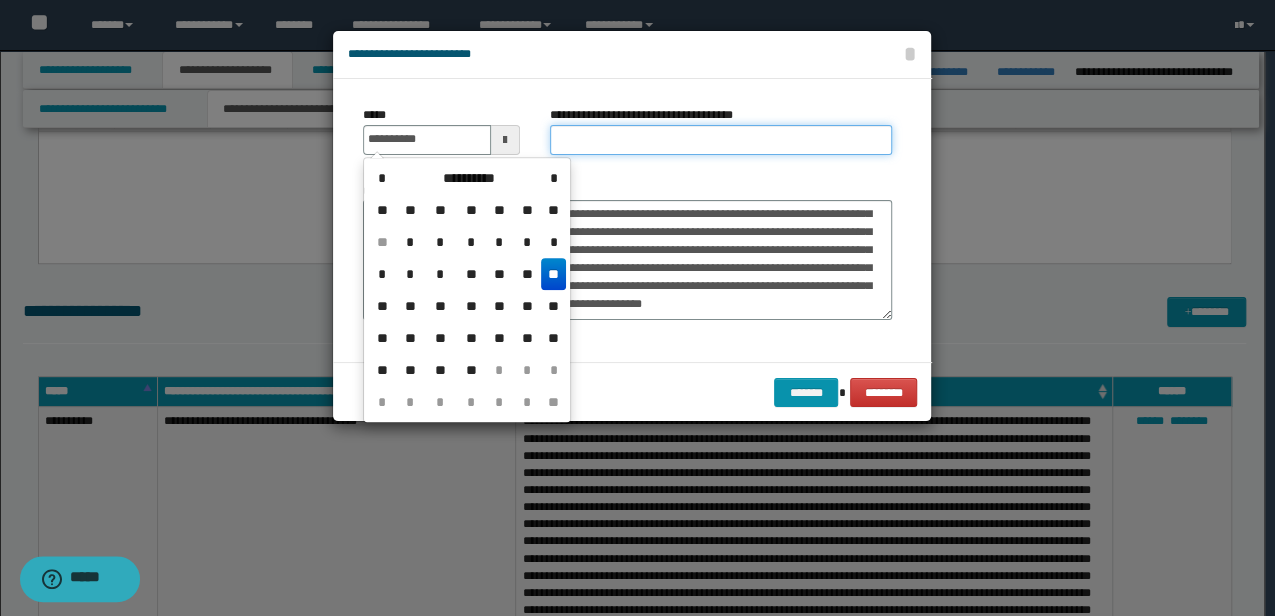 click on "**********" at bounding box center [721, 140] 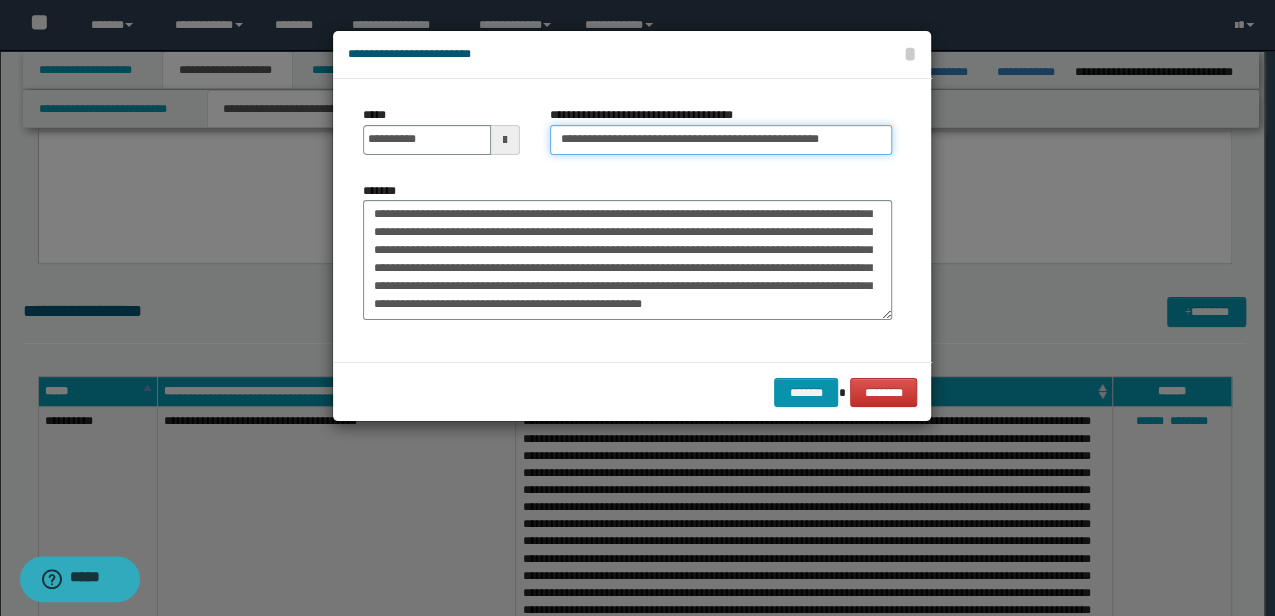 drag, startPoint x: 814, startPoint y: 140, endPoint x: 640, endPoint y: 140, distance: 174 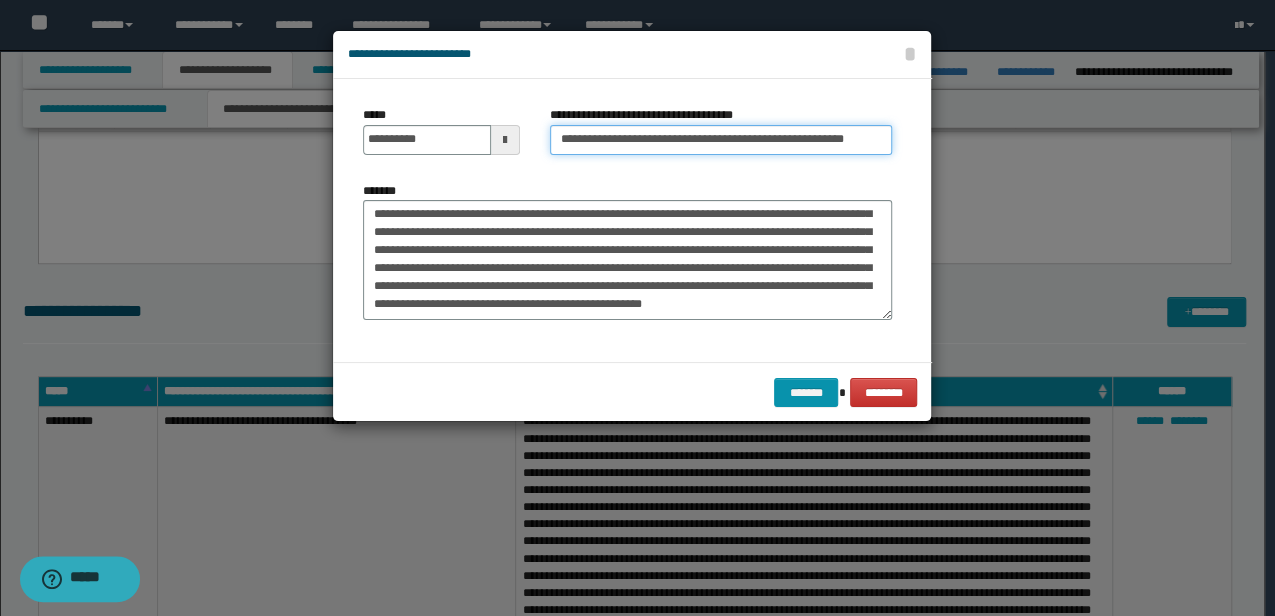 drag, startPoint x: 864, startPoint y: 136, endPoint x: 774, endPoint y: 136, distance: 90 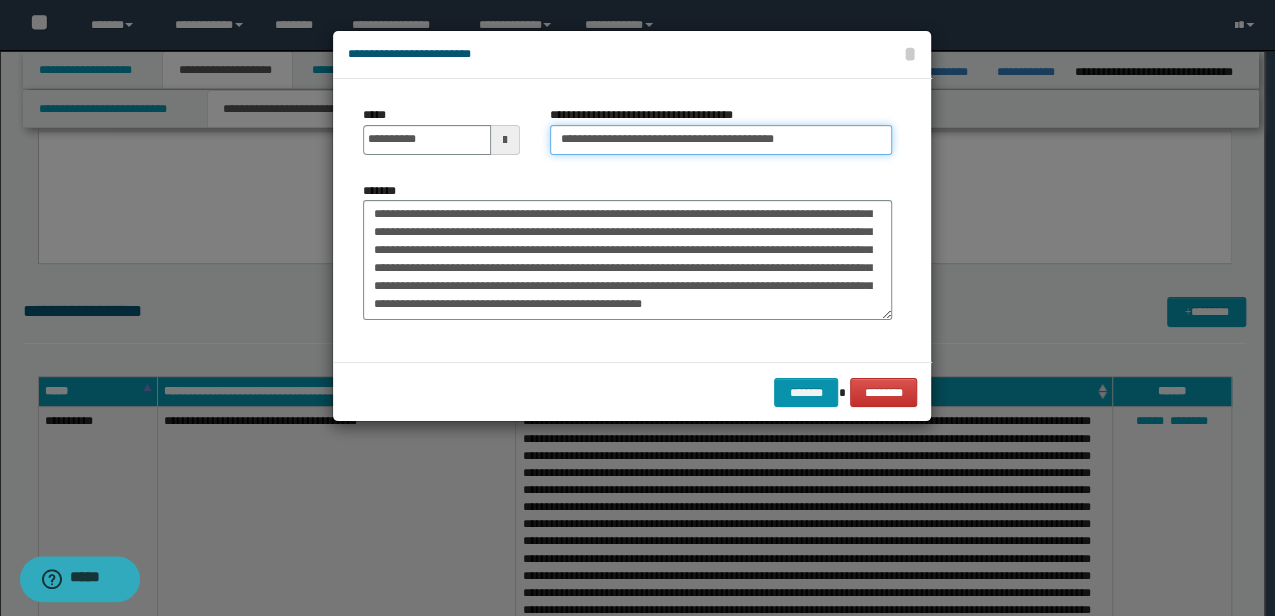 type on "**********" 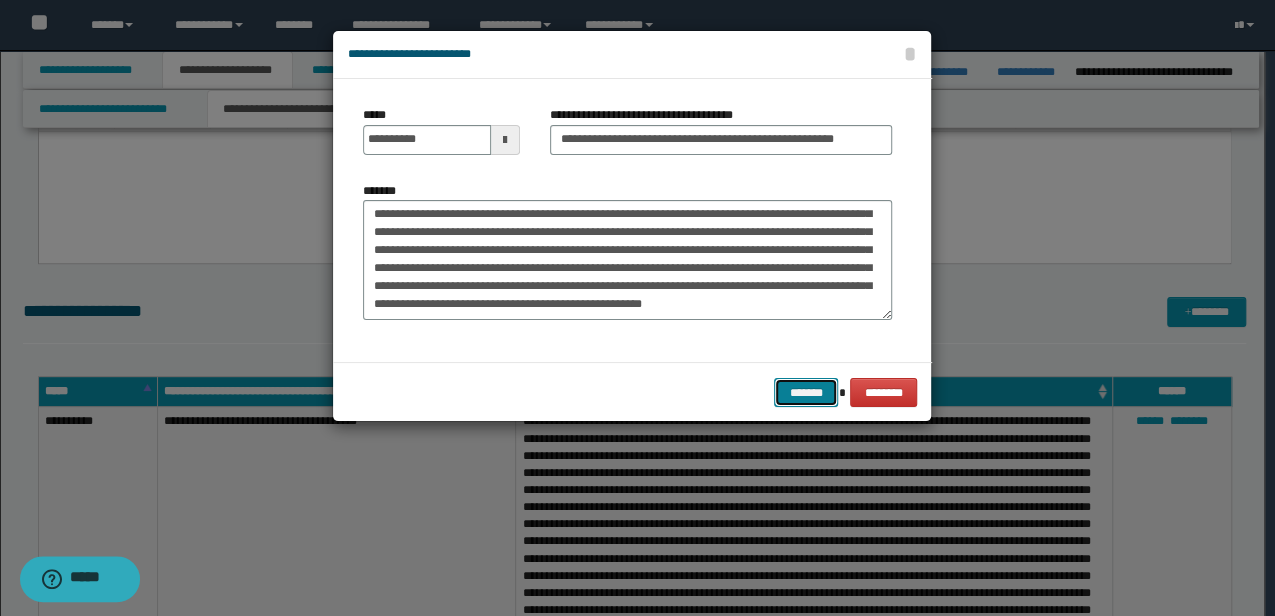 click on "*******" at bounding box center [806, 392] 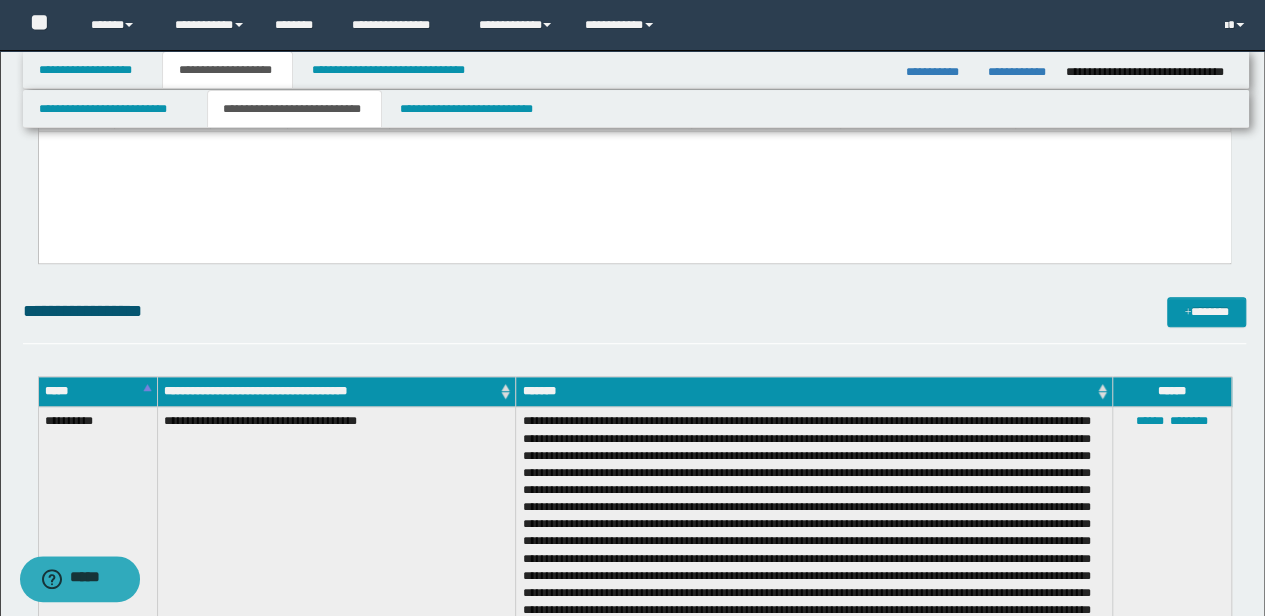 click at bounding box center (634, 172) 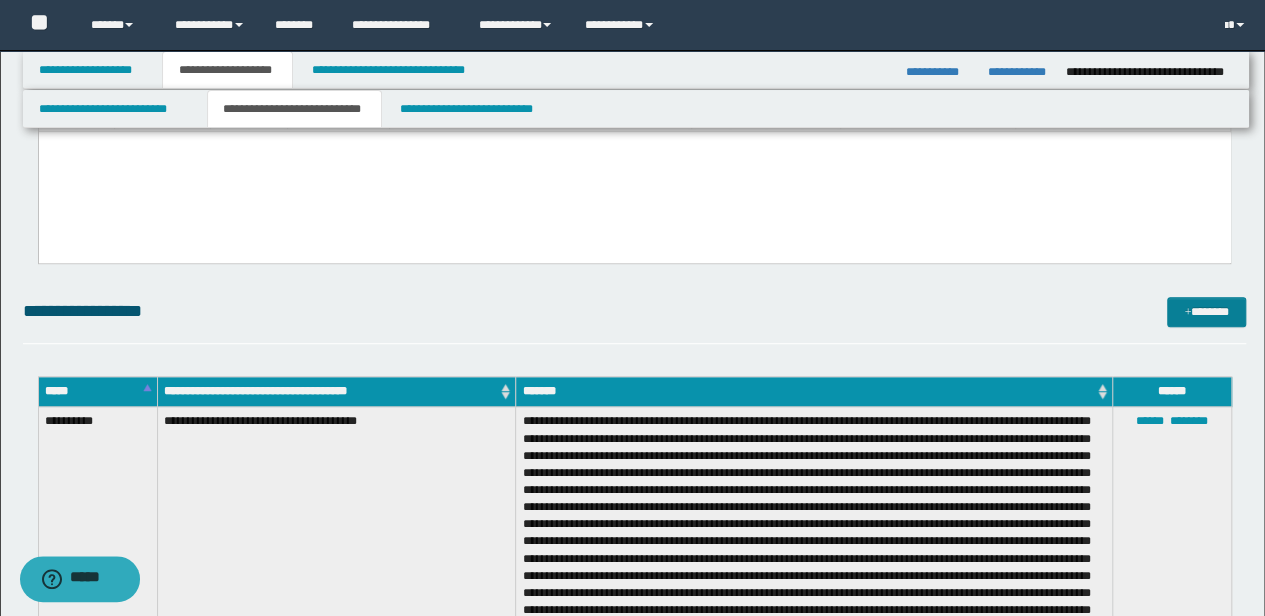 click on "*******" at bounding box center [1206, 311] 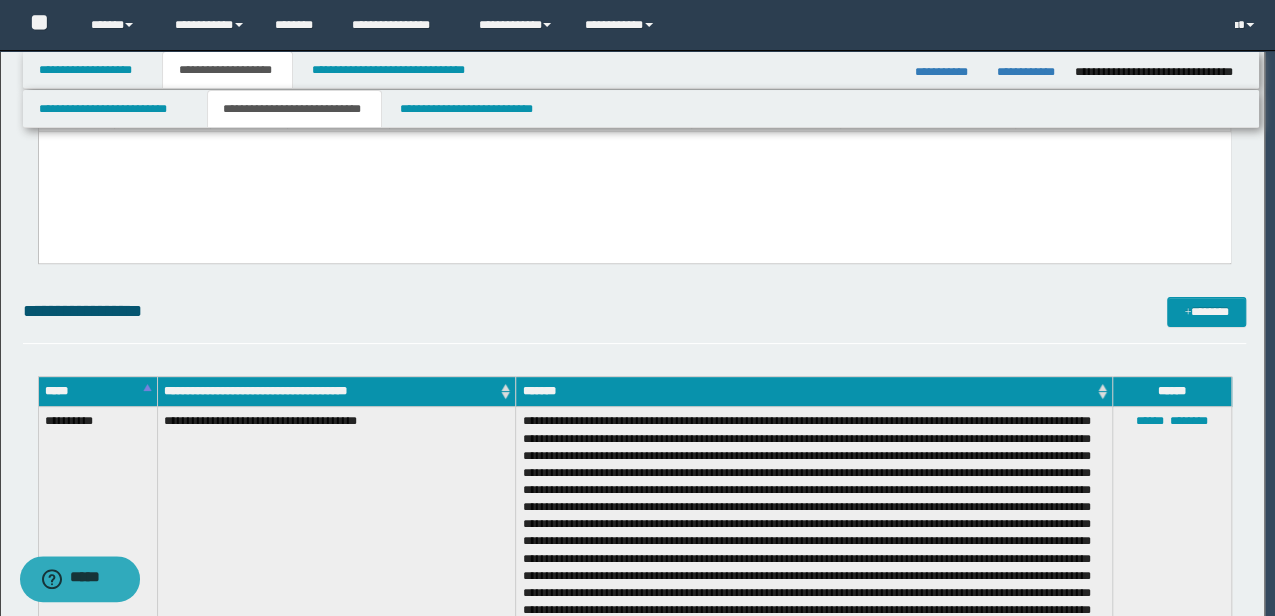 scroll, scrollTop: 0, scrollLeft: 0, axis: both 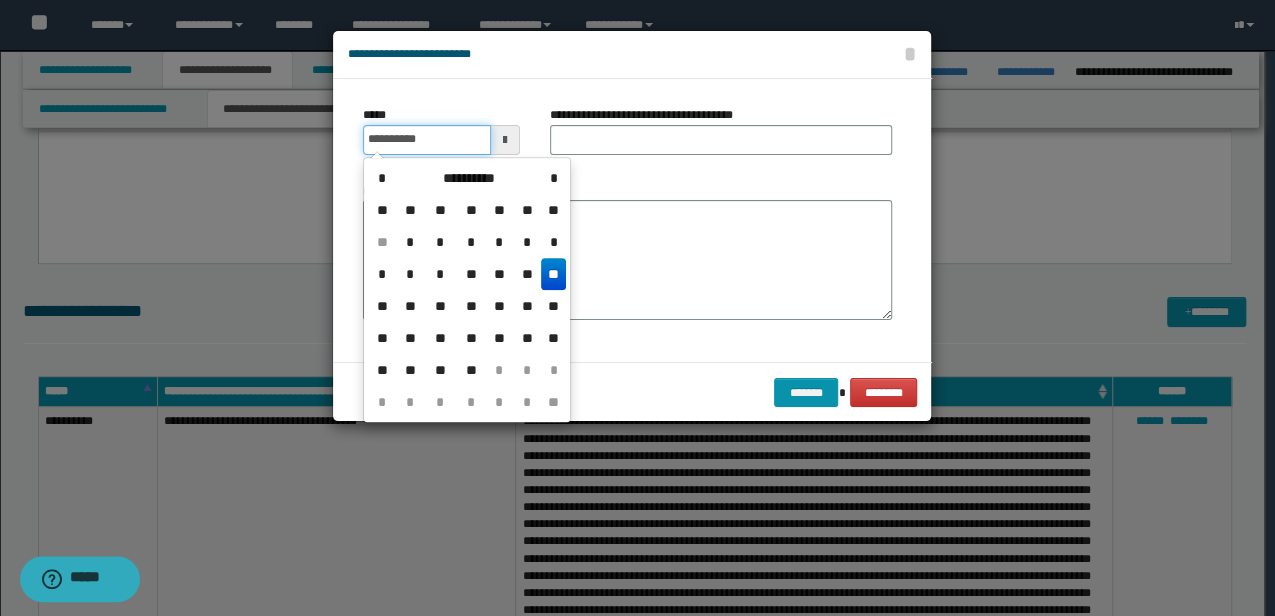 click on "**********" at bounding box center [426, 140] 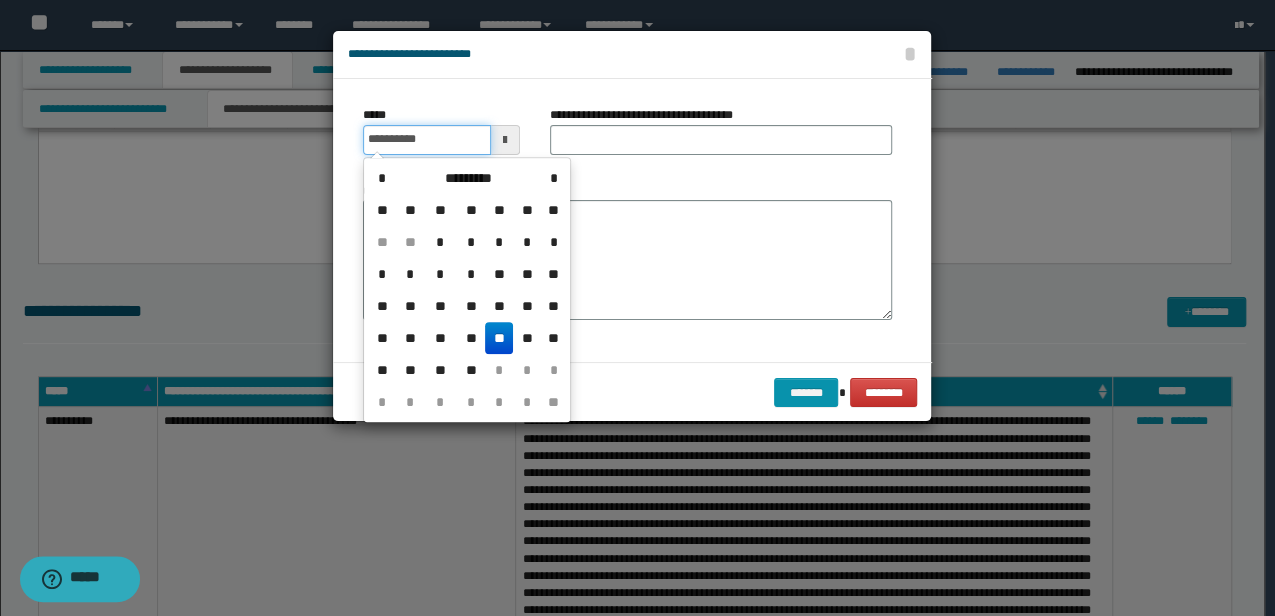 type on "**********" 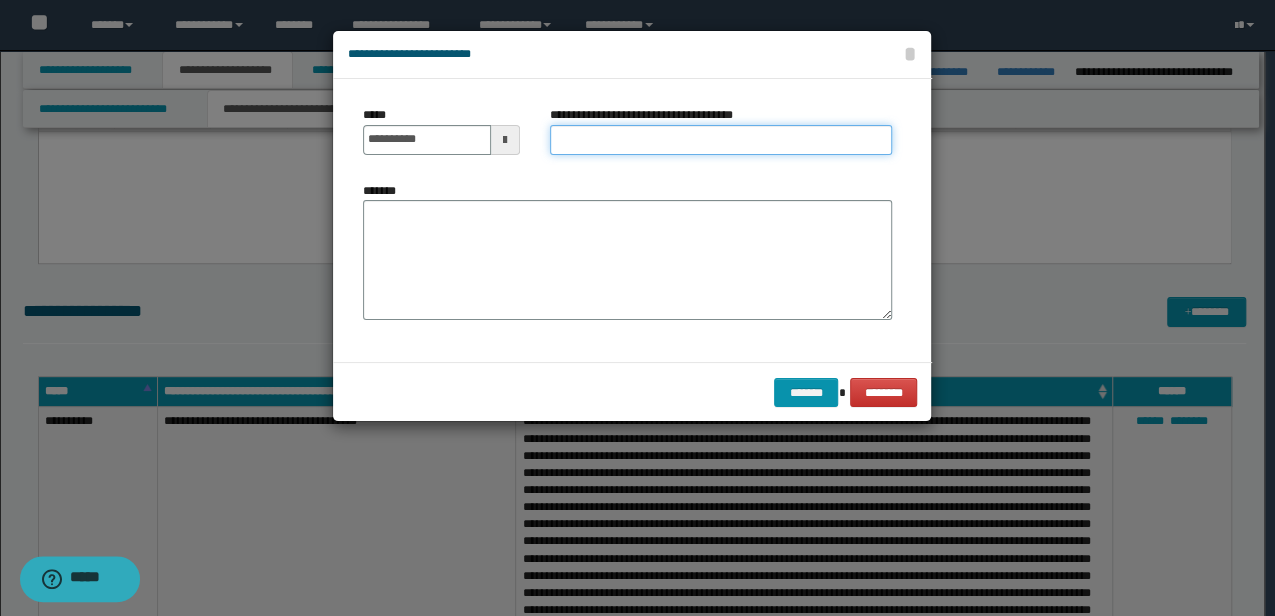 click on "**********" at bounding box center [721, 140] 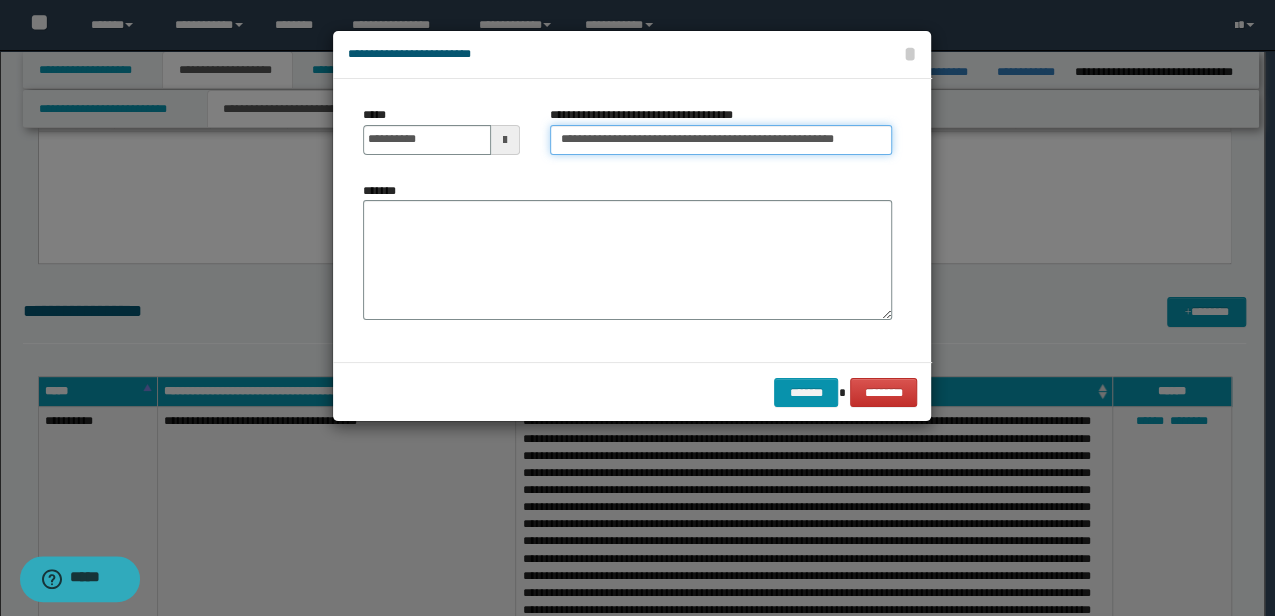 drag, startPoint x: 864, startPoint y: 140, endPoint x: 637, endPoint y: 139, distance: 227.0022 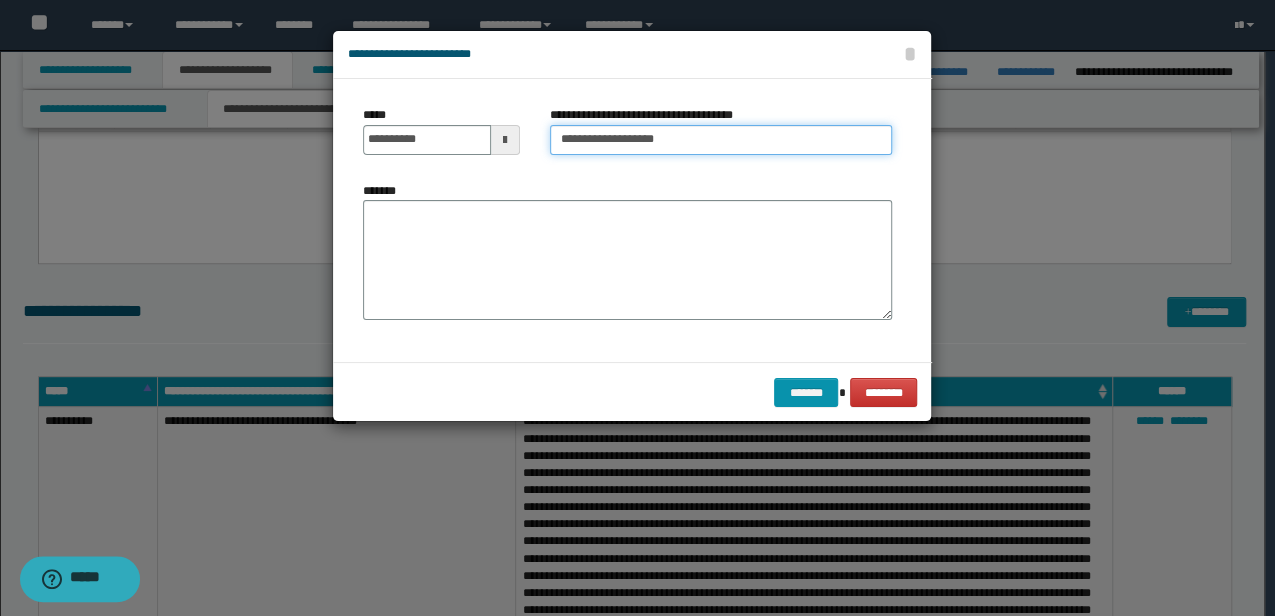 type on "**********" 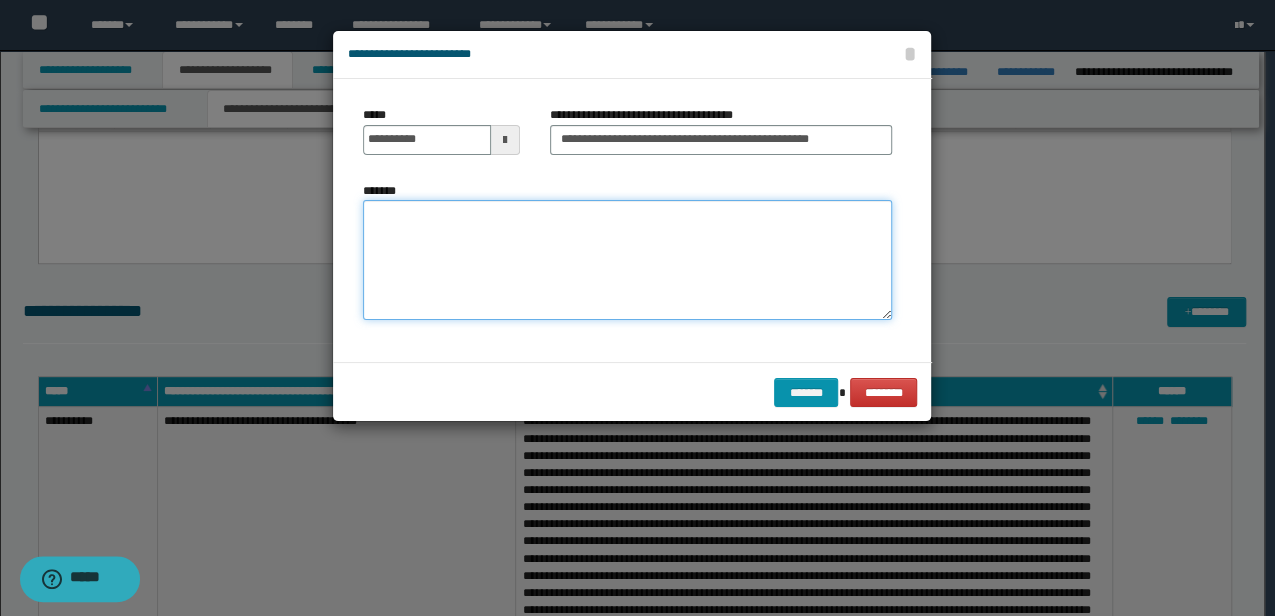 click on "*******" at bounding box center (627, 259) 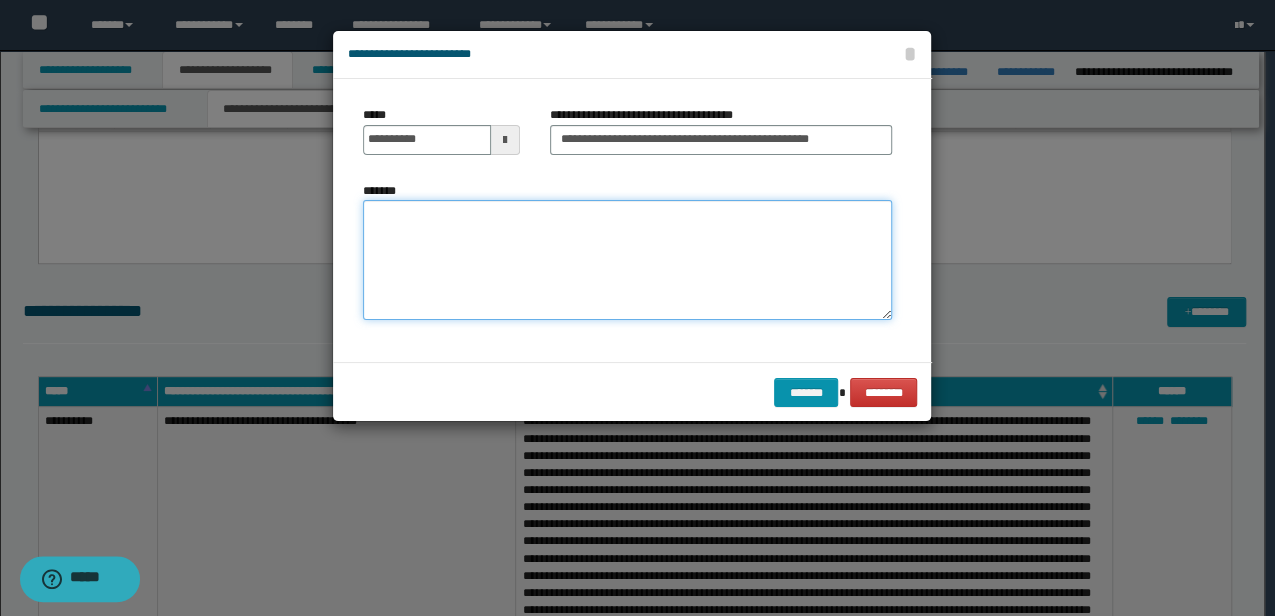 click on "*******" at bounding box center (627, 259) 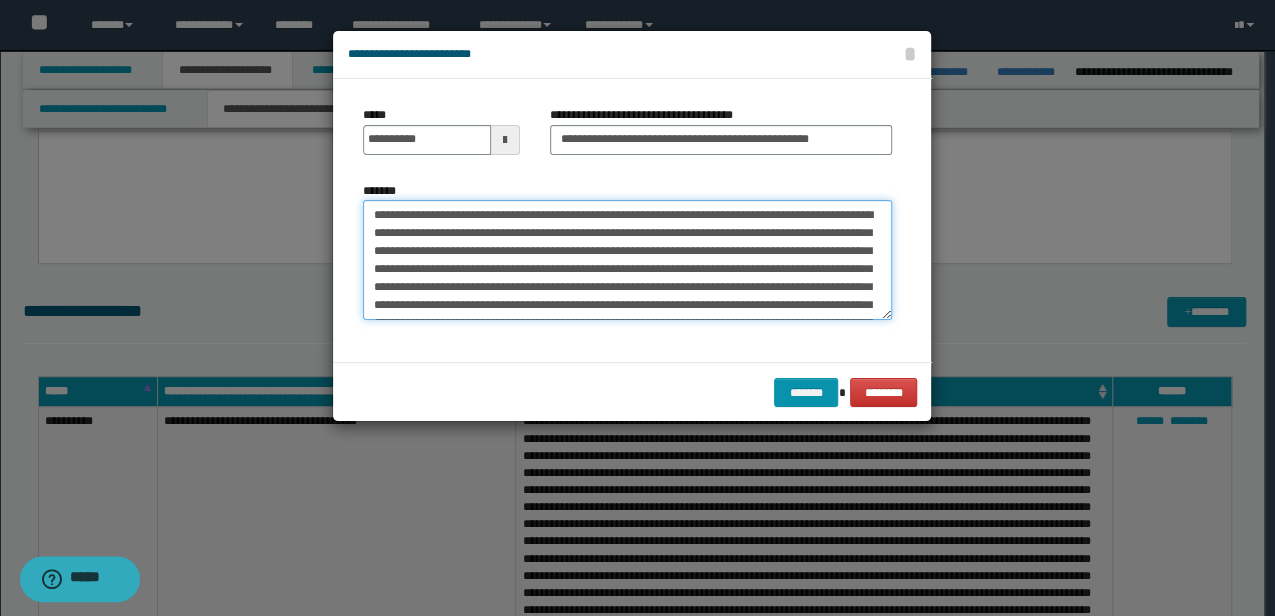 scroll, scrollTop: 210, scrollLeft: 0, axis: vertical 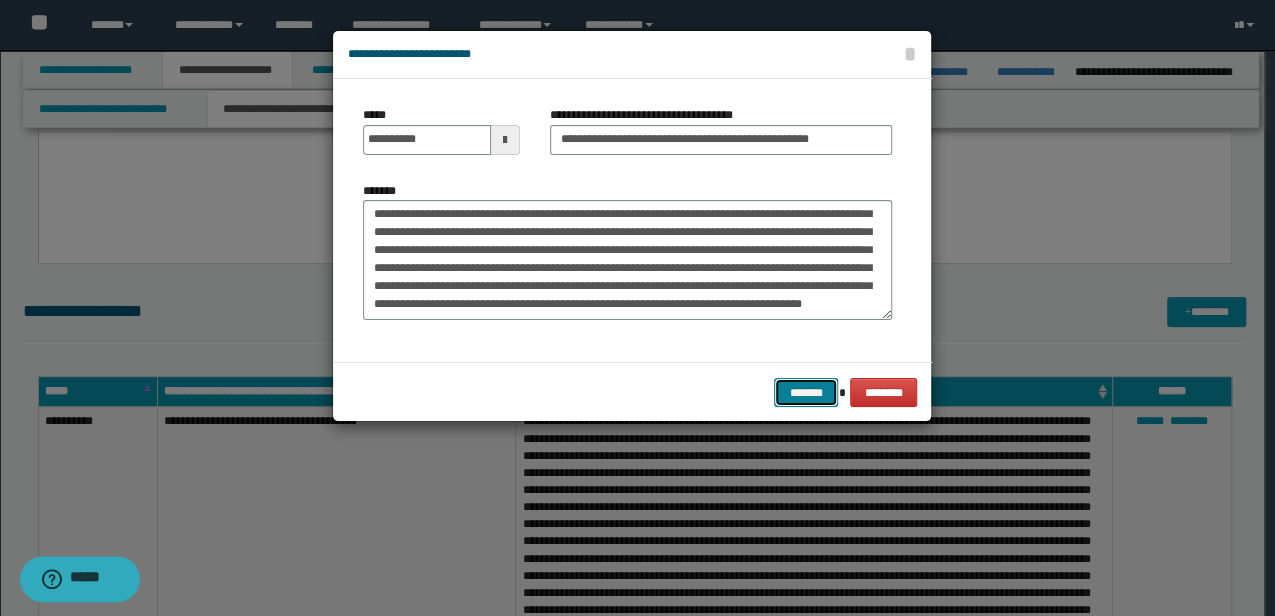 click on "*******" at bounding box center (806, 392) 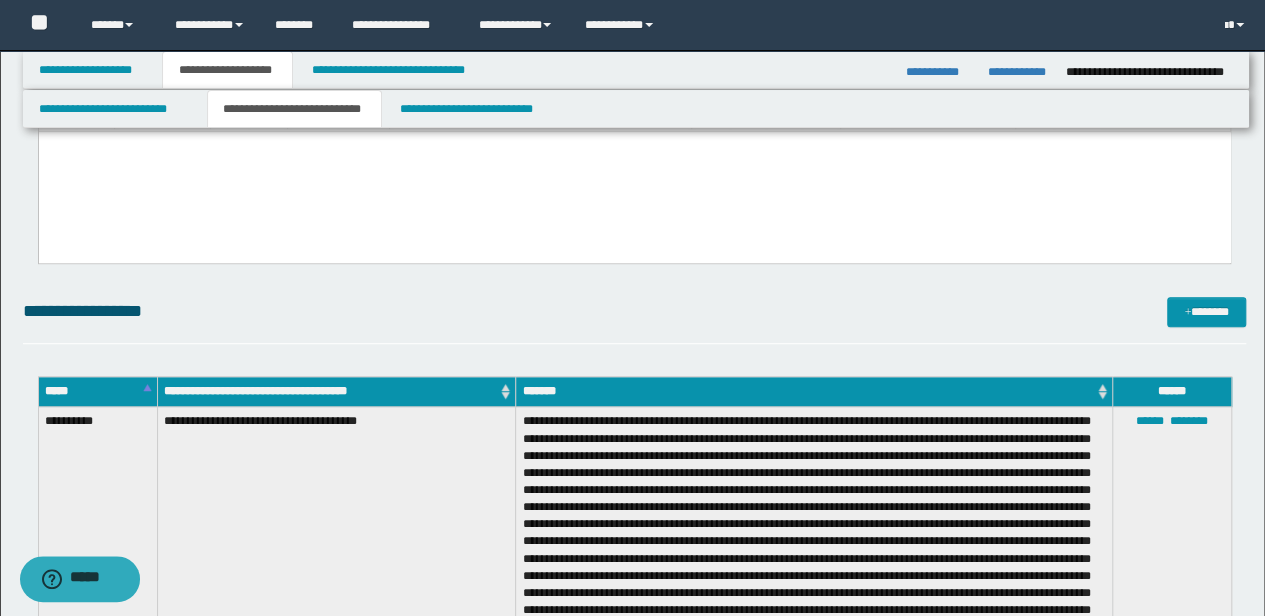 click at bounding box center (814, 540) 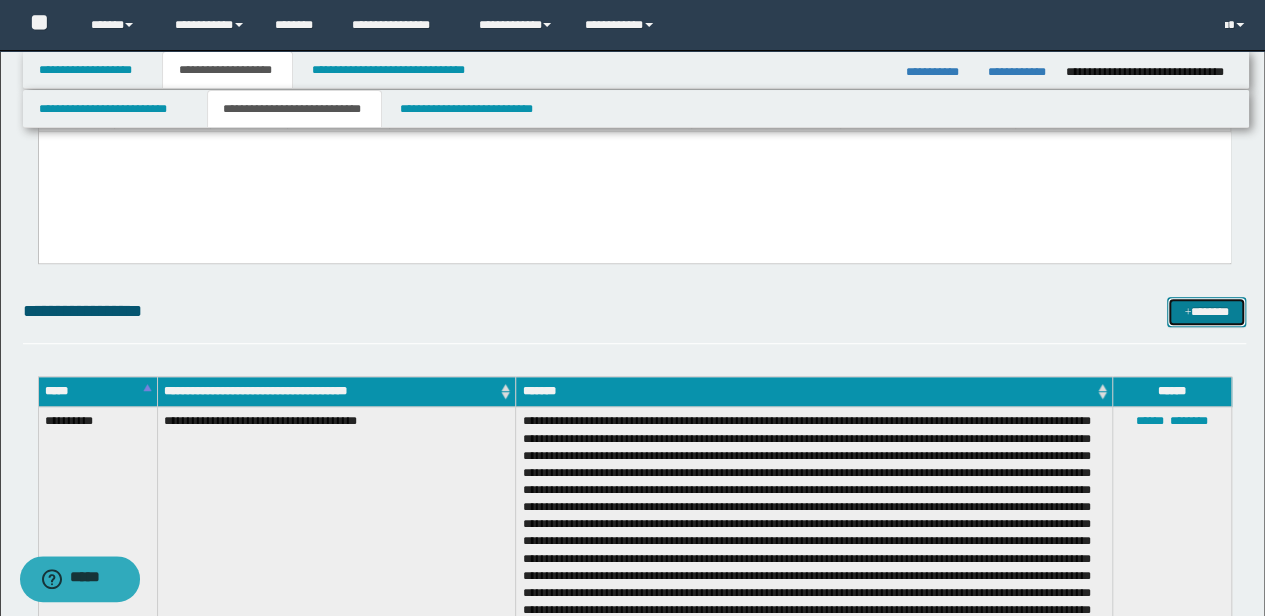click on "*******" at bounding box center [1206, 311] 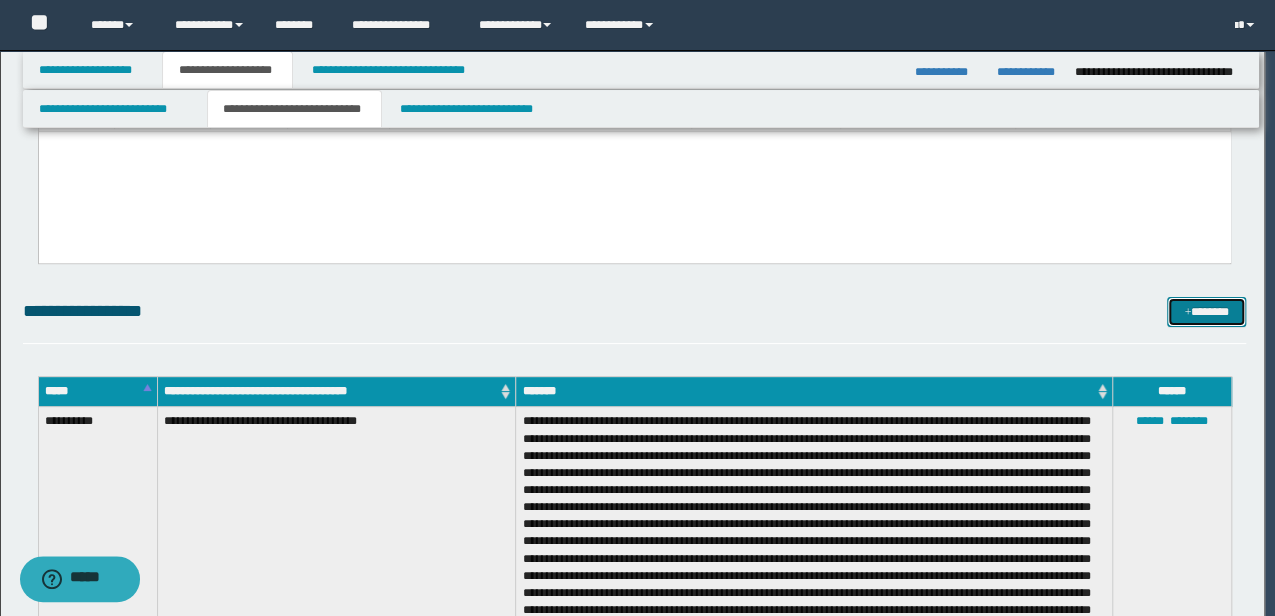 scroll, scrollTop: 0, scrollLeft: 0, axis: both 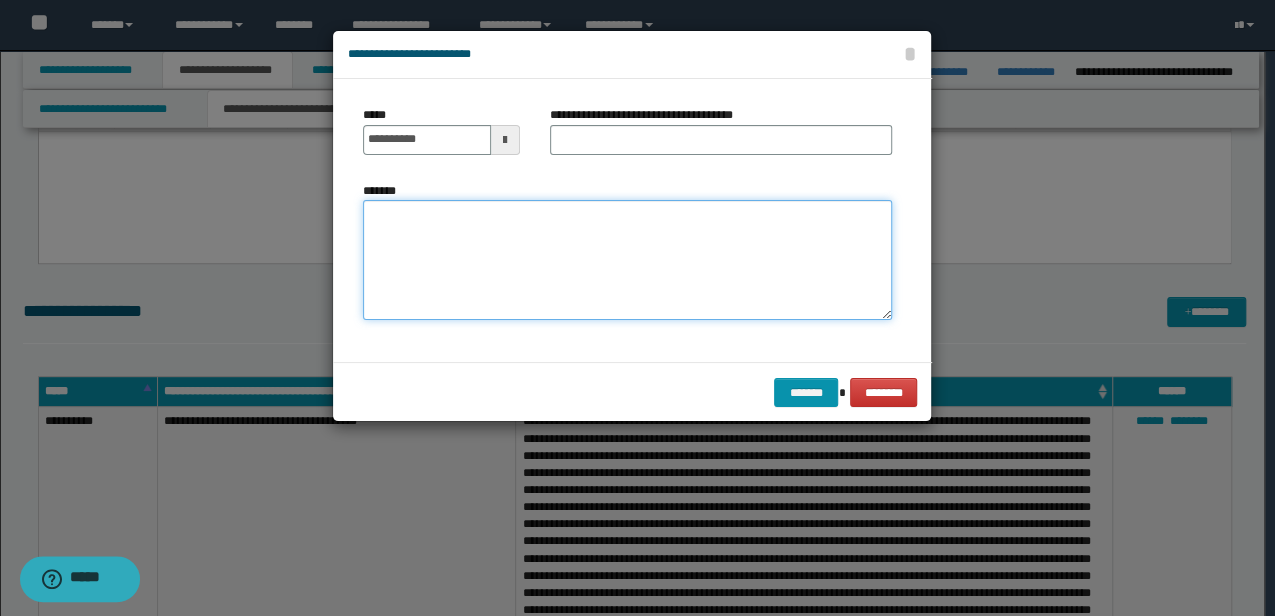 click on "*******" at bounding box center (627, 259) 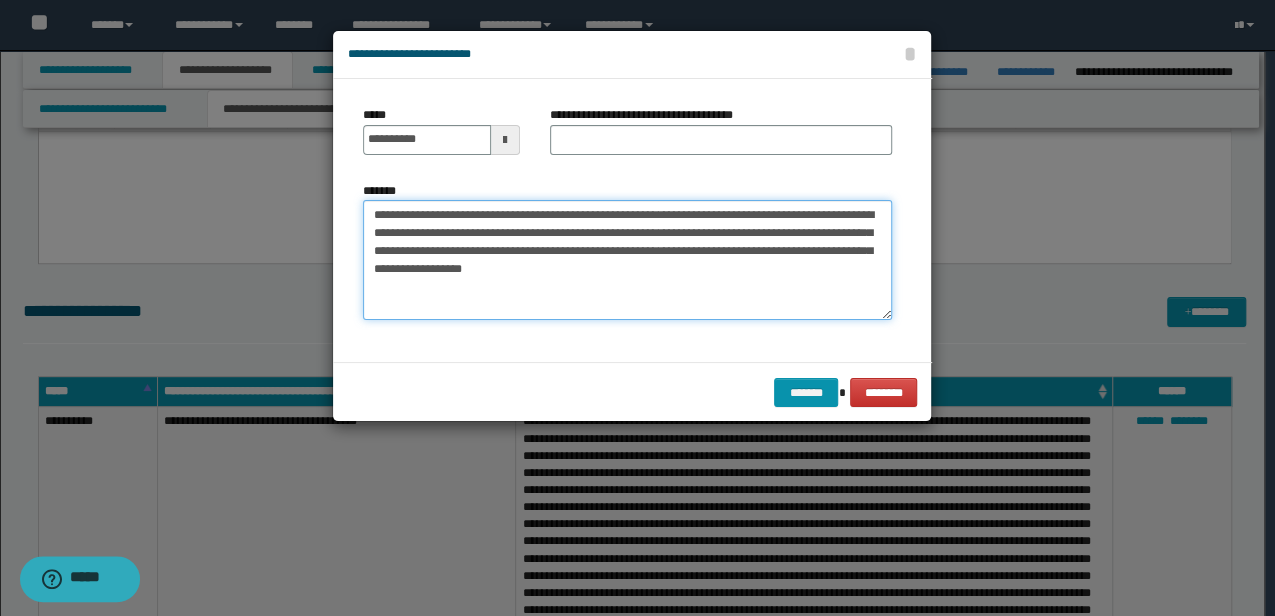 type on "**********" 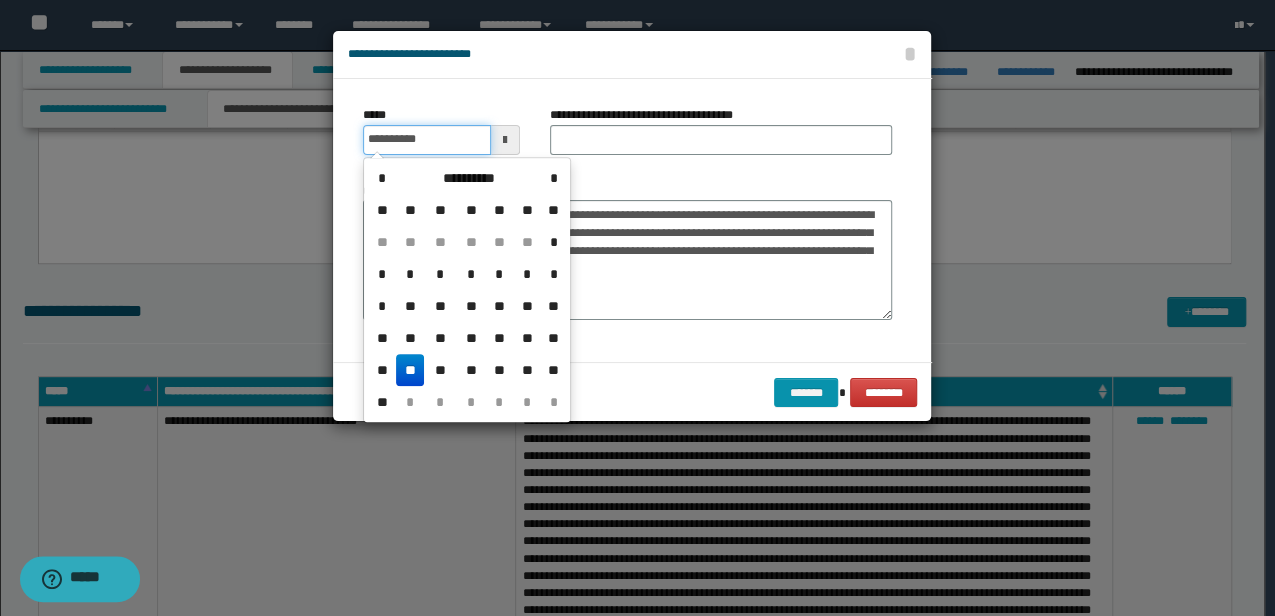 click on "**********" at bounding box center (426, 140) 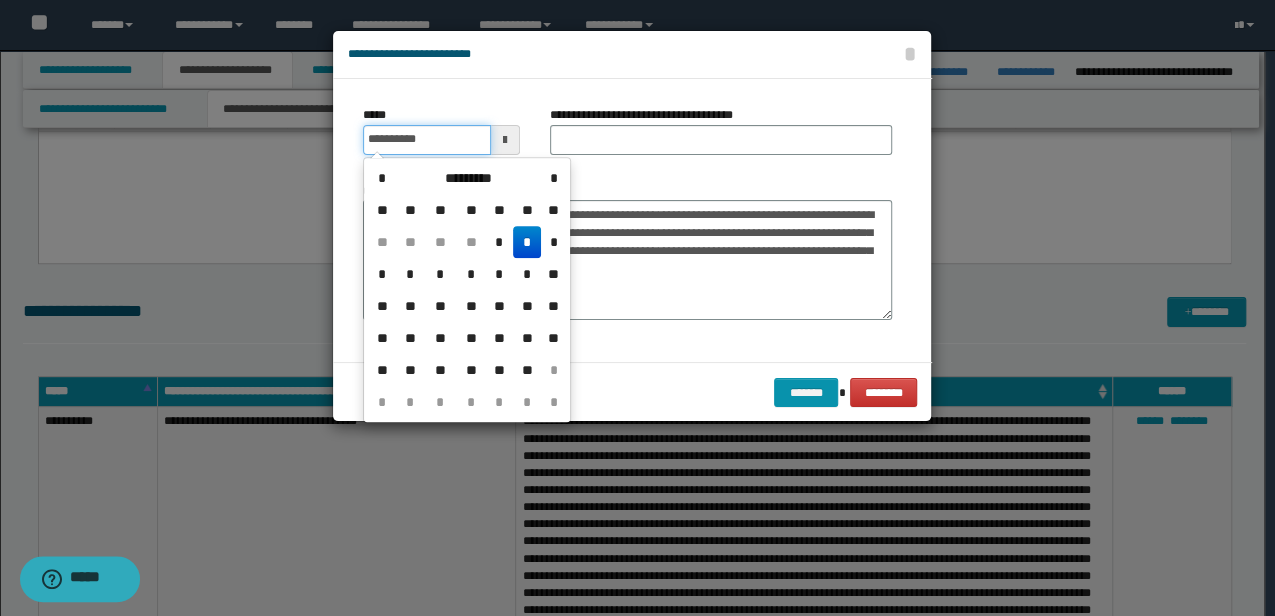 type on "**********" 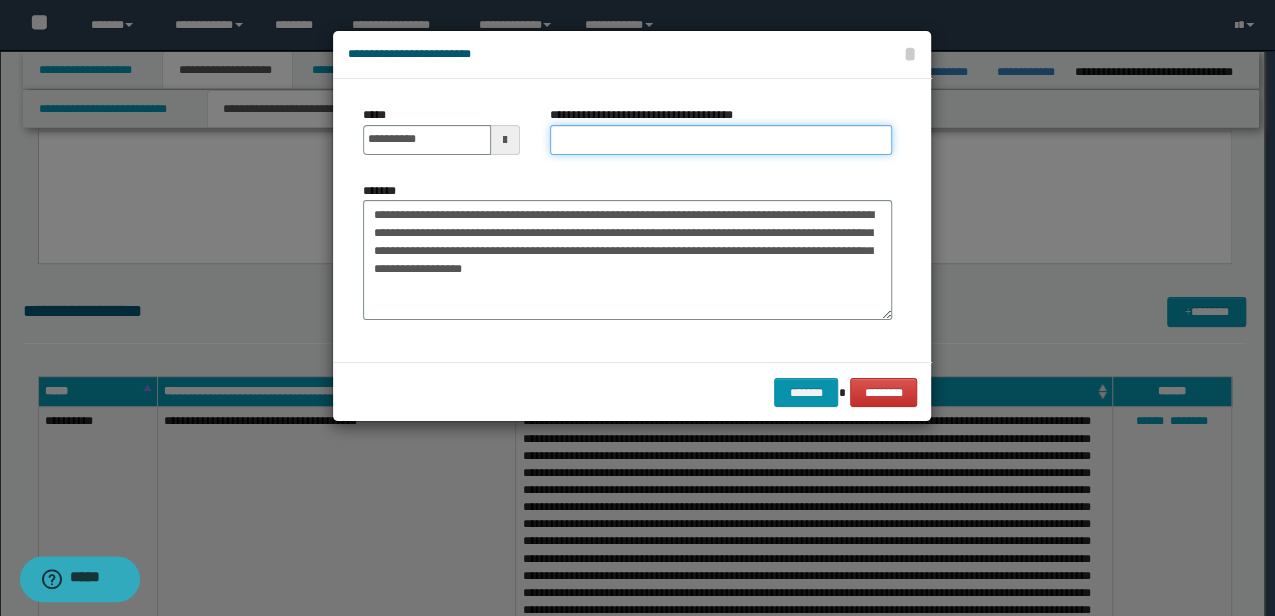 click on "**********" at bounding box center [721, 140] 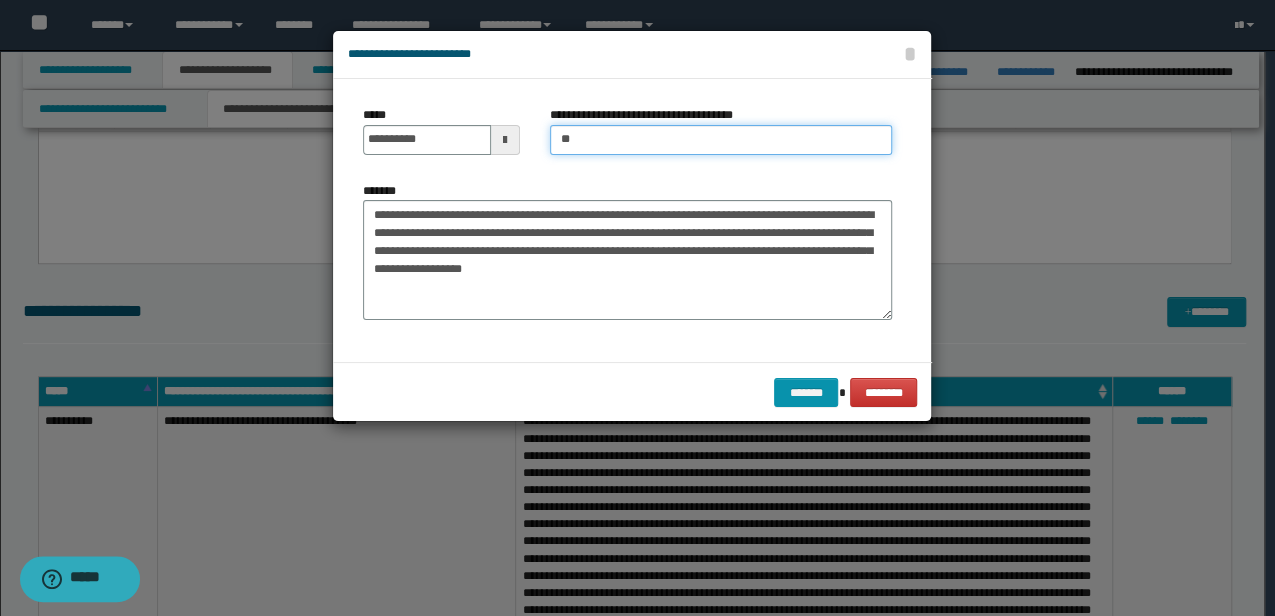 type on "*" 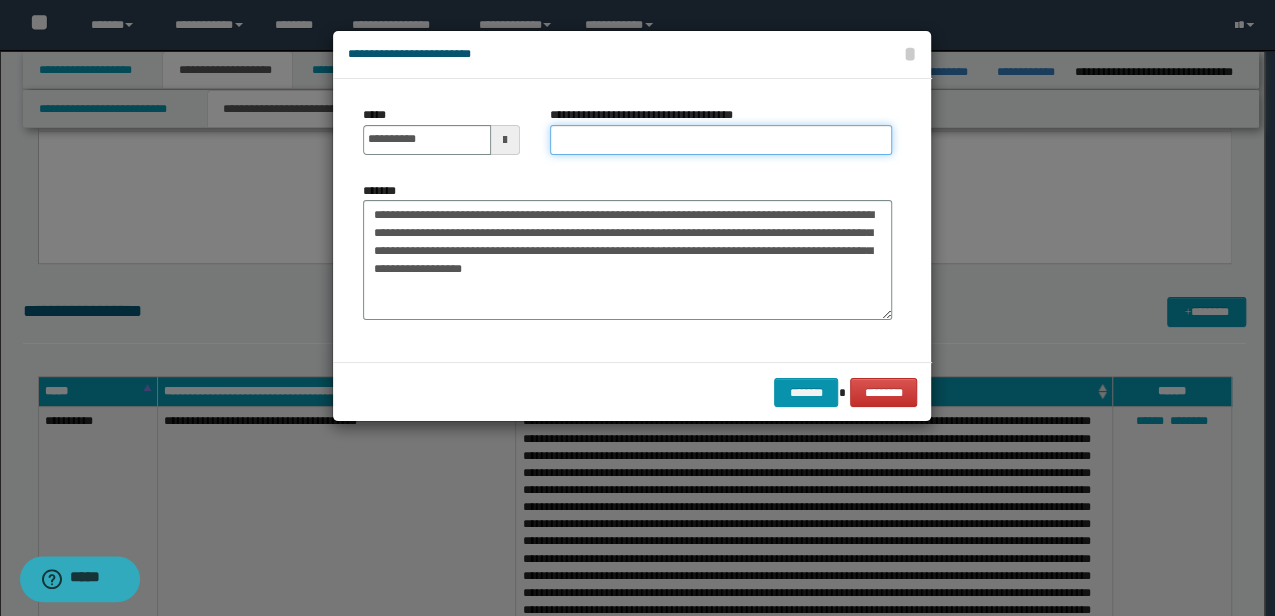type on "*" 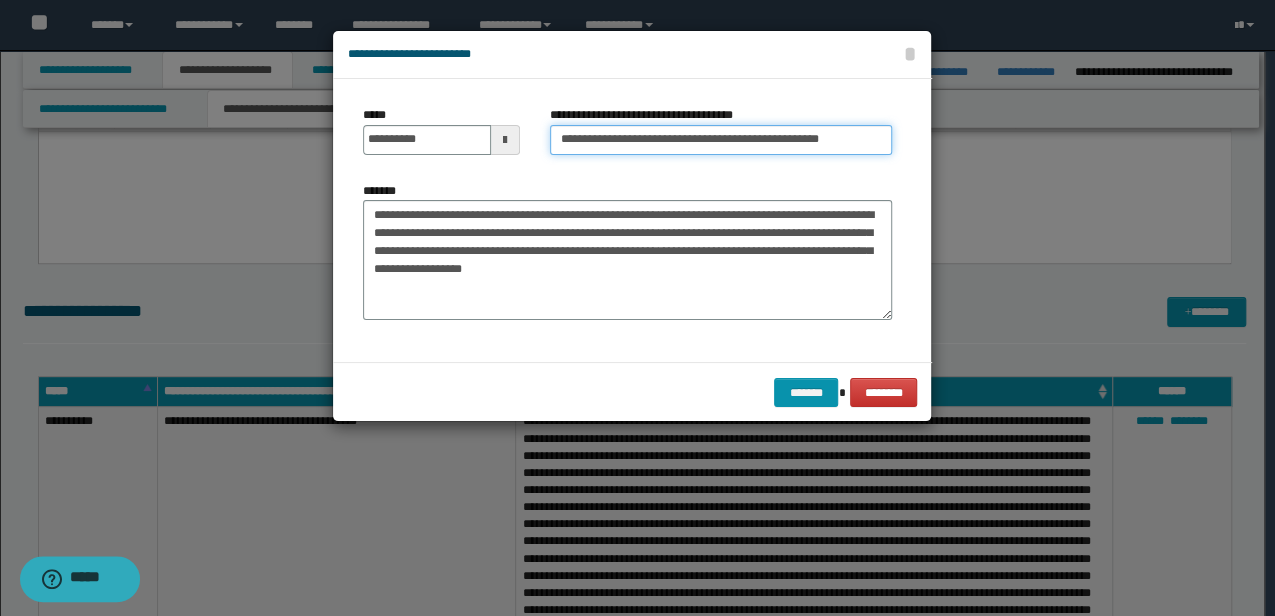 drag, startPoint x: 851, startPoint y: 143, endPoint x: 696, endPoint y: 141, distance: 155.01291 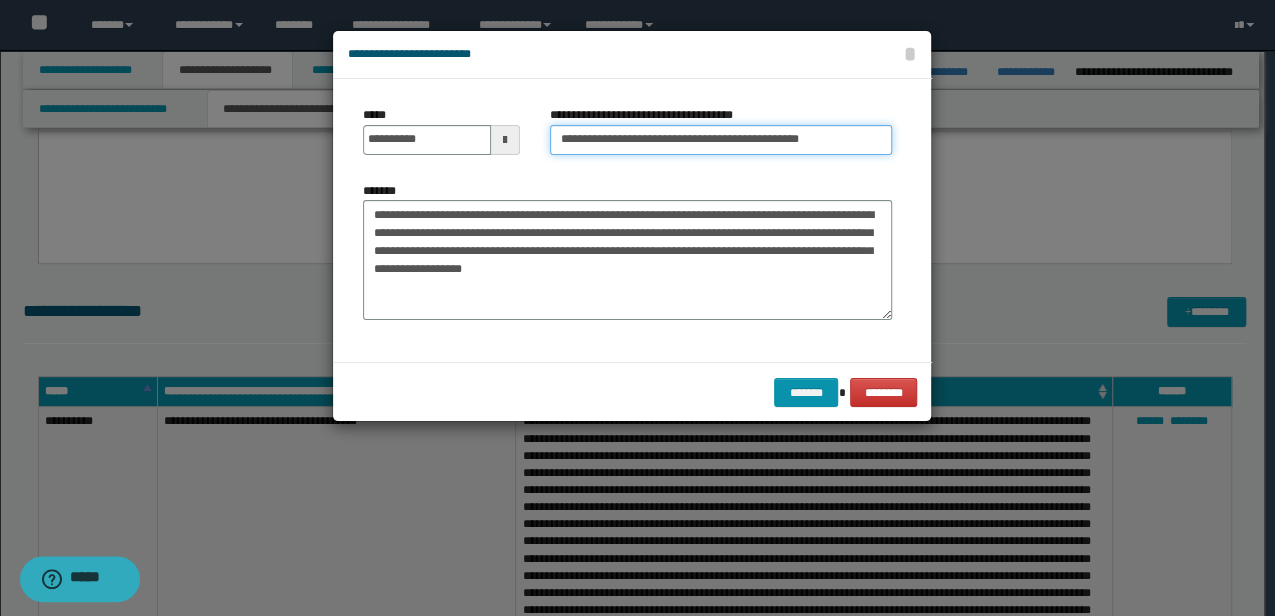 type on "**********" 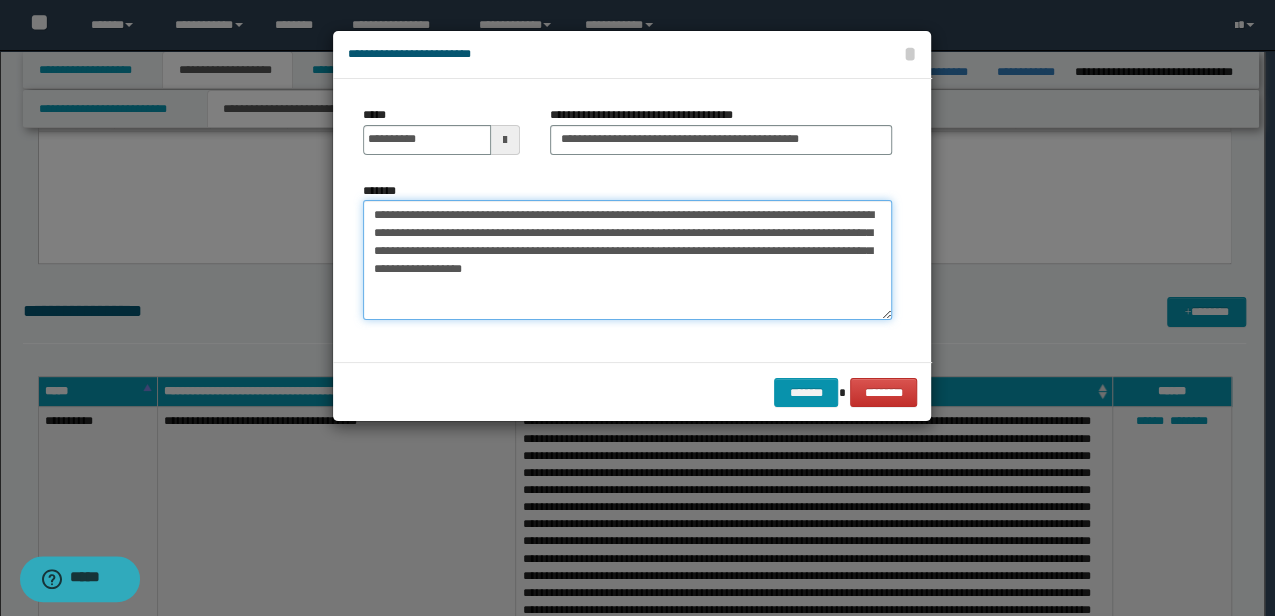 click on "**********" at bounding box center (627, 259) 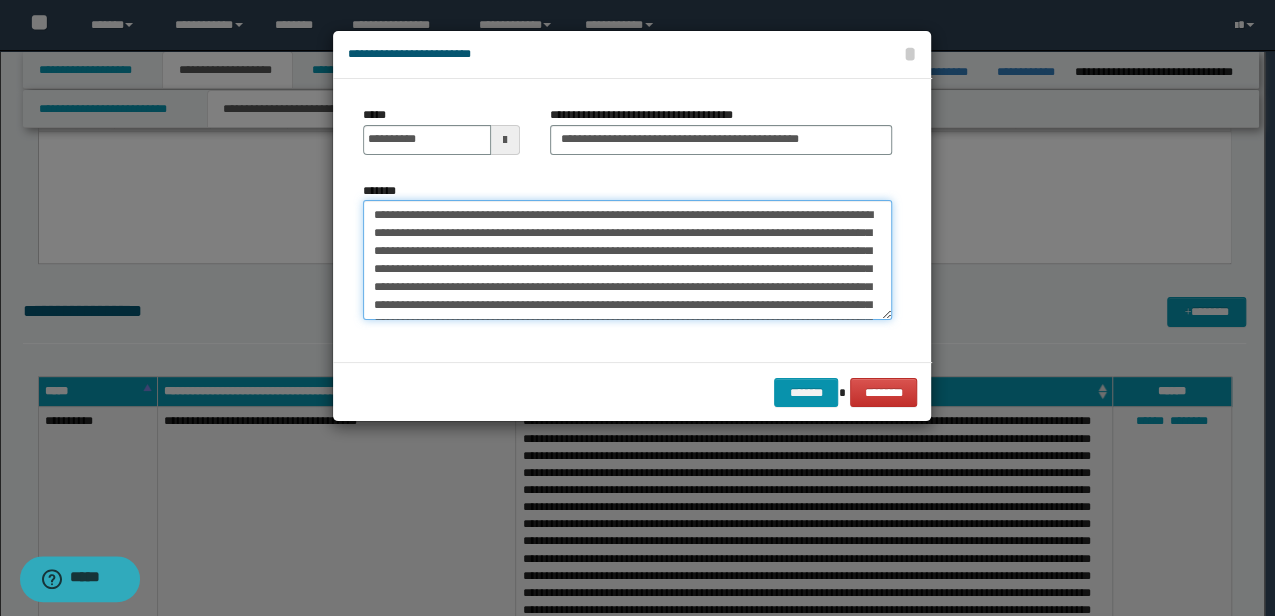 scroll, scrollTop: 66, scrollLeft: 0, axis: vertical 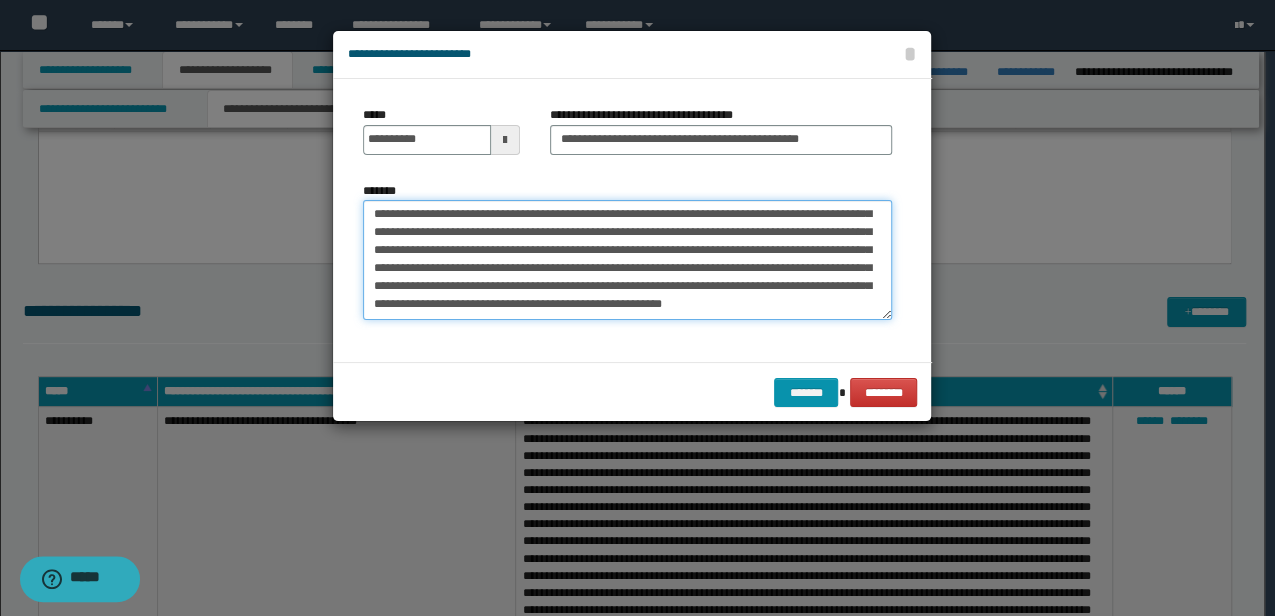 click on "**********" at bounding box center (627, 259) 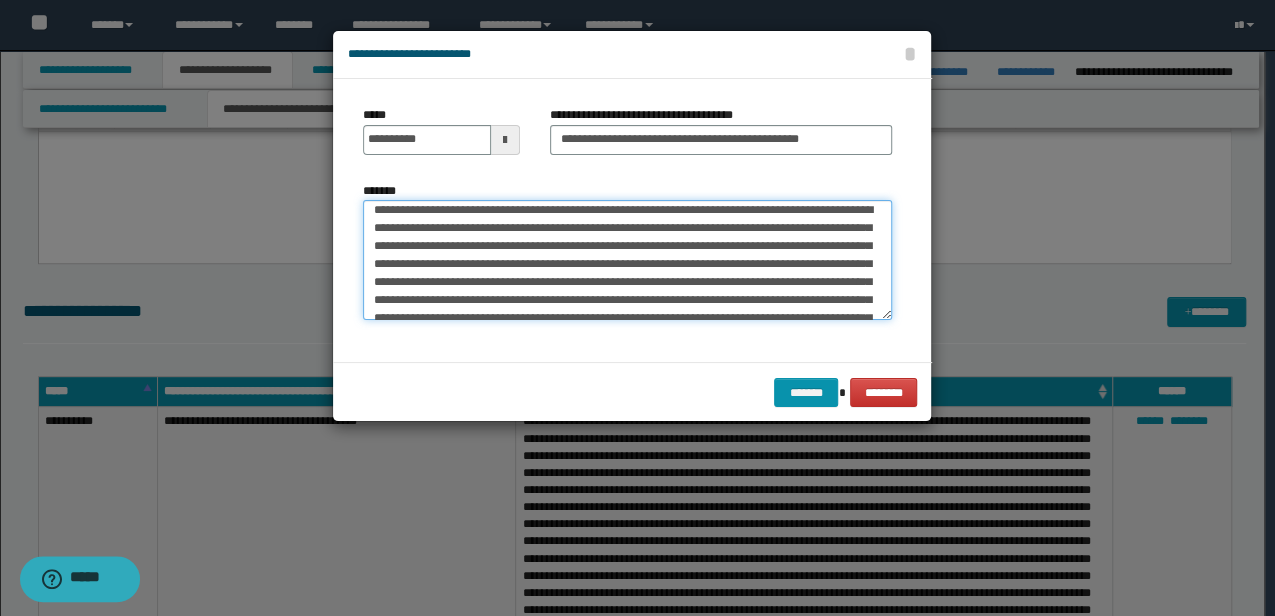 scroll, scrollTop: 72, scrollLeft: 0, axis: vertical 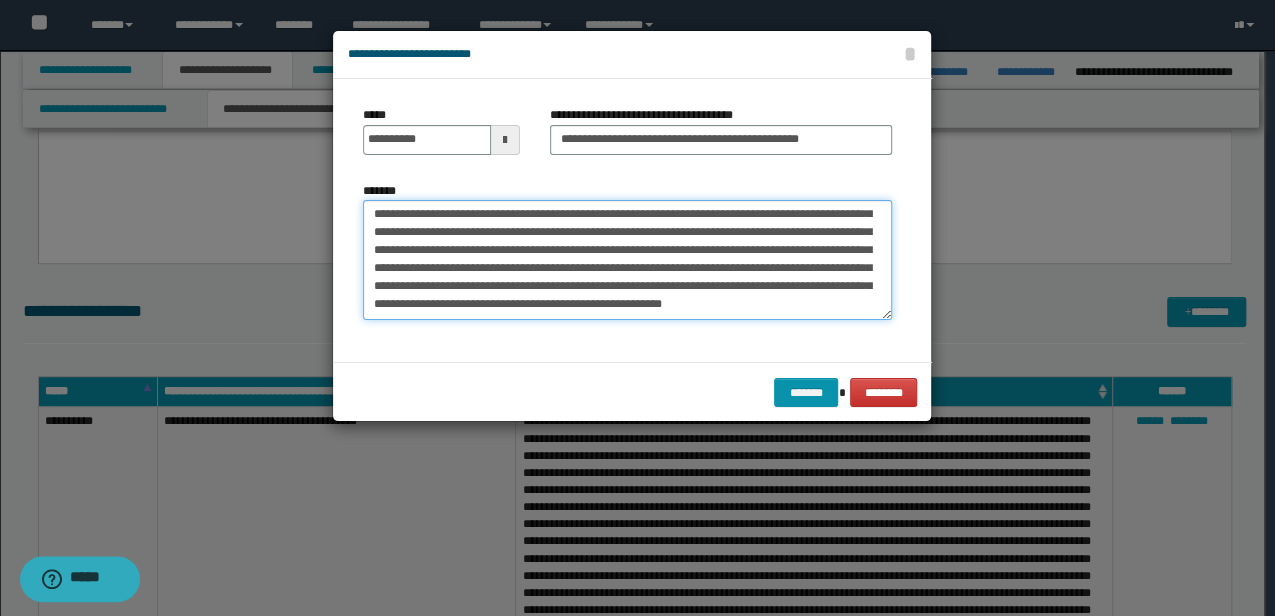 click on "**********" at bounding box center (627, 259) 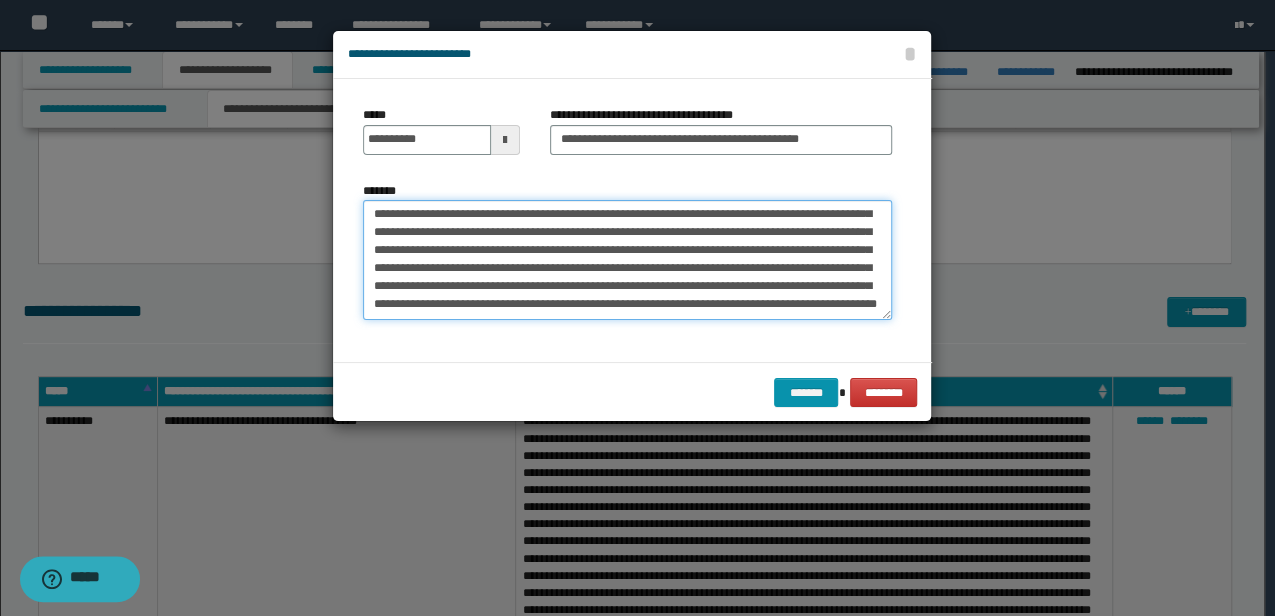 scroll, scrollTop: 84, scrollLeft: 0, axis: vertical 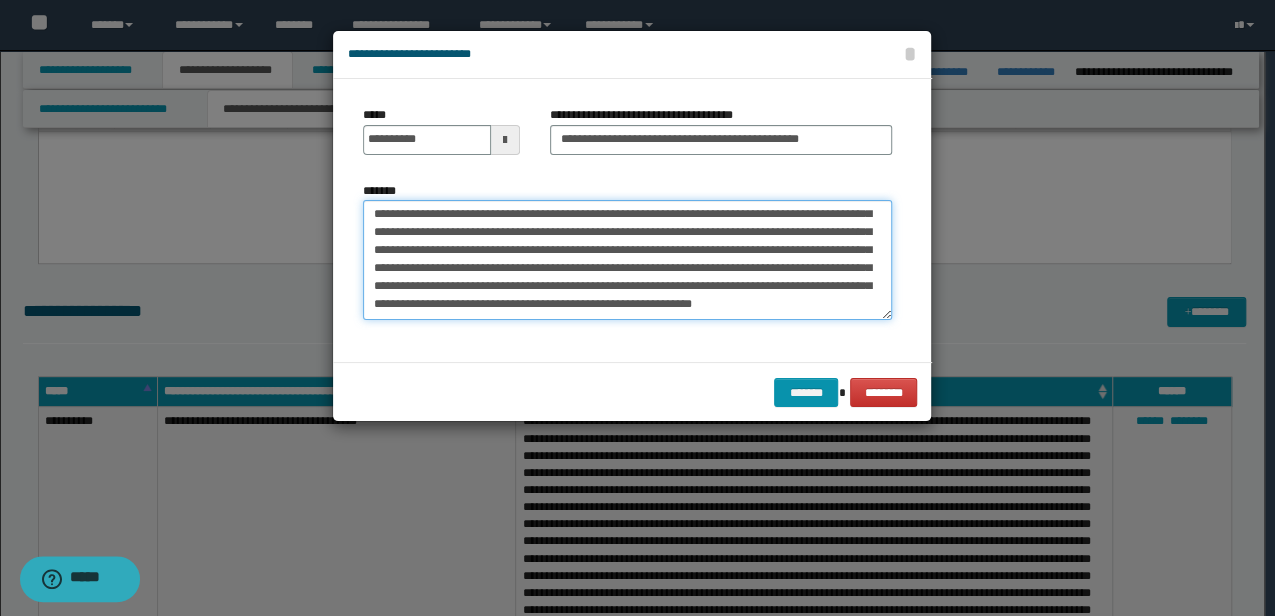 click on "**********" at bounding box center (627, 259) 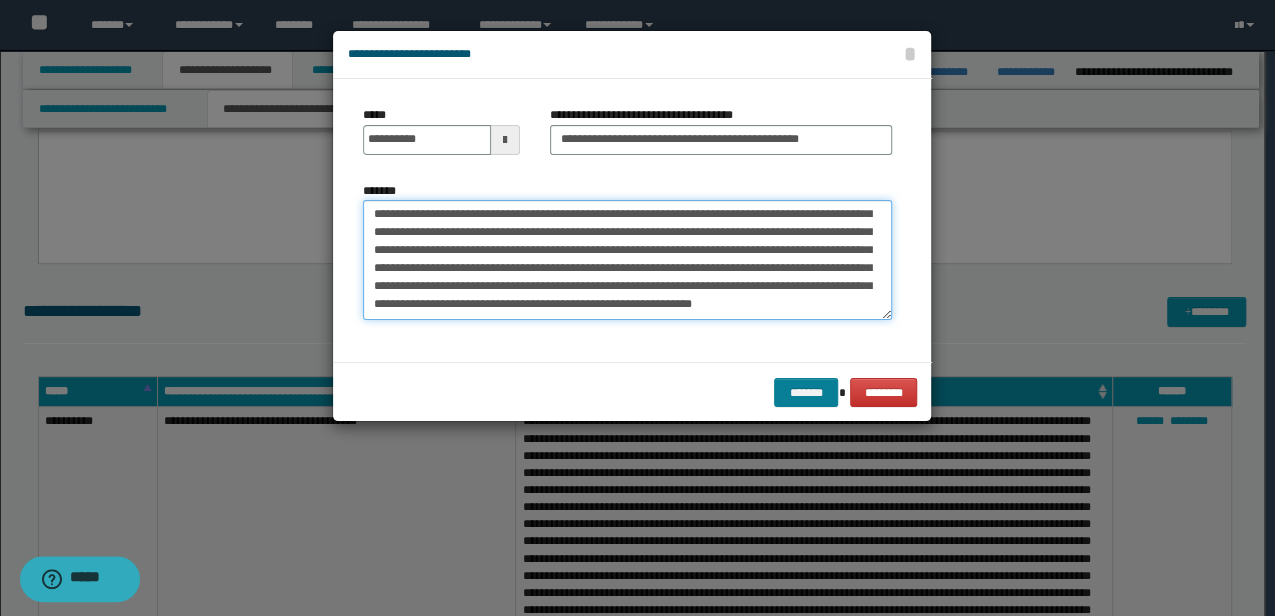 type on "**********" 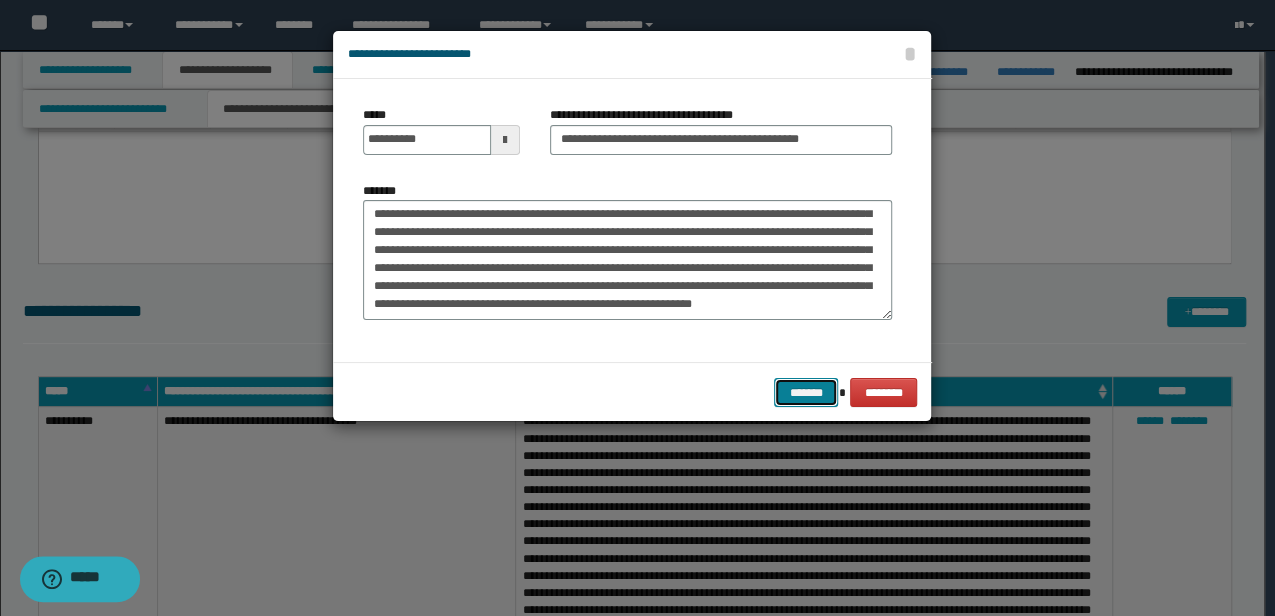 click on "*******" at bounding box center (806, 392) 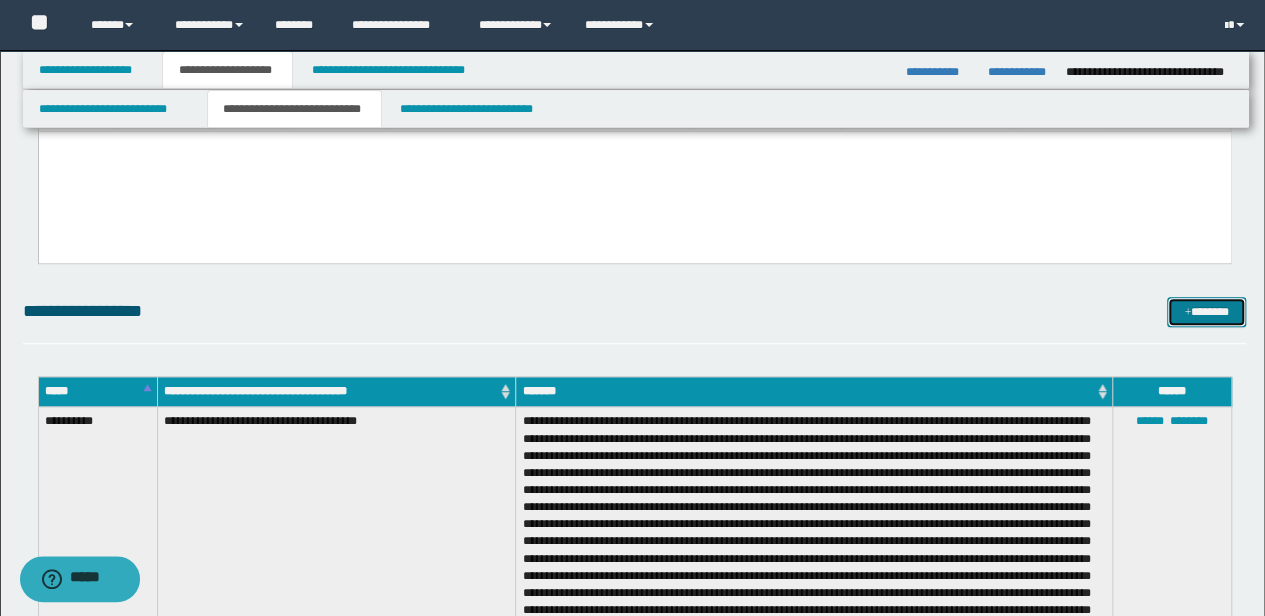 click on "*******" at bounding box center [1206, 311] 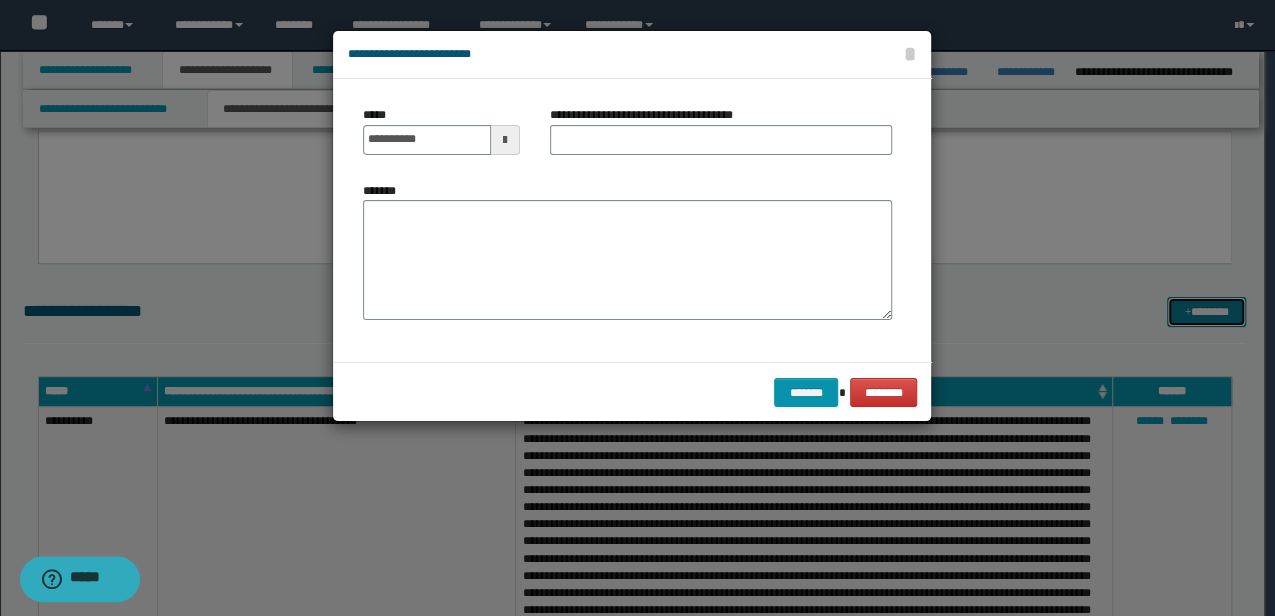 scroll, scrollTop: 0, scrollLeft: 0, axis: both 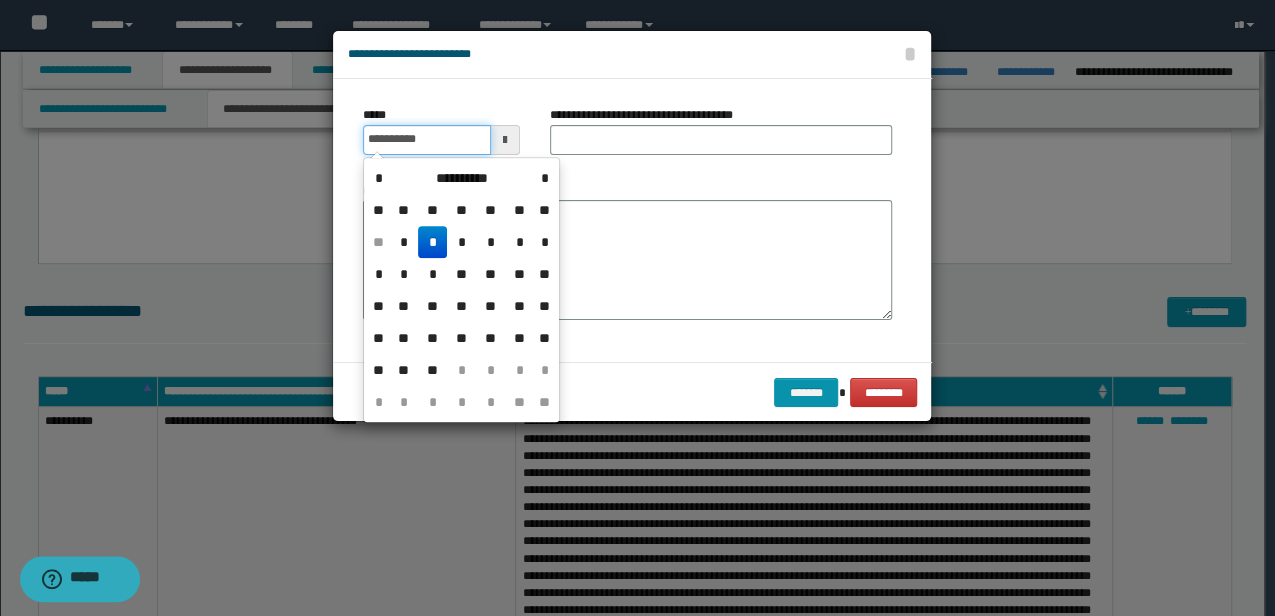 click on "**********" at bounding box center (426, 140) 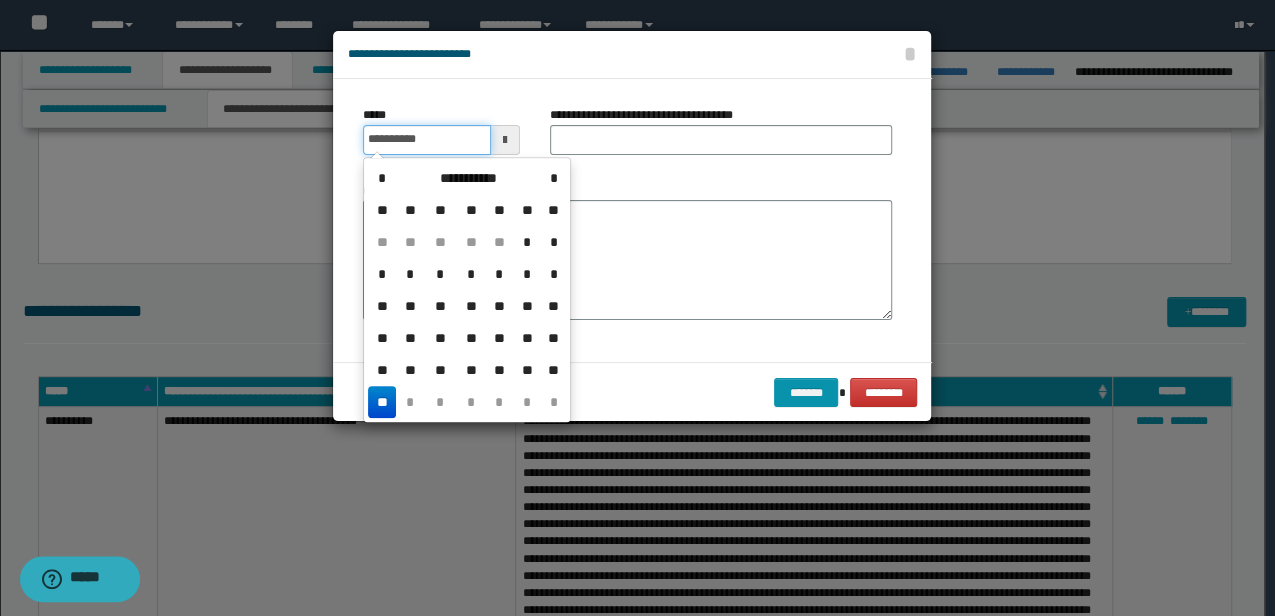 type on "**********" 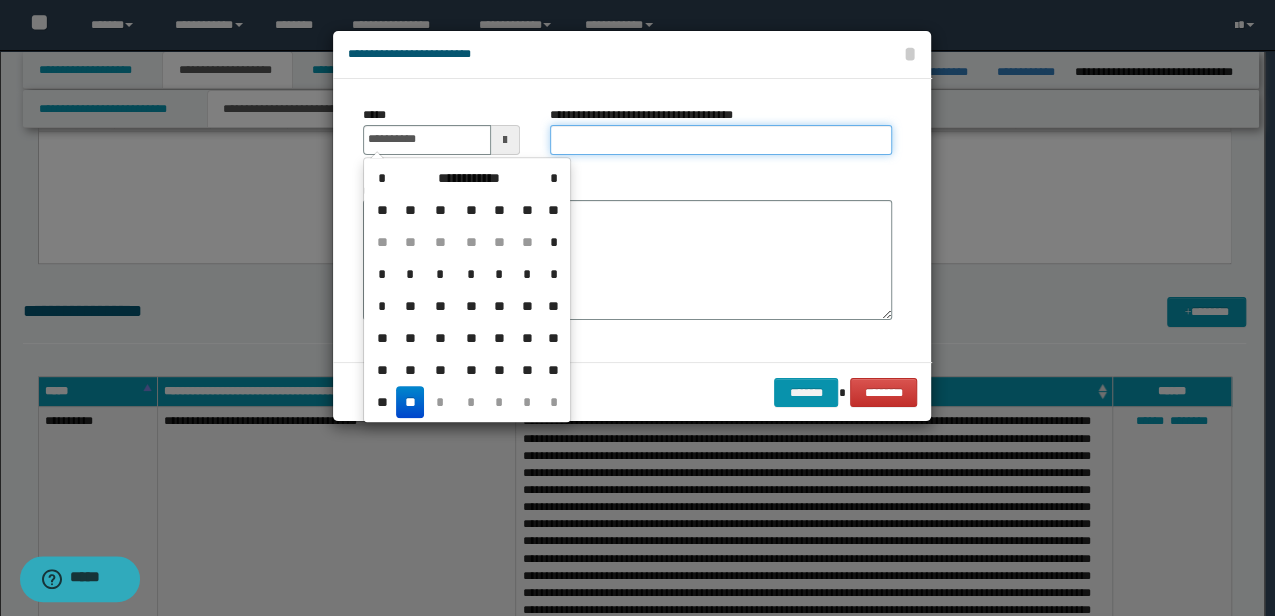 click on "**********" at bounding box center [721, 140] 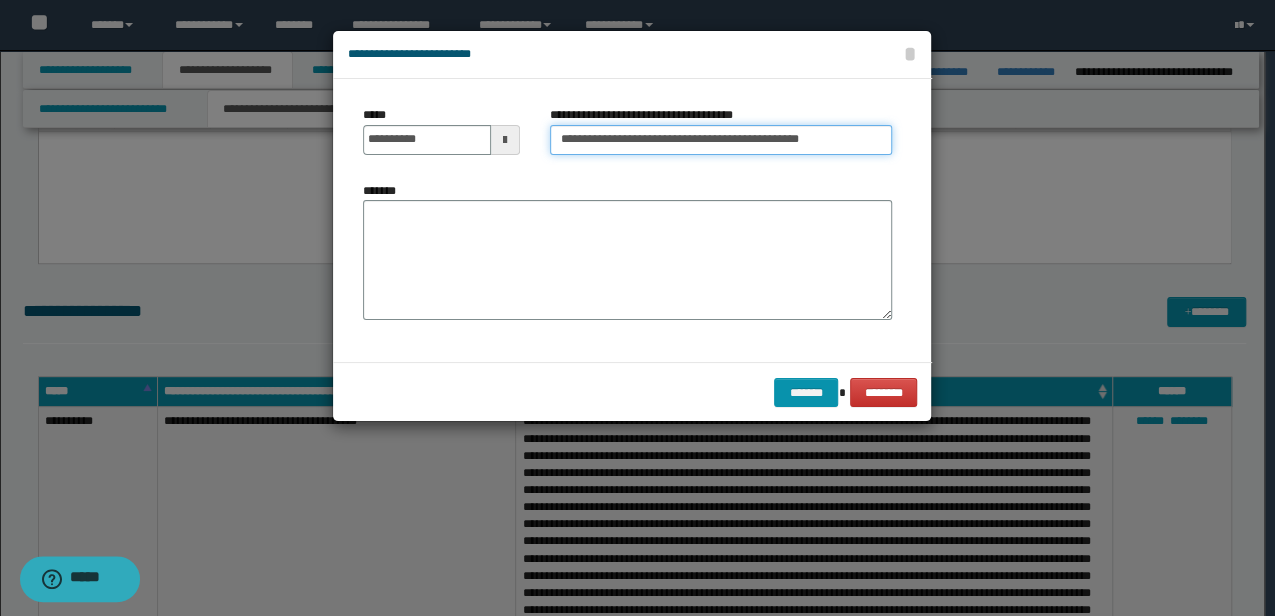 drag, startPoint x: 818, startPoint y: 140, endPoint x: 637, endPoint y: 133, distance: 181.13531 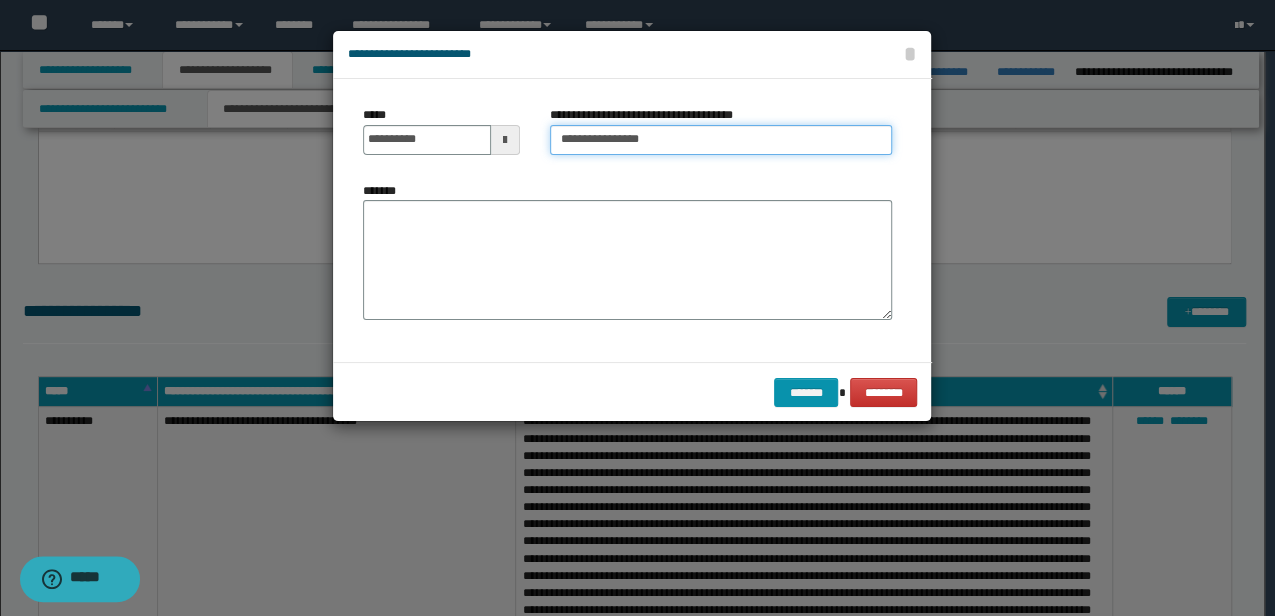 type on "**********" 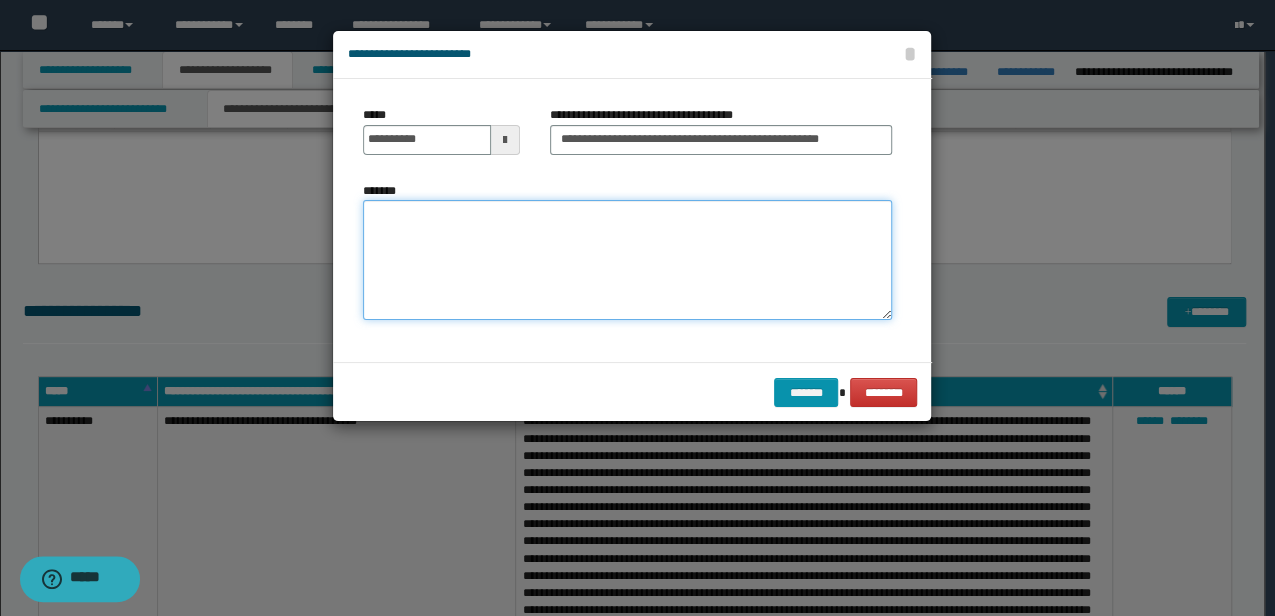 click on "*******" at bounding box center [627, 259] 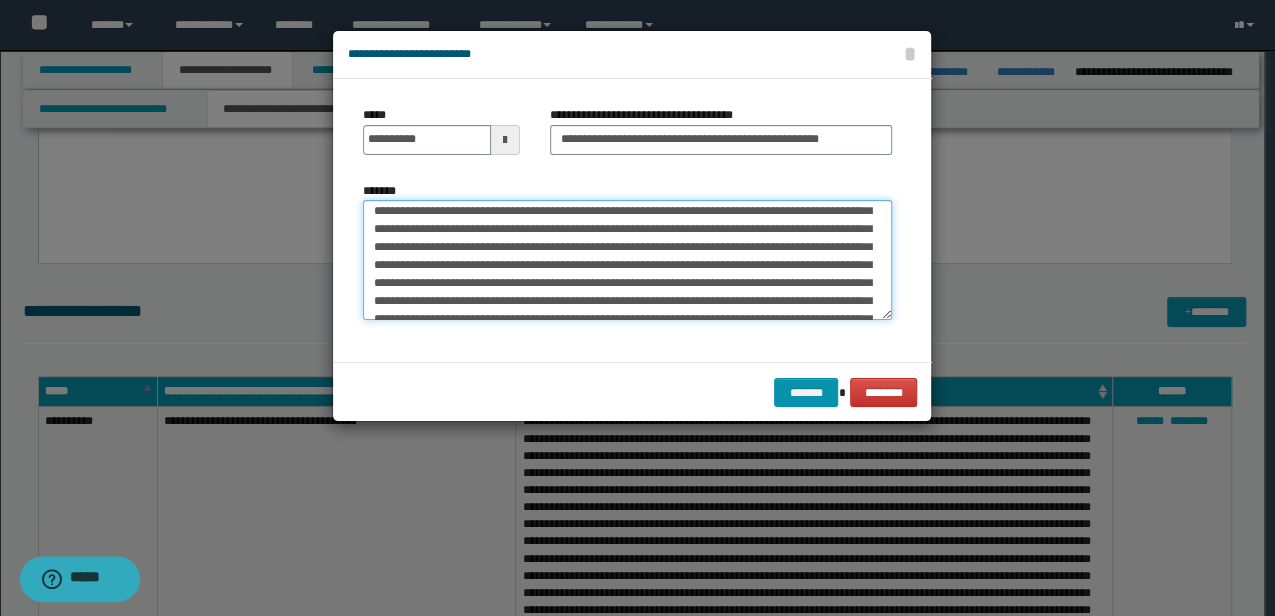 scroll, scrollTop: 0, scrollLeft: 0, axis: both 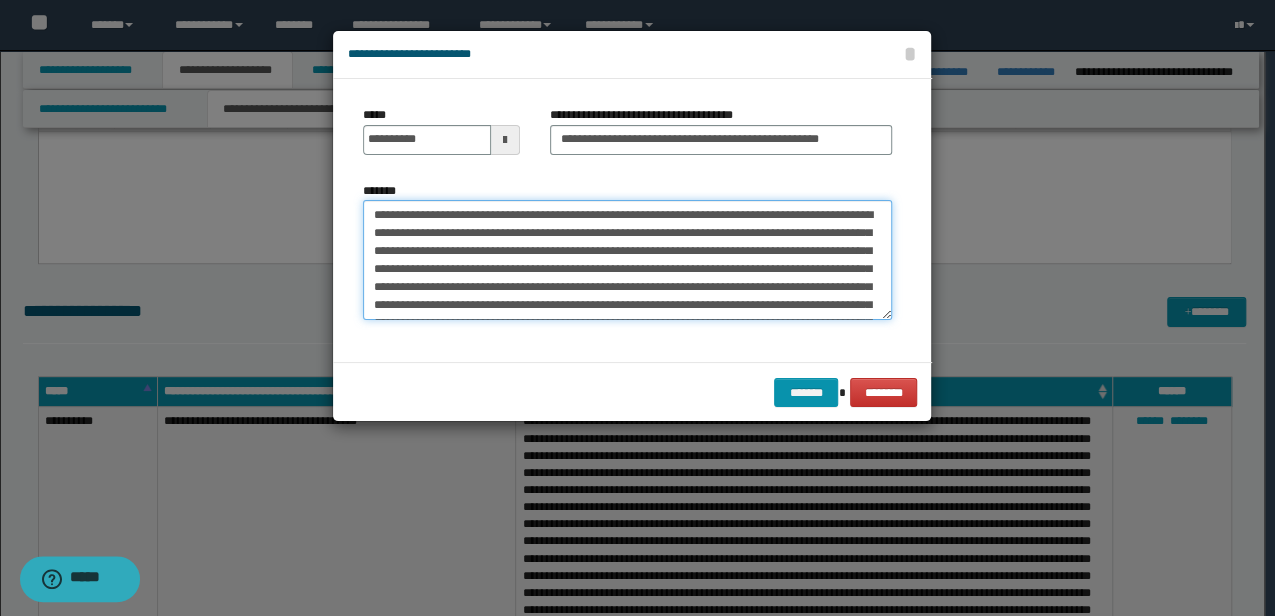 click on "**********" at bounding box center [627, 259] 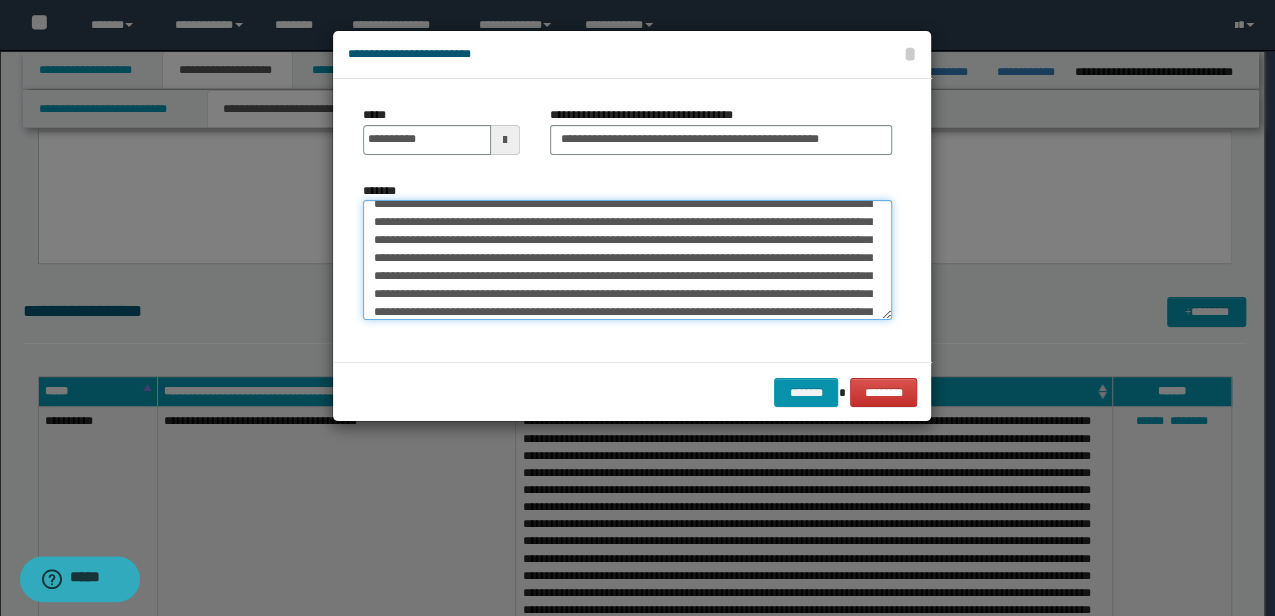 scroll, scrollTop: 54, scrollLeft: 0, axis: vertical 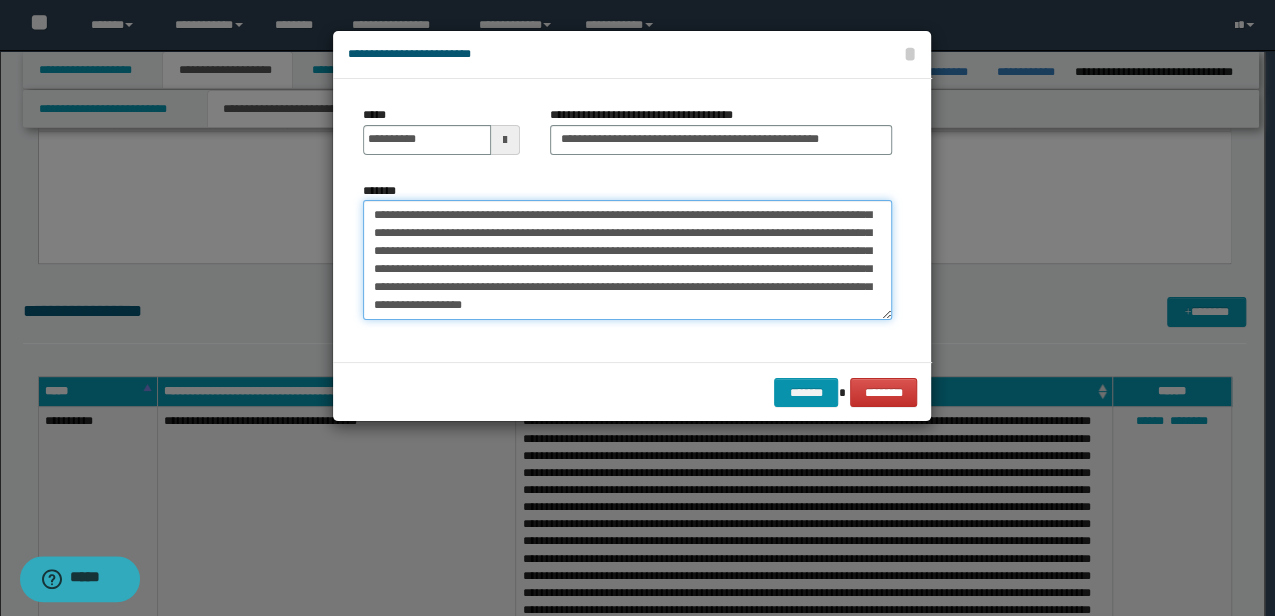 click on "**********" at bounding box center [627, 259] 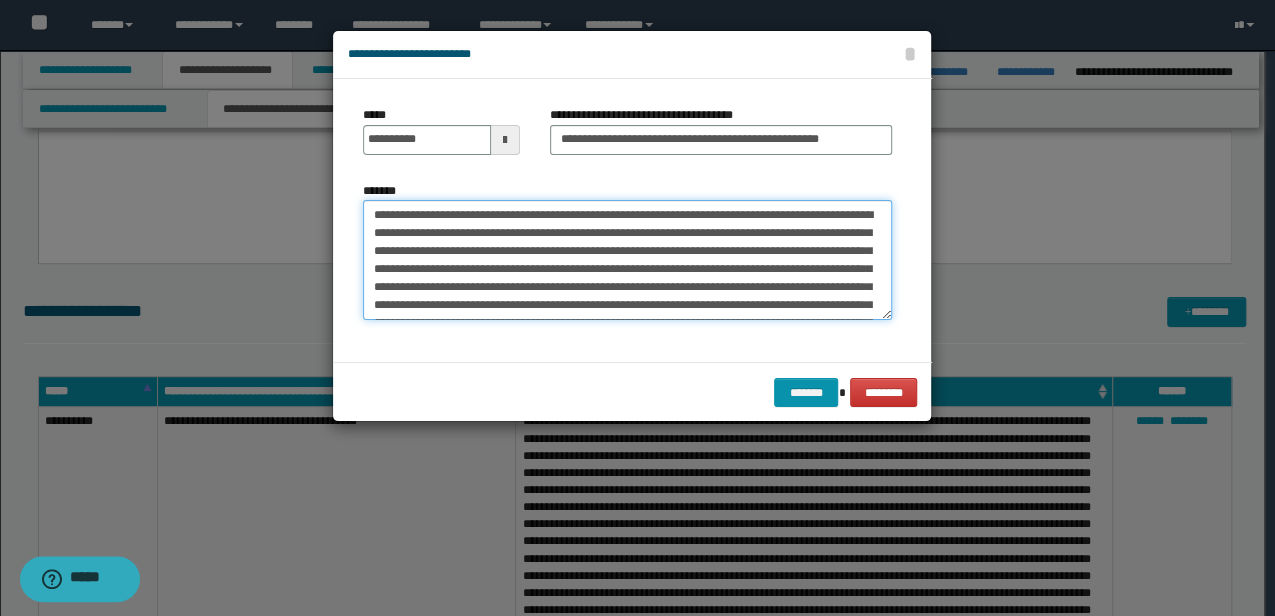 click on "**********" at bounding box center (627, 259) 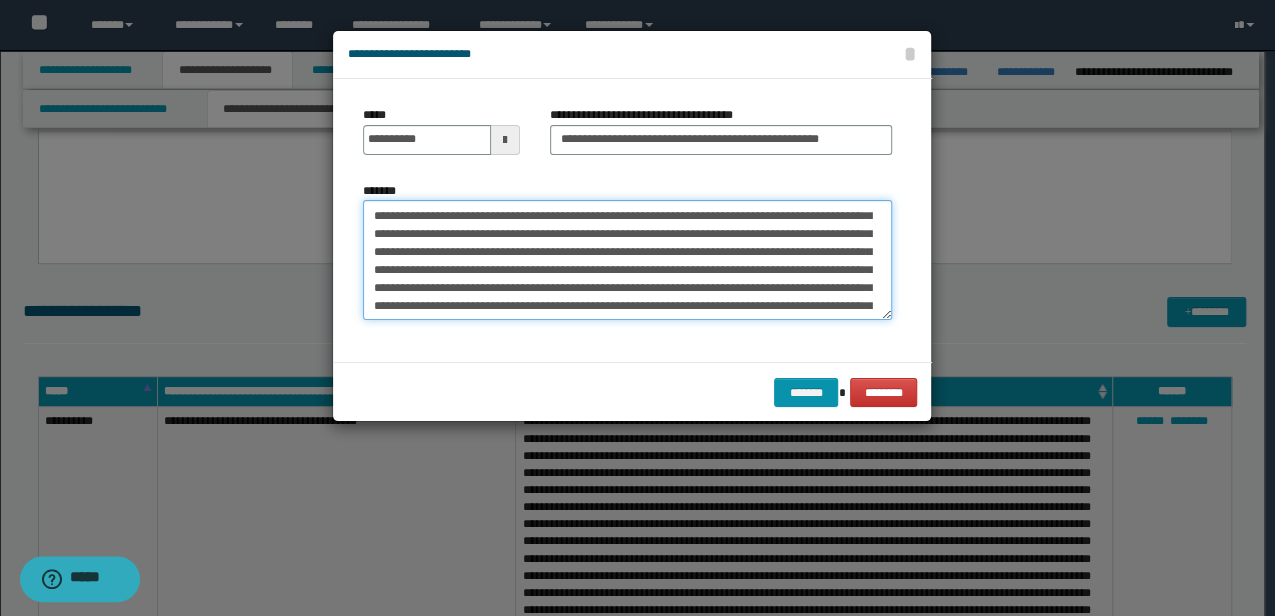 scroll, scrollTop: 54, scrollLeft: 0, axis: vertical 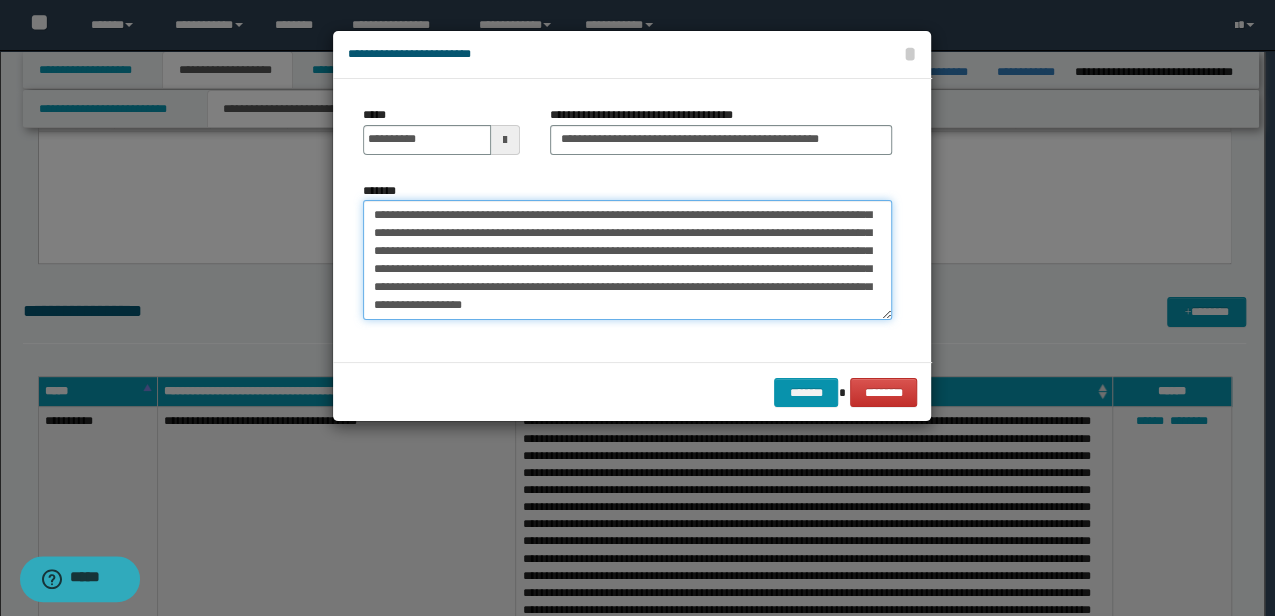 click on "**********" at bounding box center (627, 259) 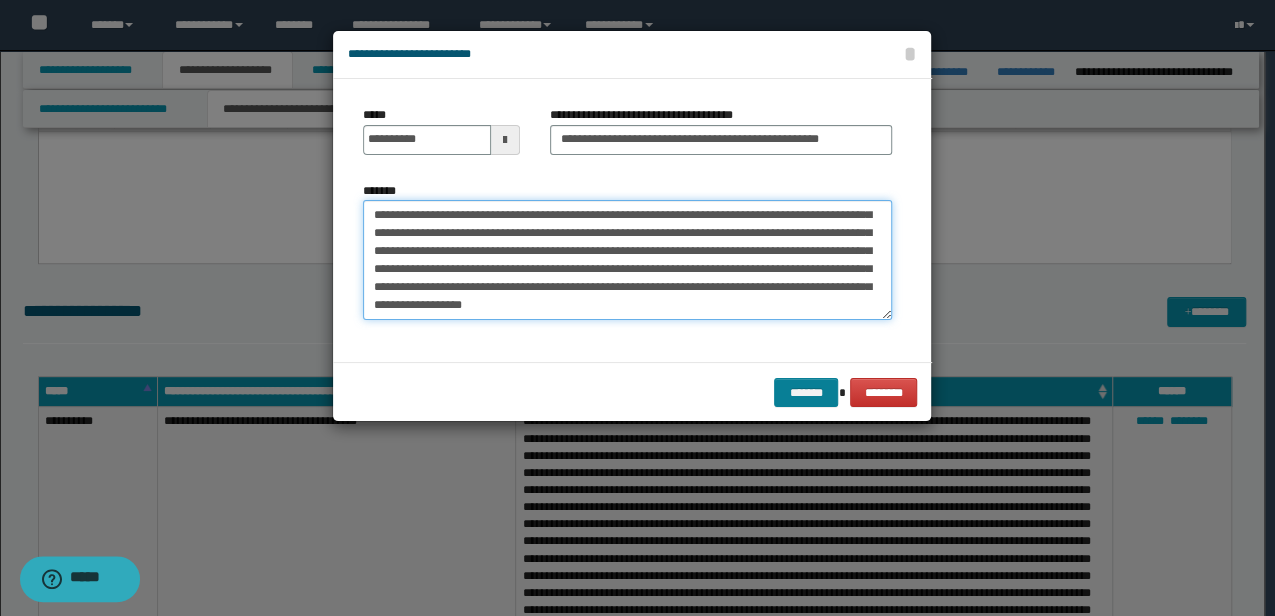 type on "**********" 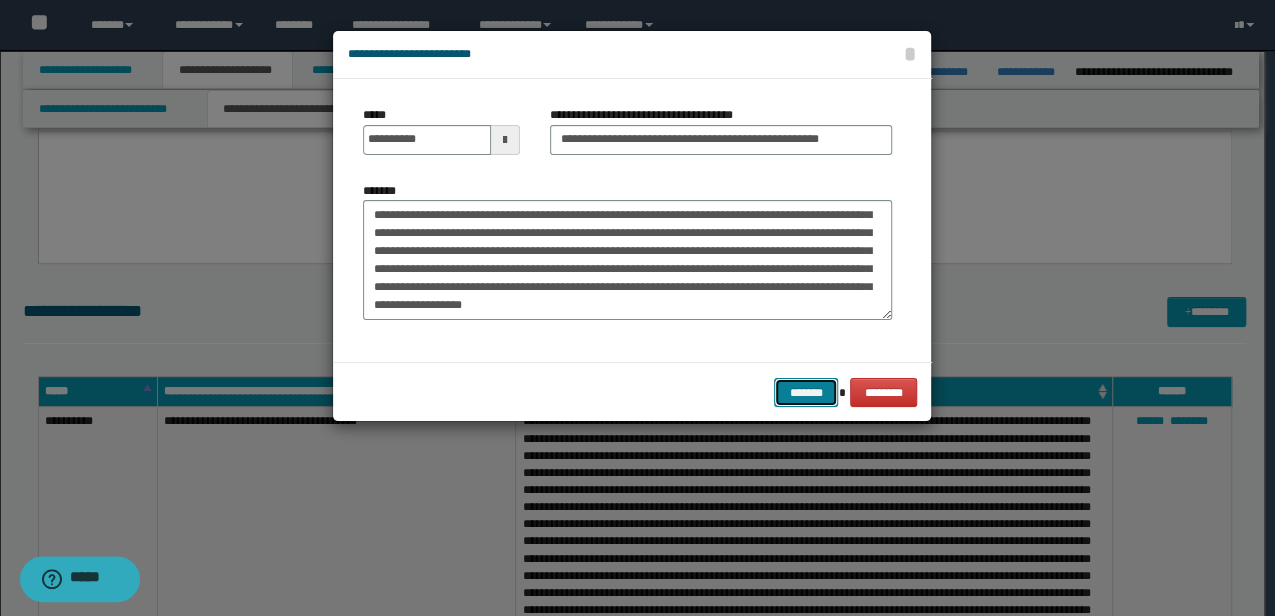 click on "*******" at bounding box center (806, 392) 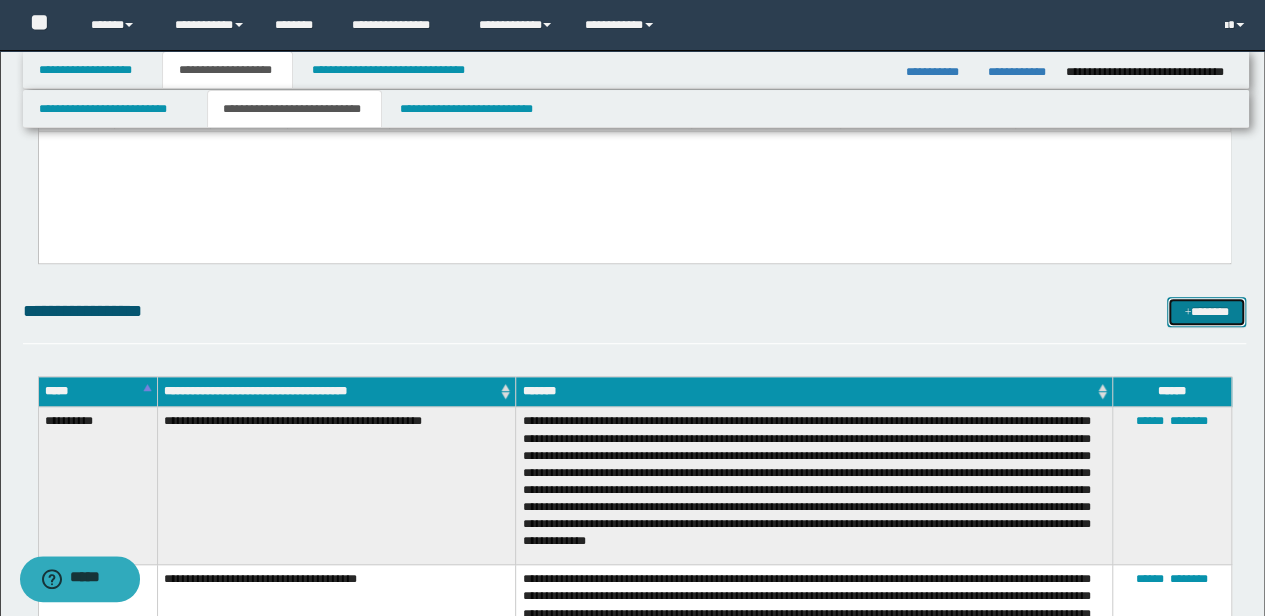 click on "*******" at bounding box center [1206, 311] 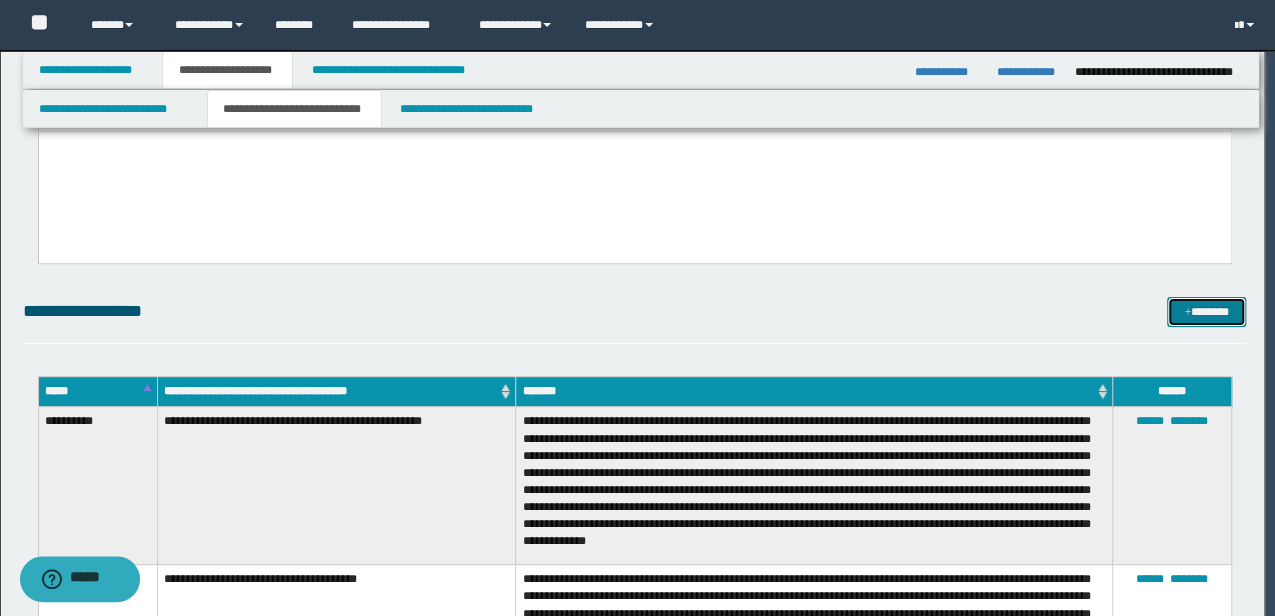 scroll, scrollTop: 0, scrollLeft: 0, axis: both 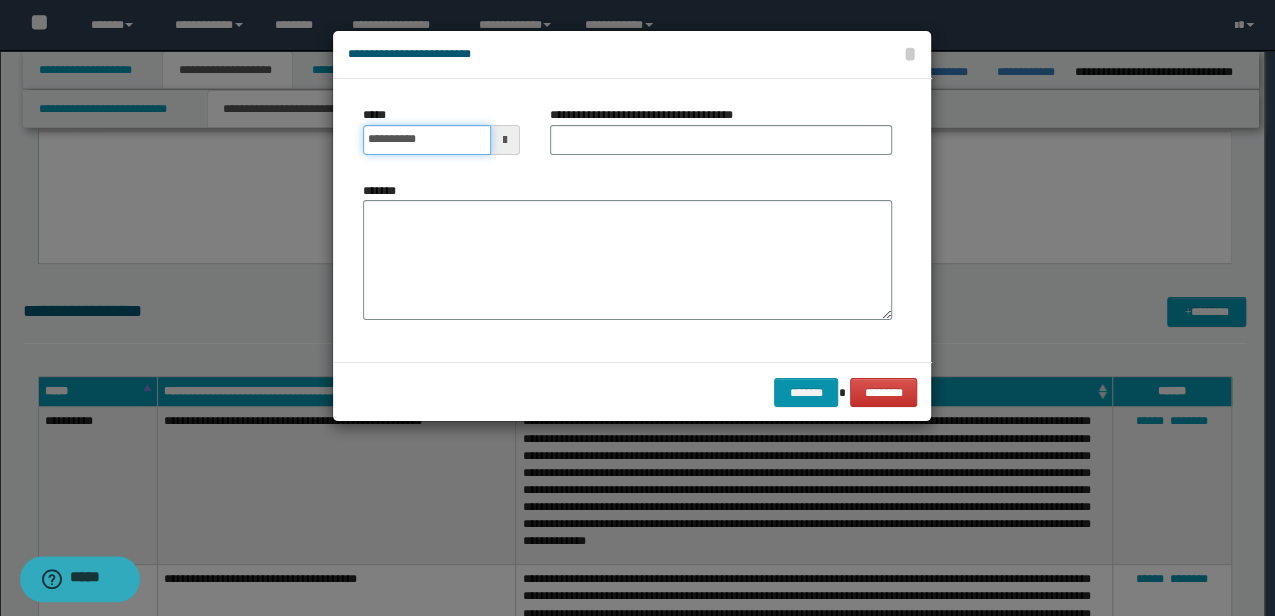 click on "**********" at bounding box center (426, 140) 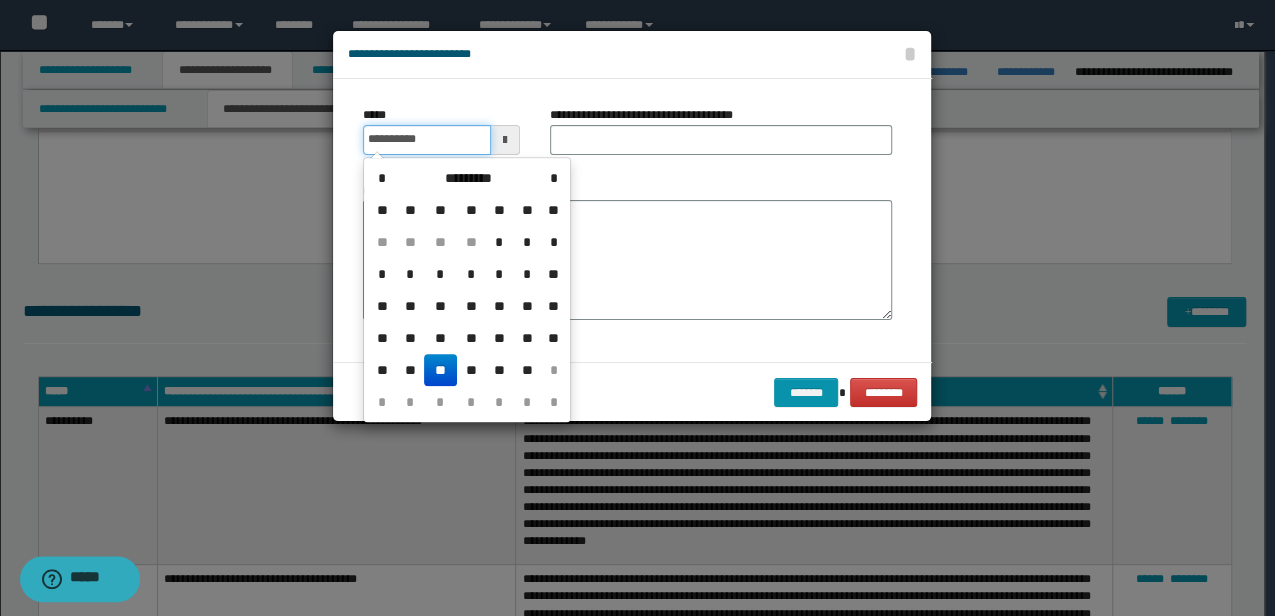 type on "**********" 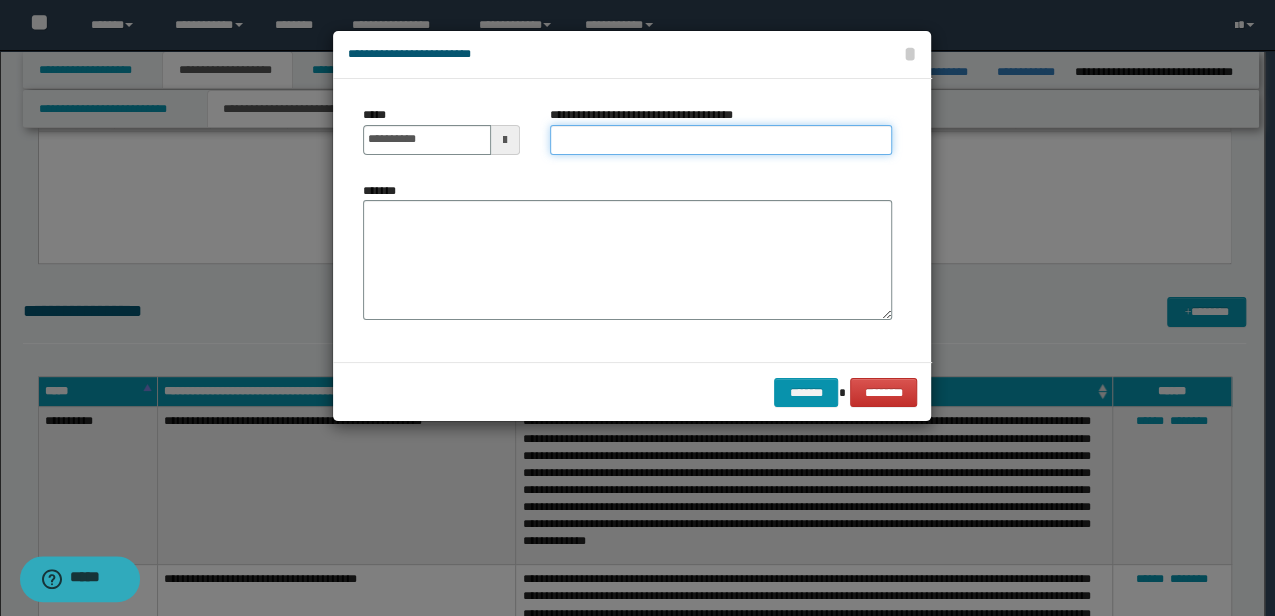 click on "**********" at bounding box center (721, 140) 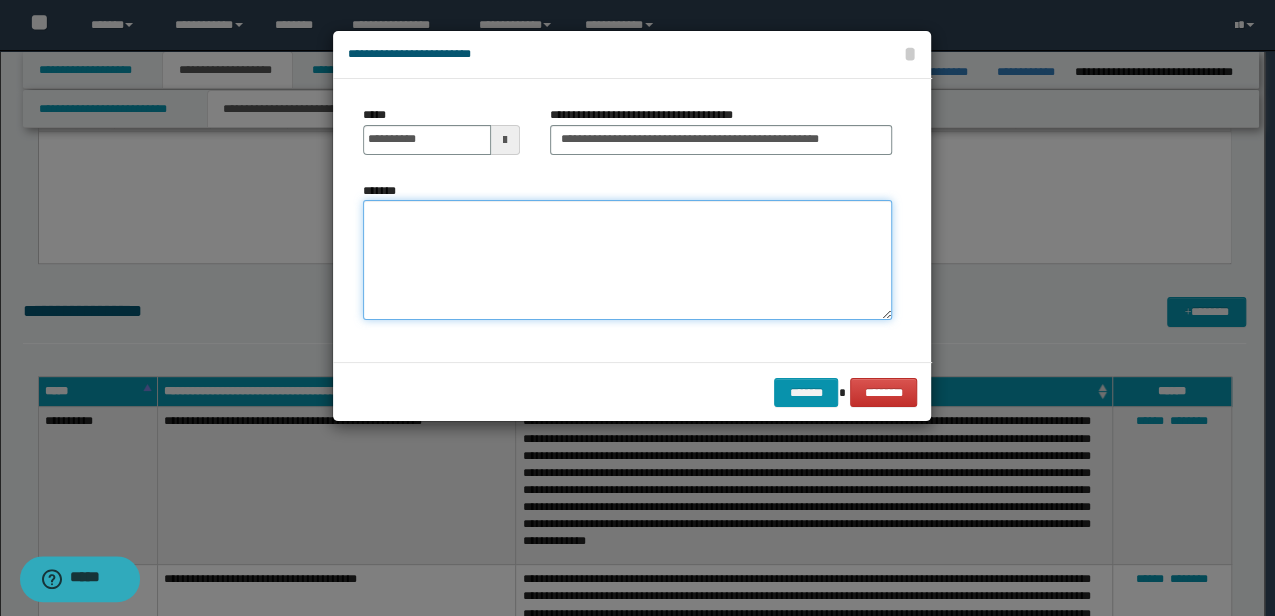 click on "*******" at bounding box center (627, 259) 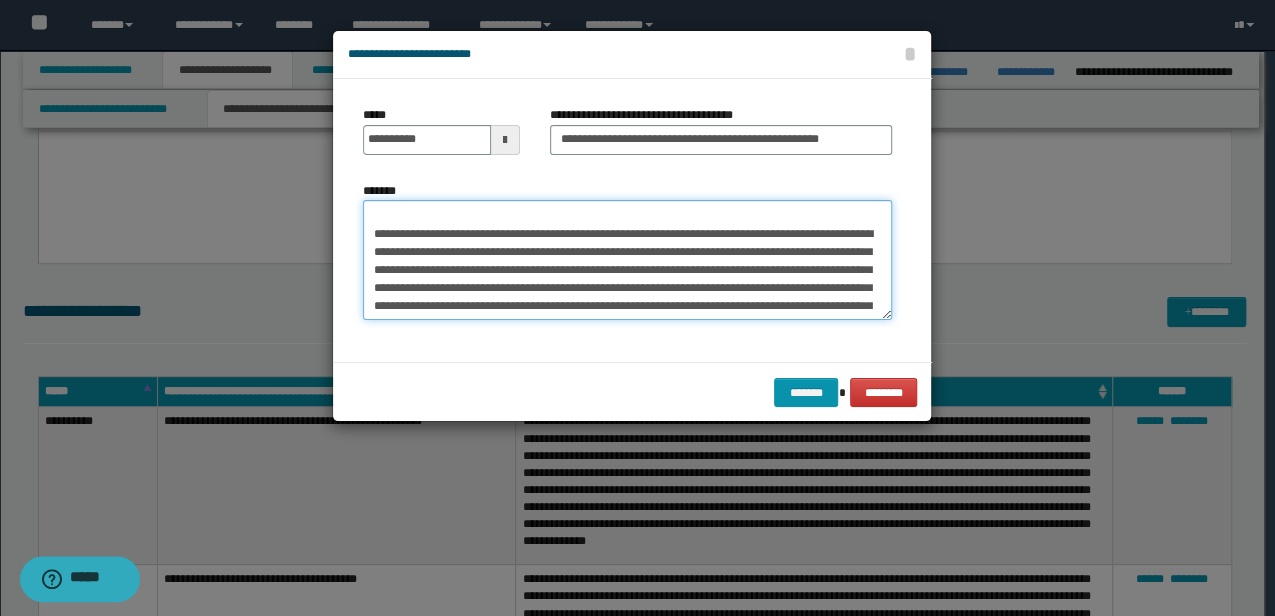 scroll, scrollTop: 0, scrollLeft: 0, axis: both 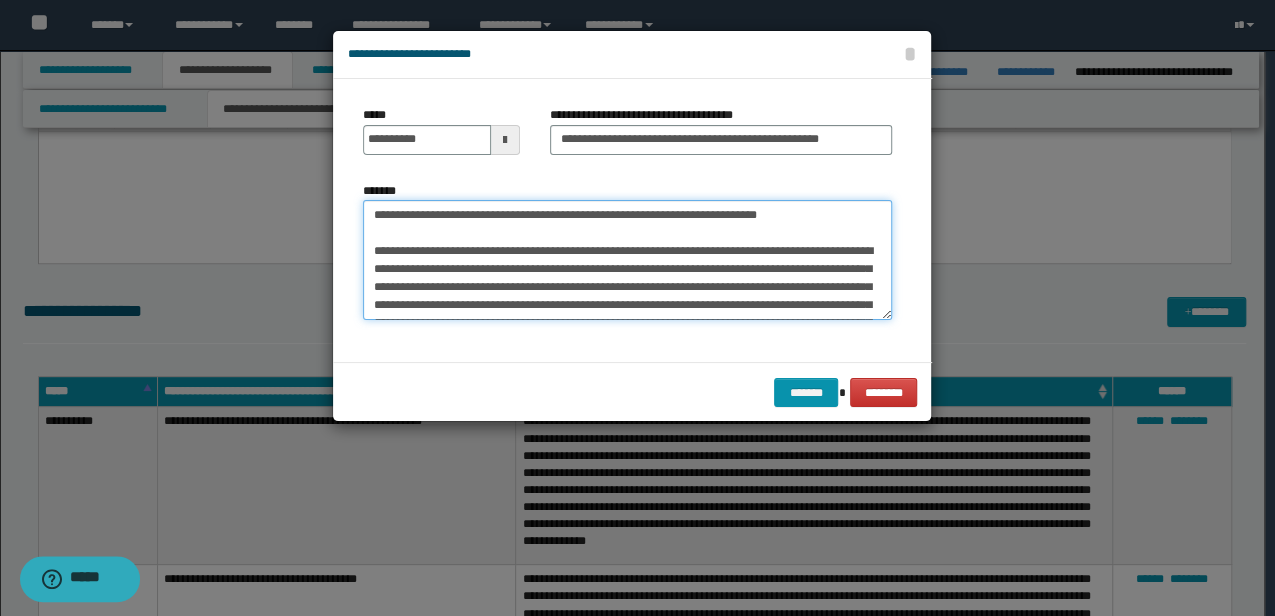 click on "**********" at bounding box center [627, 259] 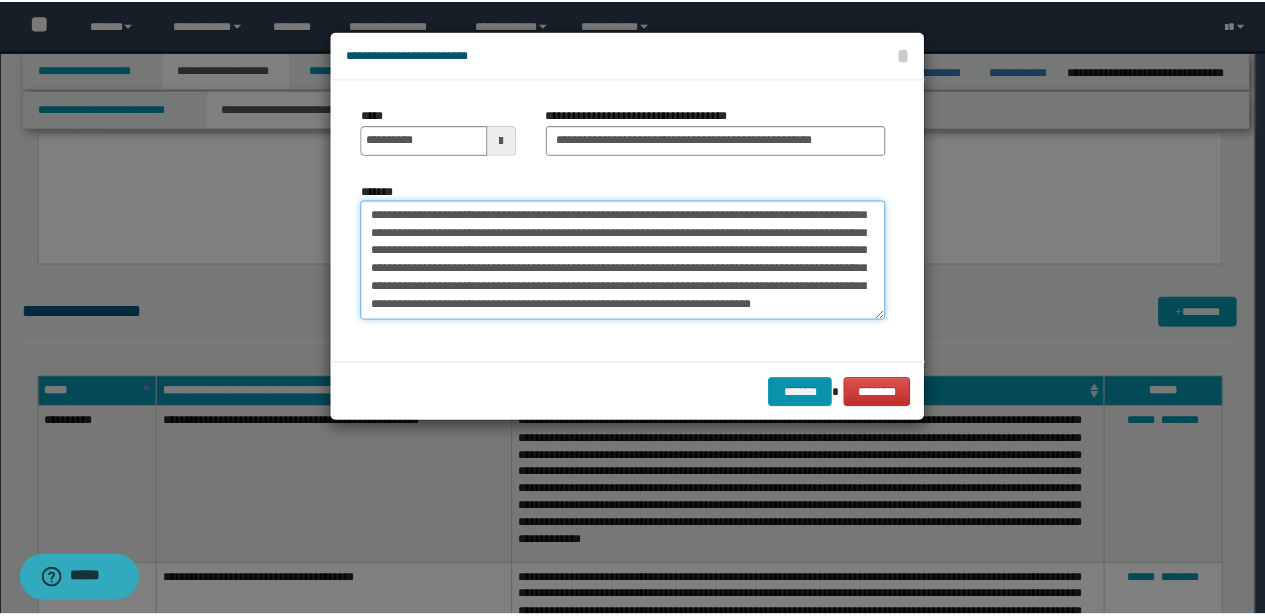 scroll, scrollTop: 36, scrollLeft: 0, axis: vertical 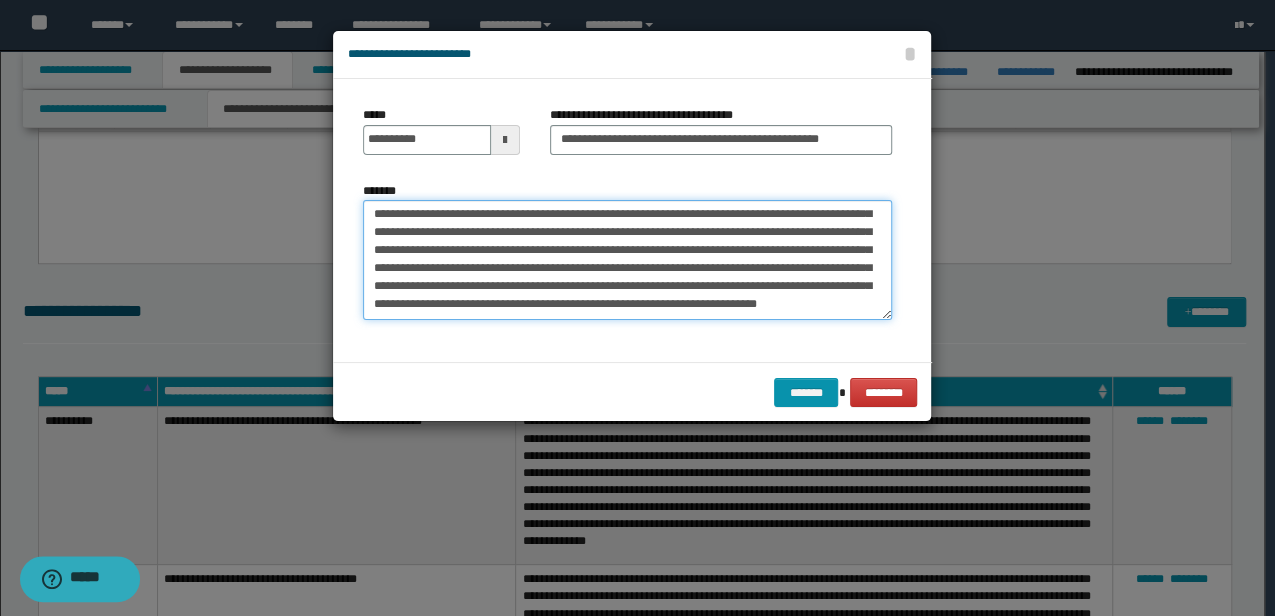 click on "**********" at bounding box center (627, 259) 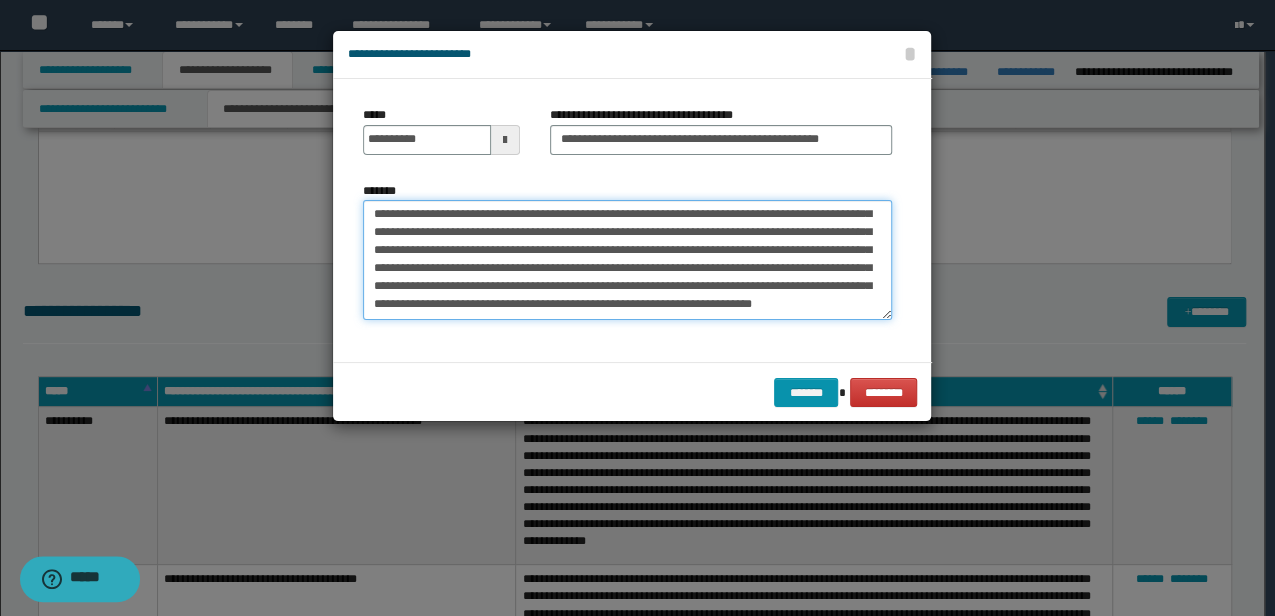 click on "**********" at bounding box center [627, 259] 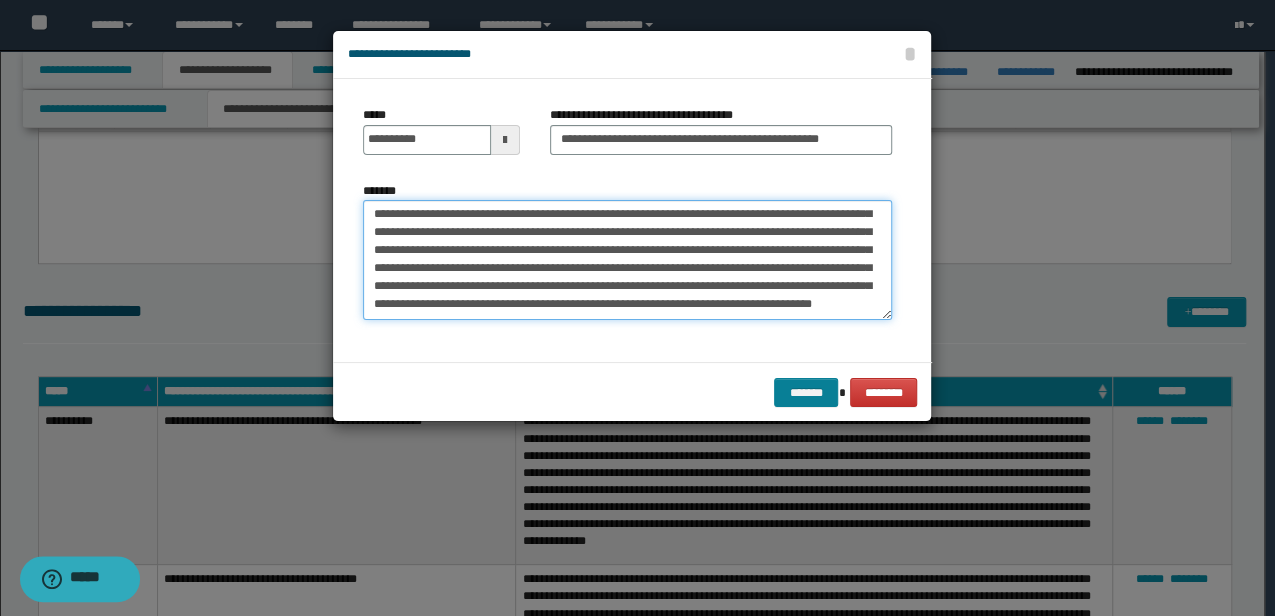 type on "**********" 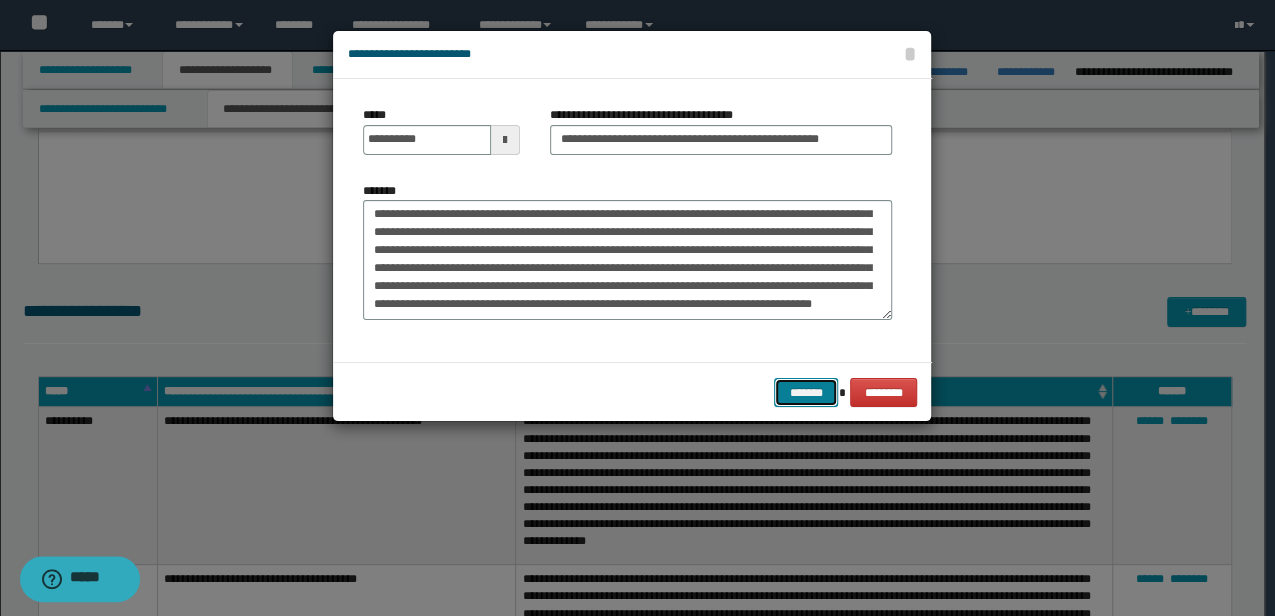 click on "*******" at bounding box center [806, 392] 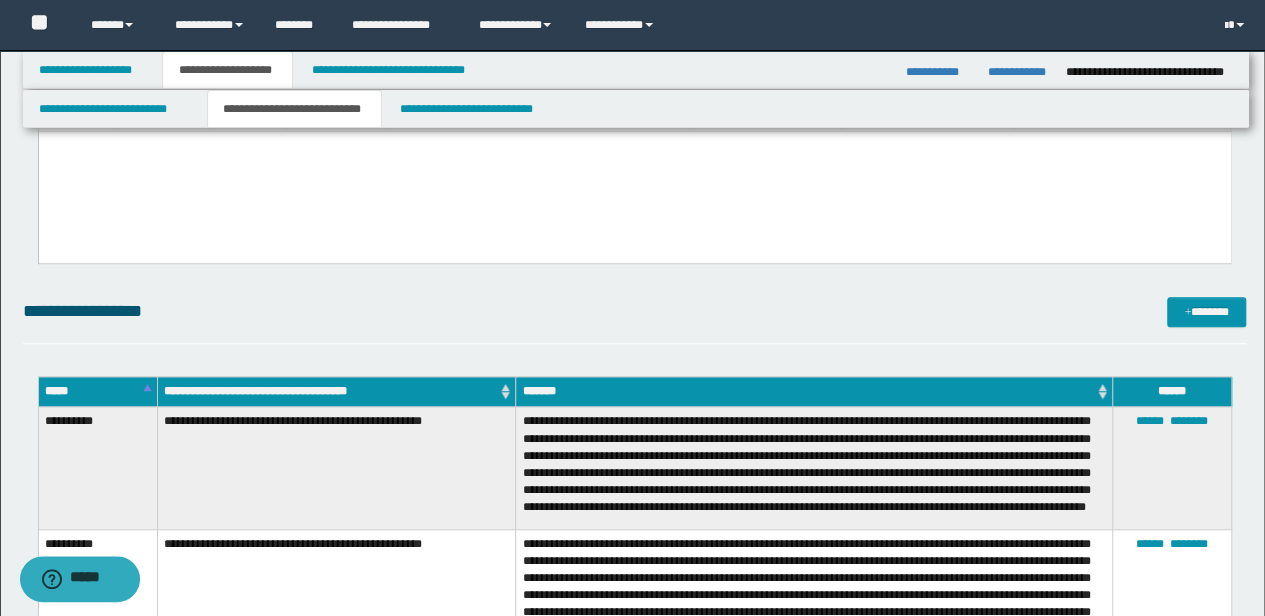 drag, startPoint x: 432, startPoint y: 217, endPoint x: 385, endPoint y: 138, distance: 91.92388 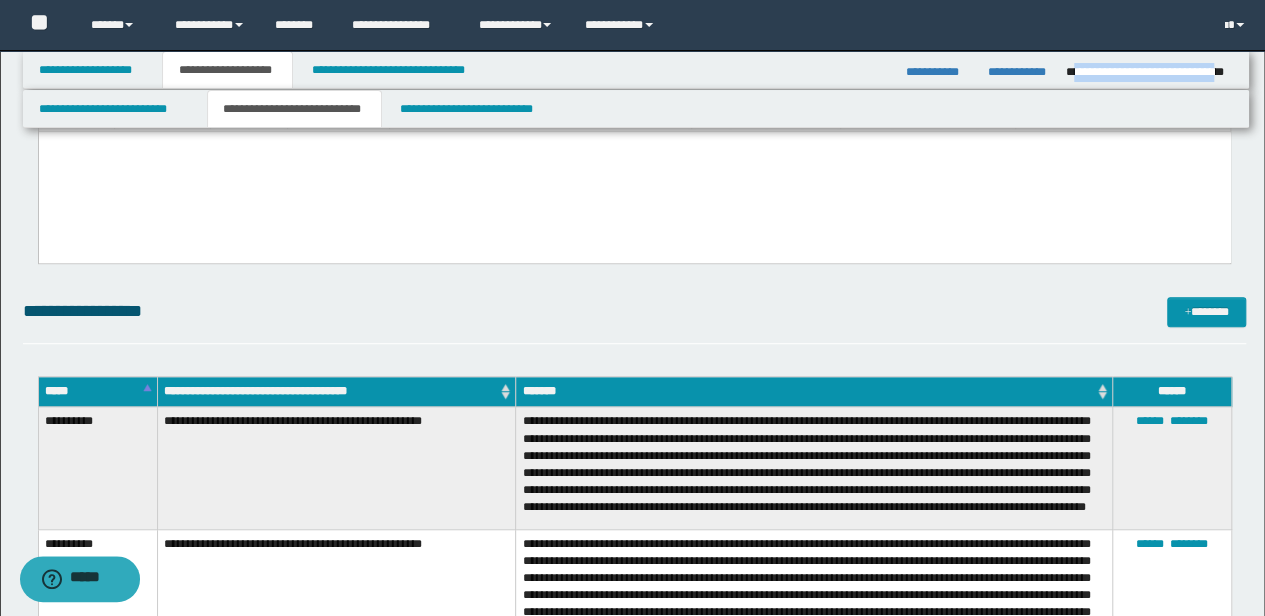 drag, startPoint x: 1070, startPoint y: 73, endPoint x: 1228, endPoint y: 73, distance: 158 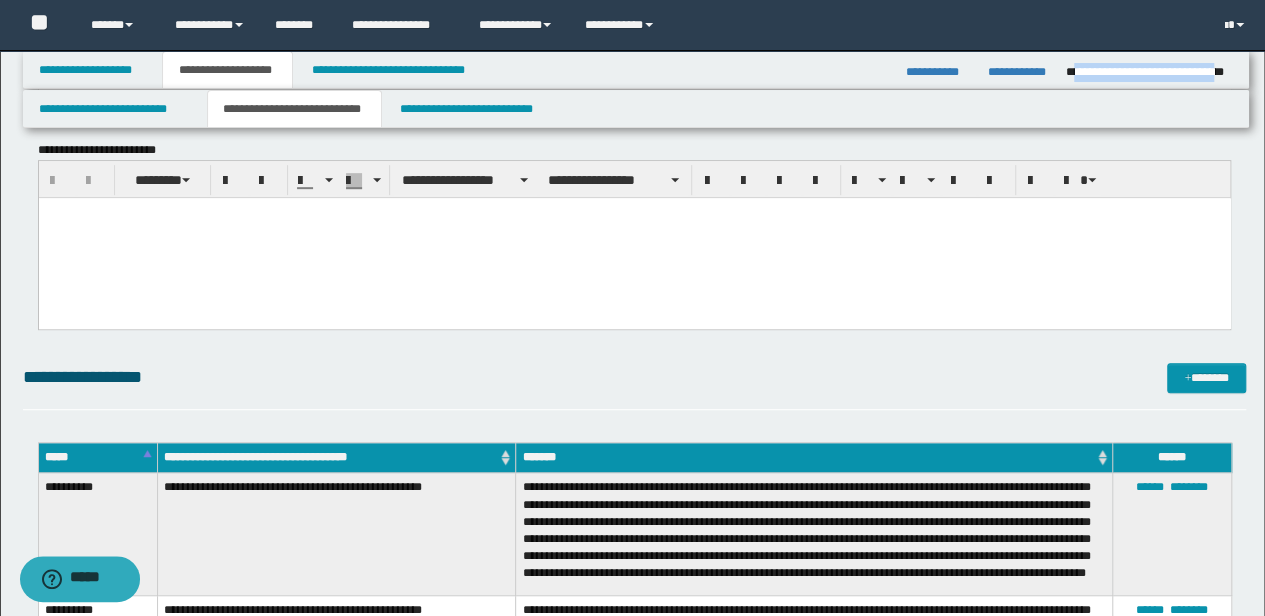 scroll, scrollTop: 0, scrollLeft: 0, axis: both 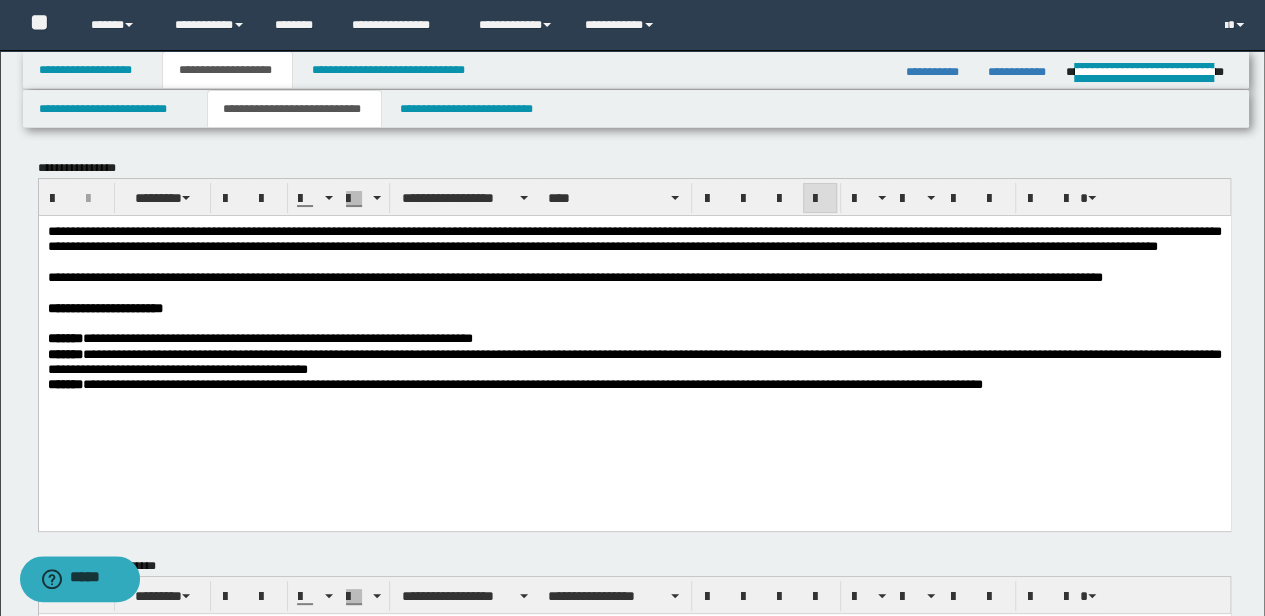 click on "**********" at bounding box center (634, 383) 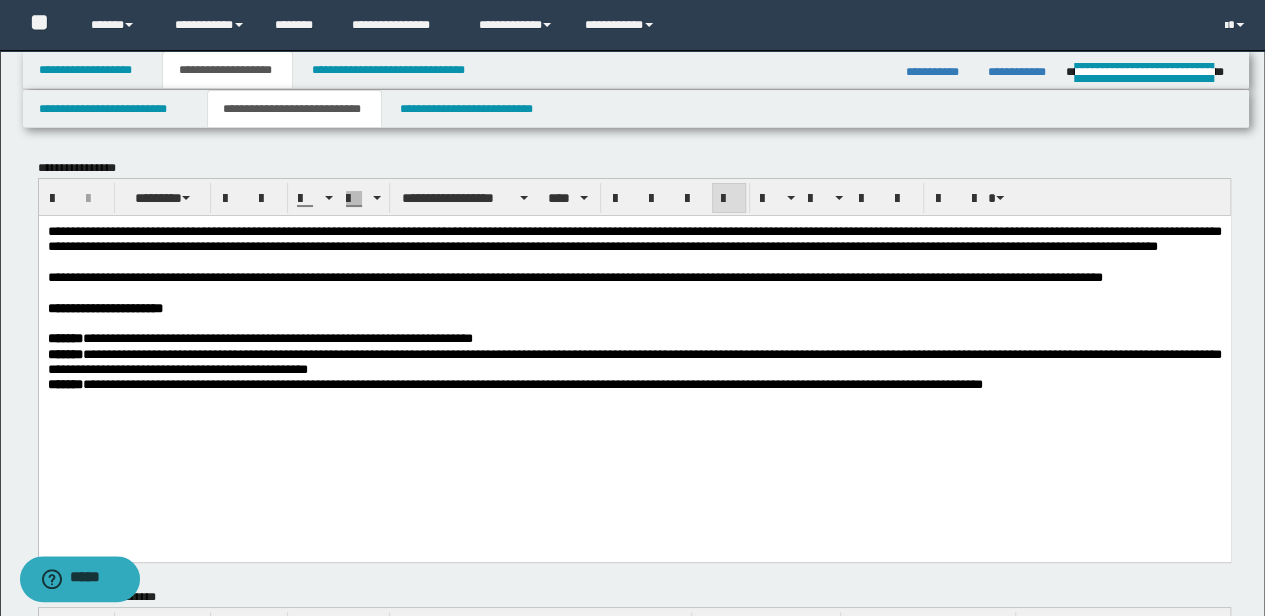 type 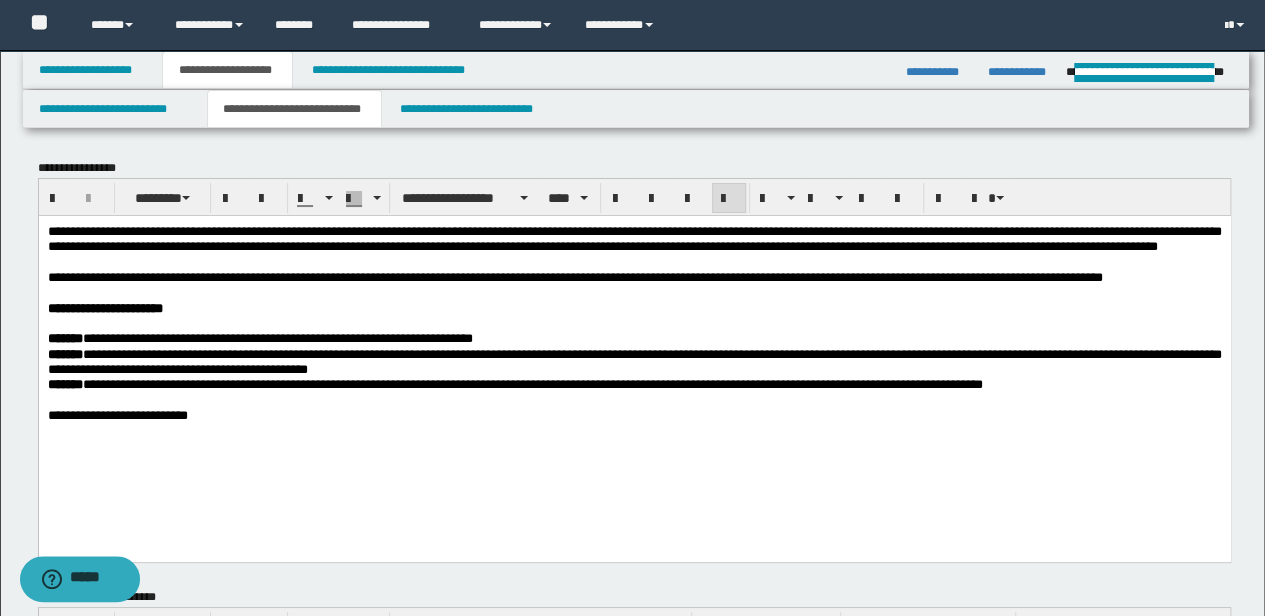 click on "**********" at bounding box center [634, 347] 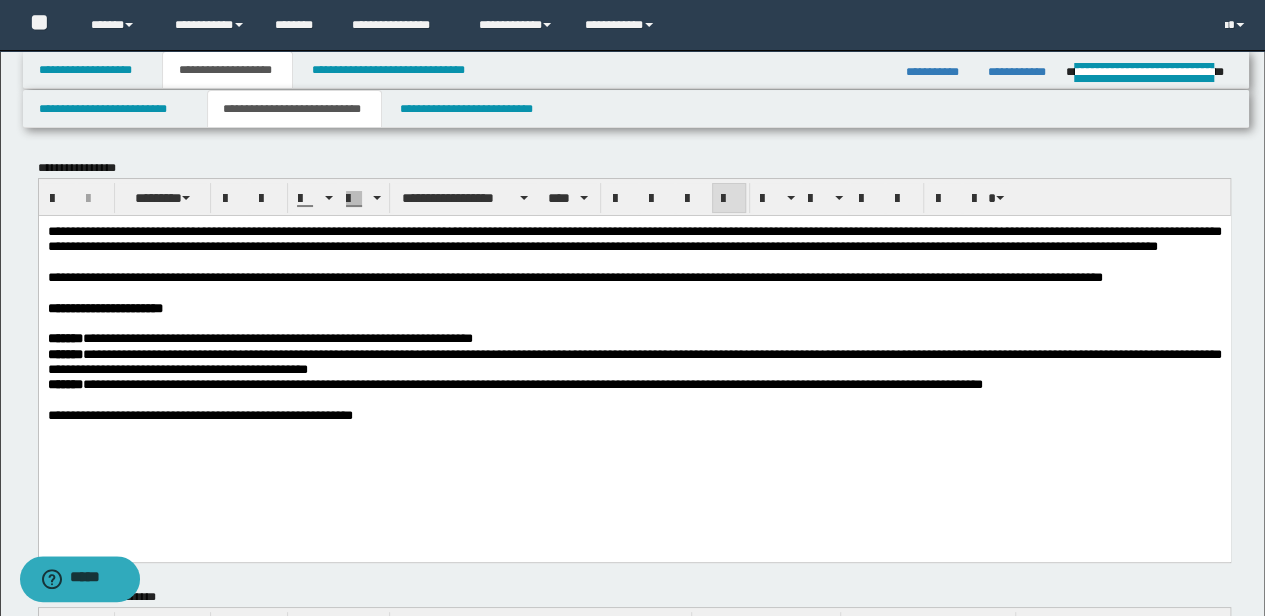 click on "**********" at bounding box center [199, 414] 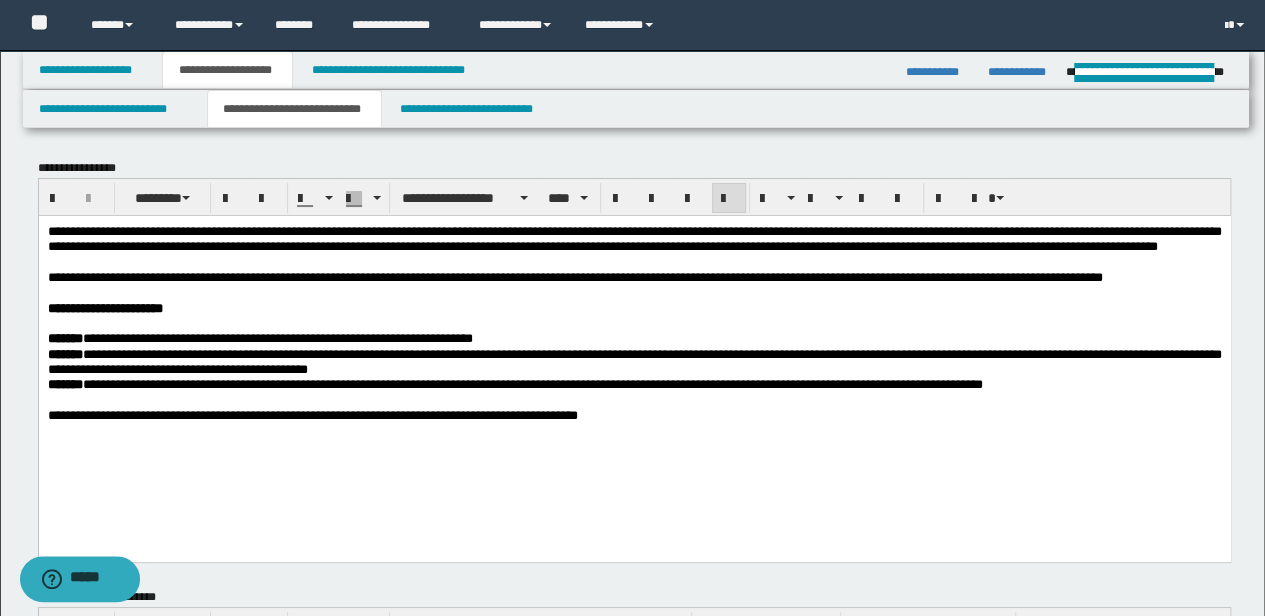click on "**********" at bounding box center (634, 414) 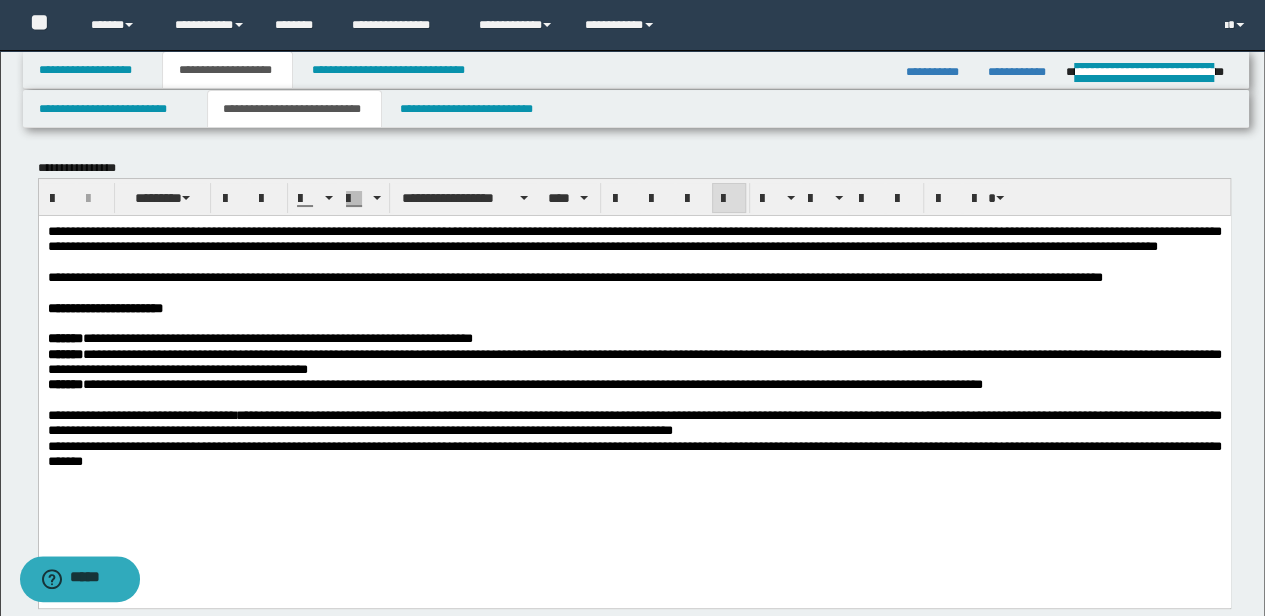 drag, startPoint x: 792, startPoint y: 498, endPoint x: 707, endPoint y: 509, distance: 85.70881 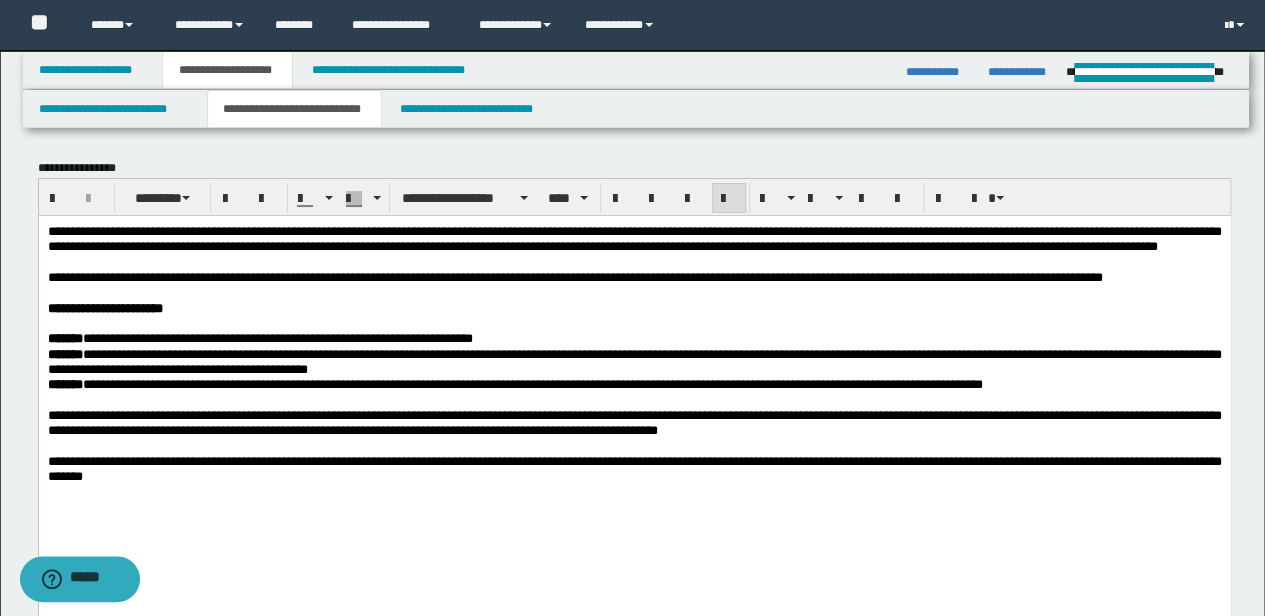 drag, startPoint x: 461, startPoint y: 443, endPoint x: 435, endPoint y: 474, distance: 40.459858 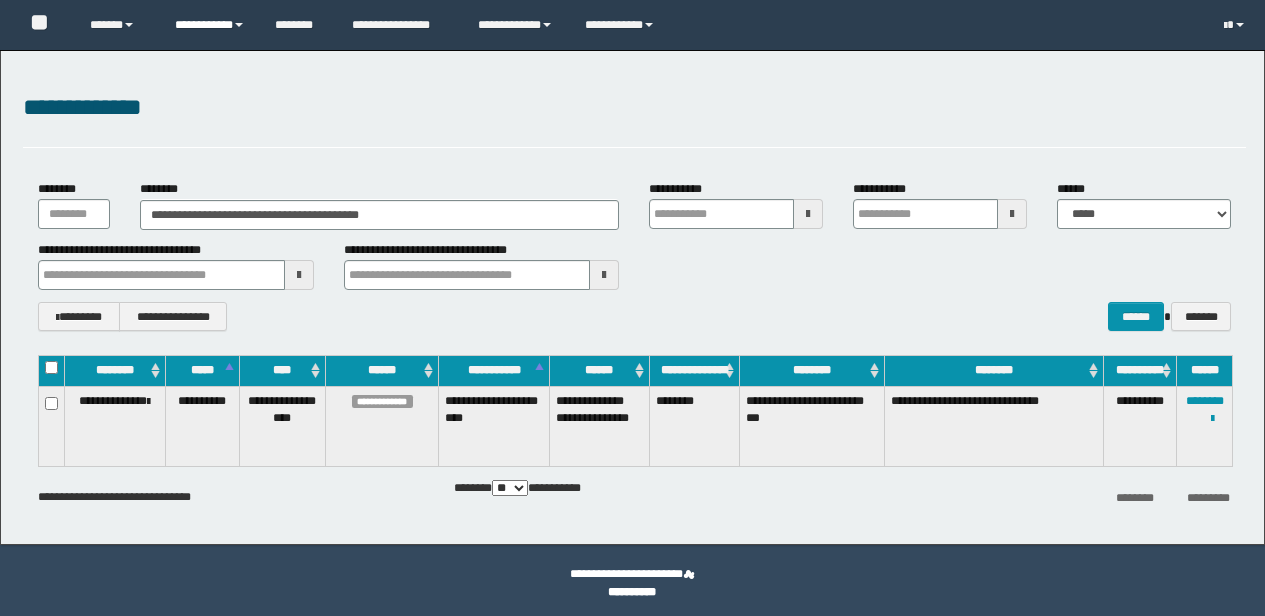 scroll, scrollTop: 0, scrollLeft: 0, axis: both 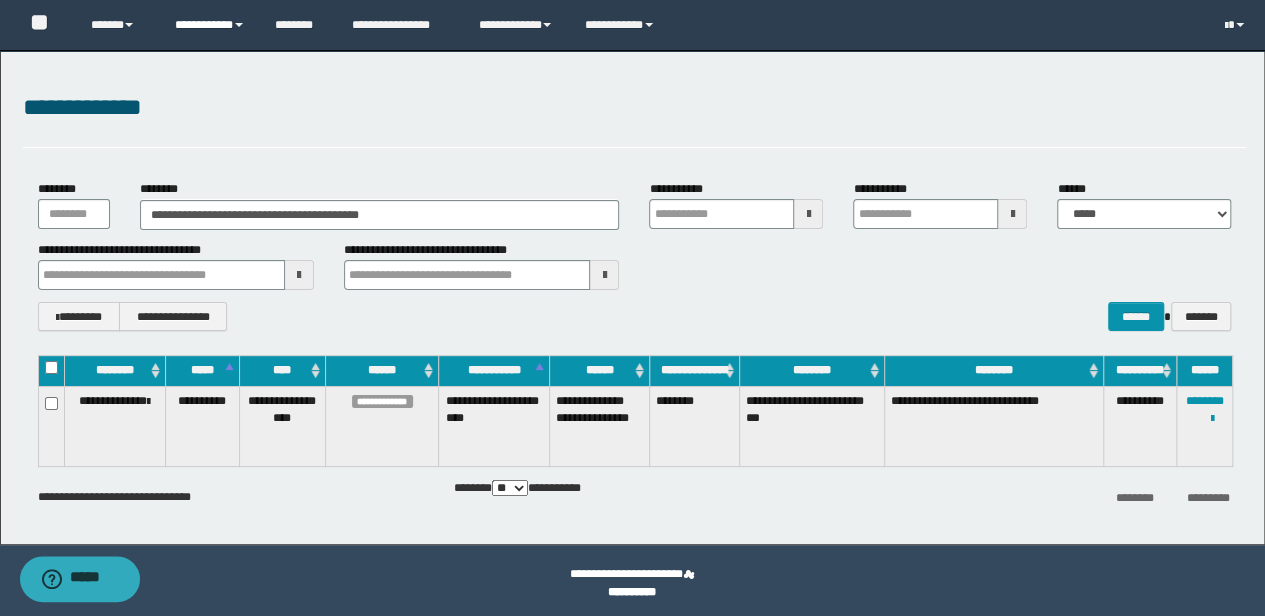 click on "**********" at bounding box center [210, 25] 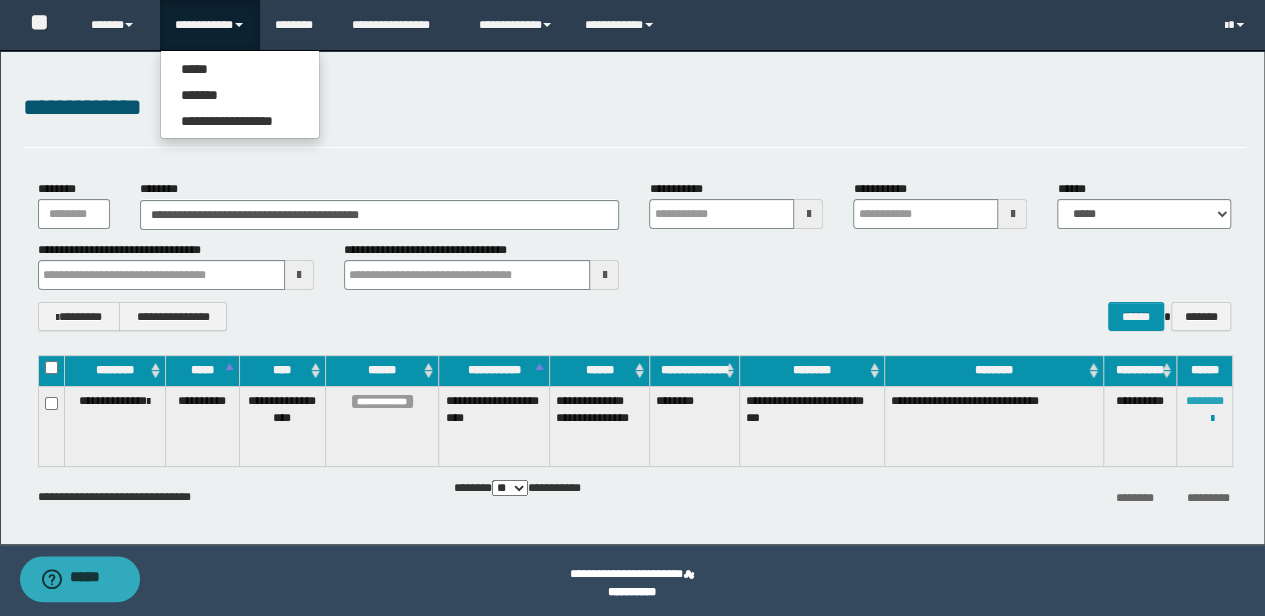 click on "********" at bounding box center [1205, 401] 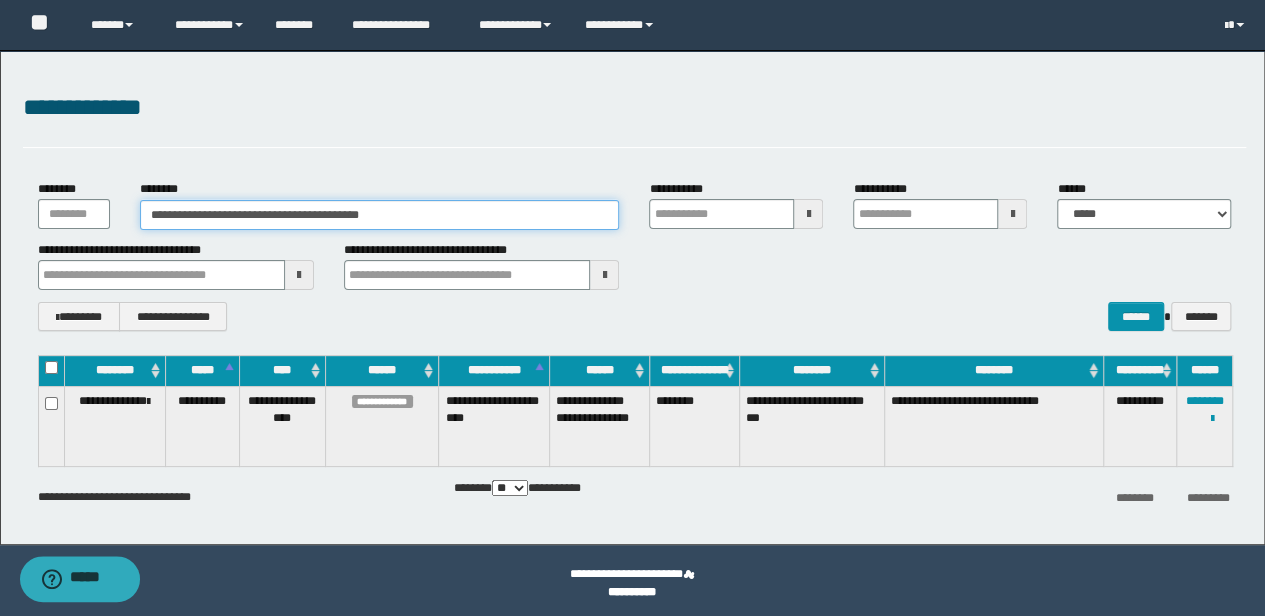 drag, startPoint x: 317, startPoint y: 219, endPoint x: 110, endPoint y: 218, distance: 207.00241 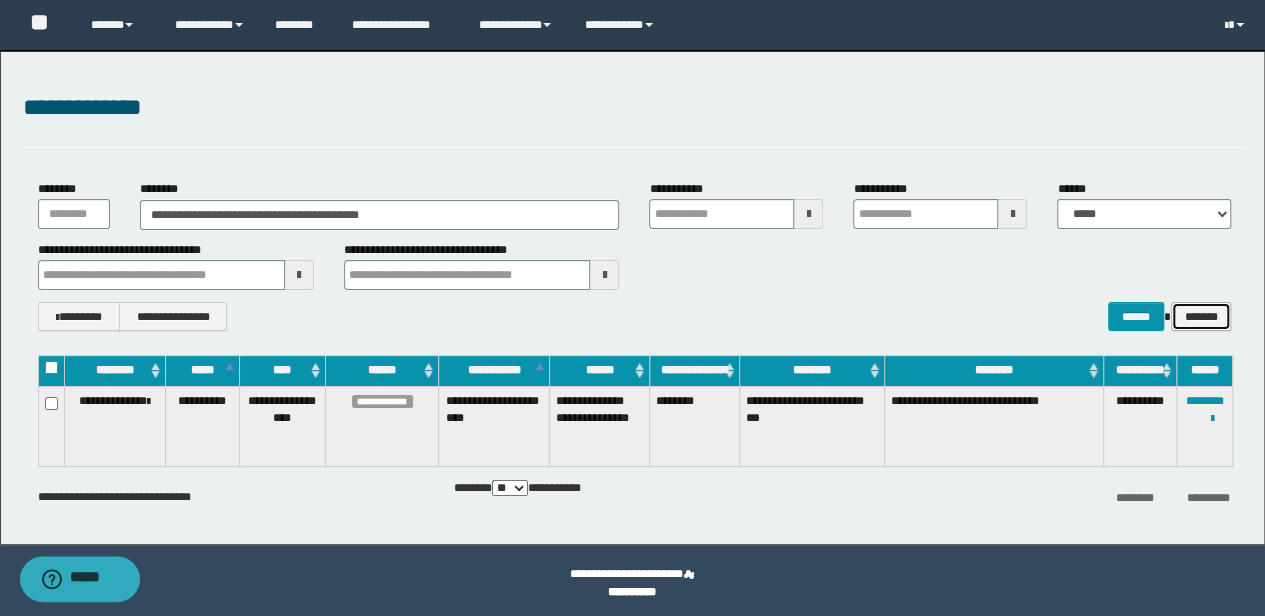 click on "*******" at bounding box center [1201, 316] 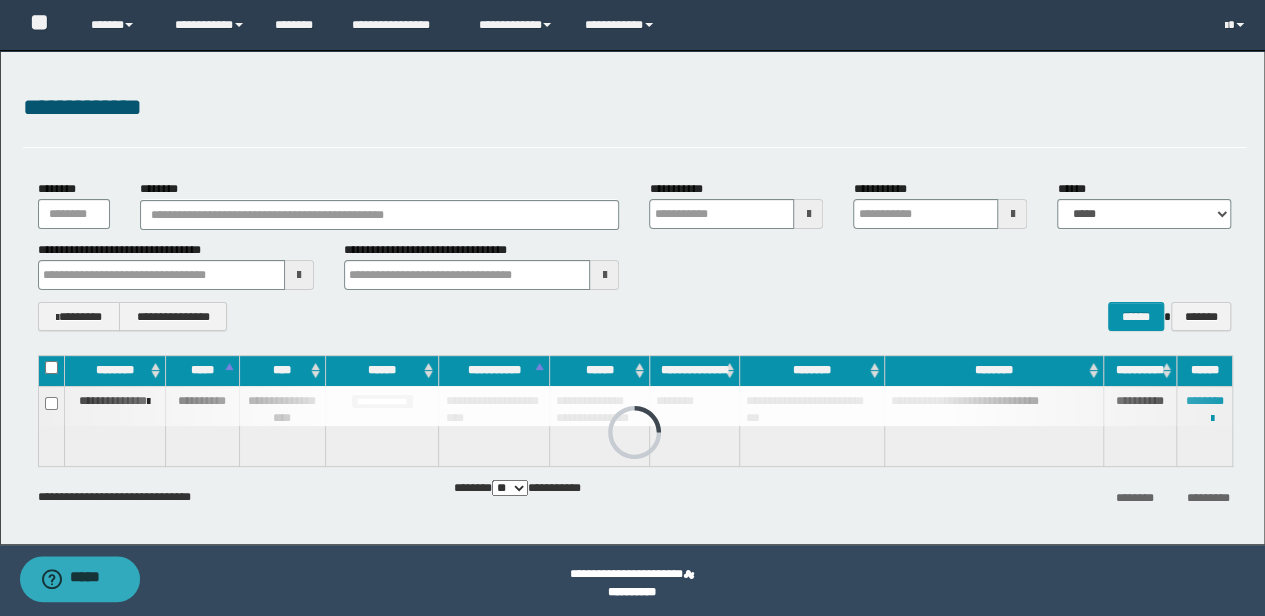click at bounding box center [808, 214] 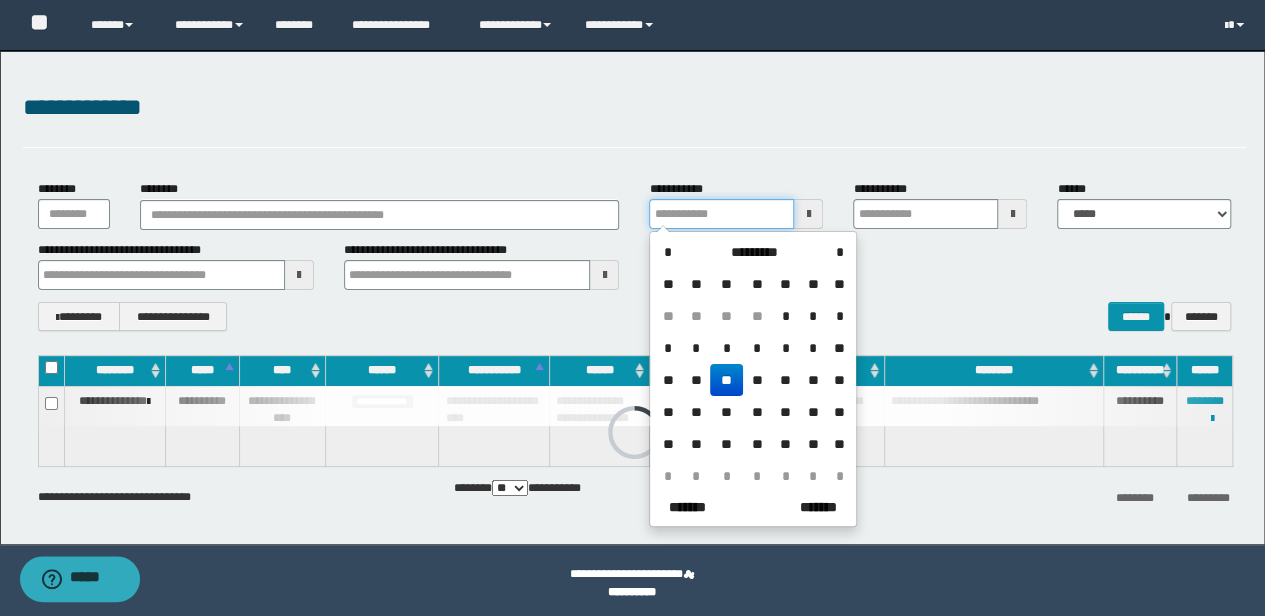 drag, startPoint x: 640, startPoint y: 215, endPoint x: 570, endPoint y: 215, distance: 70 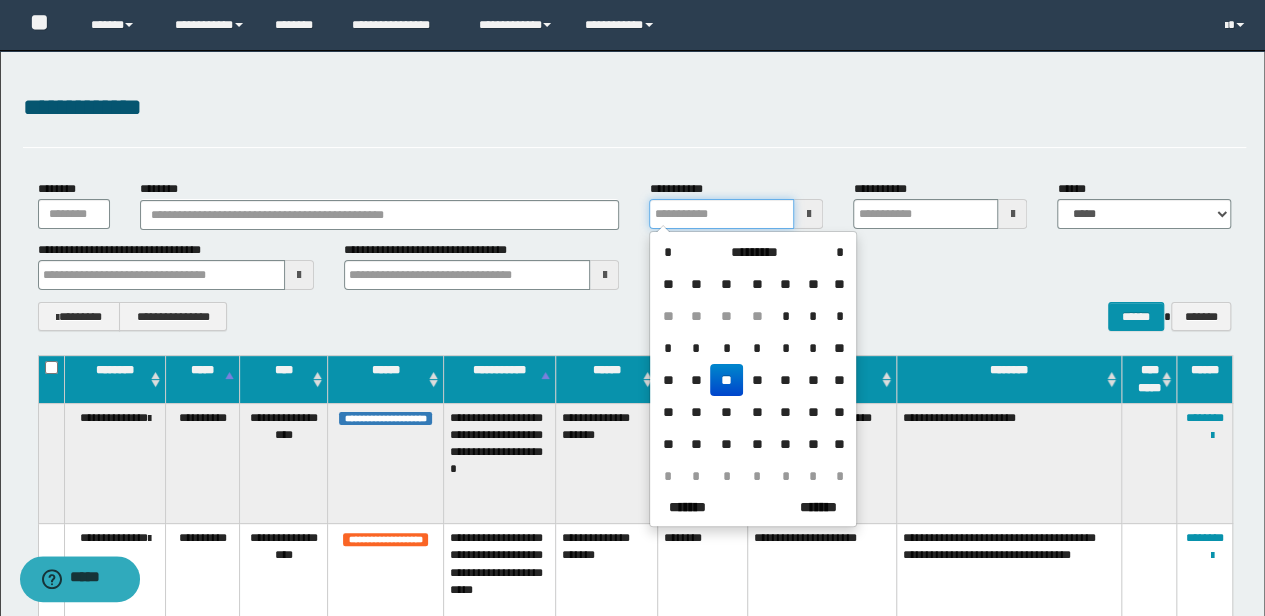 type on "**********" 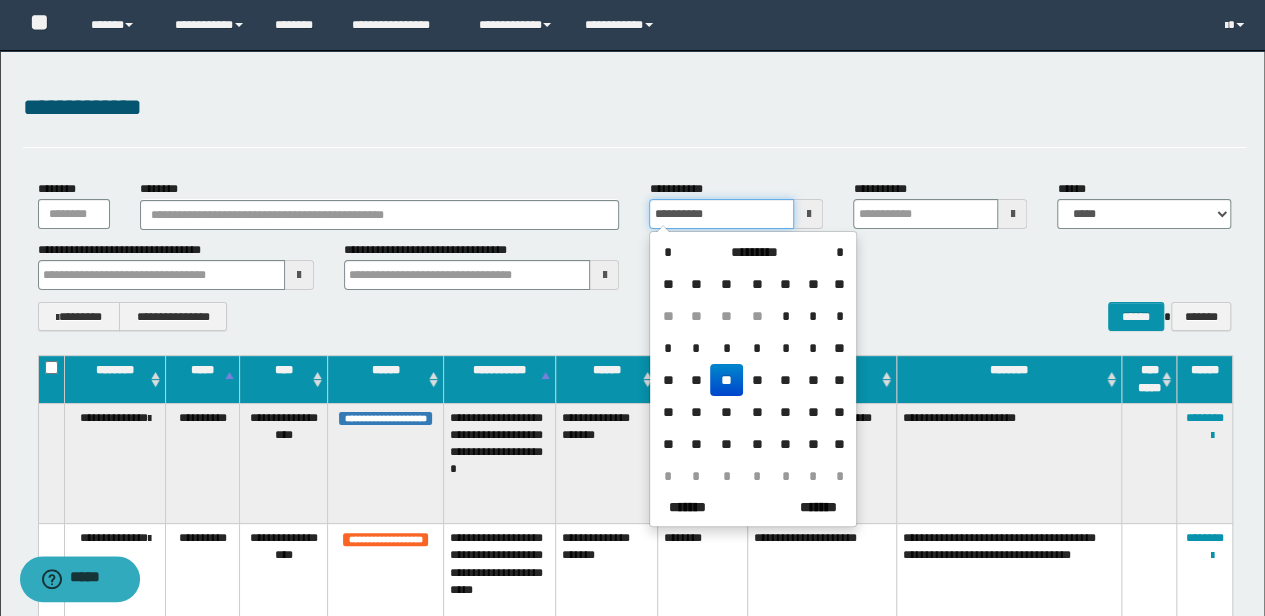 type 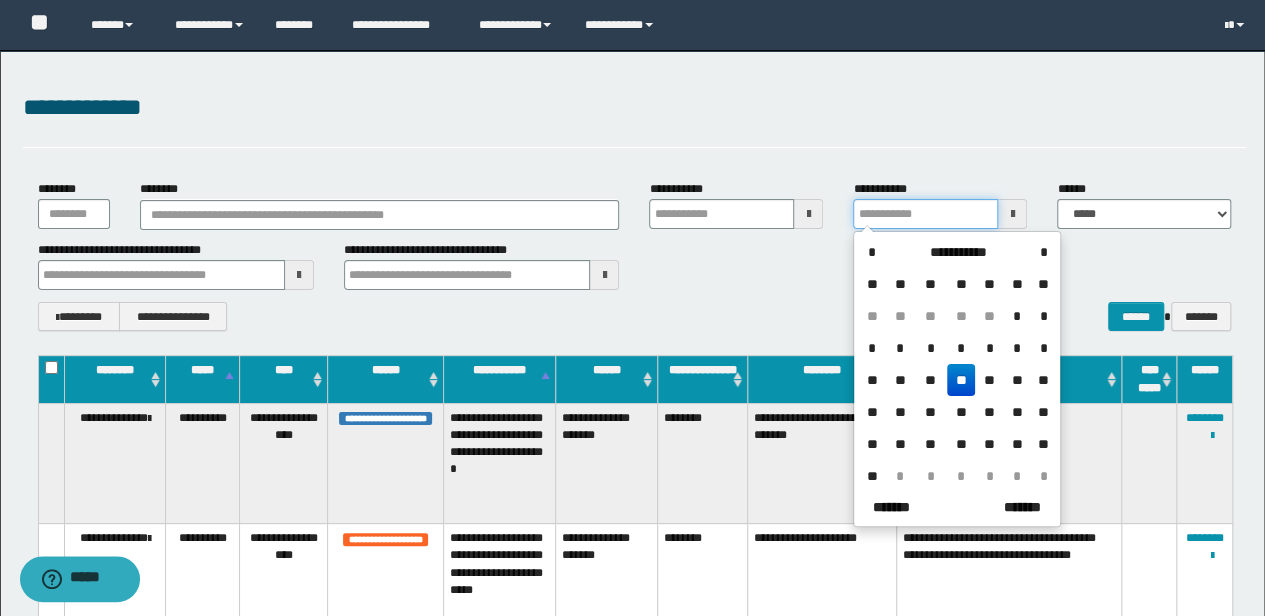 click on "**********" at bounding box center (925, 214) 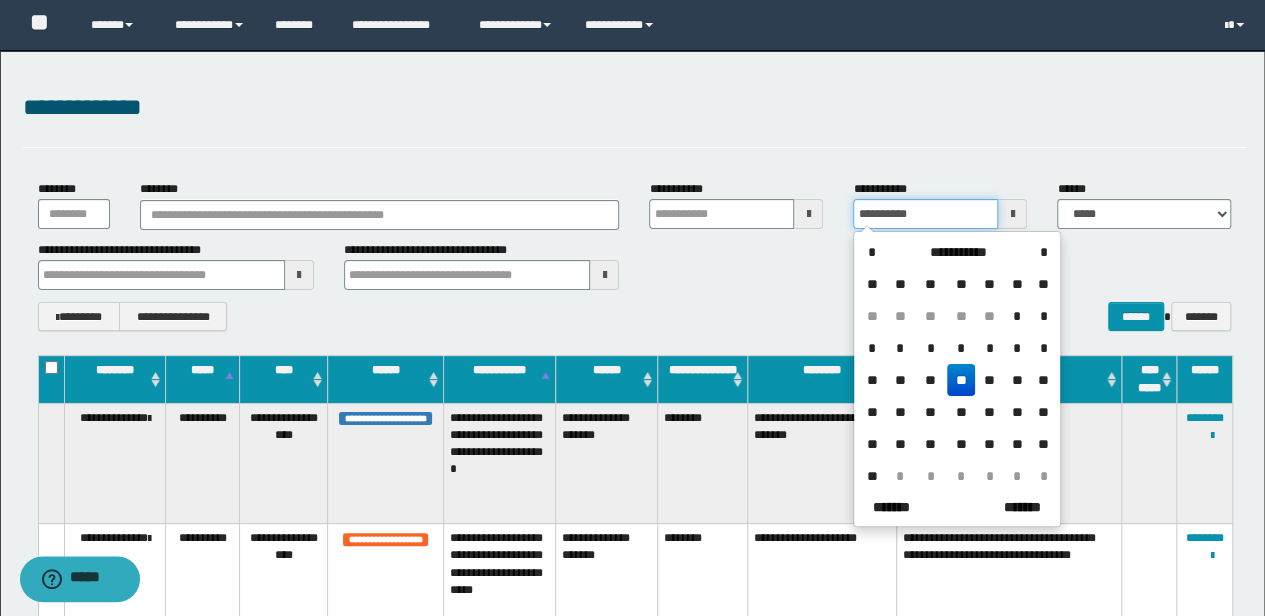 type 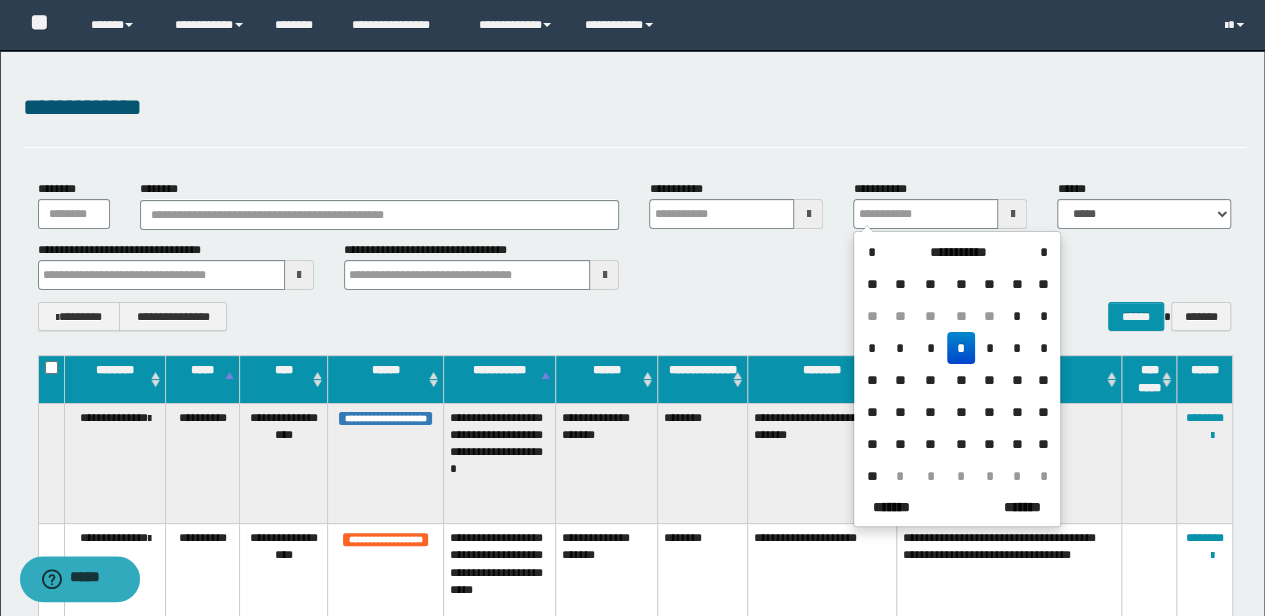click at bounding box center [299, 275] 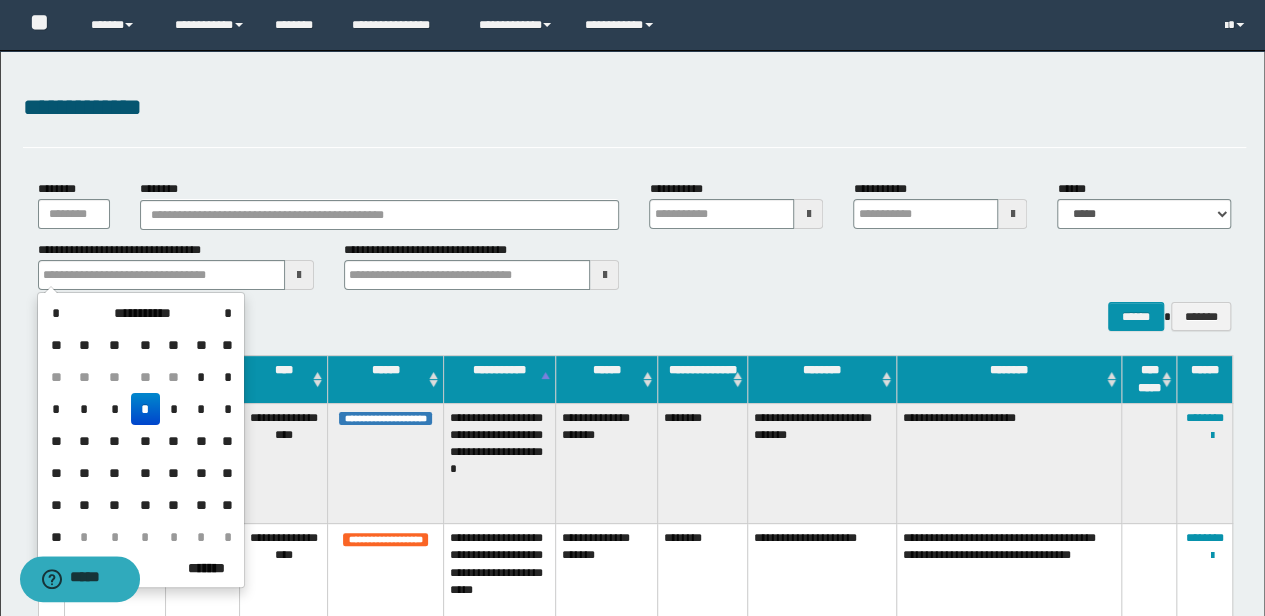 drag, startPoint x: 208, startPoint y: 411, endPoint x: 244, endPoint y: 391, distance: 41.18252 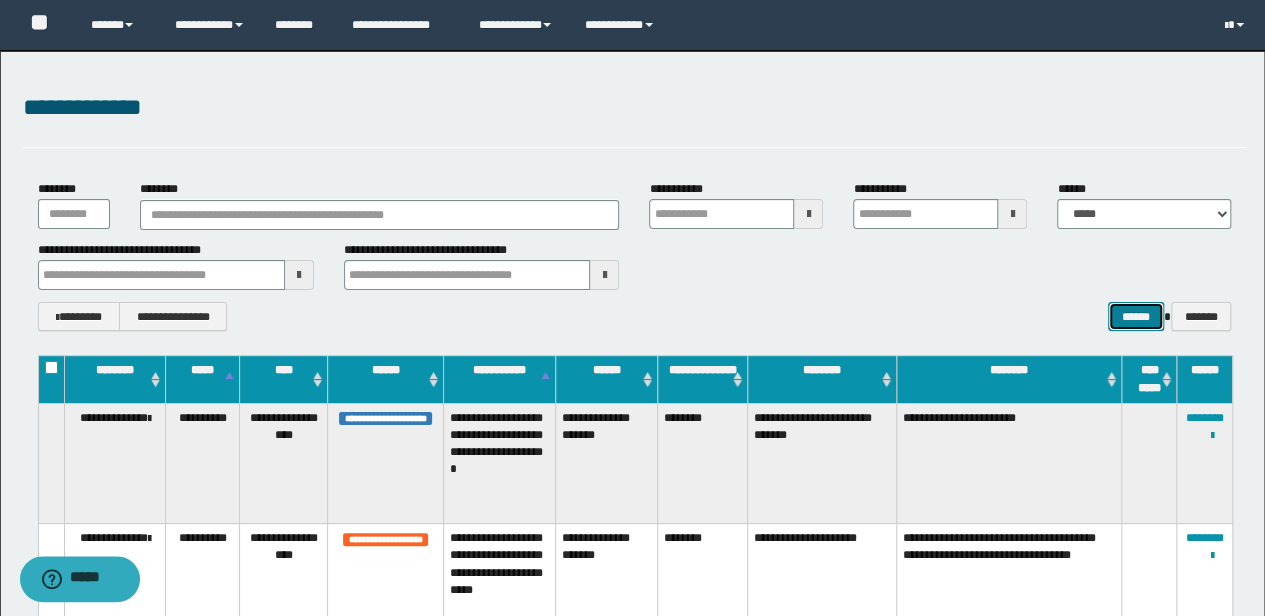click on "******" at bounding box center (1136, 316) 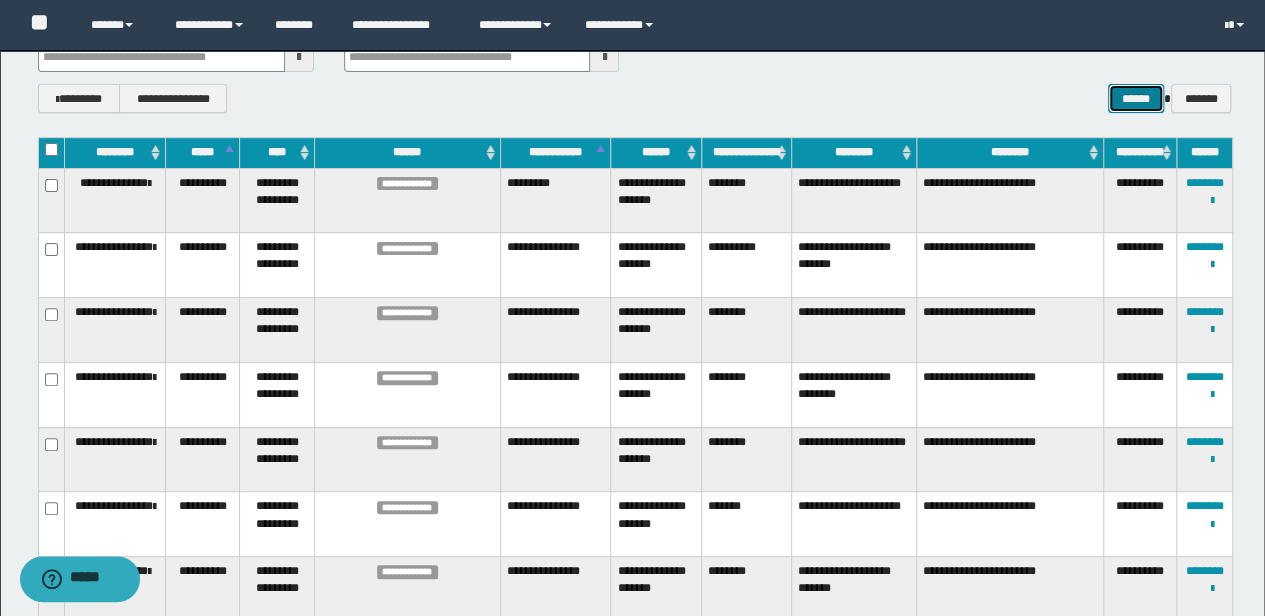 scroll, scrollTop: 200, scrollLeft: 0, axis: vertical 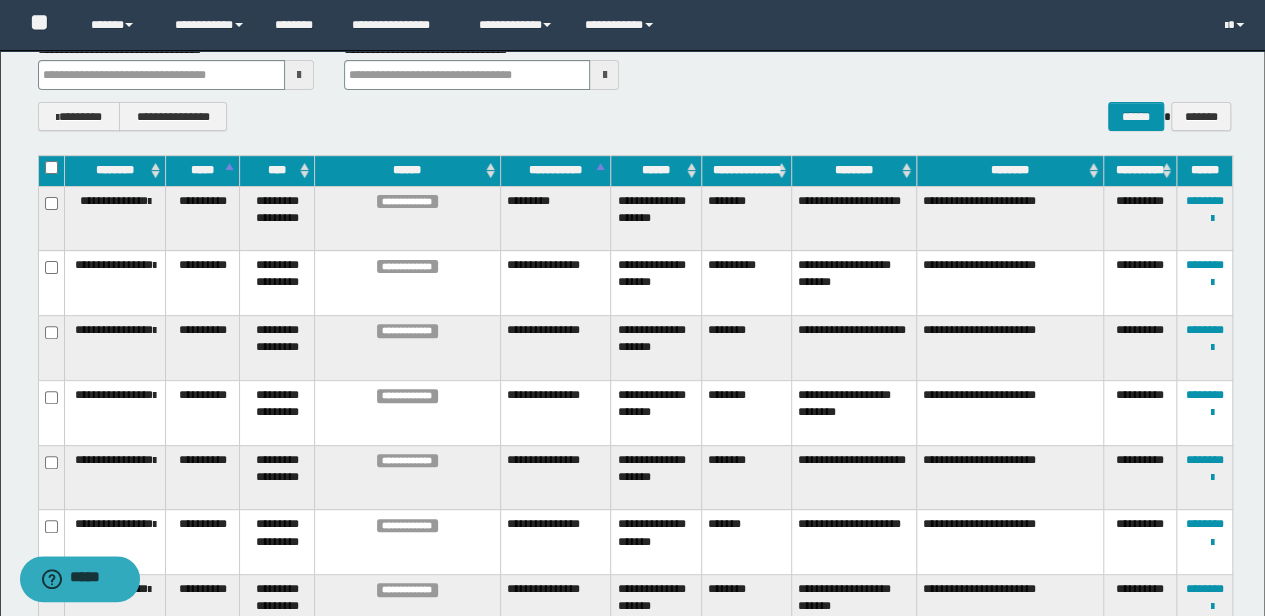 click on "******" at bounding box center [656, 171] 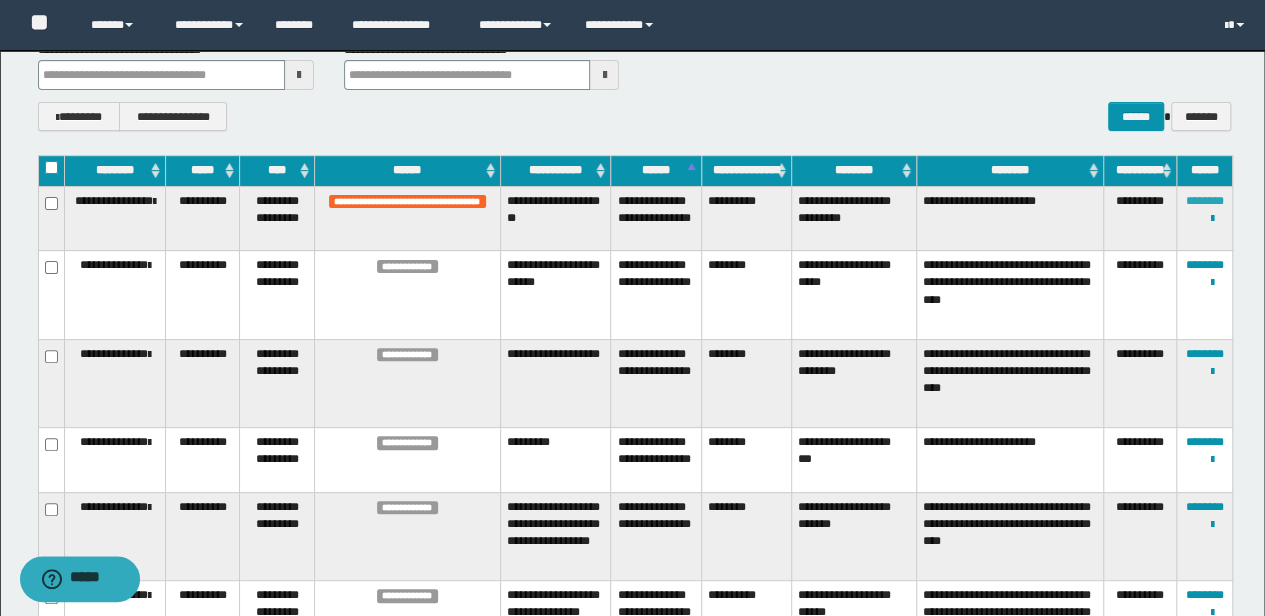 click on "********" at bounding box center [1205, 201] 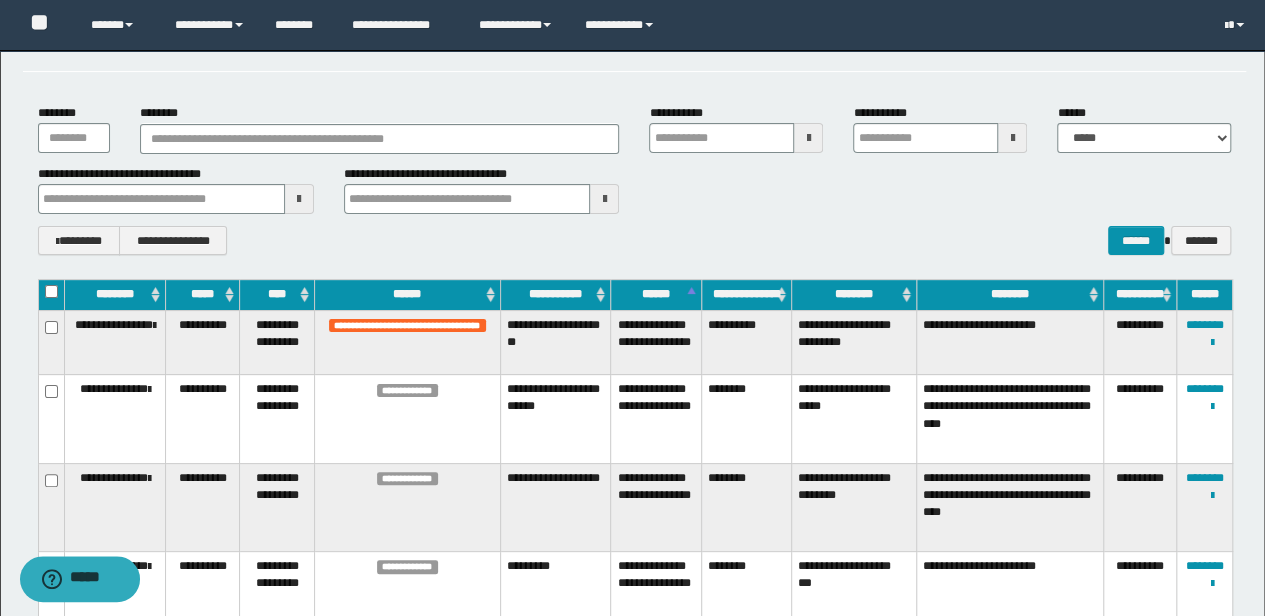 scroll, scrollTop: 66, scrollLeft: 0, axis: vertical 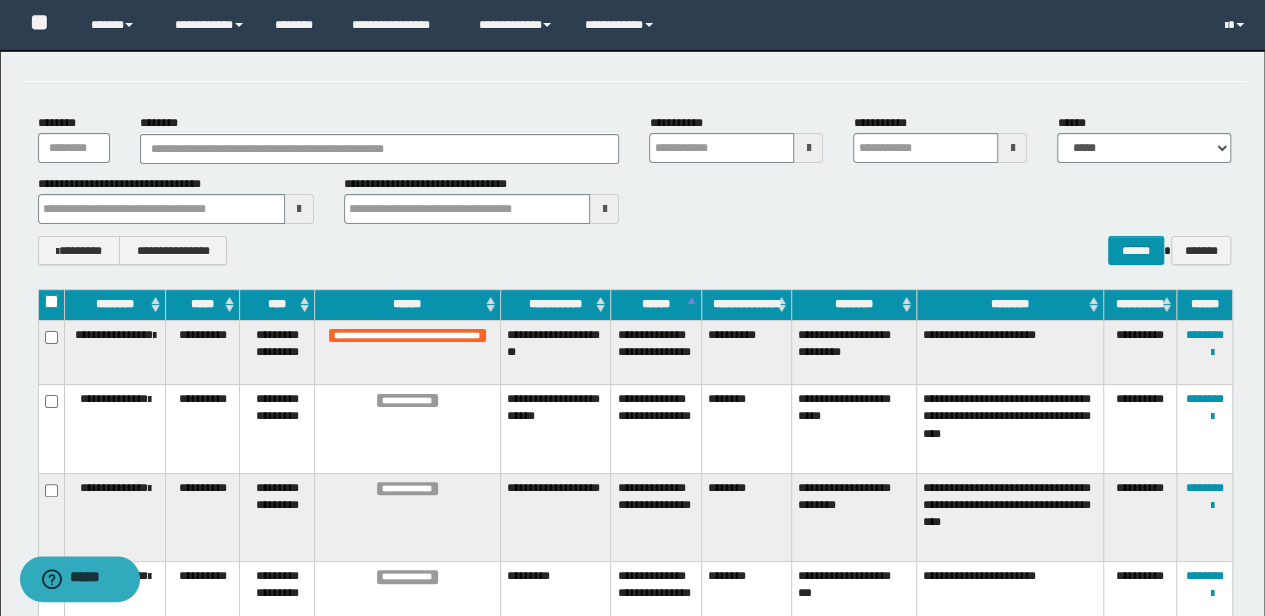 click on "**********" at bounding box center (747, 352) 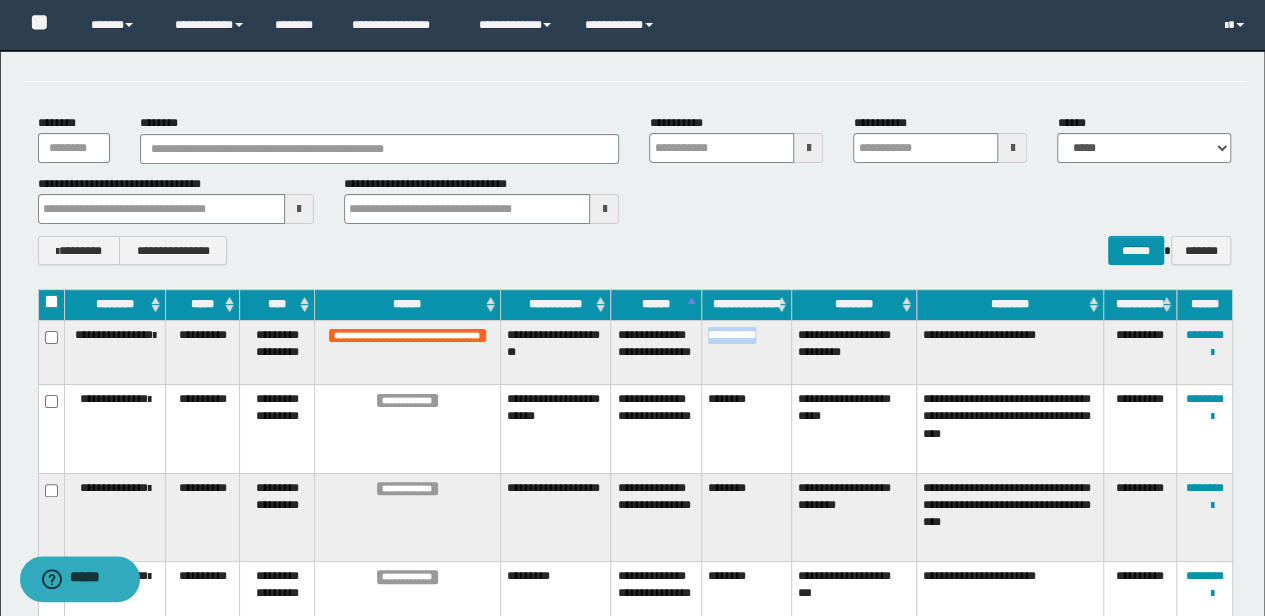 click on "**********" at bounding box center (747, 352) 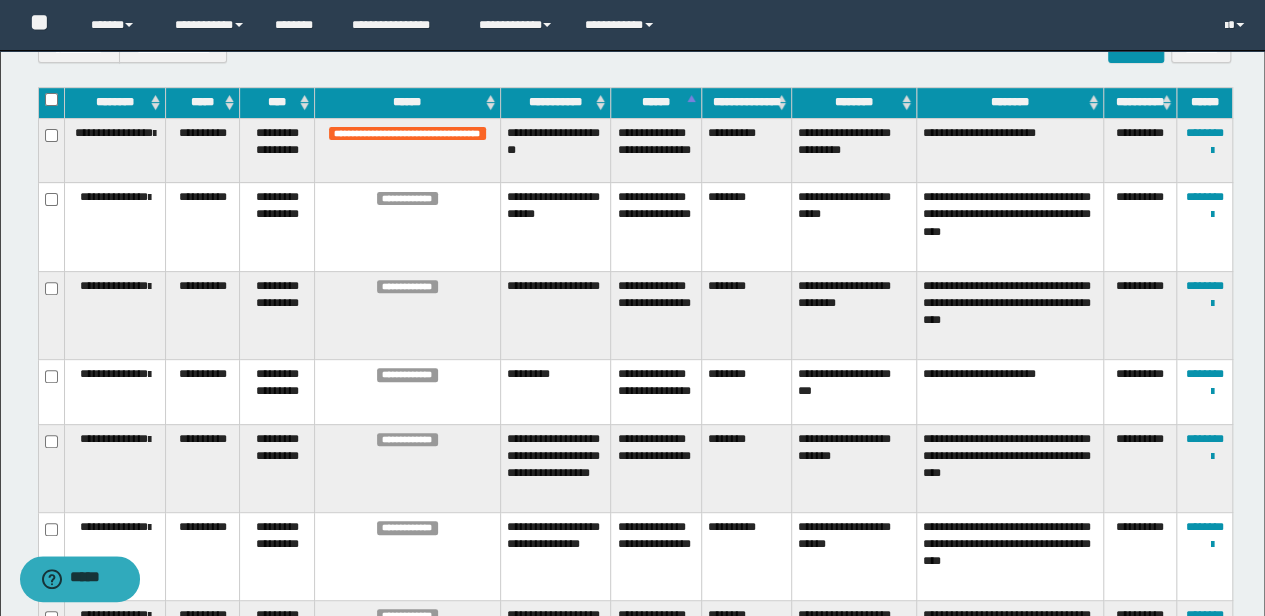 scroll, scrollTop: 333, scrollLeft: 0, axis: vertical 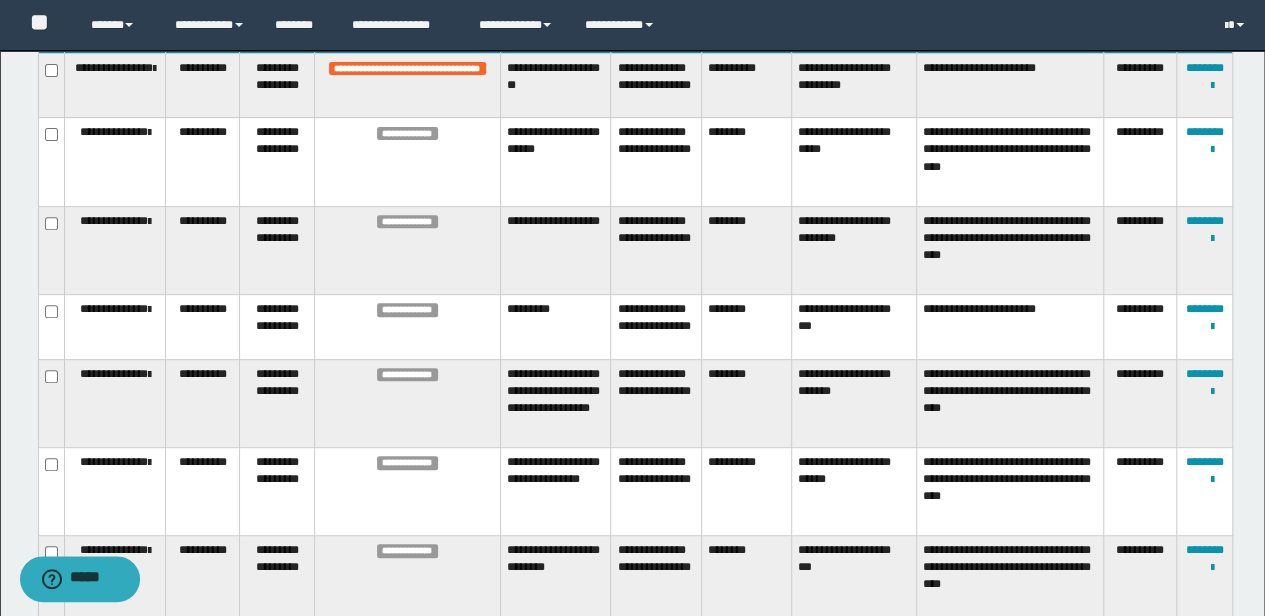 click on "********" at bounding box center (747, 162) 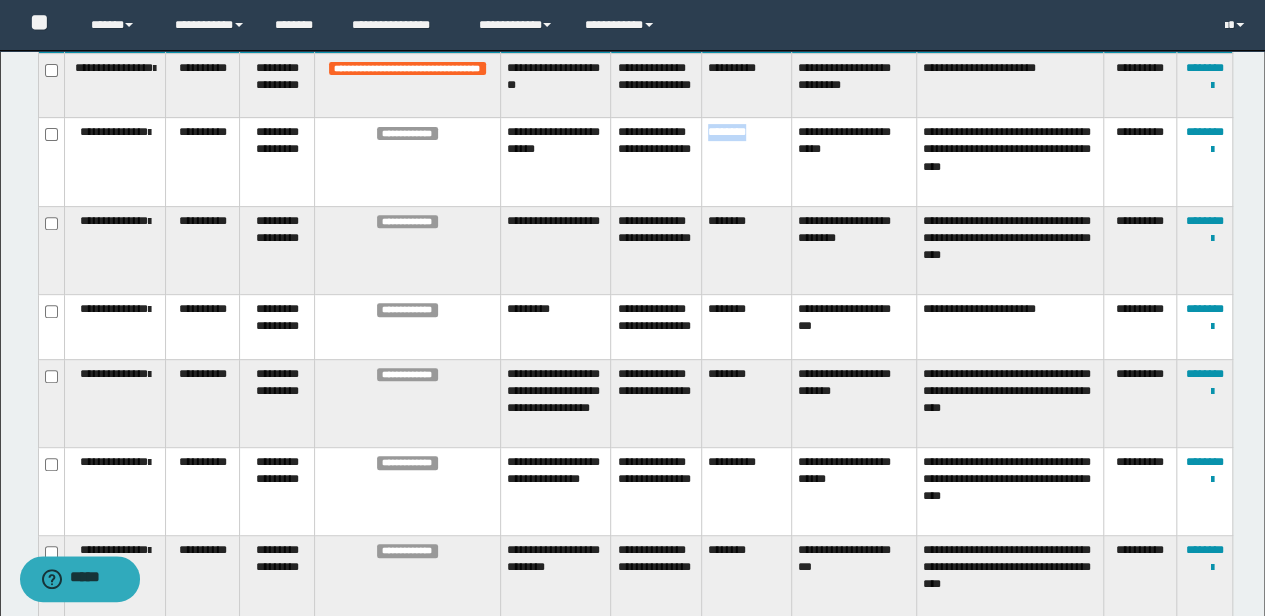 click on "********" at bounding box center [747, 162] 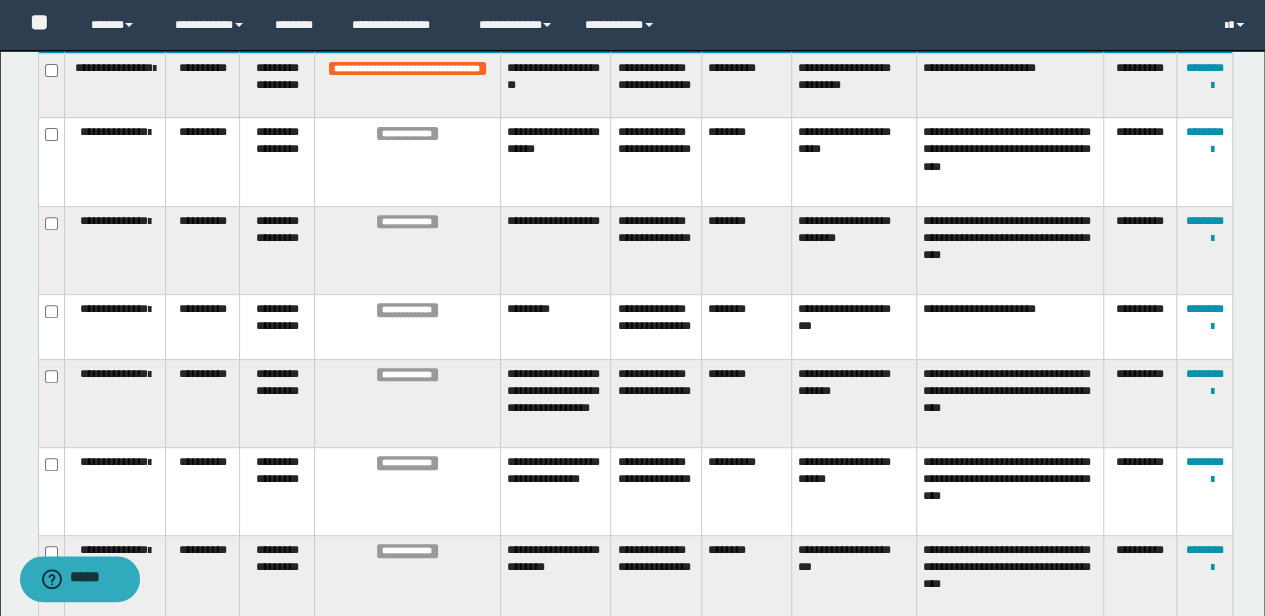 click on "********" at bounding box center [747, 250] 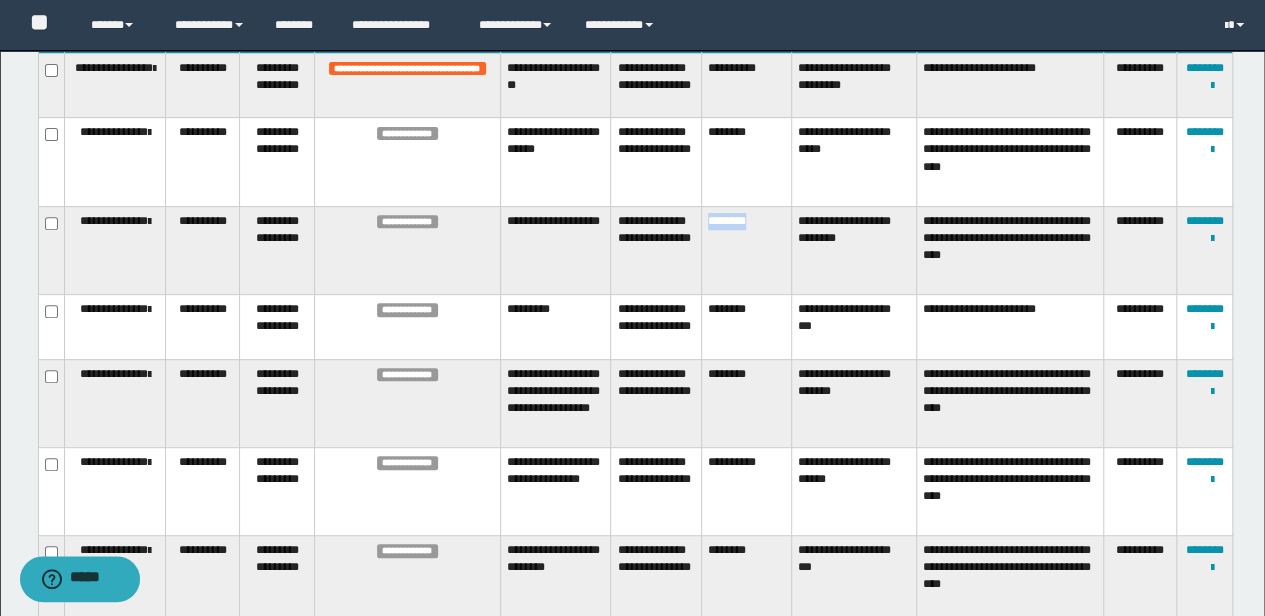 click on "********" at bounding box center (747, 250) 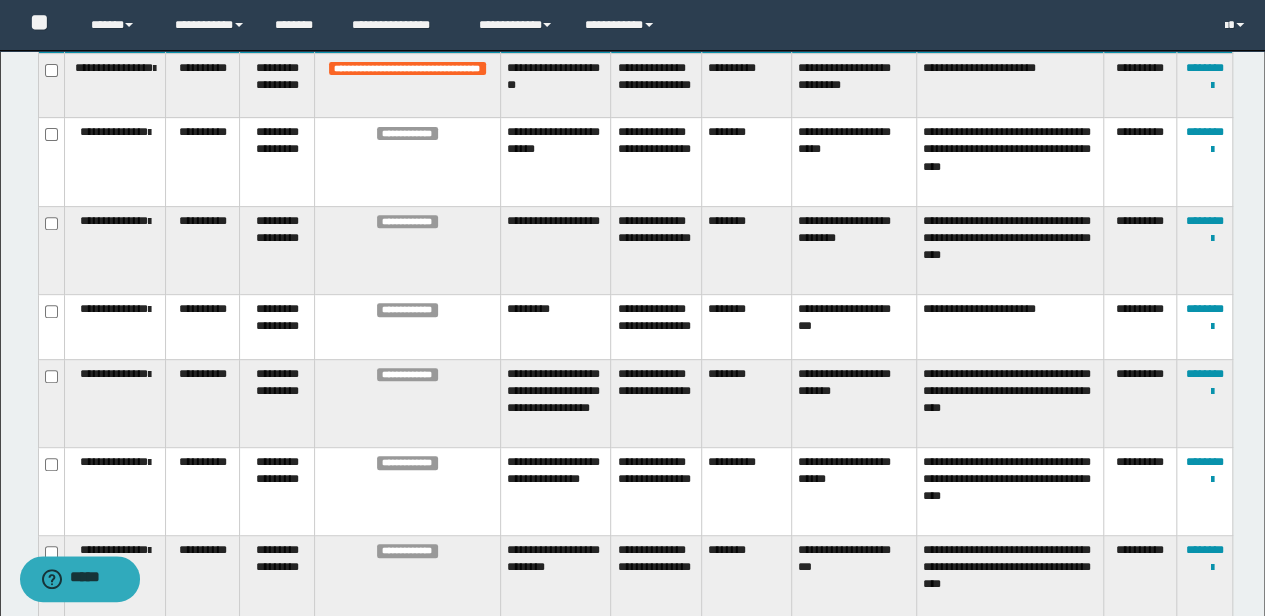 copy on "********" 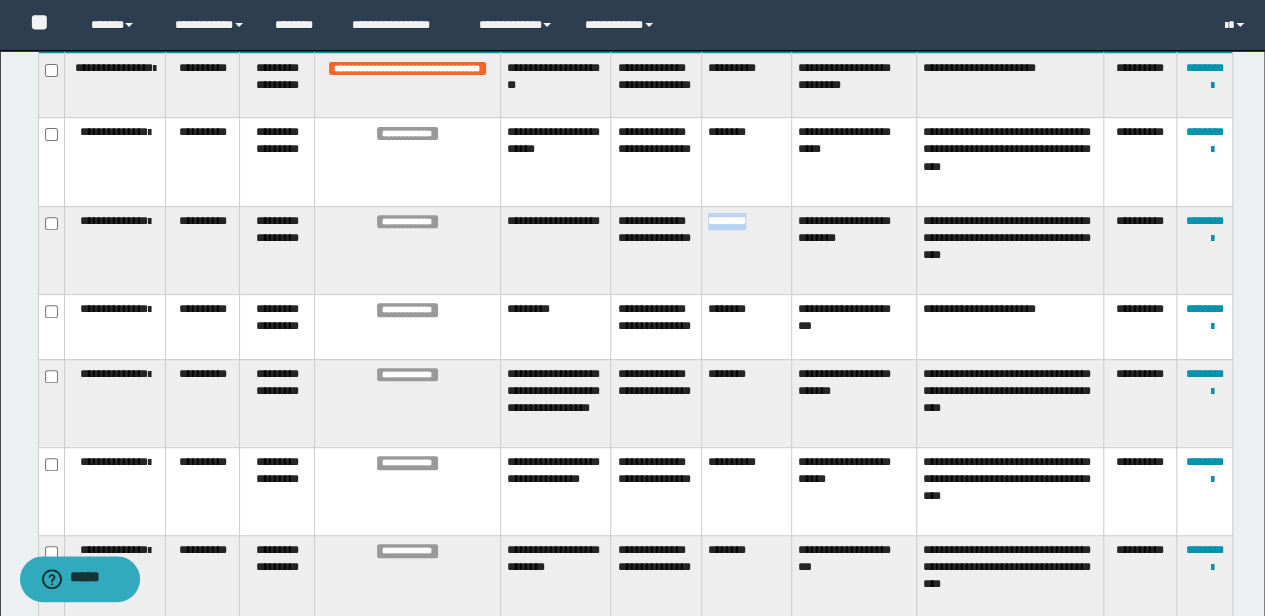 click on "********" at bounding box center (747, 250) 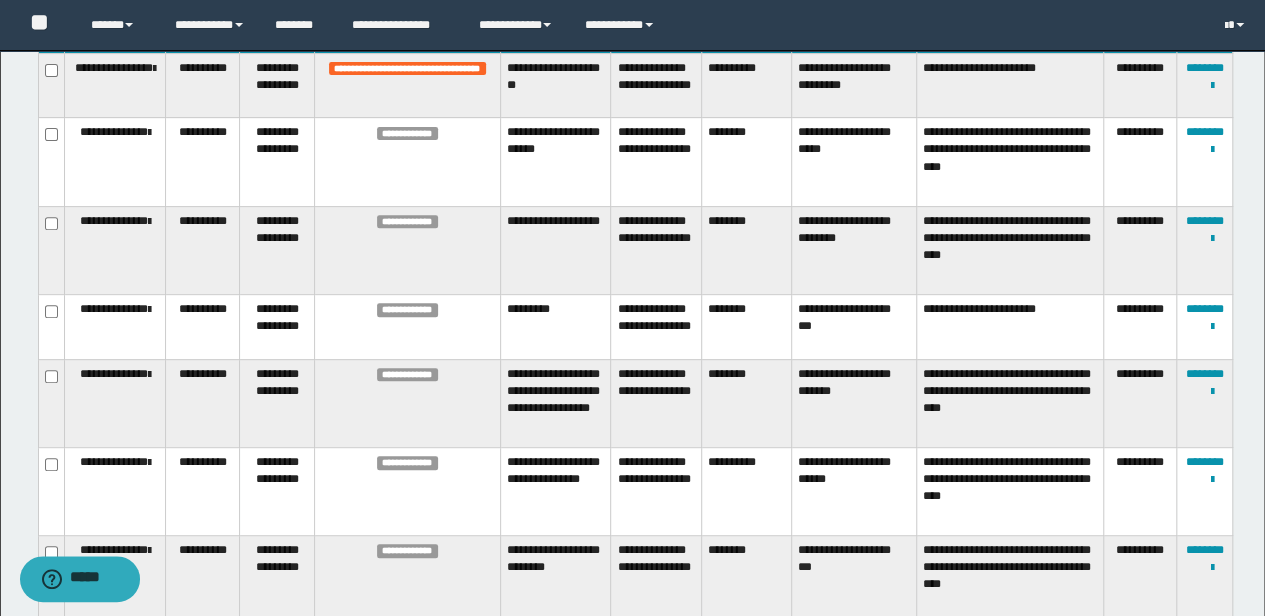 click on "********" at bounding box center [747, 326] 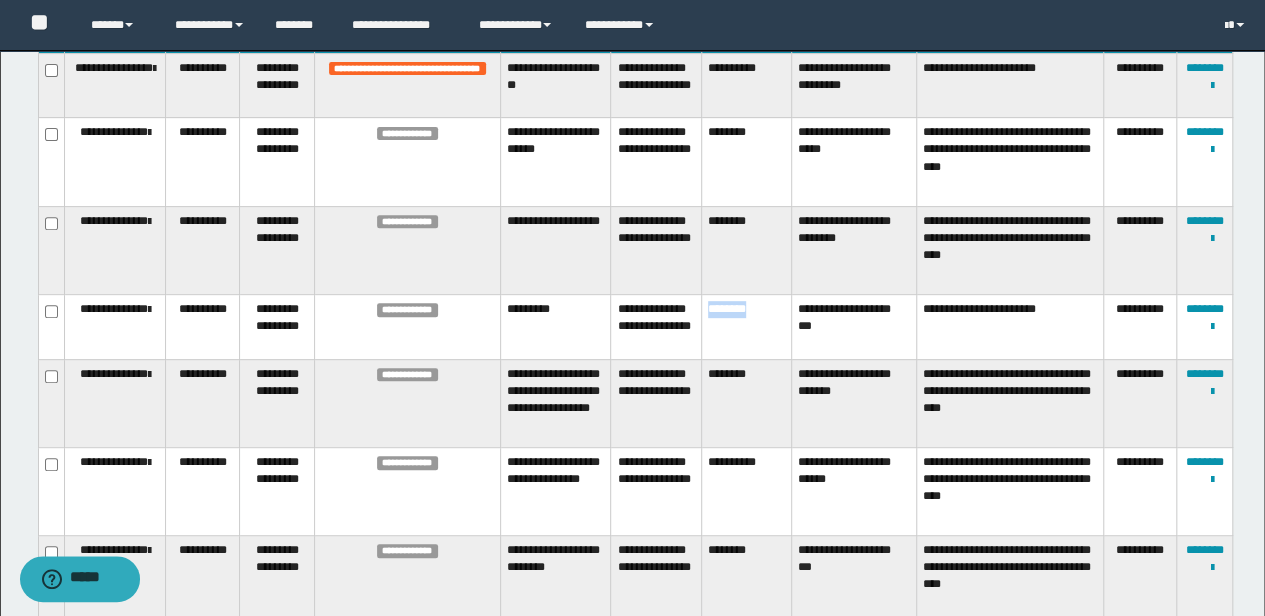 click on "********" at bounding box center [747, 326] 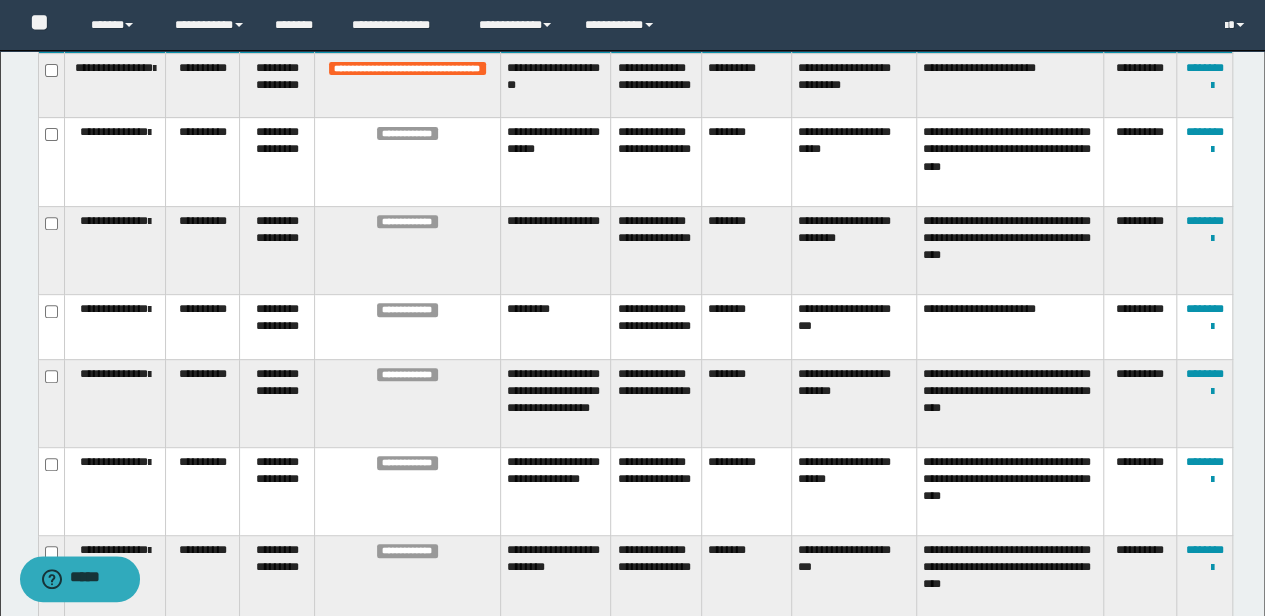 drag, startPoint x: 830, startPoint y: 323, endPoint x: 829, endPoint y: 344, distance: 21.023796 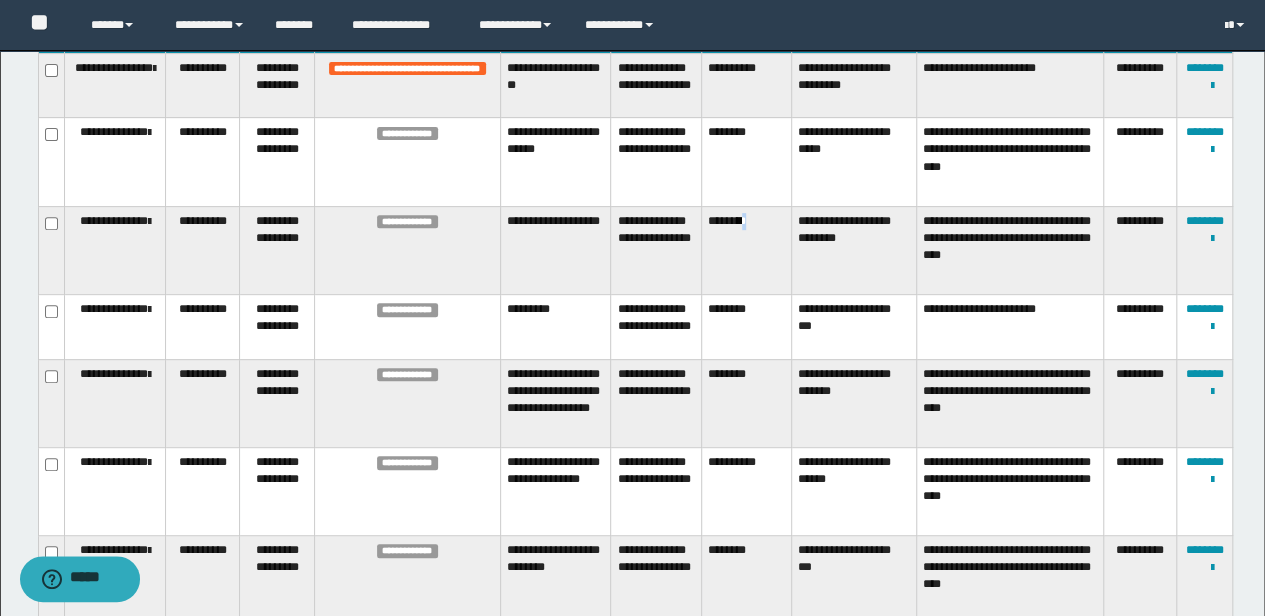 drag, startPoint x: 776, startPoint y: 226, endPoint x: 735, endPoint y: 224, distance: 41.04875 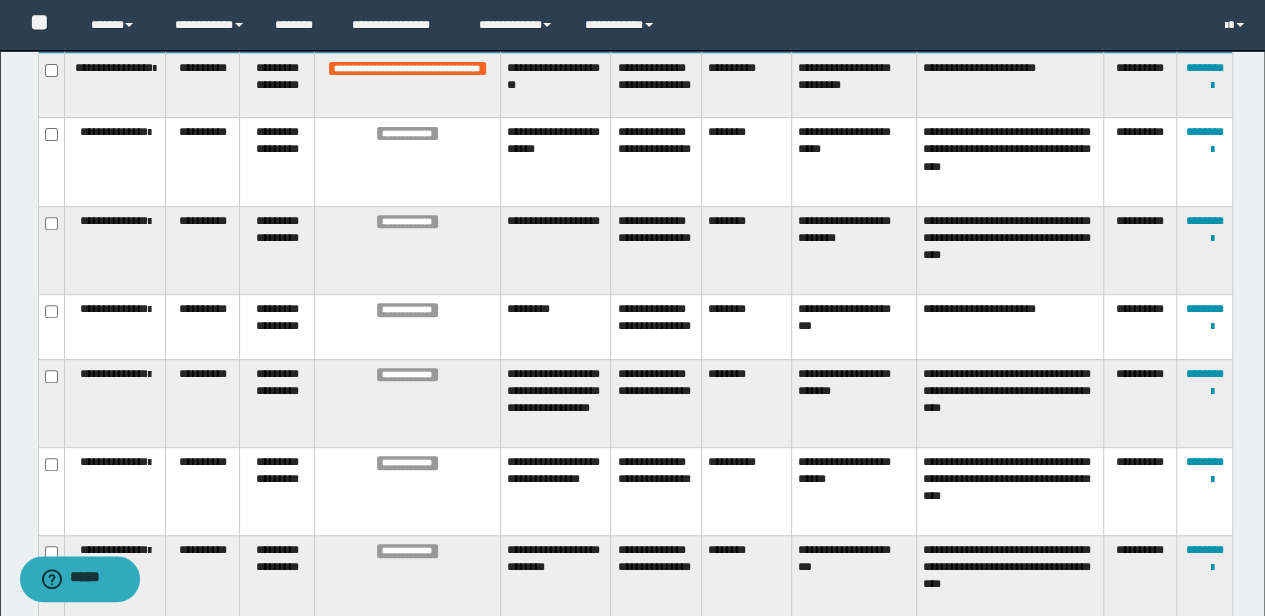 click on "********" at bounding box center [747, 250] 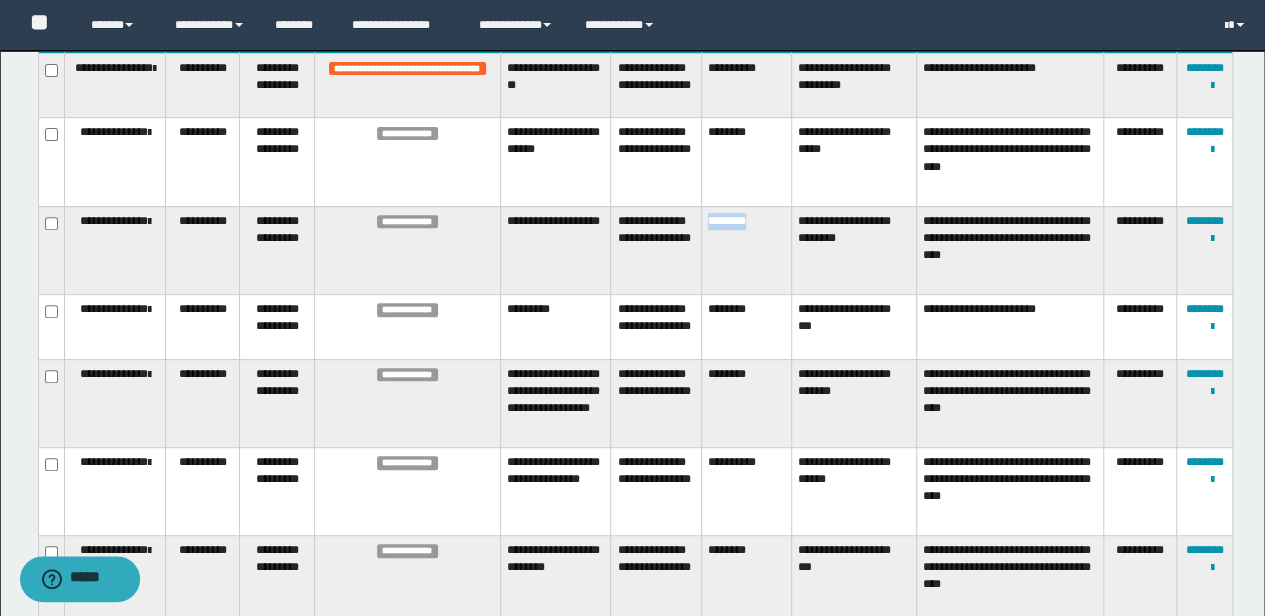 click on "********" at bounding box center (747, 250) 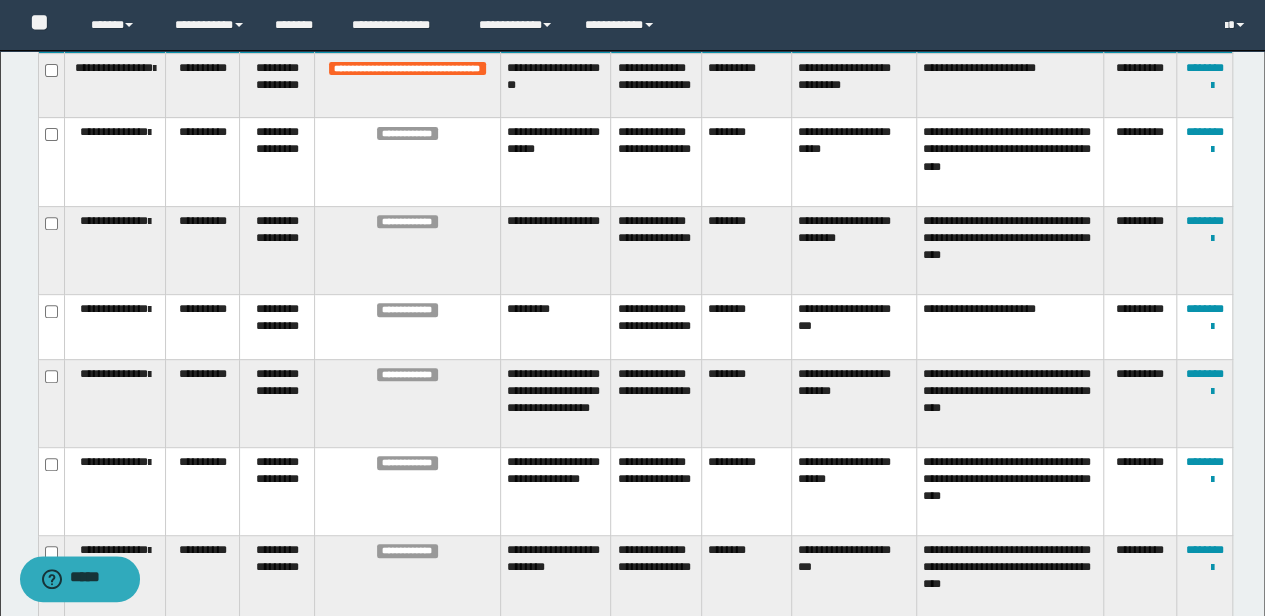click on "********" at bounding box center [747, 403] 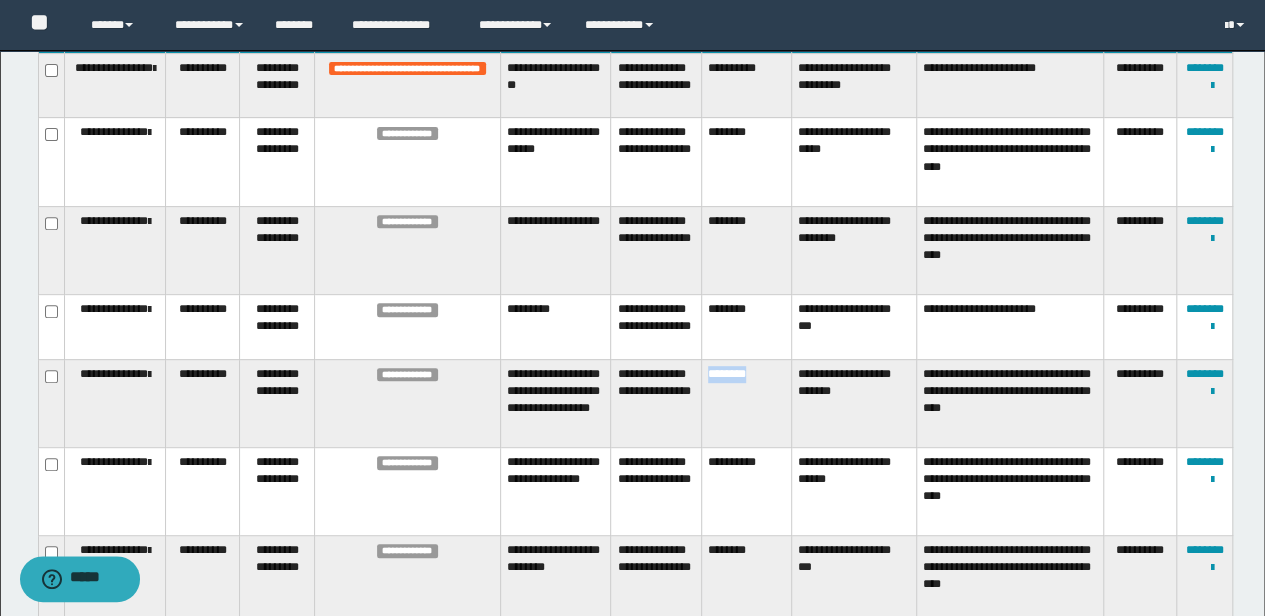 click on "********" at bounding box center [747, 403] 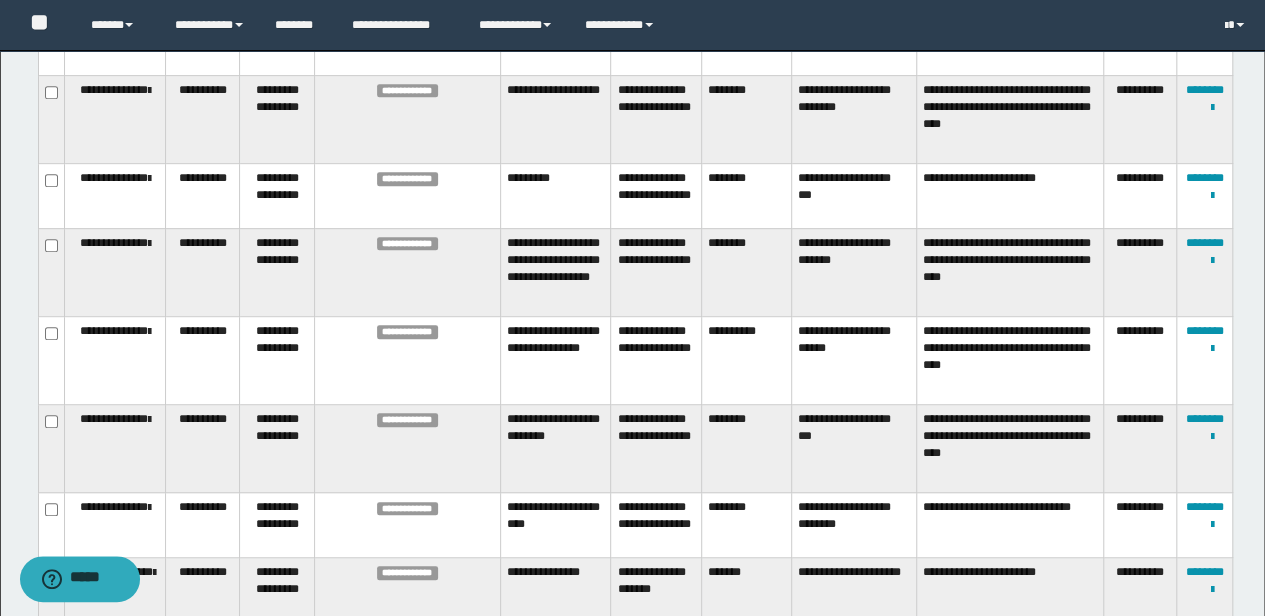 scroll, scrollTop: 466, scrollLeft: 0, axis: vertical 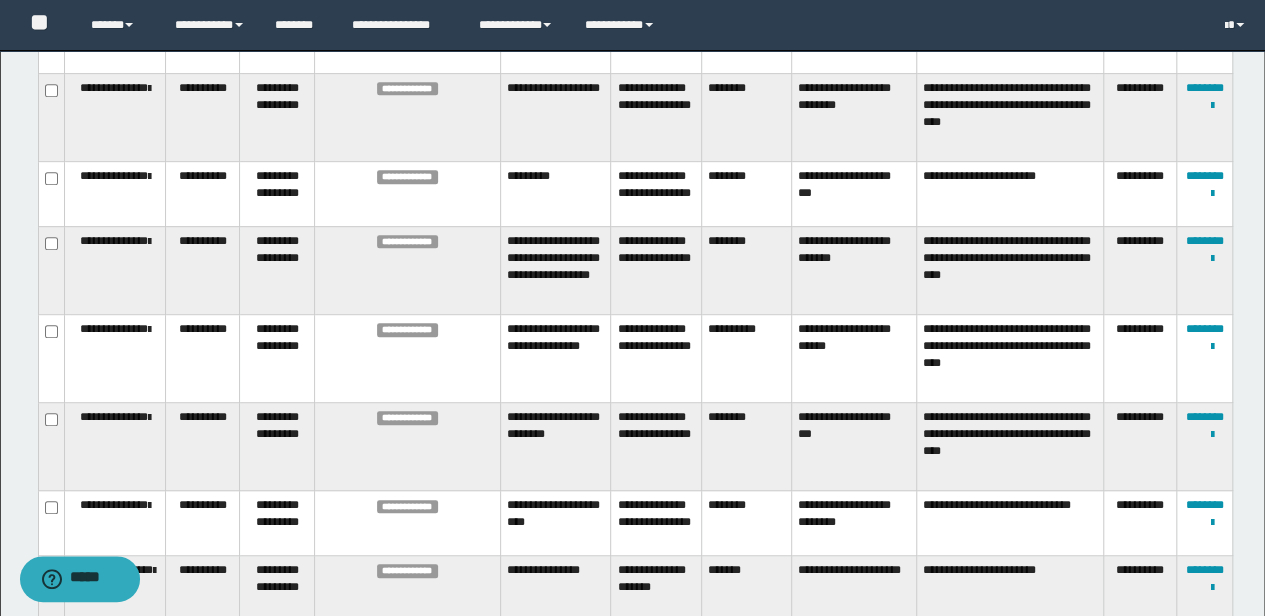 click on "**********" at bounding box center (747, 358) 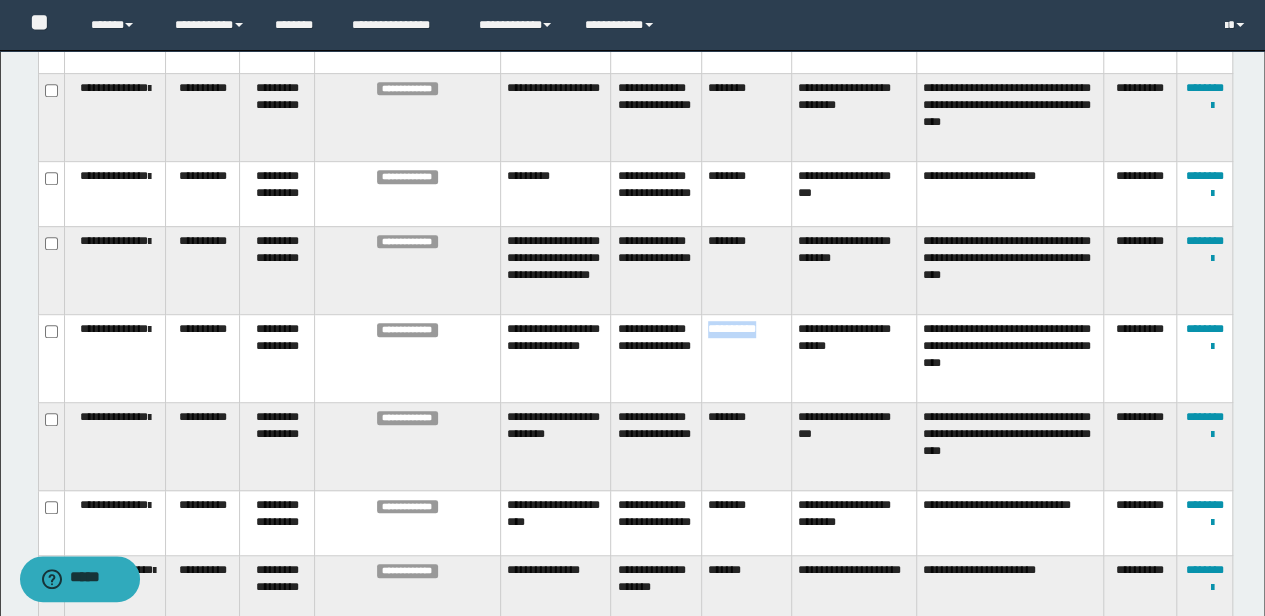 click on "**********" at bounding box center [747, 358] 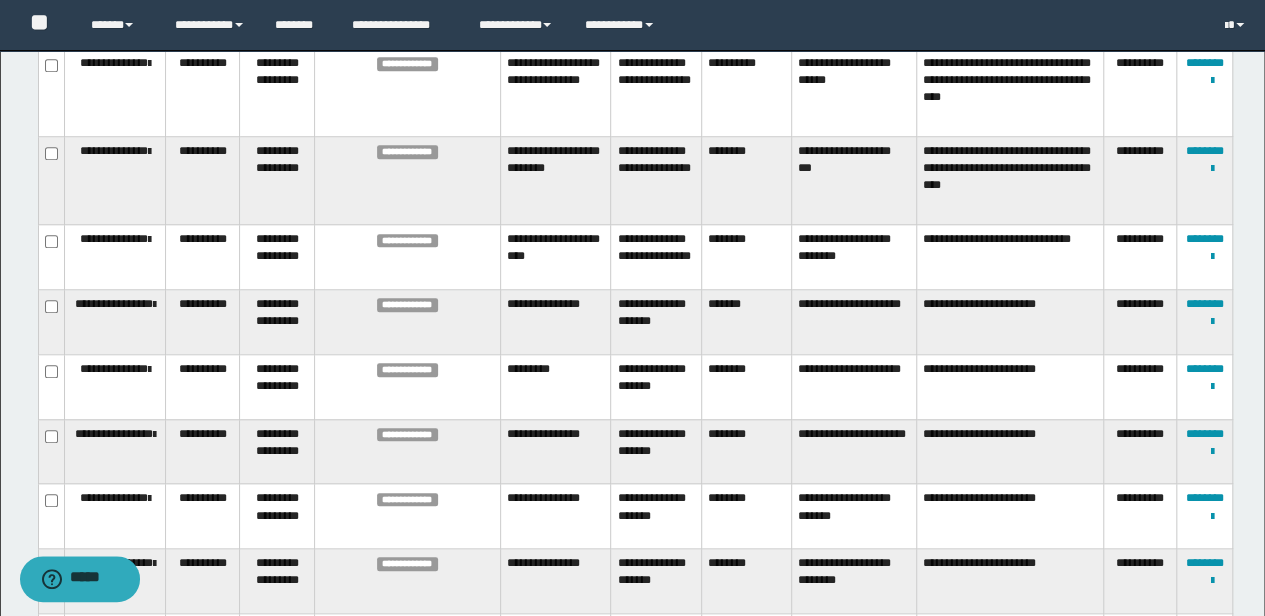 scroll, scrollTop: 733, scrollLeft: 0, axis: vertical 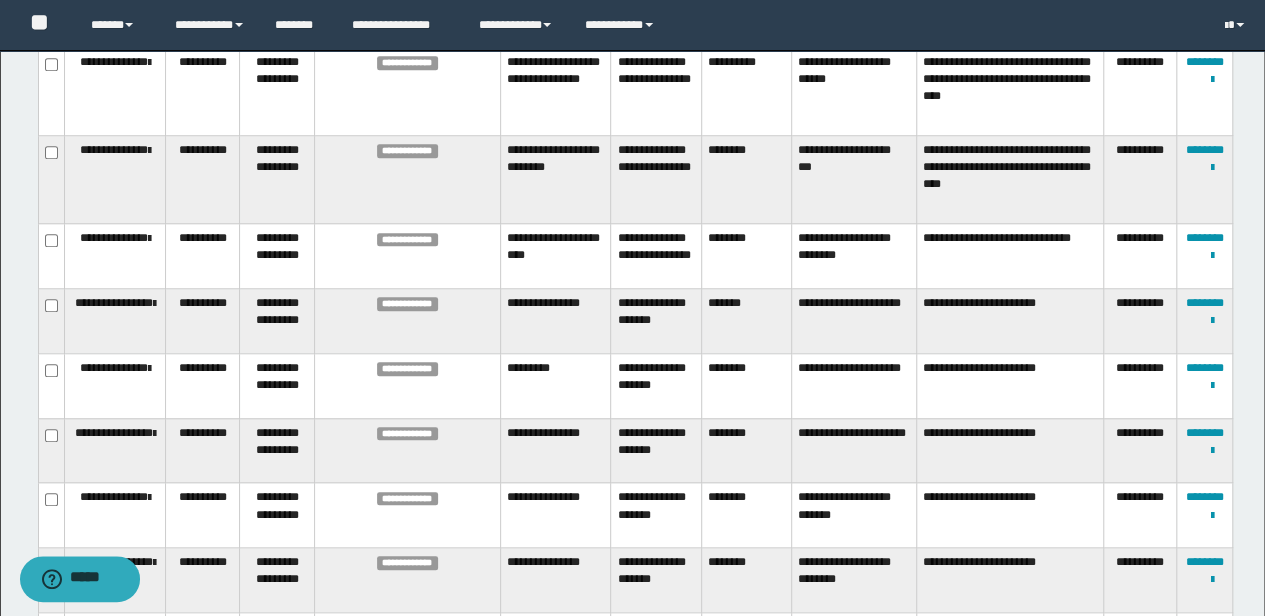click on "********" at bounding box center (747, 180) 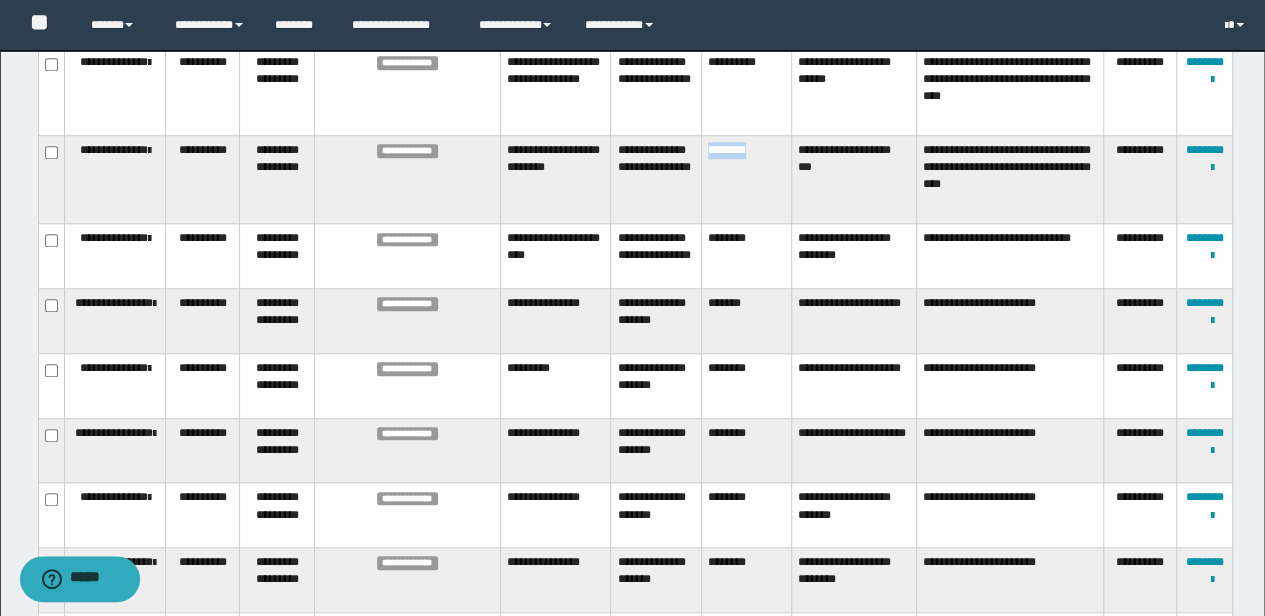 click on "********" at bounding box center [747, 180] 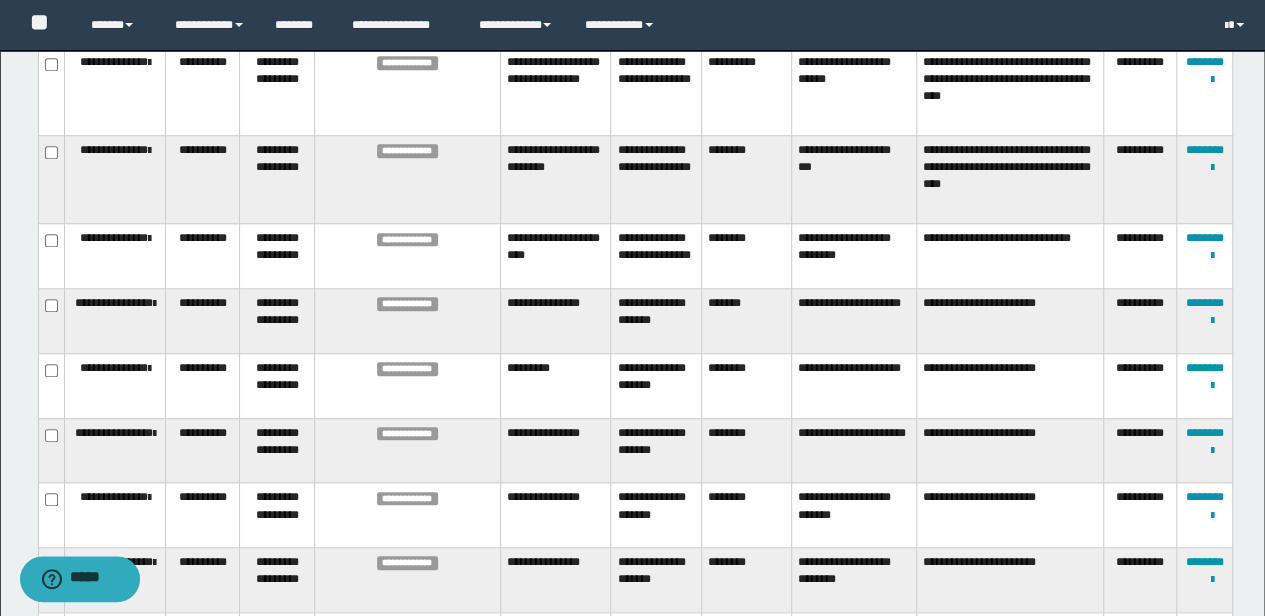 click on "**********" at bounding box center (747, 91) 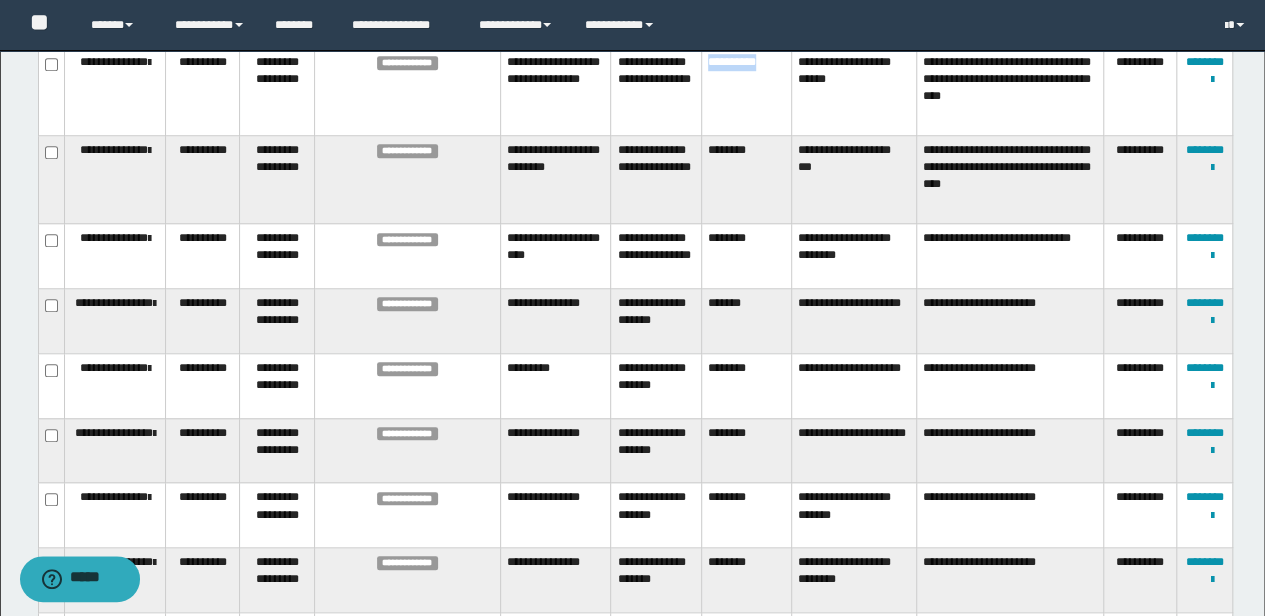 click on "**********" at bounding box center [747, 91] 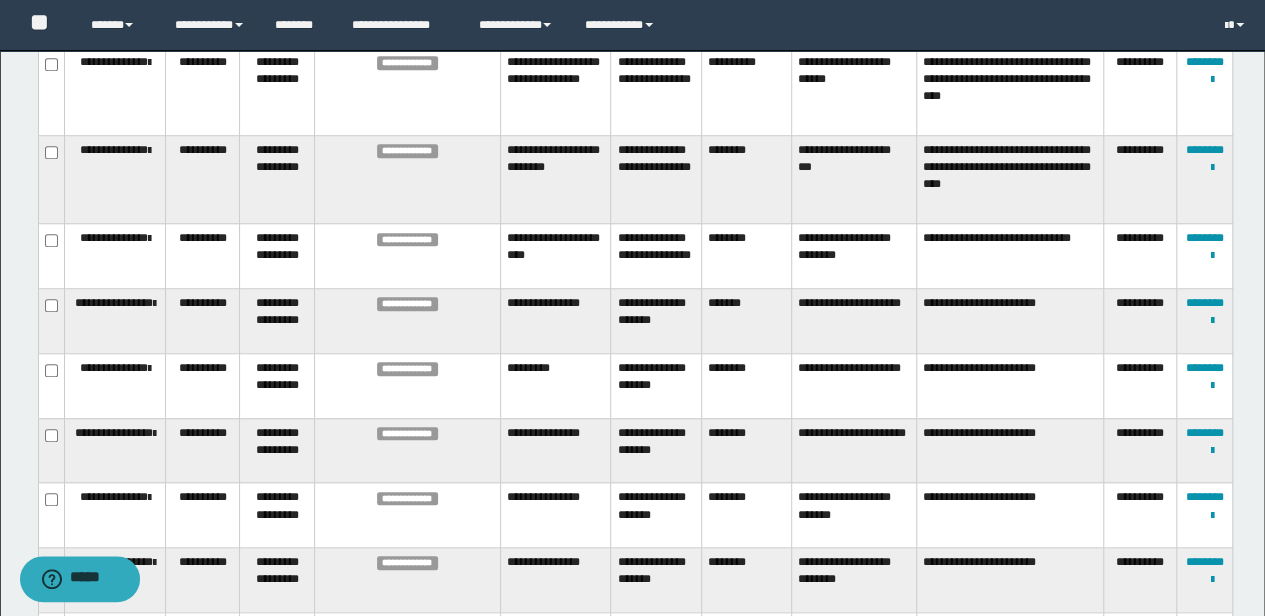 click on "********" at bounding box center (747, 180) 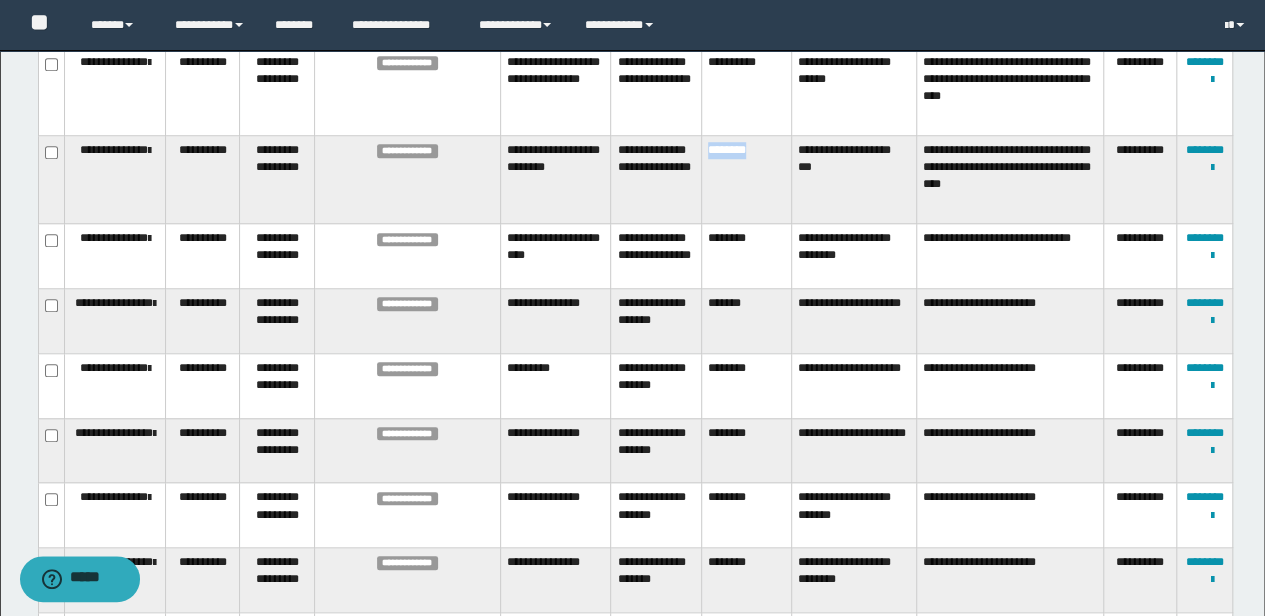click on "********" at bounding box center [747, 180] 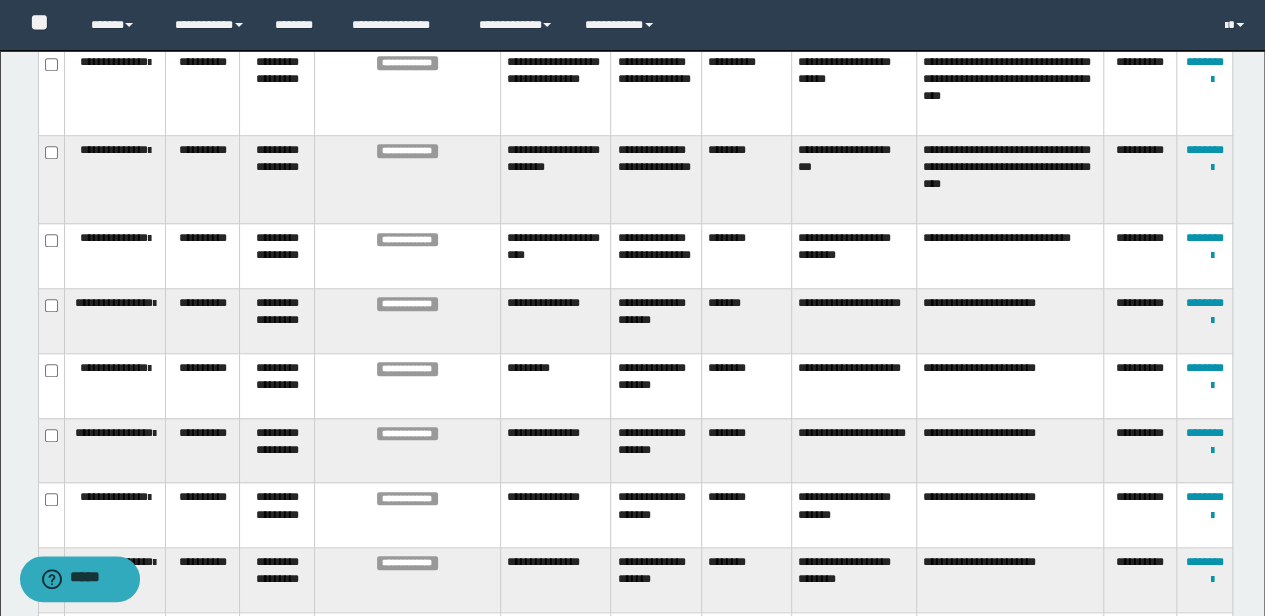 click on "********" at bounding box center (747, 256) 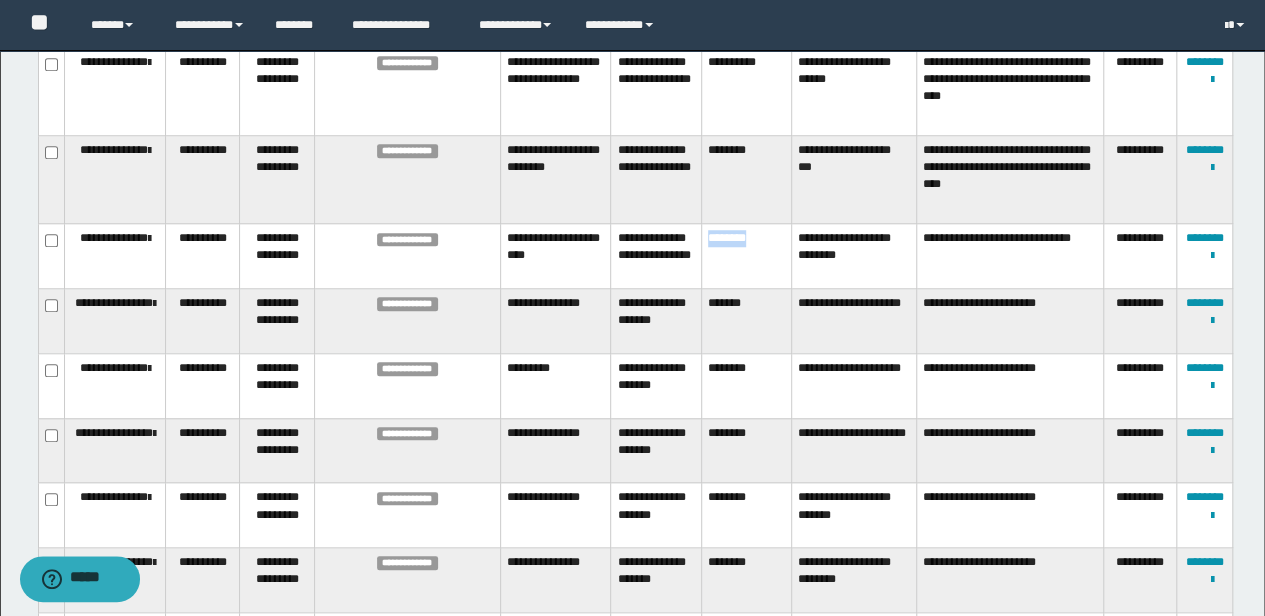 click on "********" at bounding box center [747, 256] 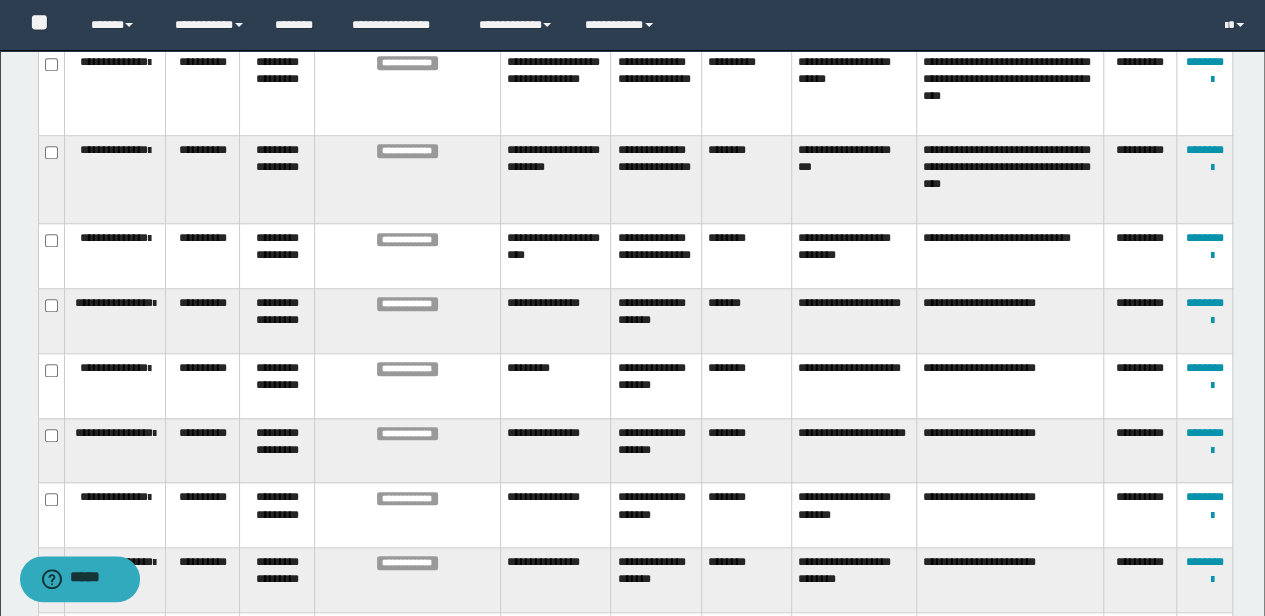 click on "********" at bounding box center (747, 180) 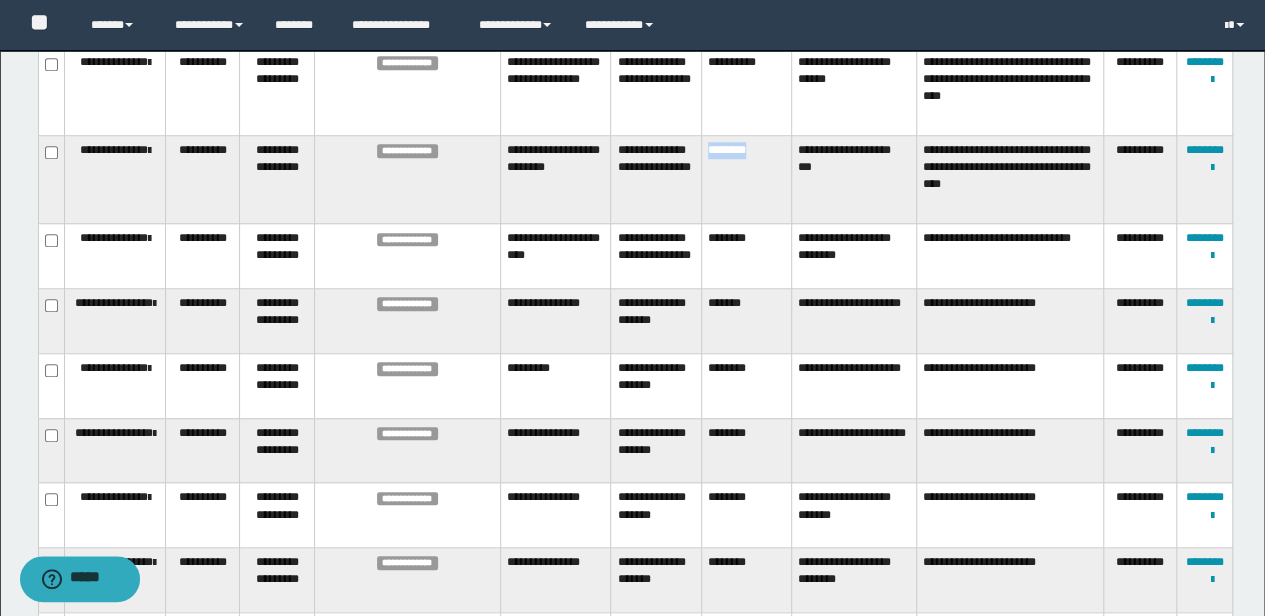 click on "********" at bounding box center (747, 180) 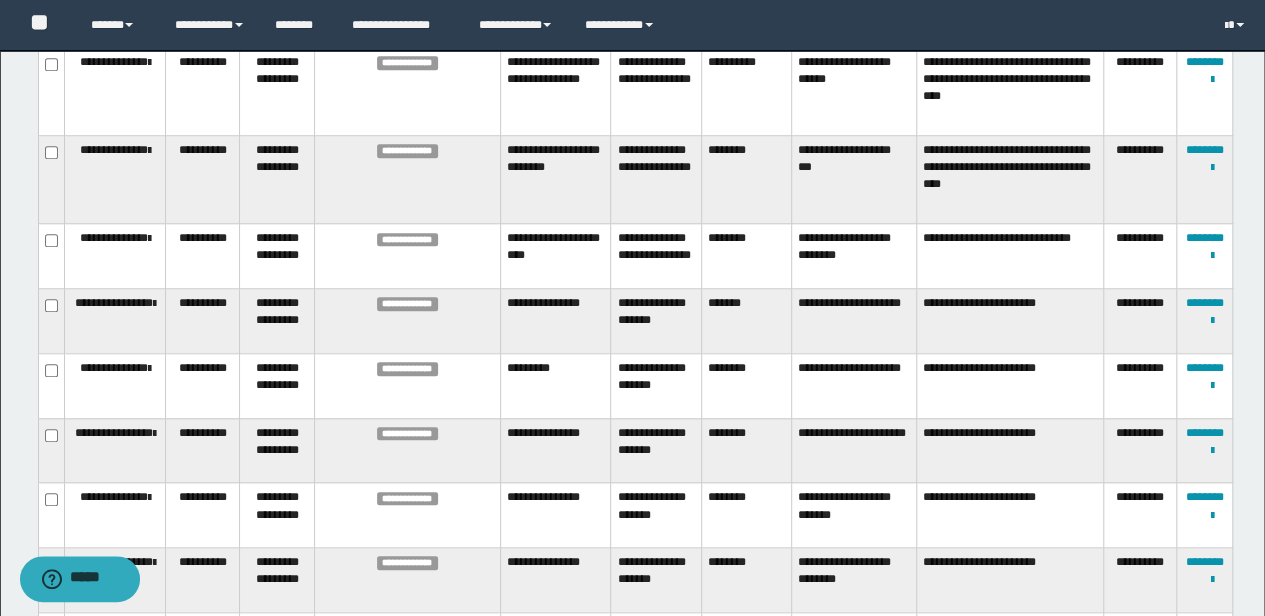 click at bounding box center [0, 0] 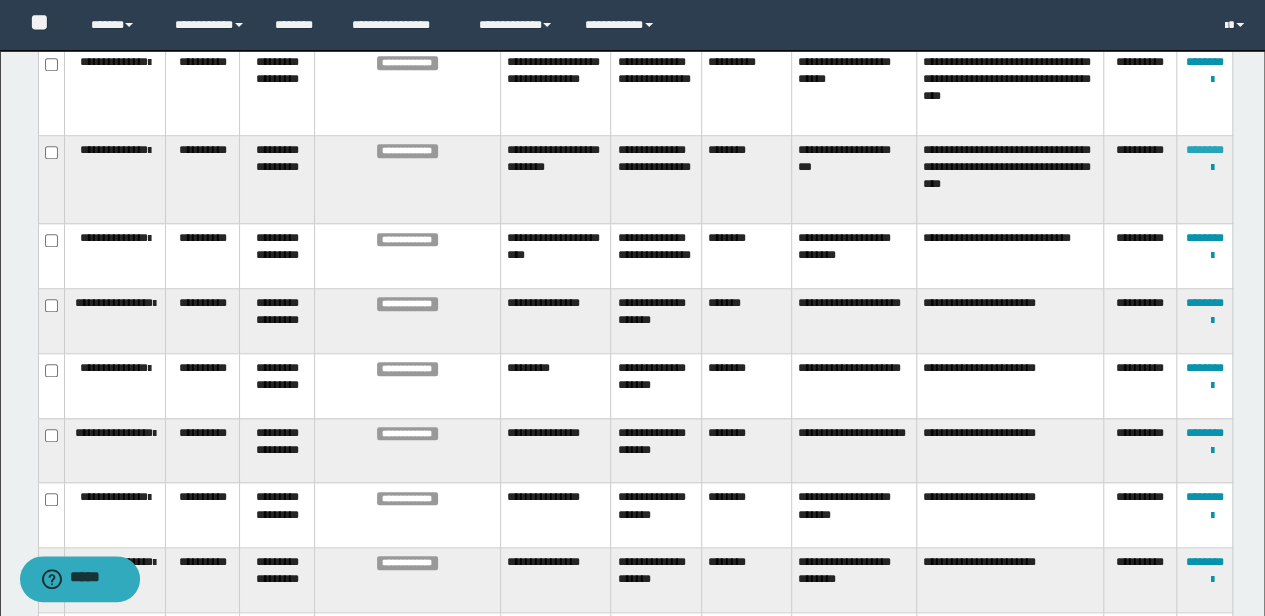 click on "********" at bounding box center [1205, 150] 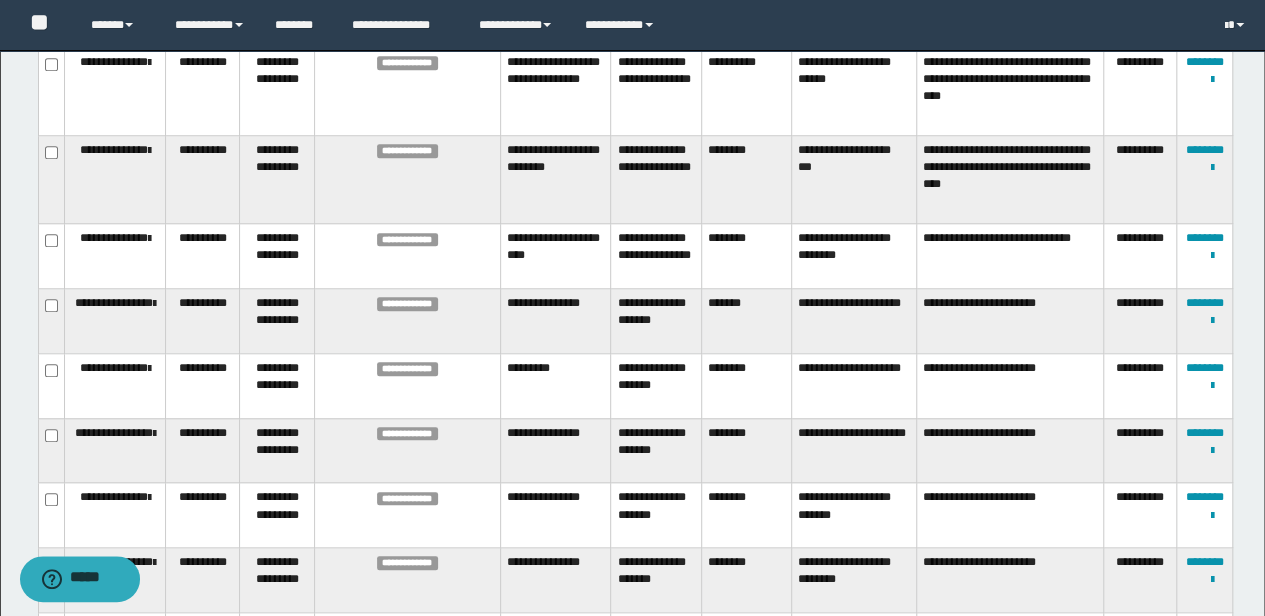 scroll, scrollTop: 404, scrollLeft: 0, axis: vertical 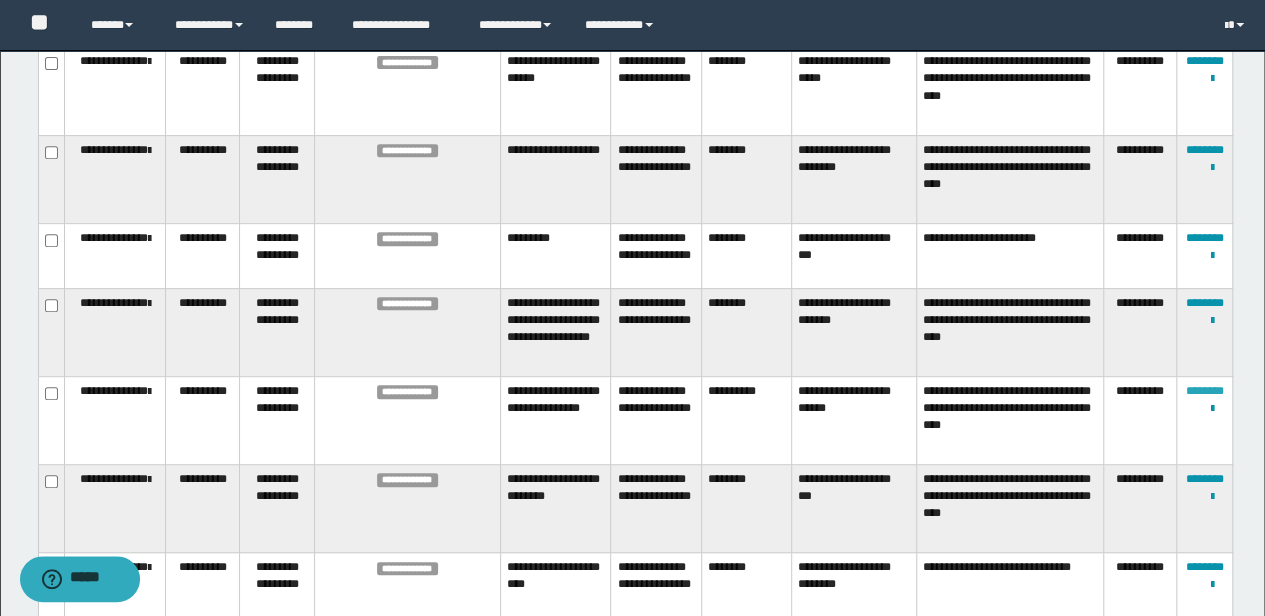 click on "********" at bounding box center [1205, 391] 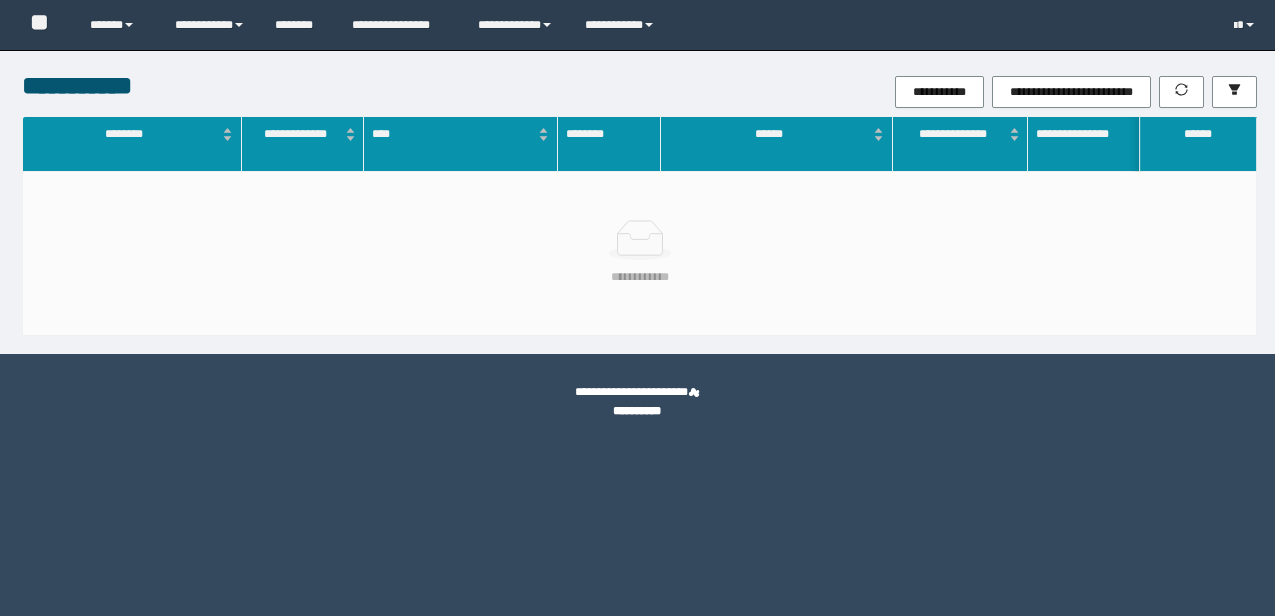 scroll, scrollTop: 0, scrollLeft: 0, axis: both 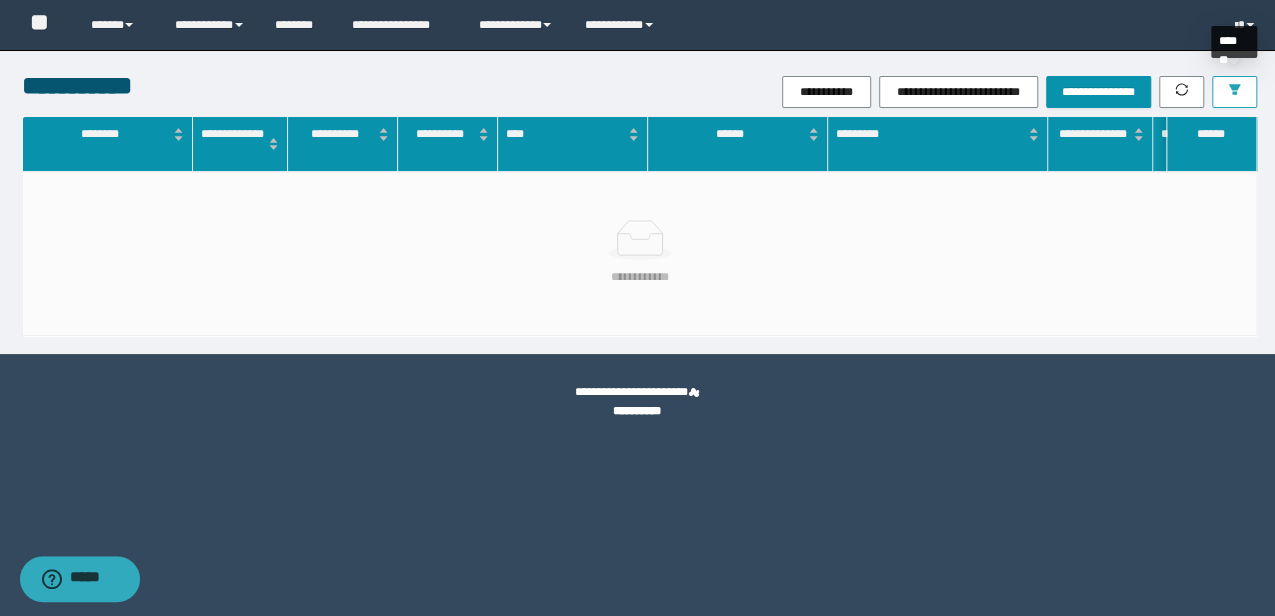 click 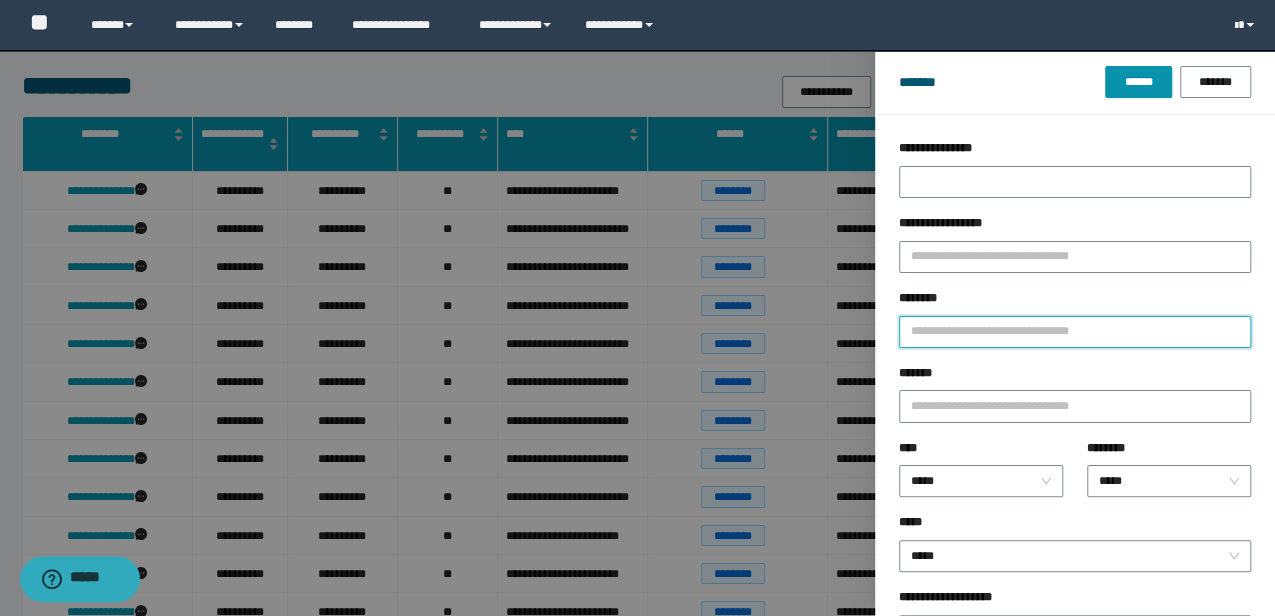 click on "********" at bounding box center (1075, 332) 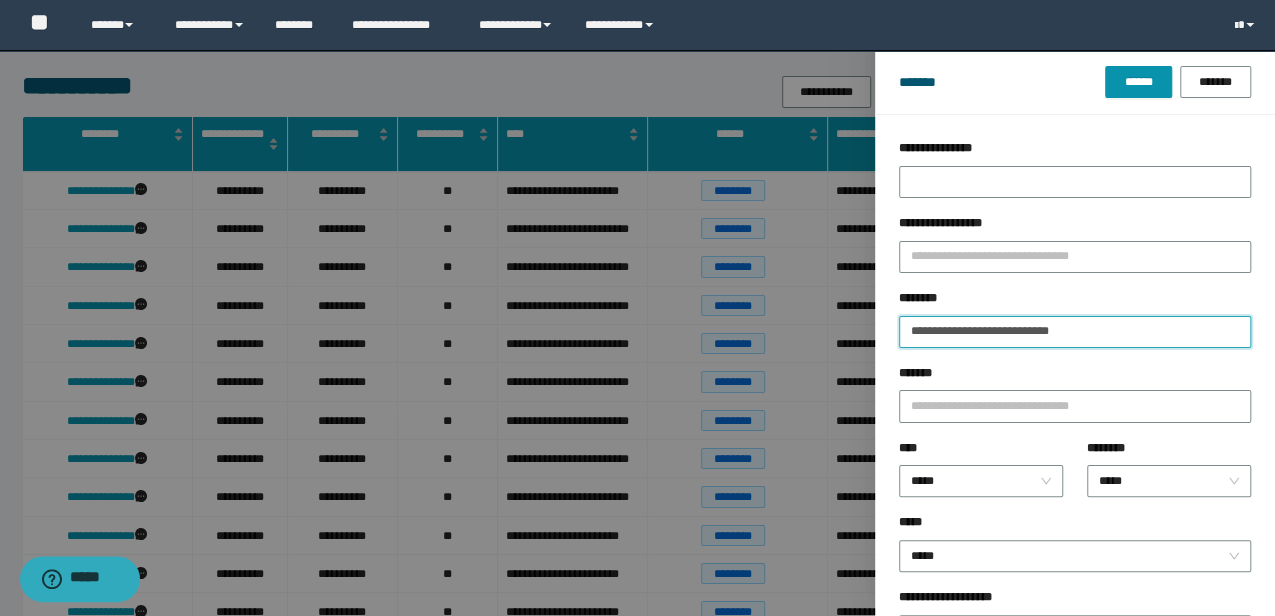 click on "******" at bounding box center (1138, 82) 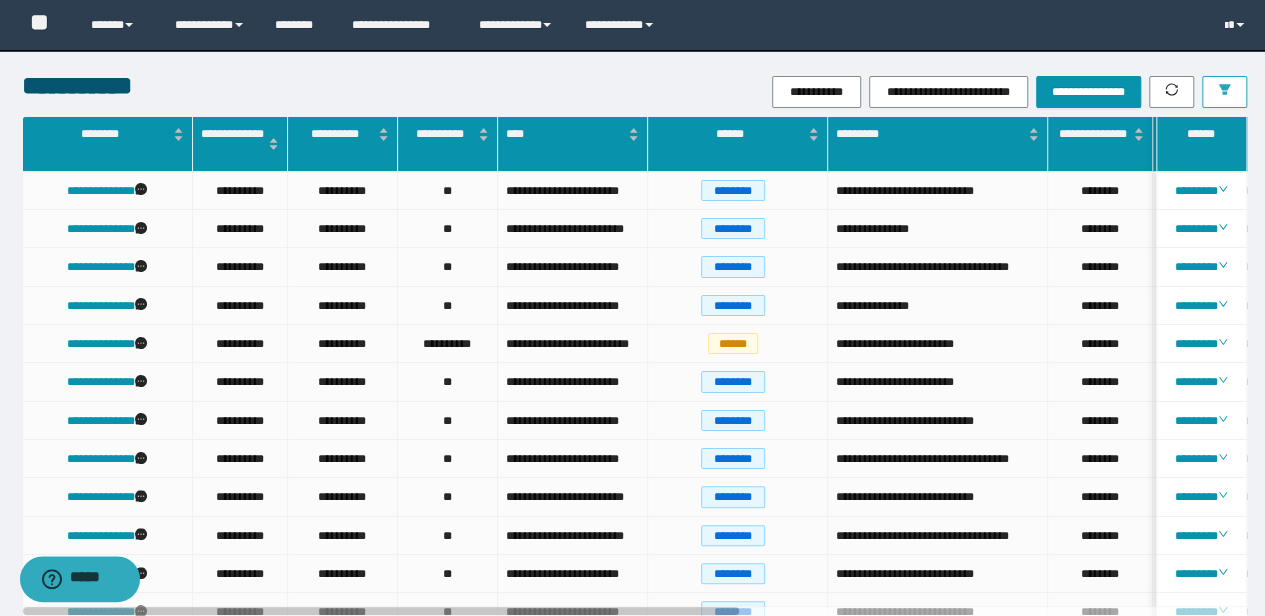 click 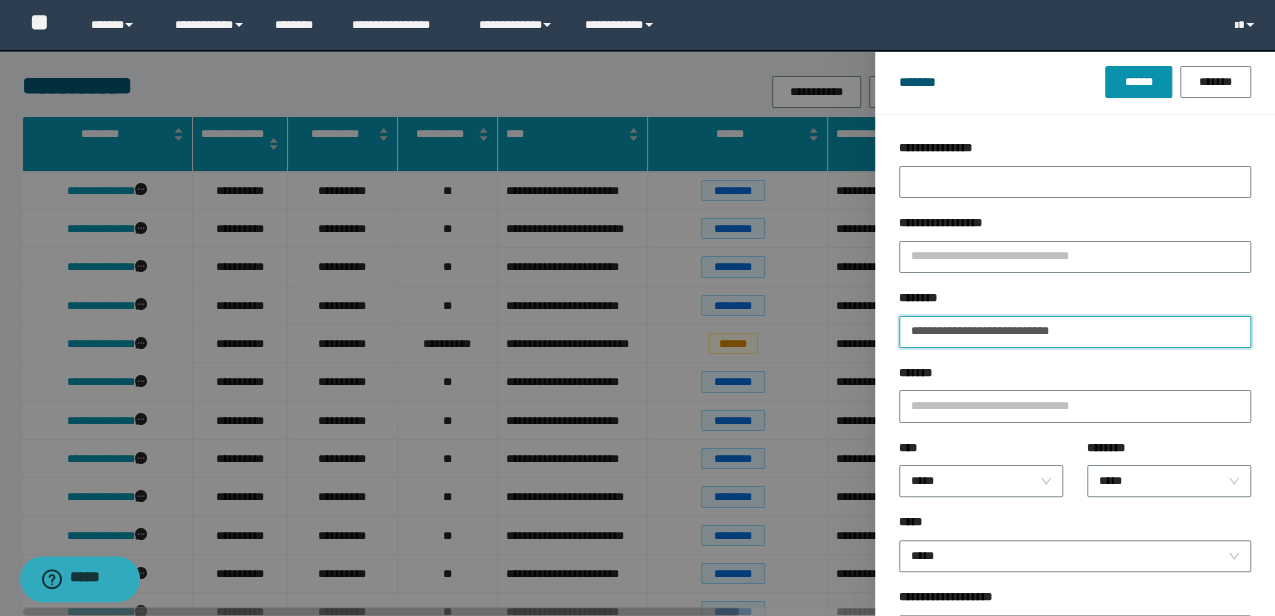 drag, startPoint x: 1094, startPoint y: 325, endPoint x: 921, endPoint y: 329, distance: 173.04623 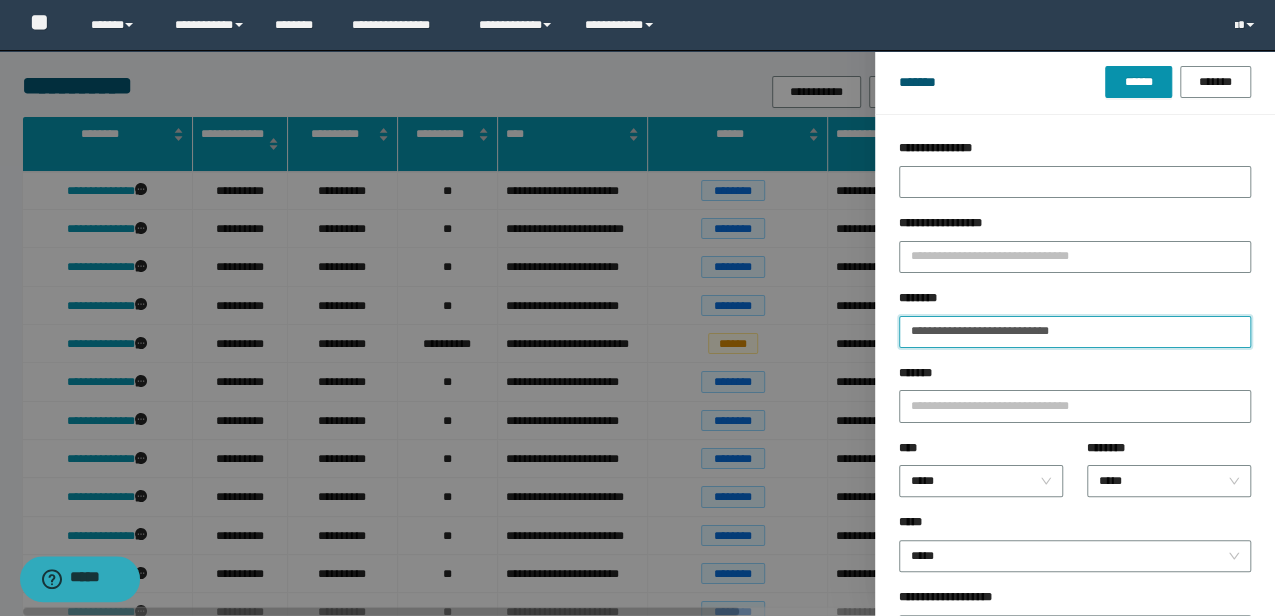 paste 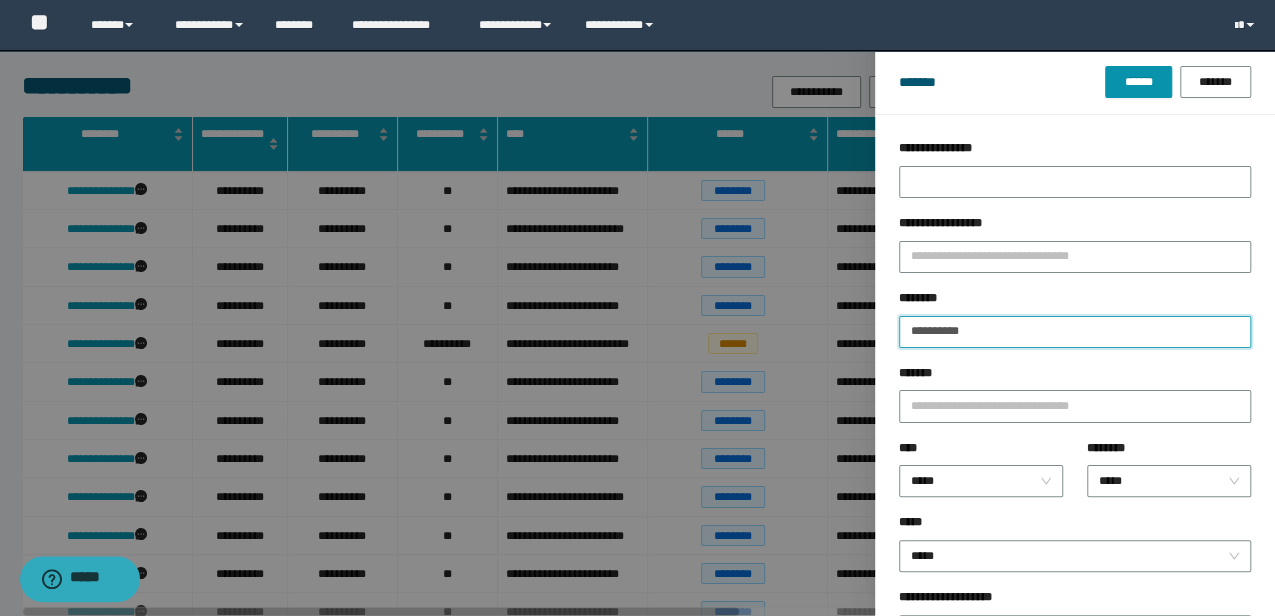 click on "******" at bounding box center [1138, 82] 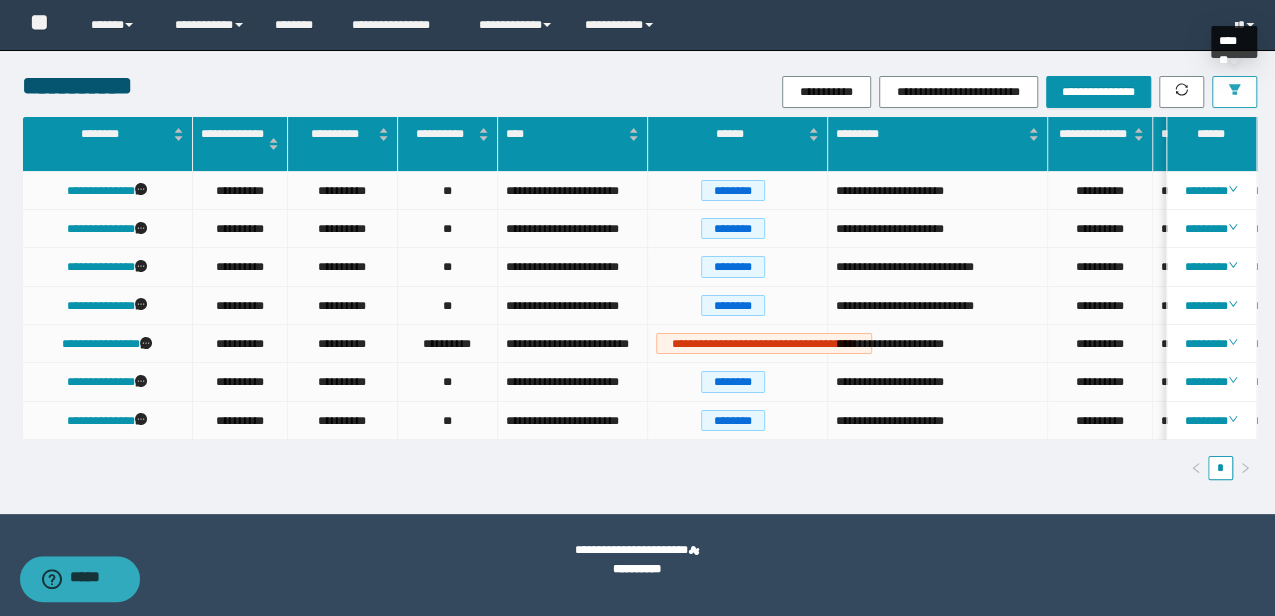 click at bounding box center [1234, 92] 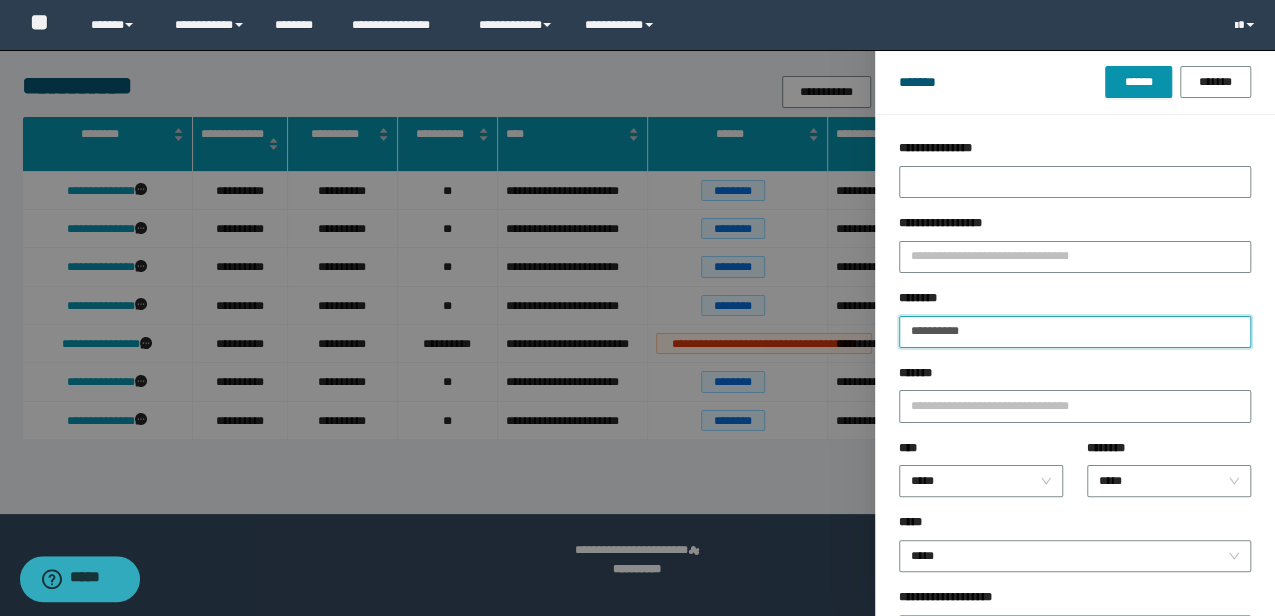 drag, startPoint x: 934, startPoint y: 341, endPoint x: 944, endPoint y: 332, distance: 13.453624 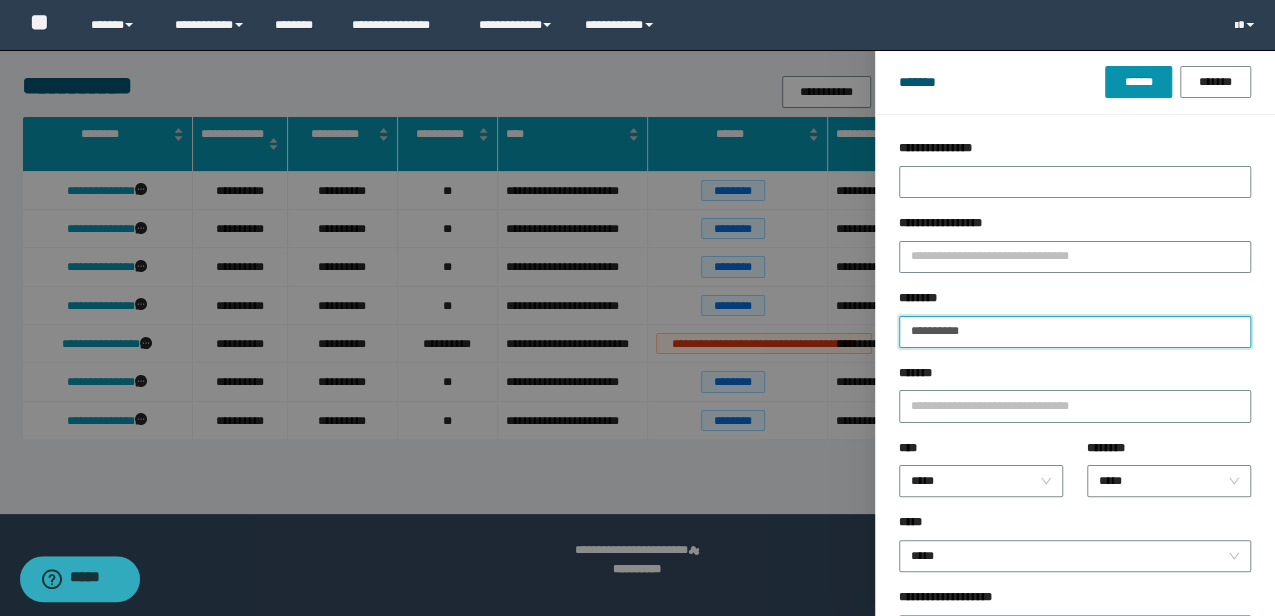 paste 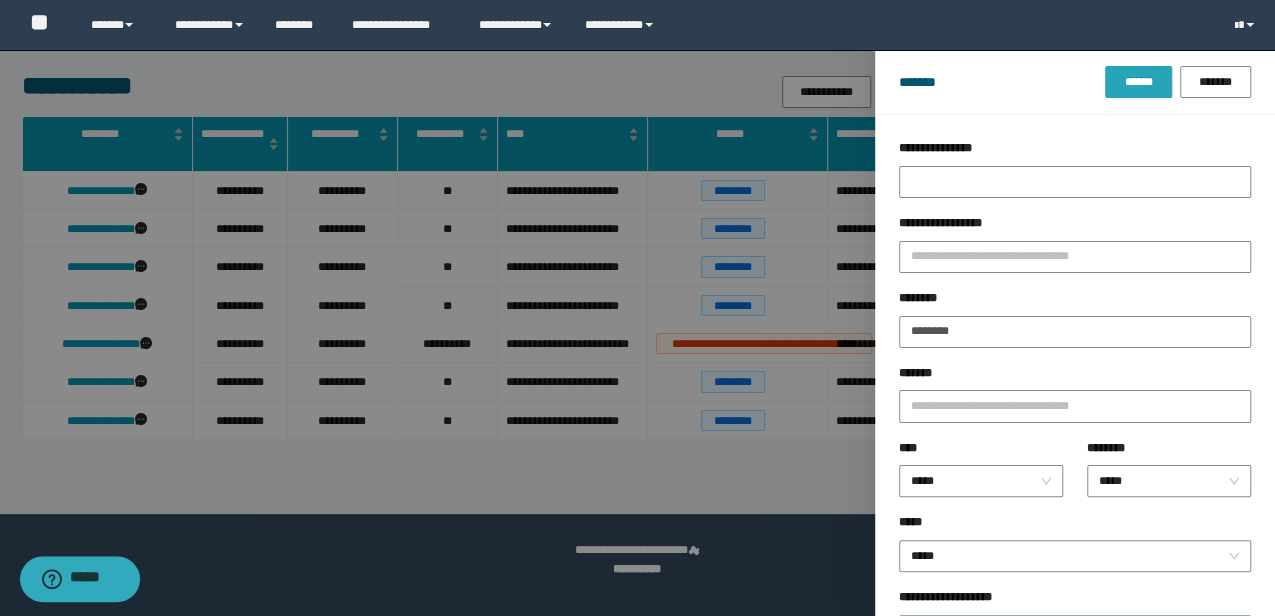 click on "******" at bounding box center [1138, 82] 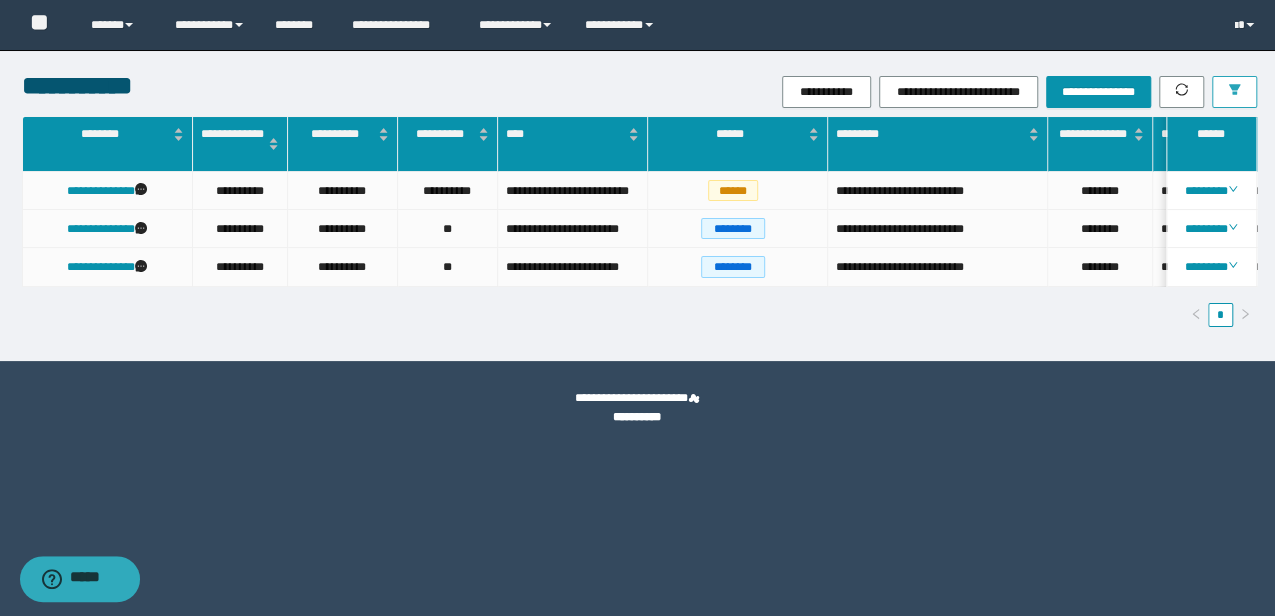 scroll, scrollTop: 0, scrollLeft: 69, axis: horizontal 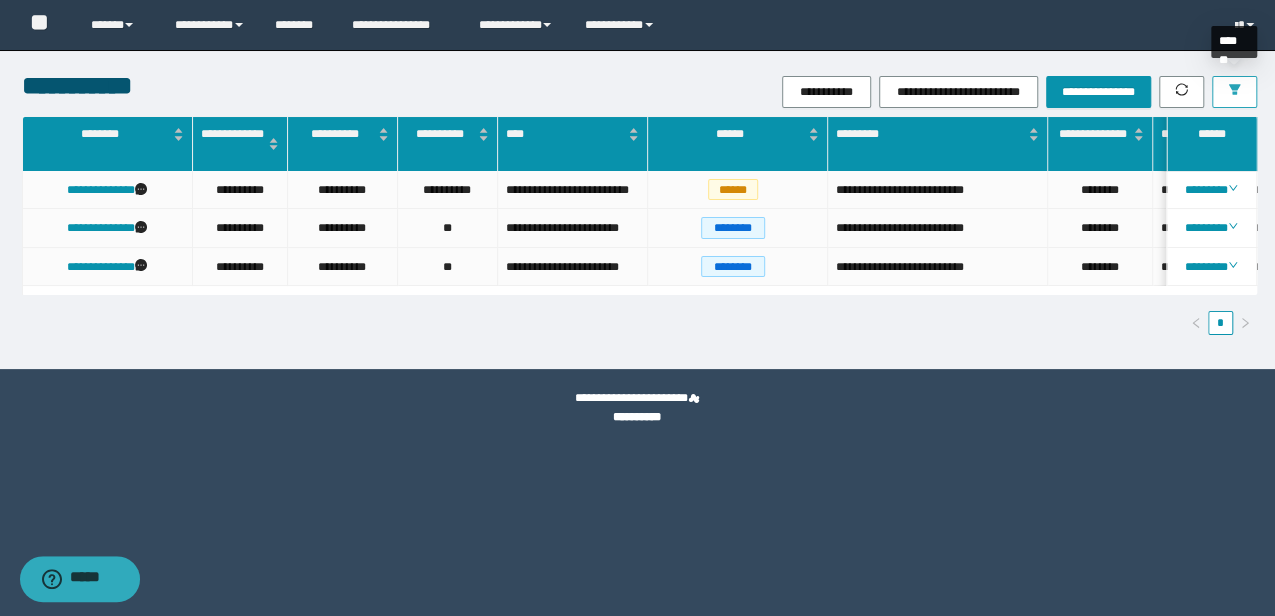 click at bounding box center [1234, 92] 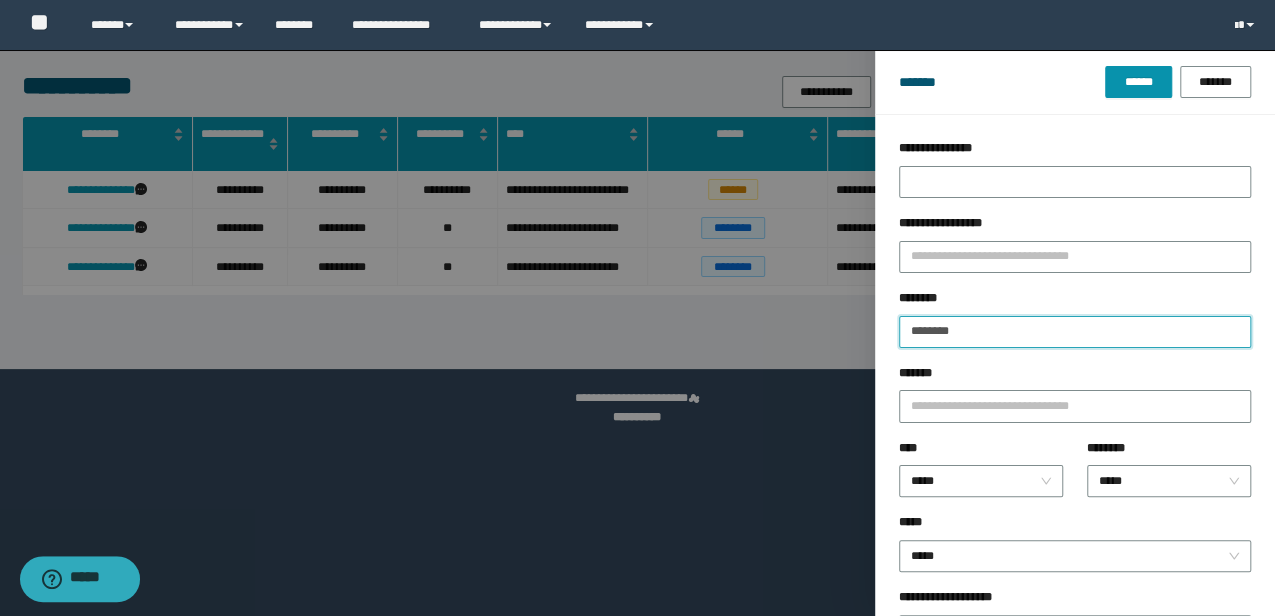 drag, startPoint x: 884, startPoint y: 342, endPoint x: 906, endPoint y: 334, distance: 23.409399 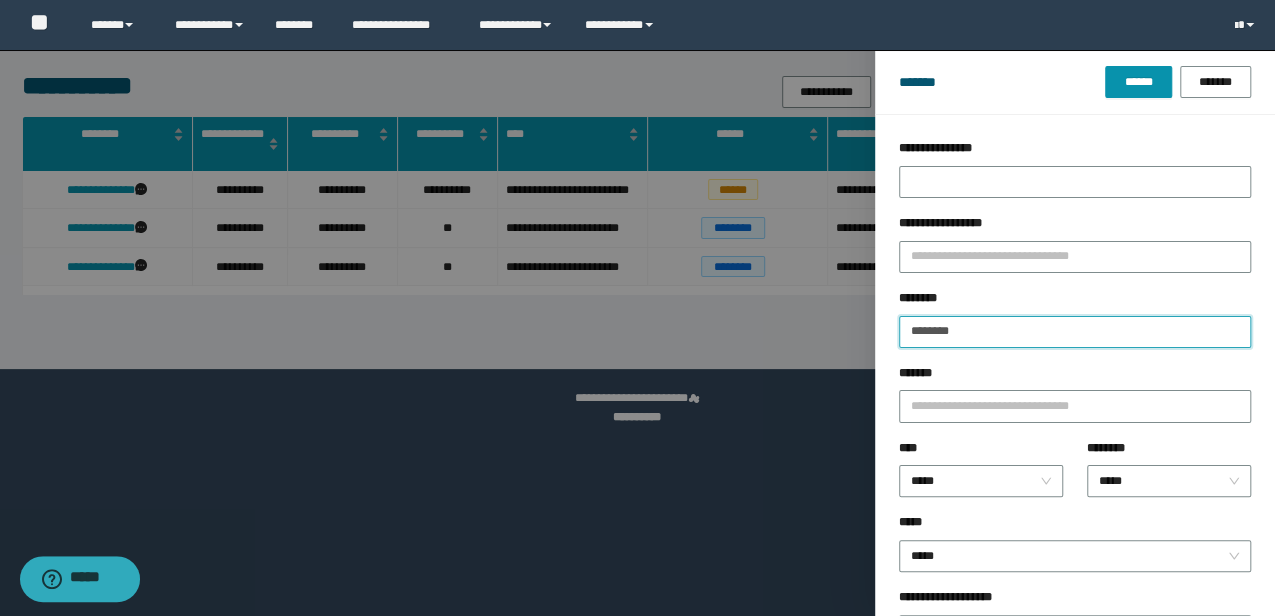 paste 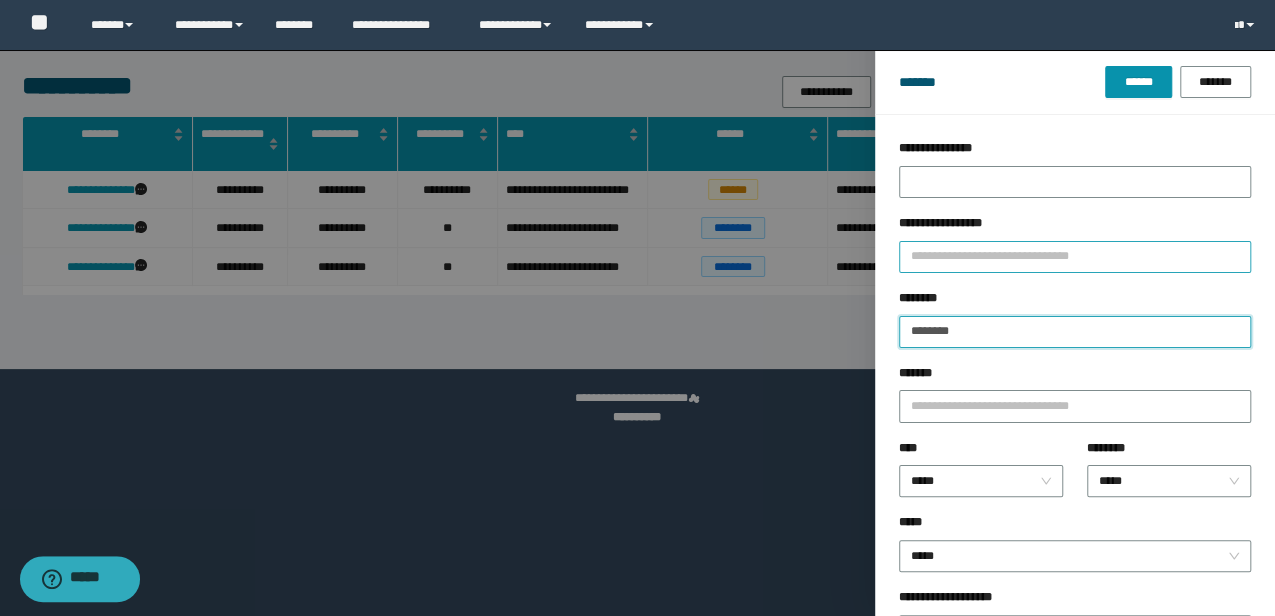 click on "******" at bounding box center (1138, 82) 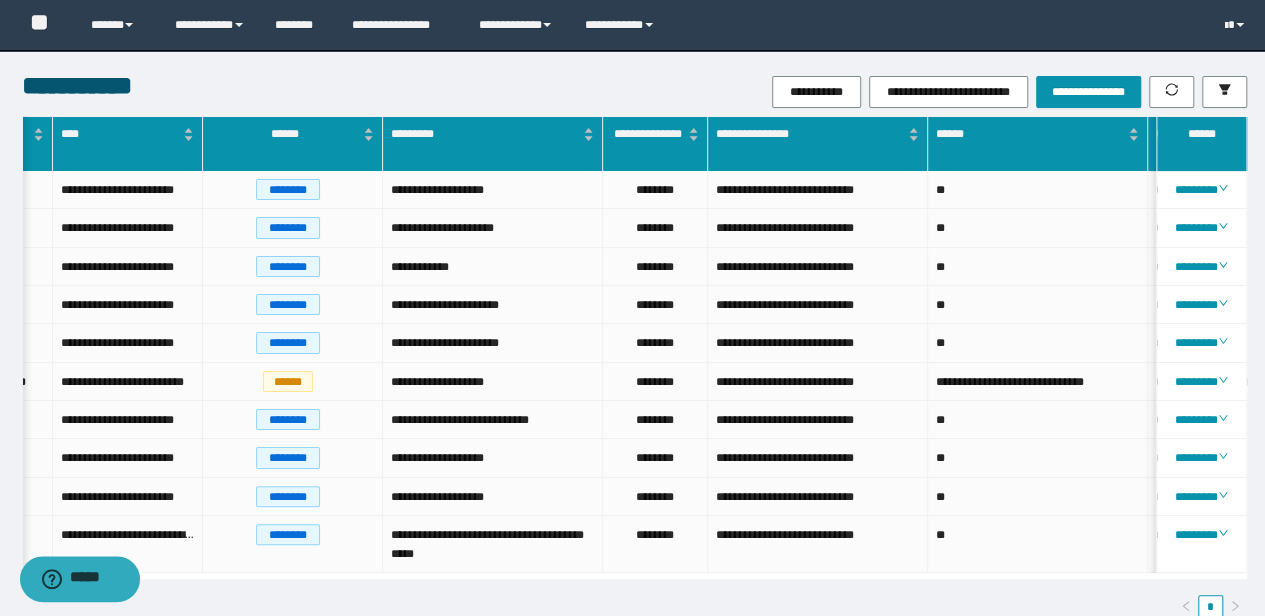 drag, startPoint x: 826, startPoint y: 596, endPoint x: 430, endPoint y: 646, distance: 399.14407 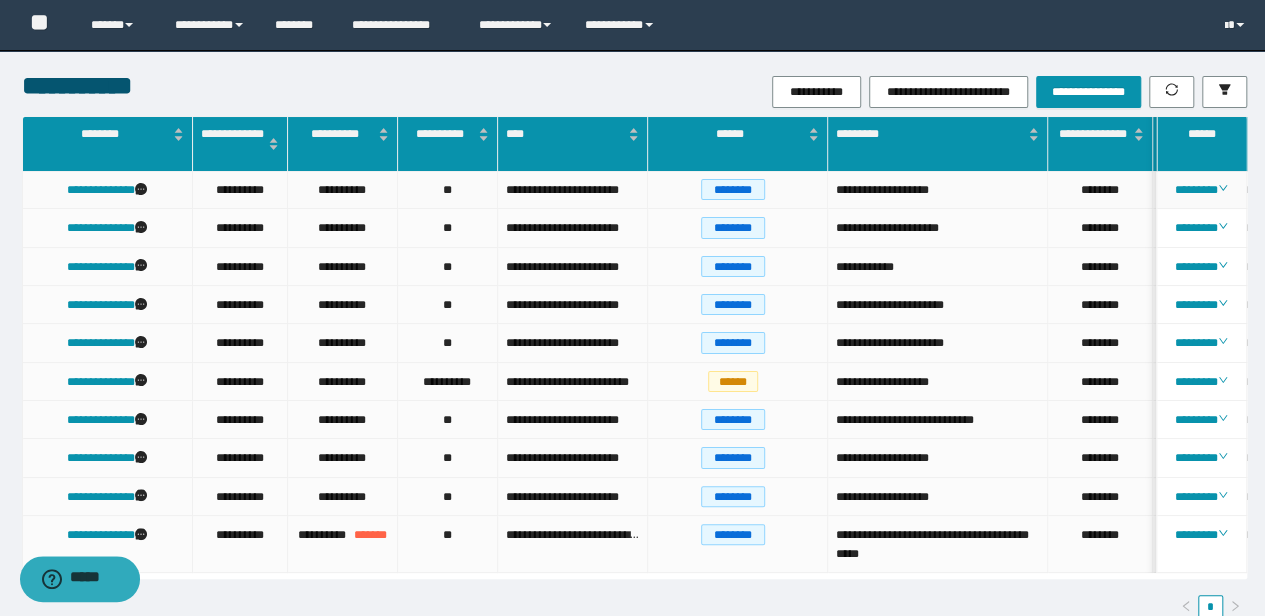 click on "********" at bounding box center [1100, 190] 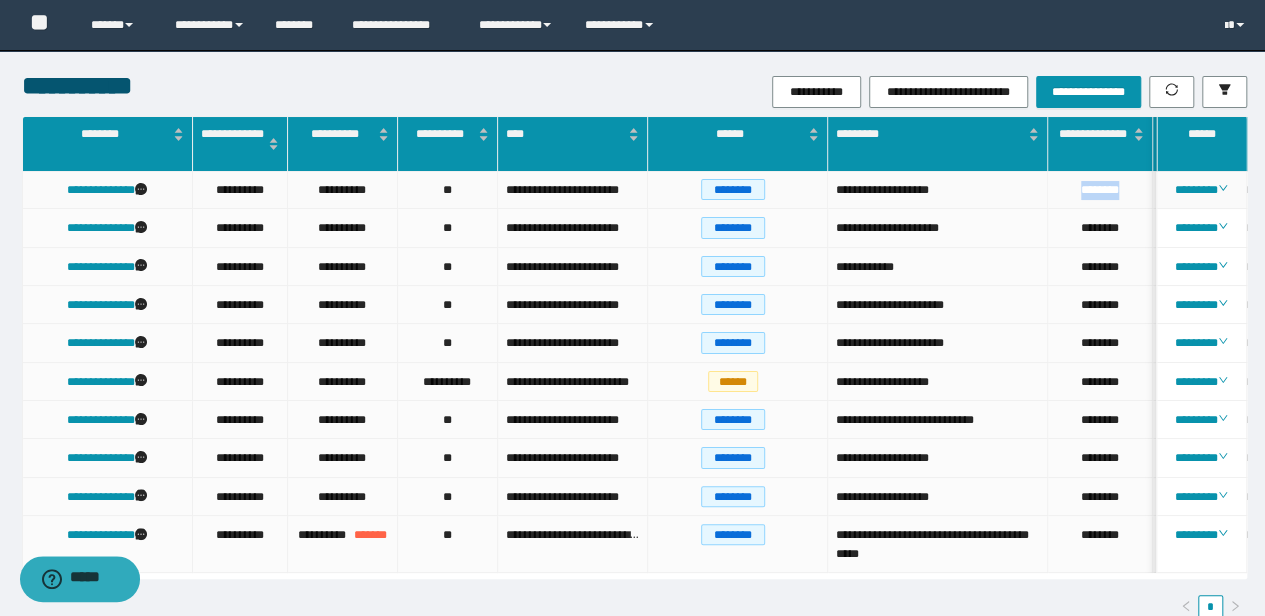 click on "********" at bounding box center (1100, 190) 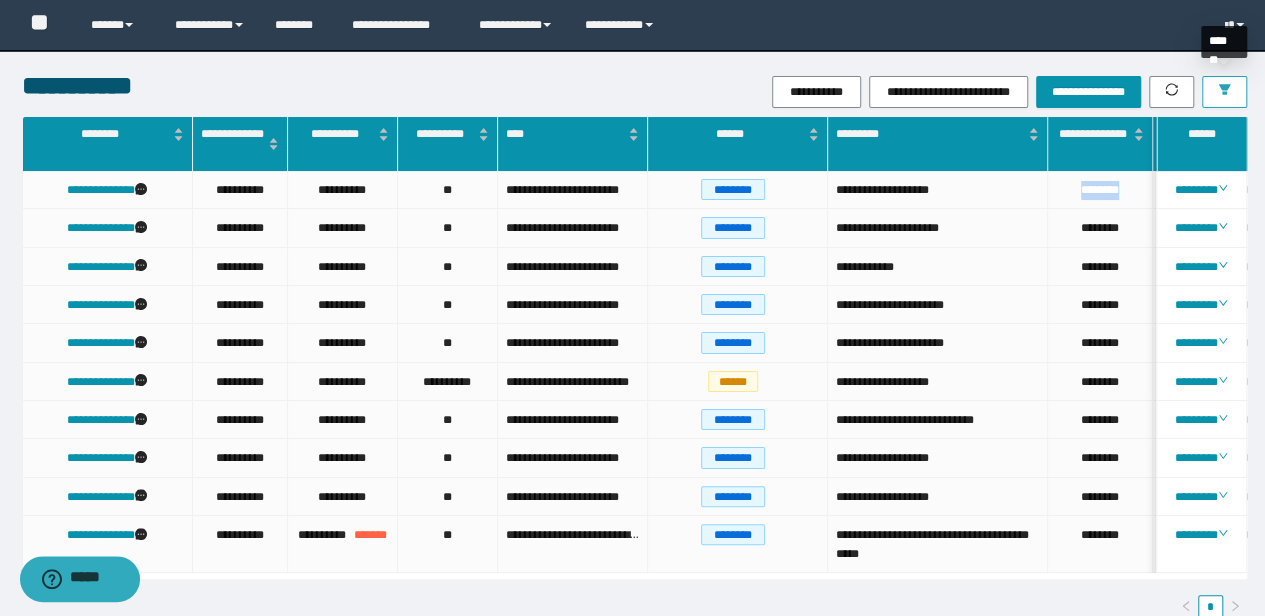 click at bounding box center [1224, 92] 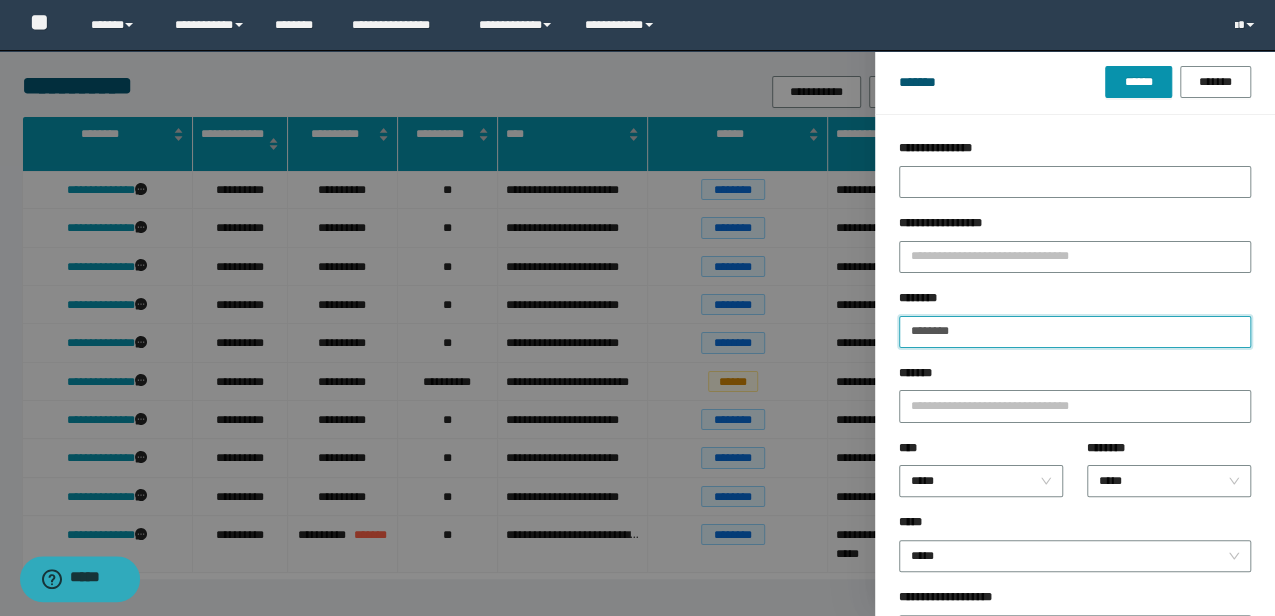 drag, startPoint x: 980, startPoint y: 334, endPoint x: 859, endPoint y: 343, distance: 121.33425 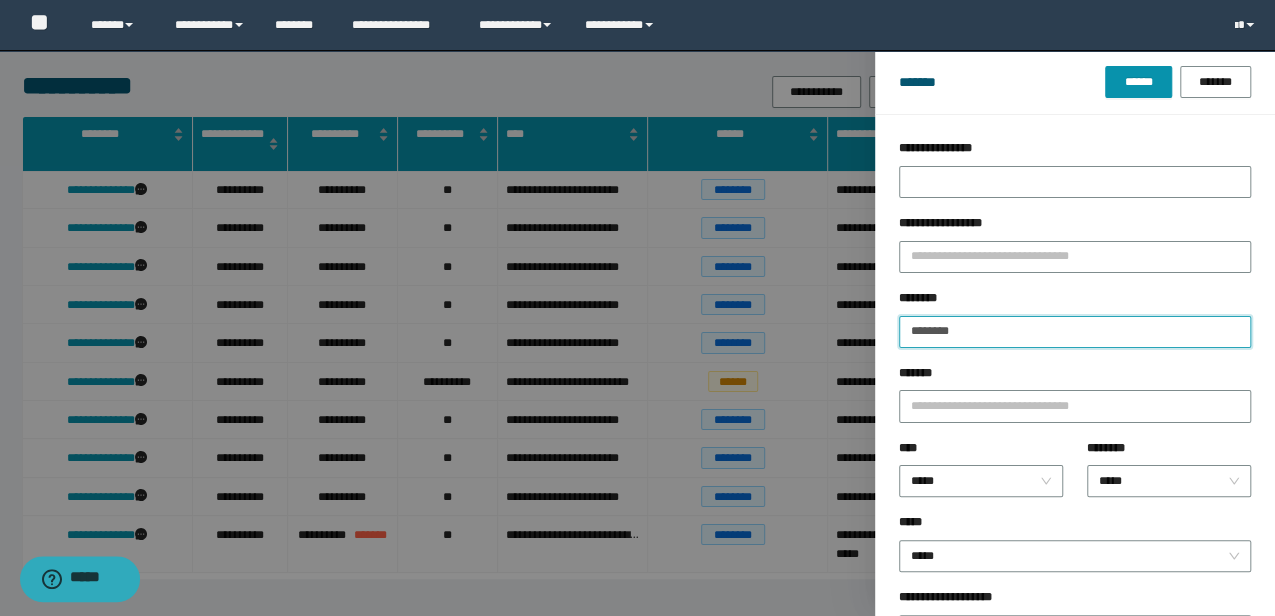 paste 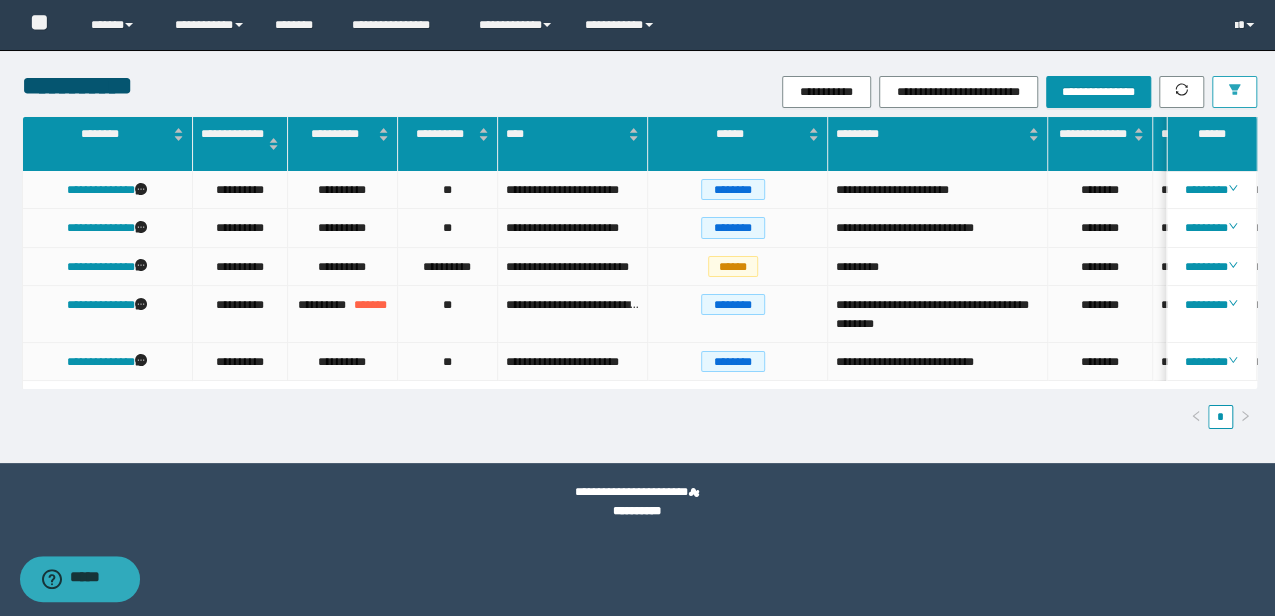 click 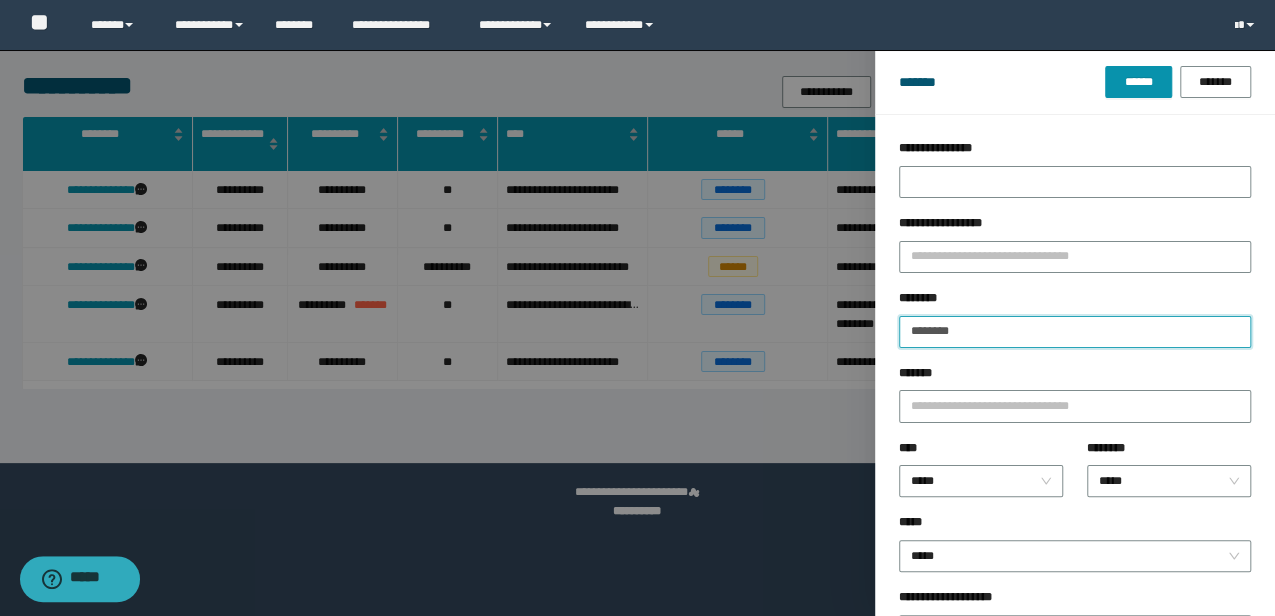 drag, startPoint x: 988, startPoint y: 331, endPoint x: 825, endPoint y: 331, distance: 163 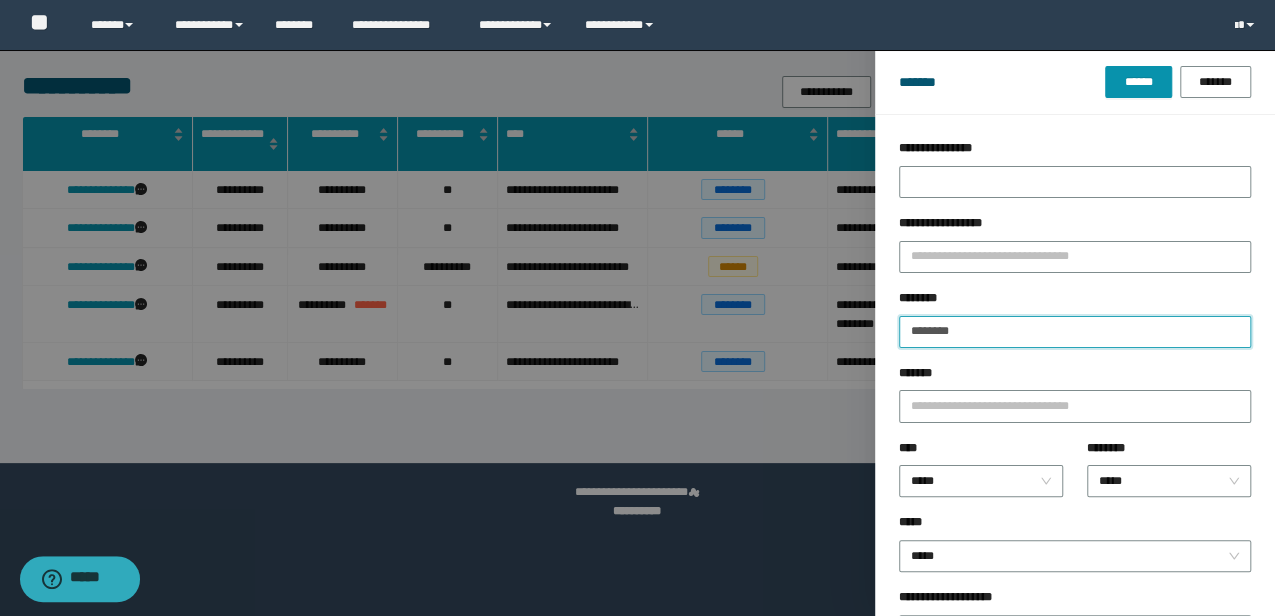 paste 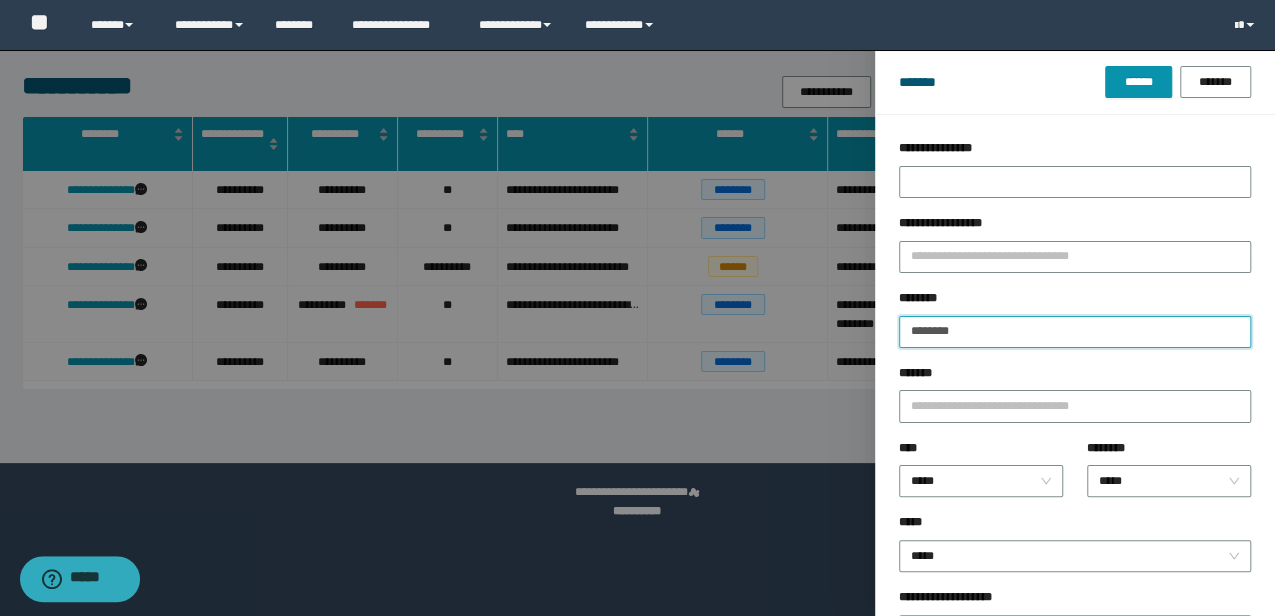 click on "******" at bounding box center [1138, 82] 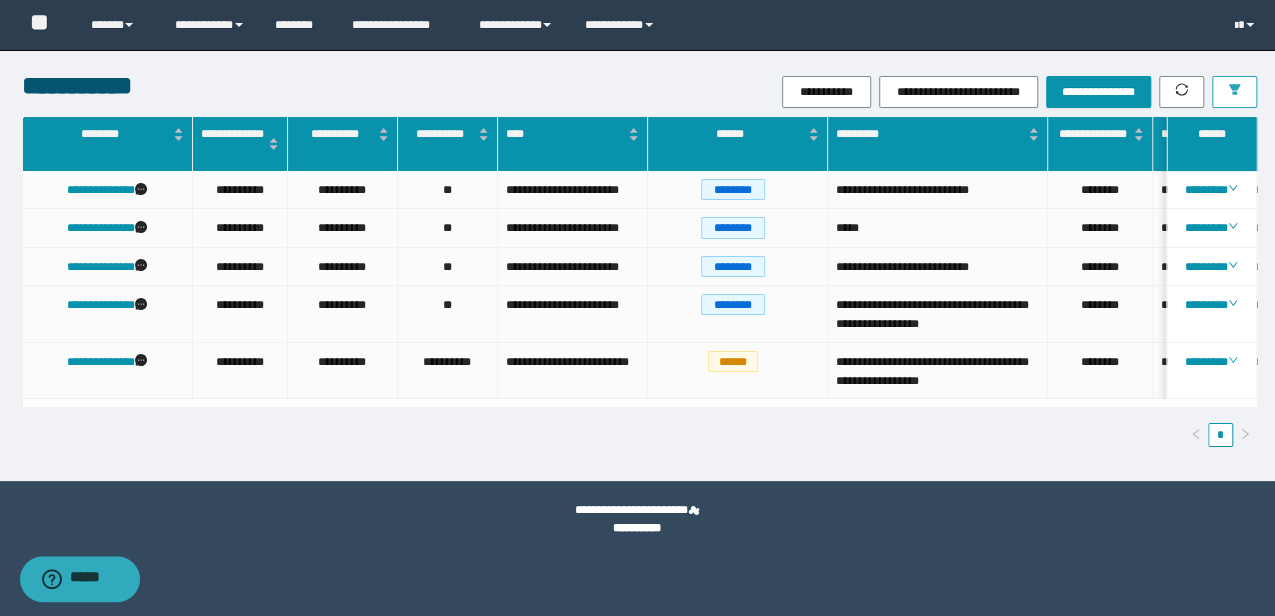 click at bounding box center [1234, 92] 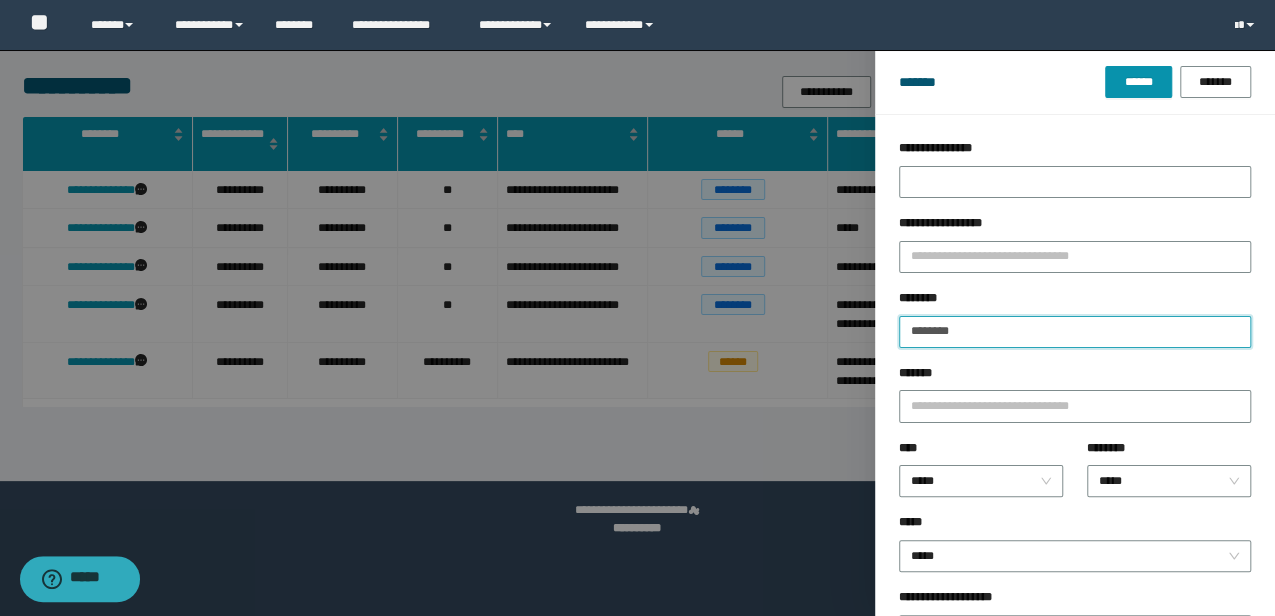 drag, startPoint x: 981, startPoint y: 332, endPoint x: 877, endPoint y: 328, distance: 104.0769 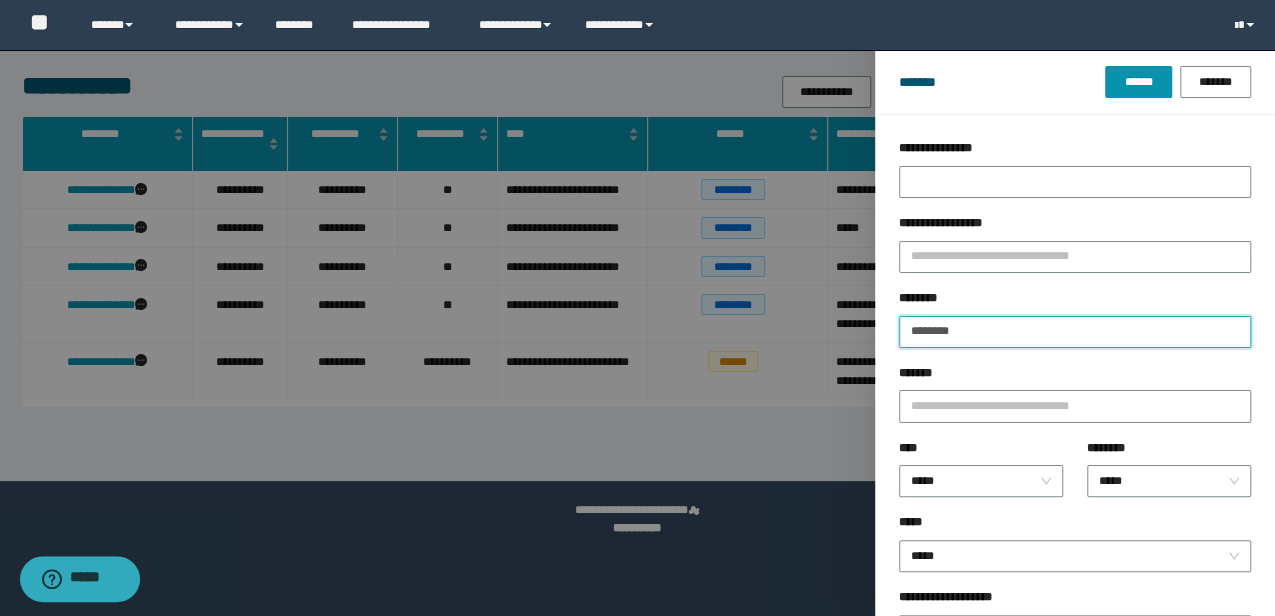 paste on "**" 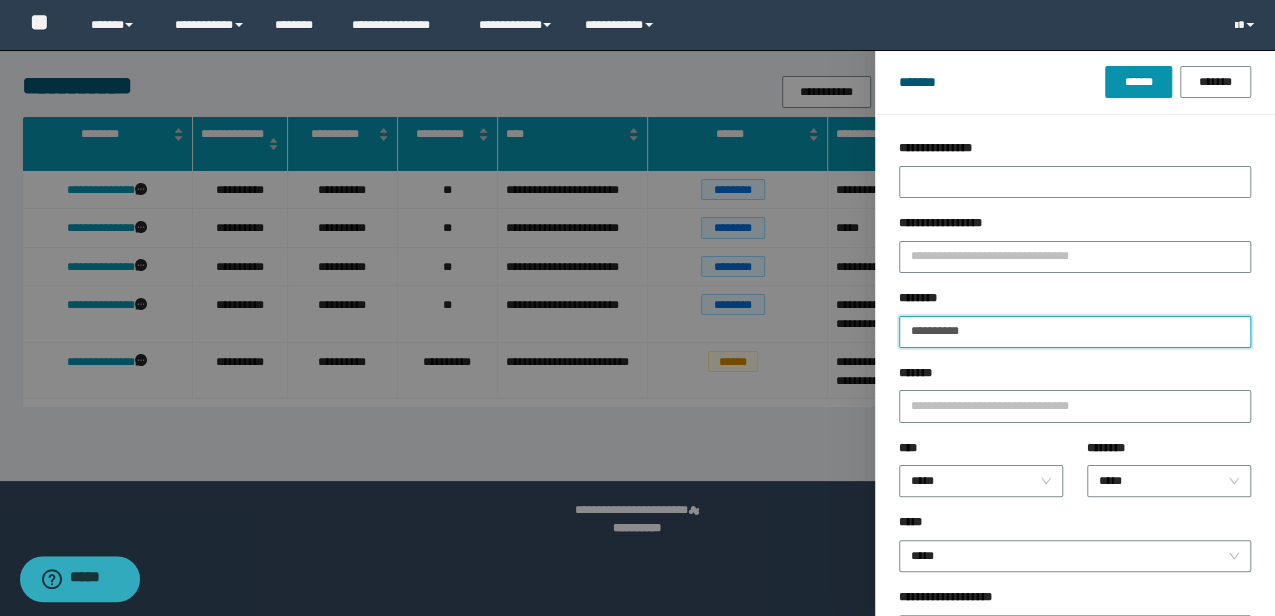 click on "******" at bounding box center [1138, 82] 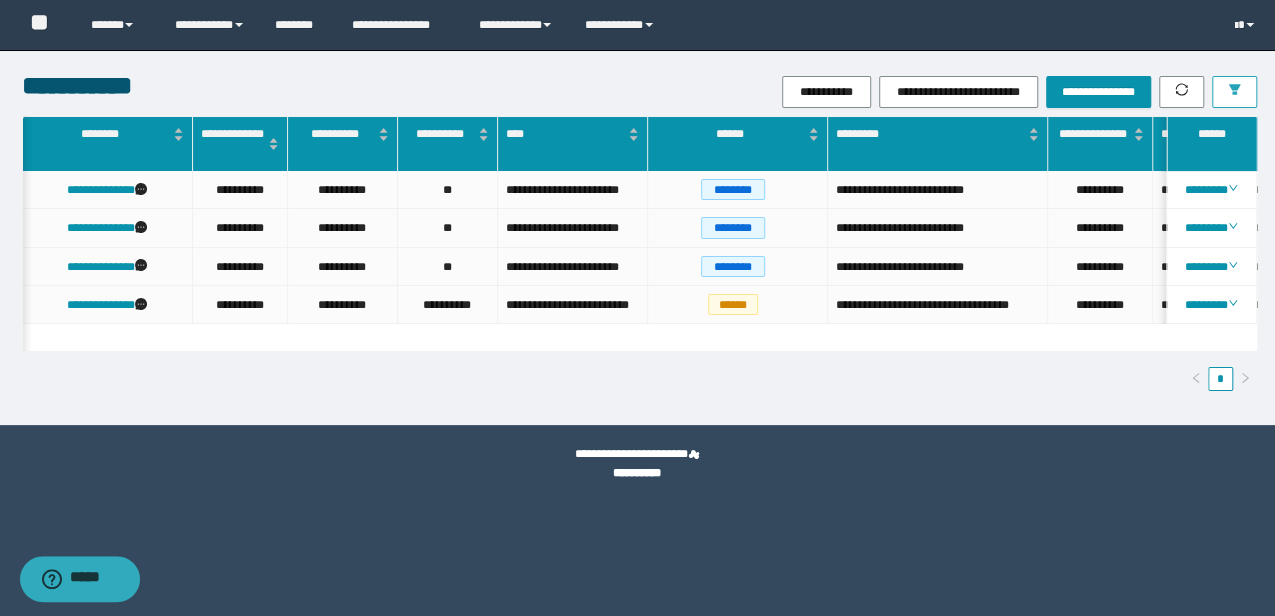 scroll, scrollTop: 0, scrollLeft: 594, axis: horizontal 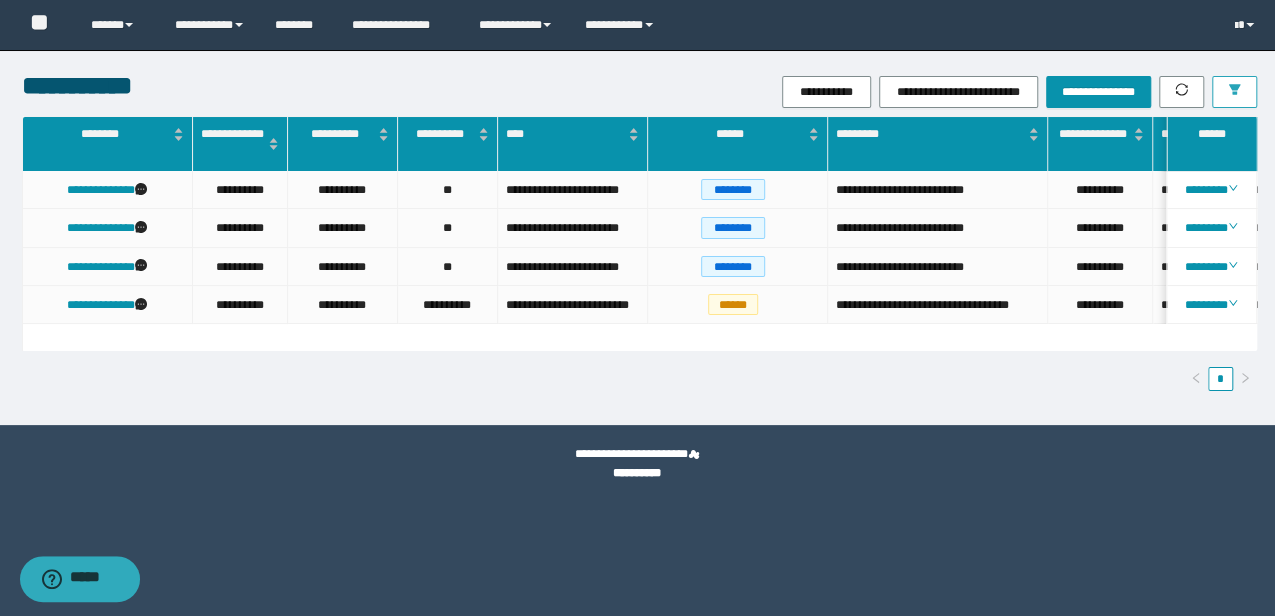 click at bounding box center (1234, 92) 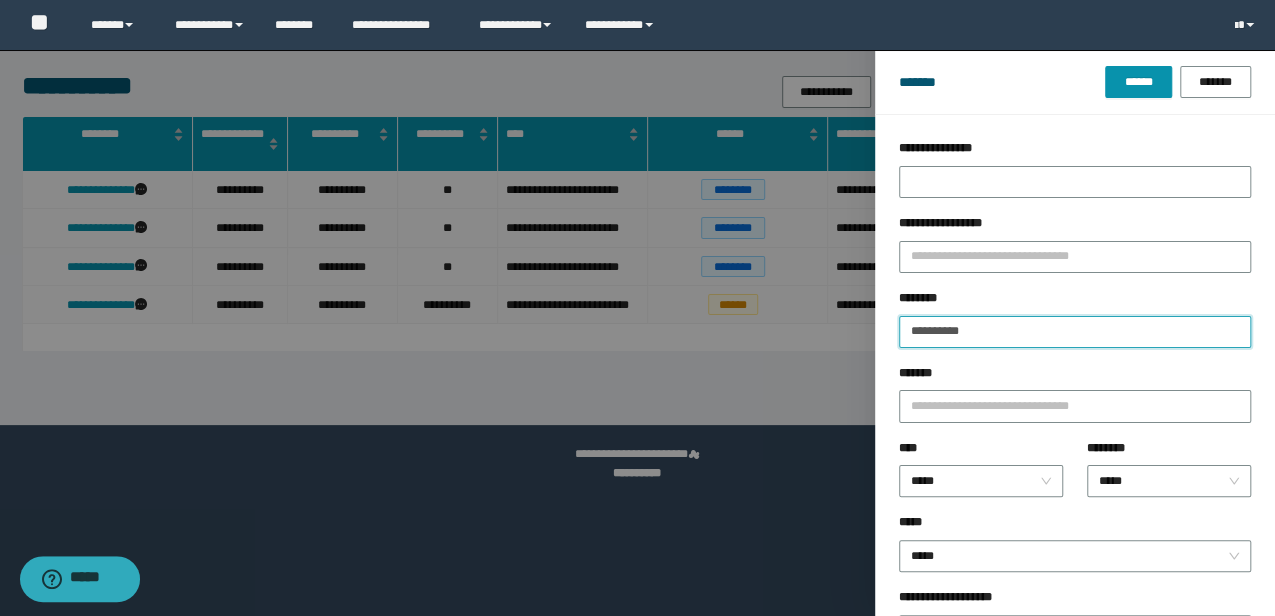drag, startPoint x: 902, startPoint y: 338, endPoint x: 888, endPoint y: 335, distance: 14.3178215 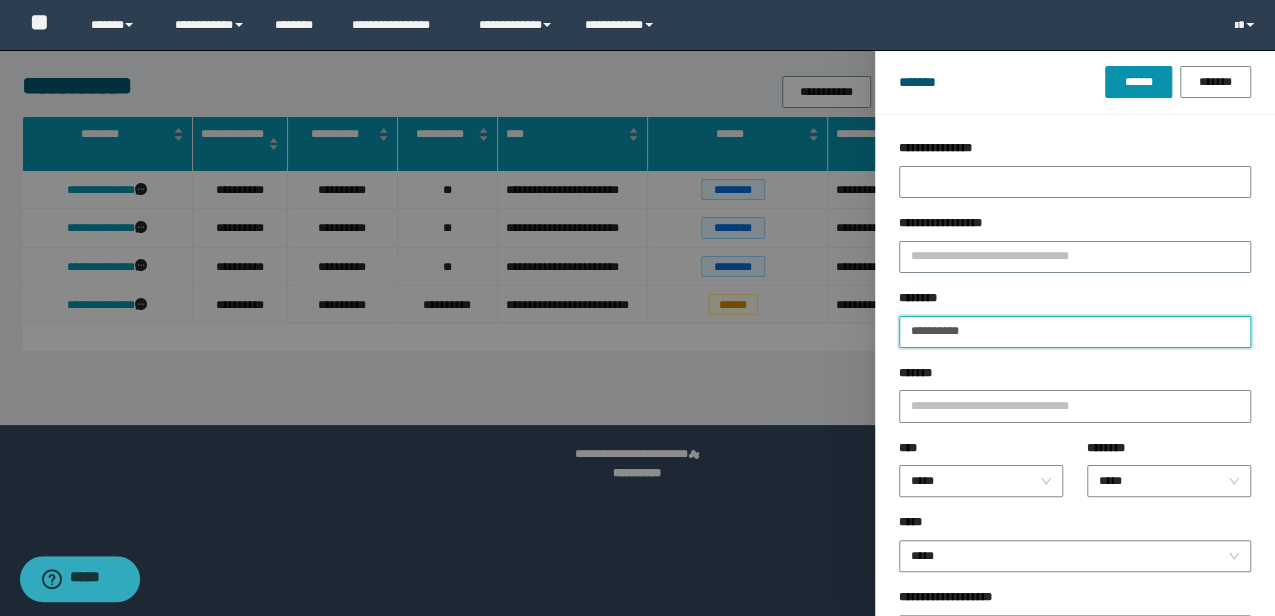 paste 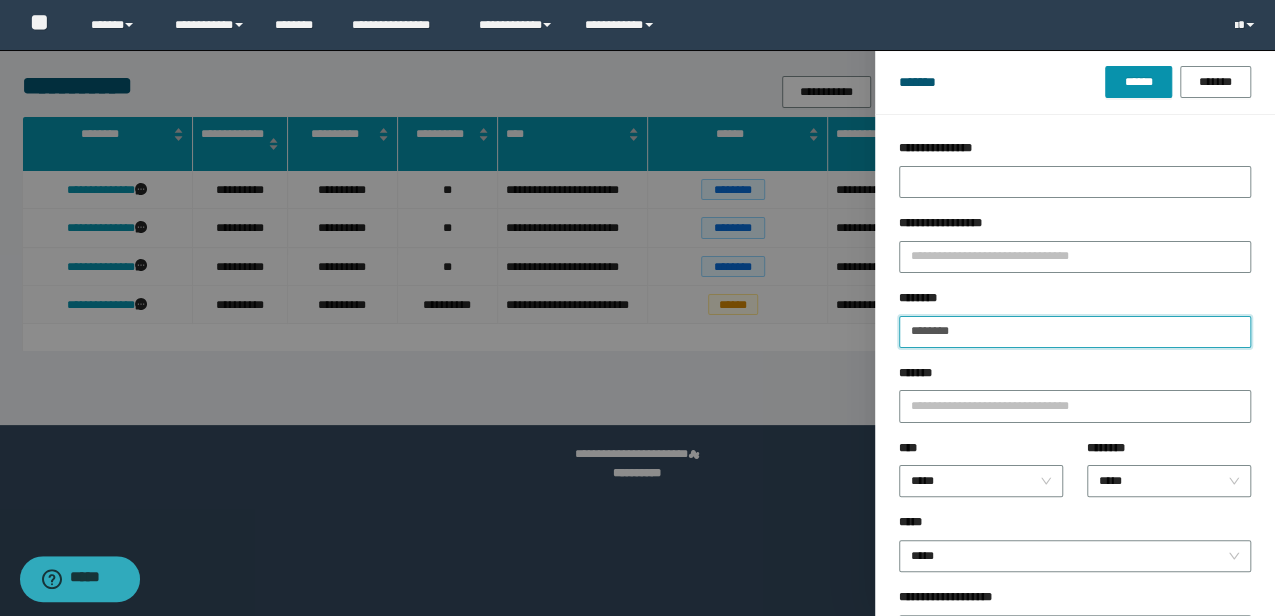 click on "******" at bounding box center (1138, 82) 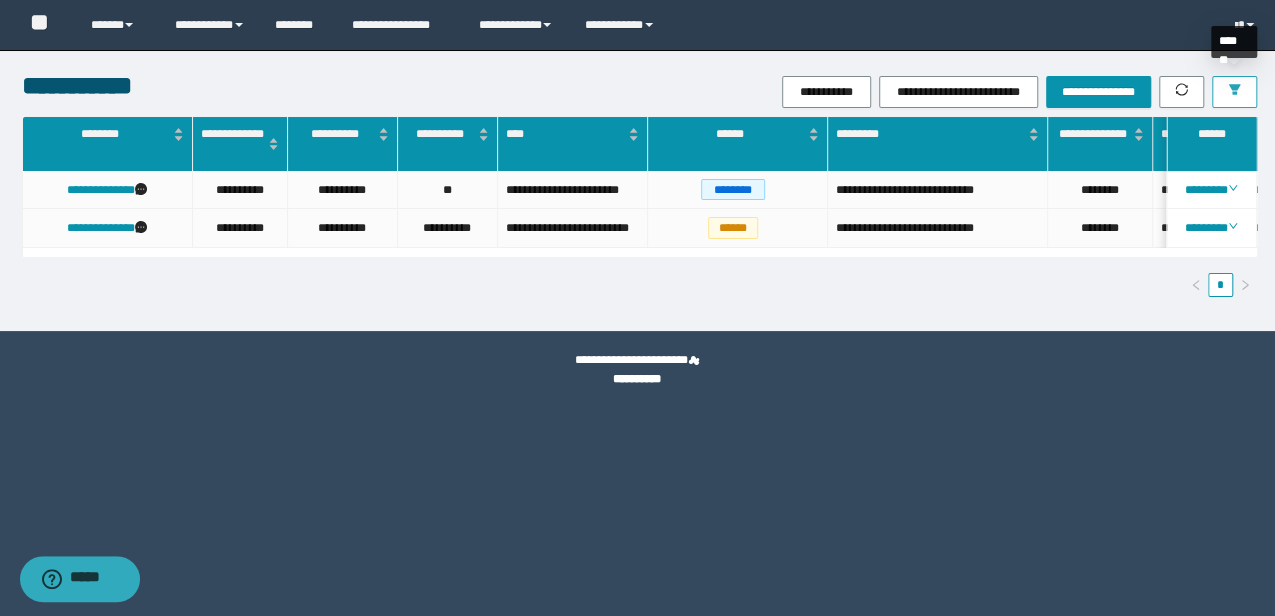 click 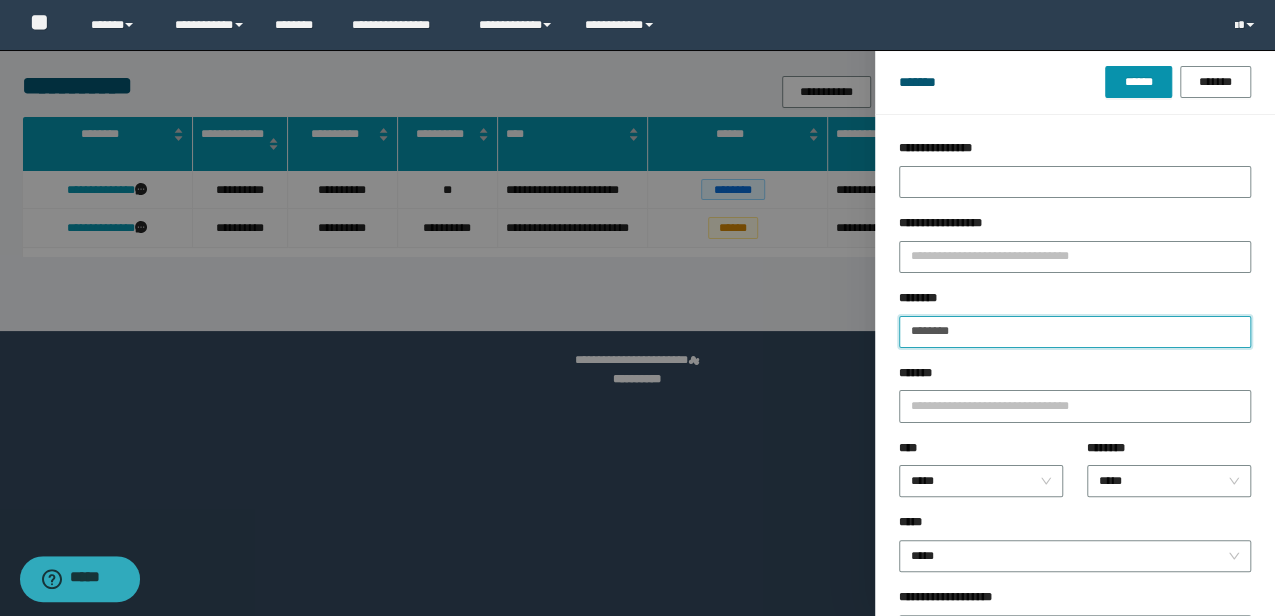 drag, startPoint x: 964, startPoint y: 338, endPoint x: 882, endPoint y: 350, distance: 82.8734 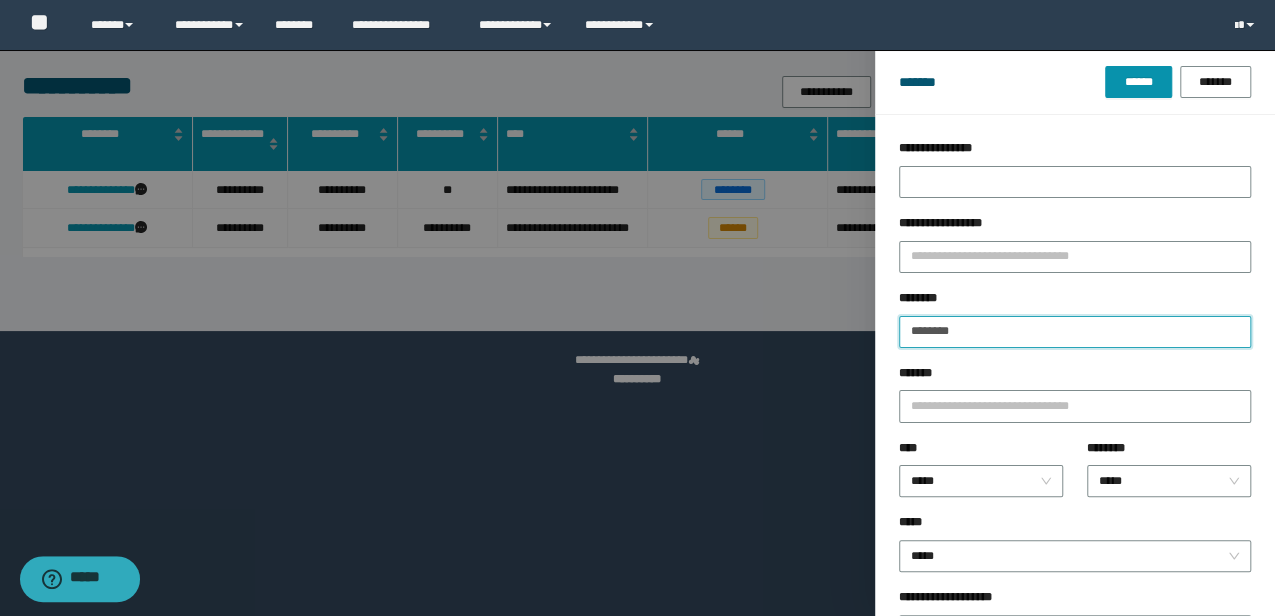 paste 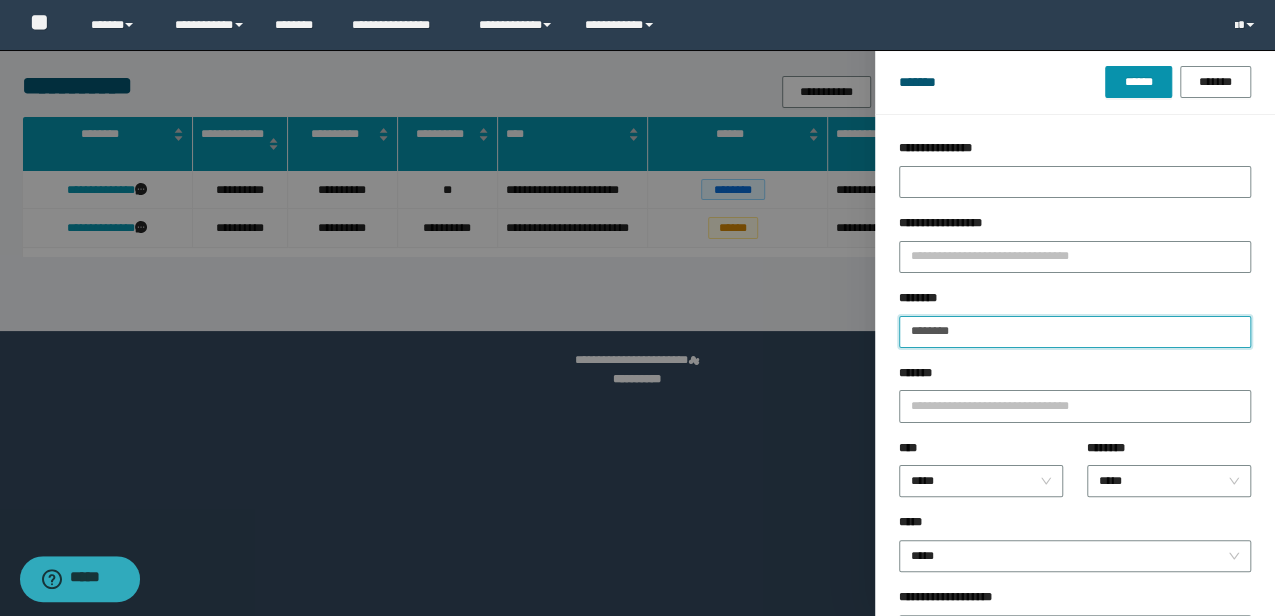 type on "********" 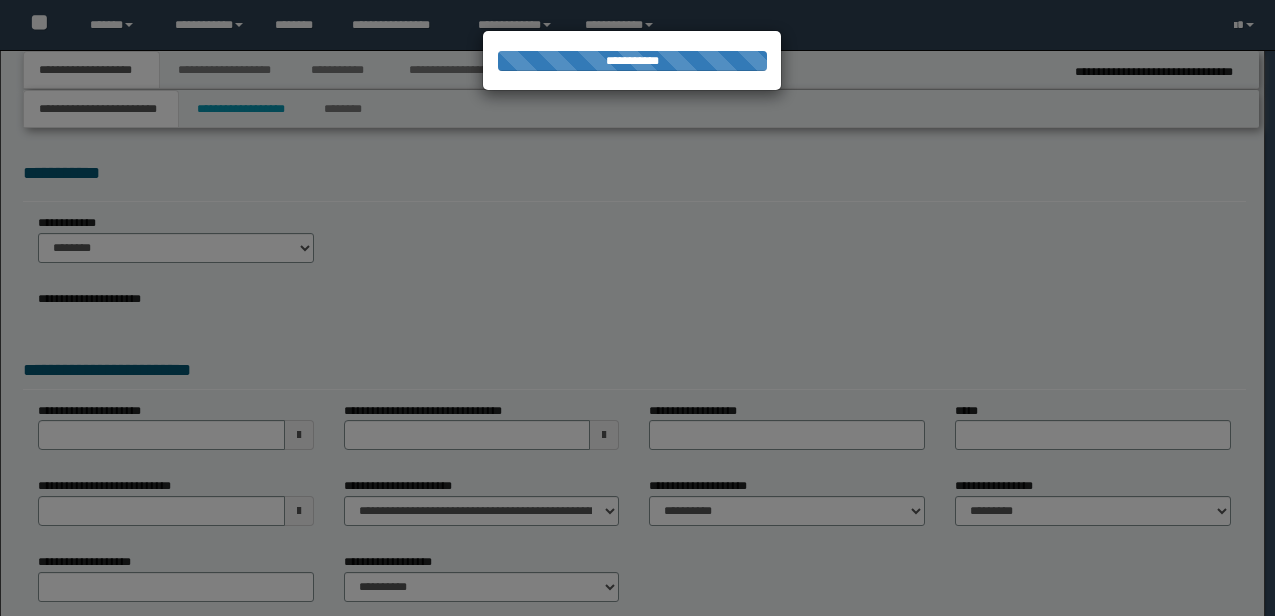 scroll, scrollTop: 0, scrollLeft: 0, axis: both 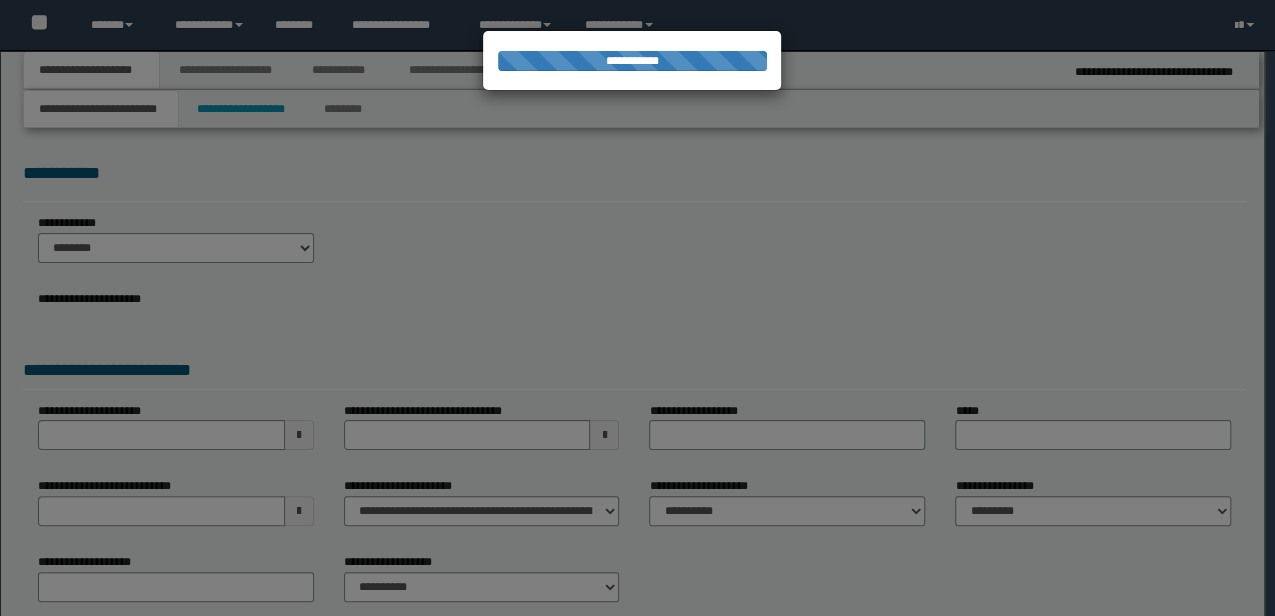 click at bounding box center [637, 308] 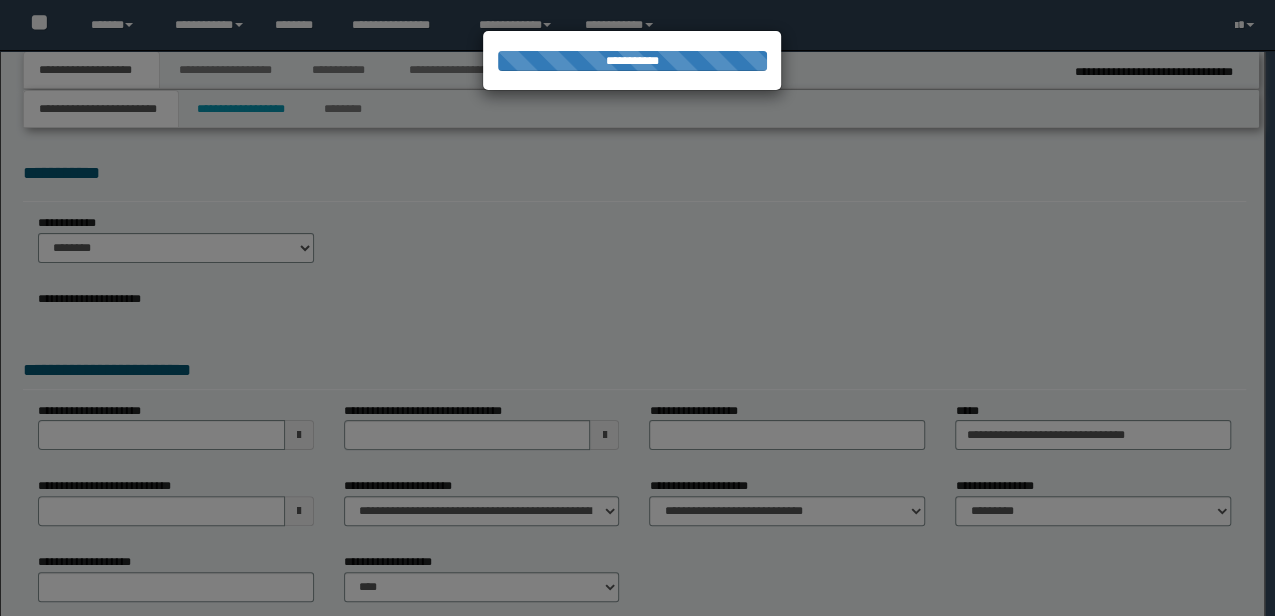 scroll, scrollTop: 0, scrollLeft: 0, axis: both 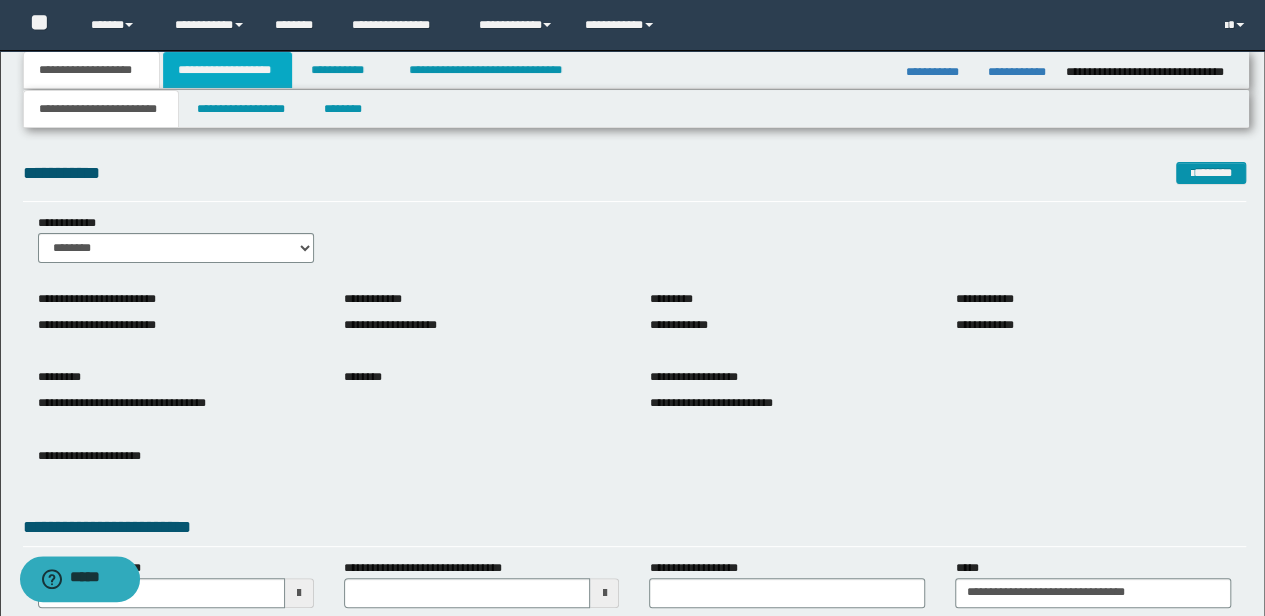 click on "**********" at bounding box center [227, 70] 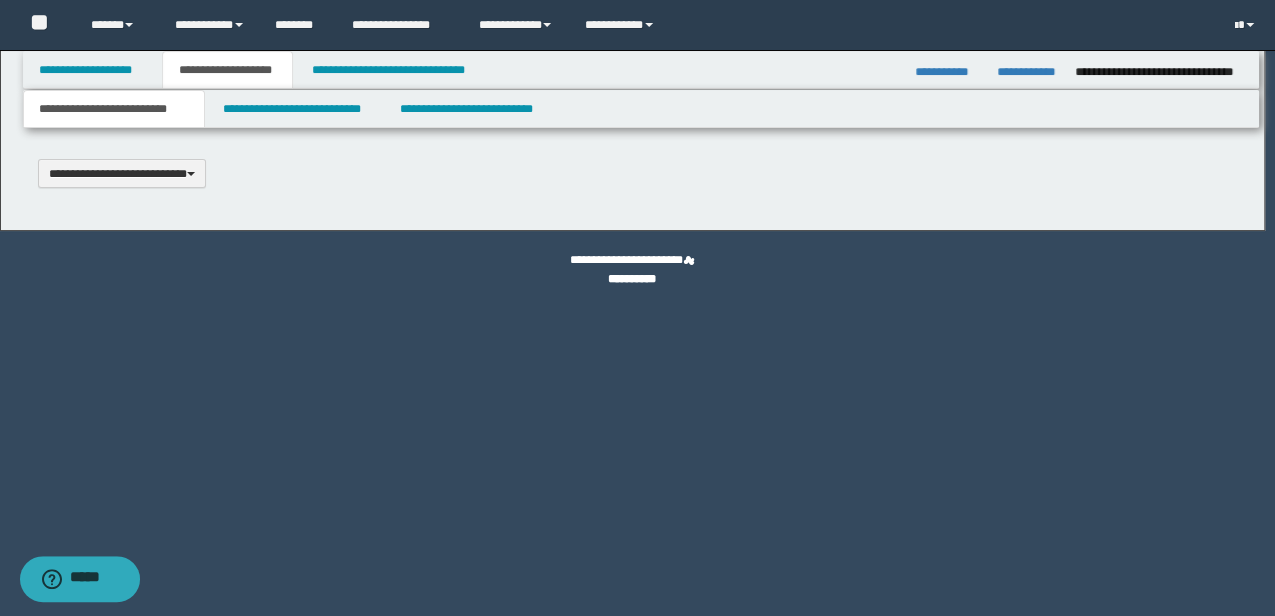 click at bounding box center (637, 308) 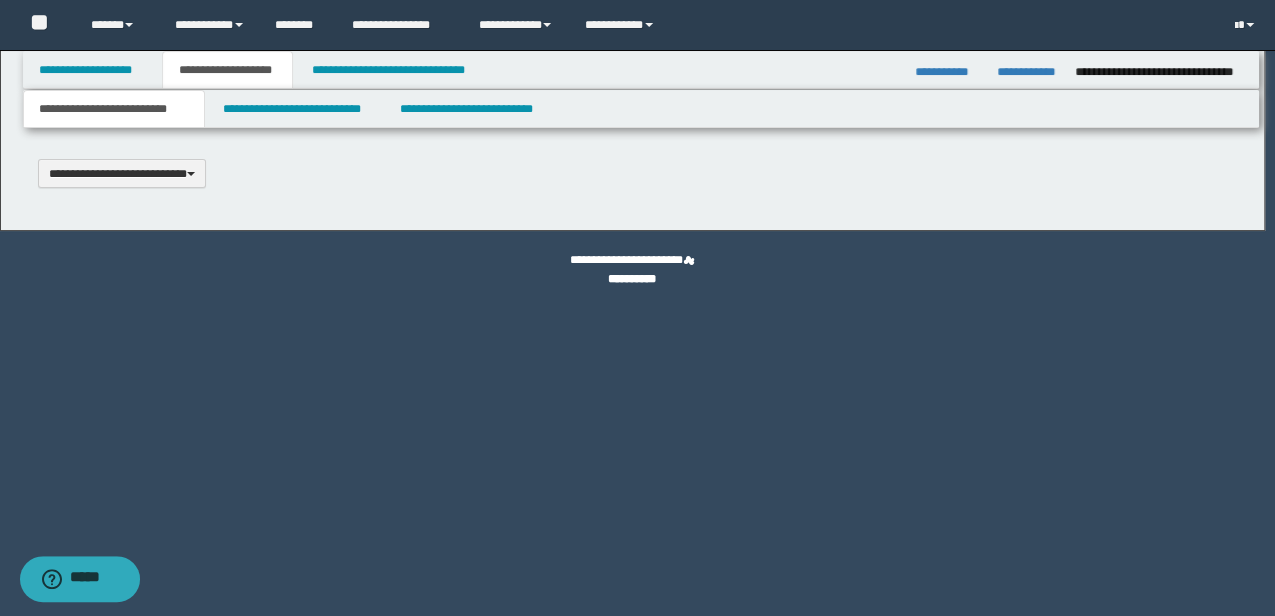 type 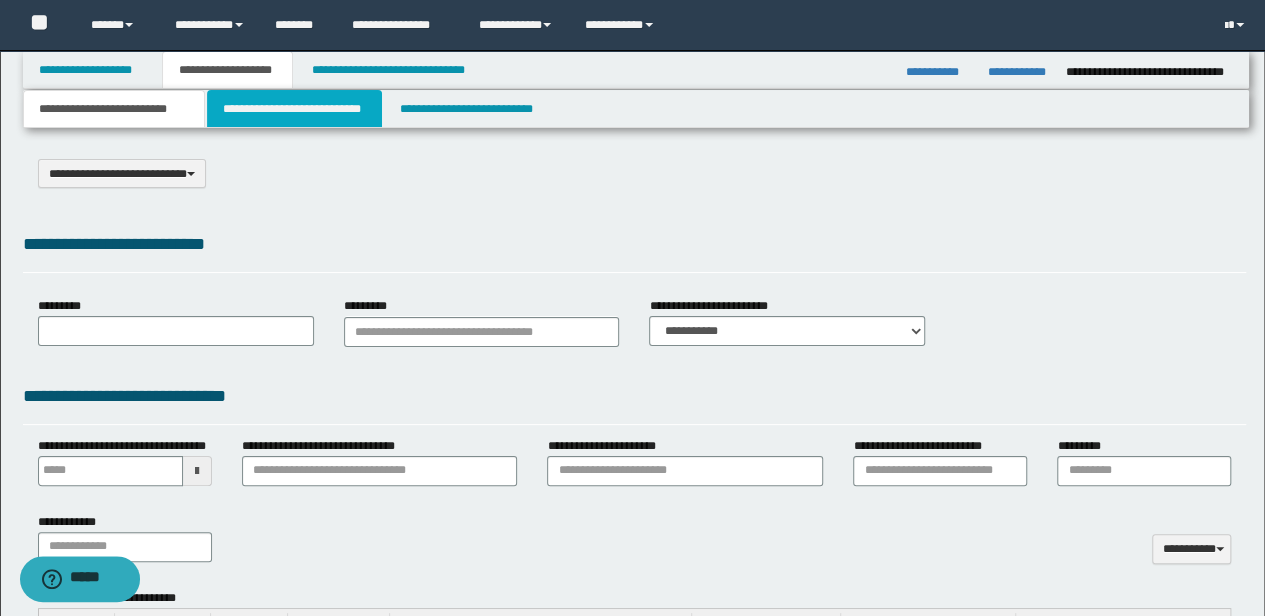 click on "**********" at bounding box center (294, 109) 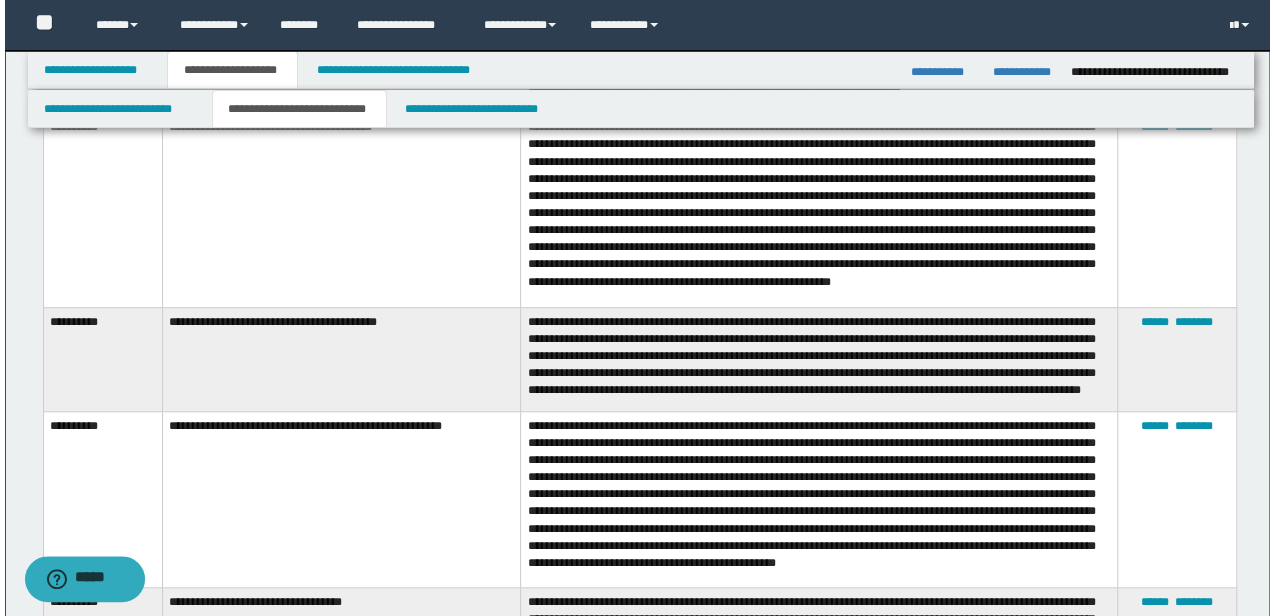 scroll, scrollTop: 4400, scrollLeft: 0, axis: vertical 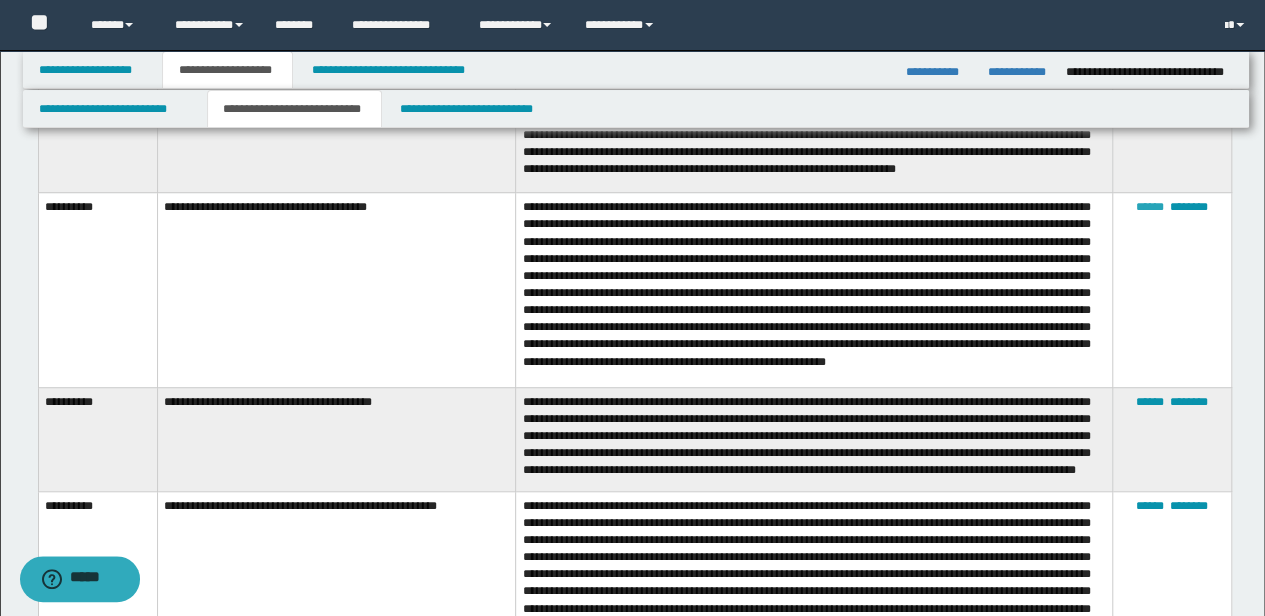 click on "******" at bounding box center (1150, 207) 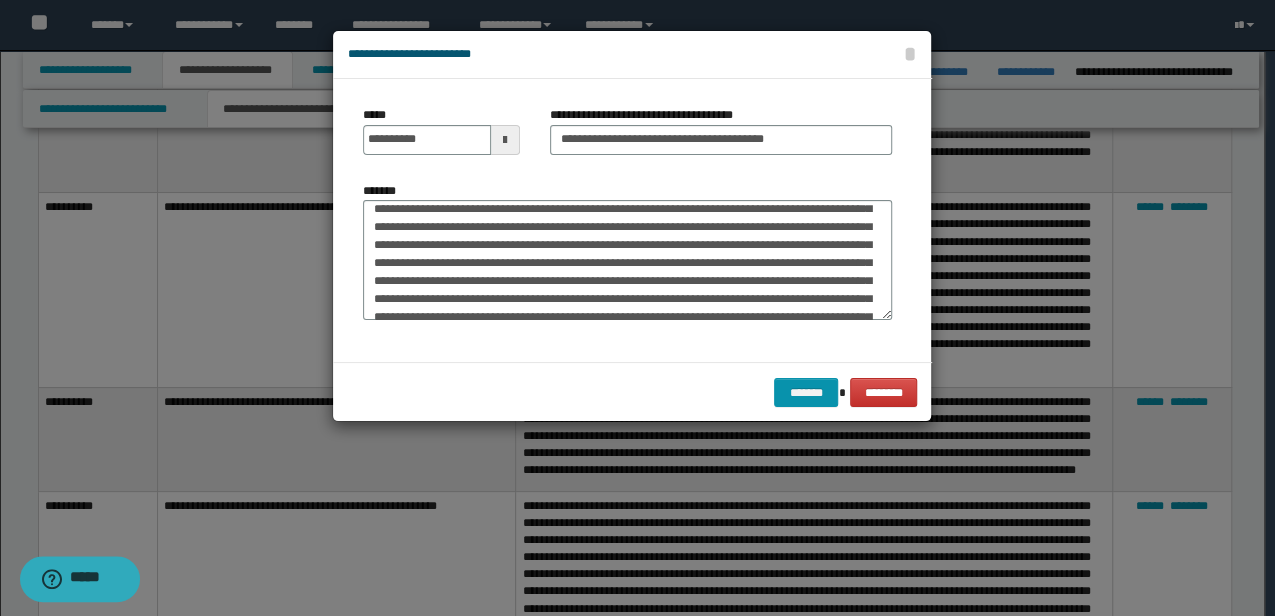 scroll, scrollTop: 108, scrollLeft: 0, axis: vertical 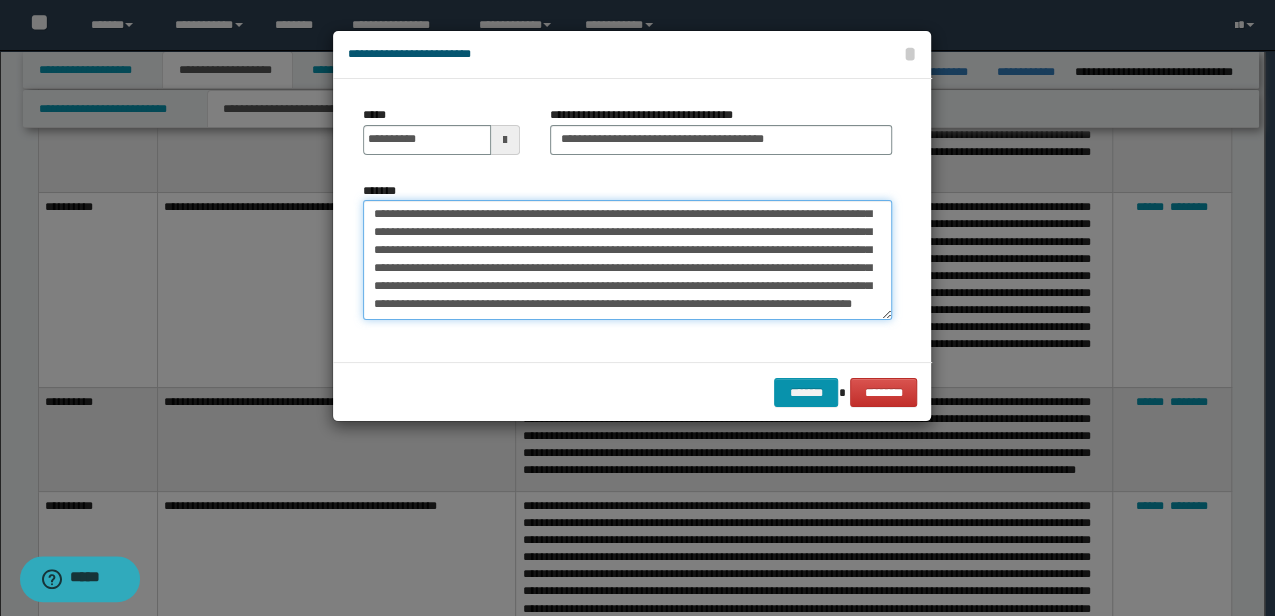 click on "*******" at bounding box center [627, 259] 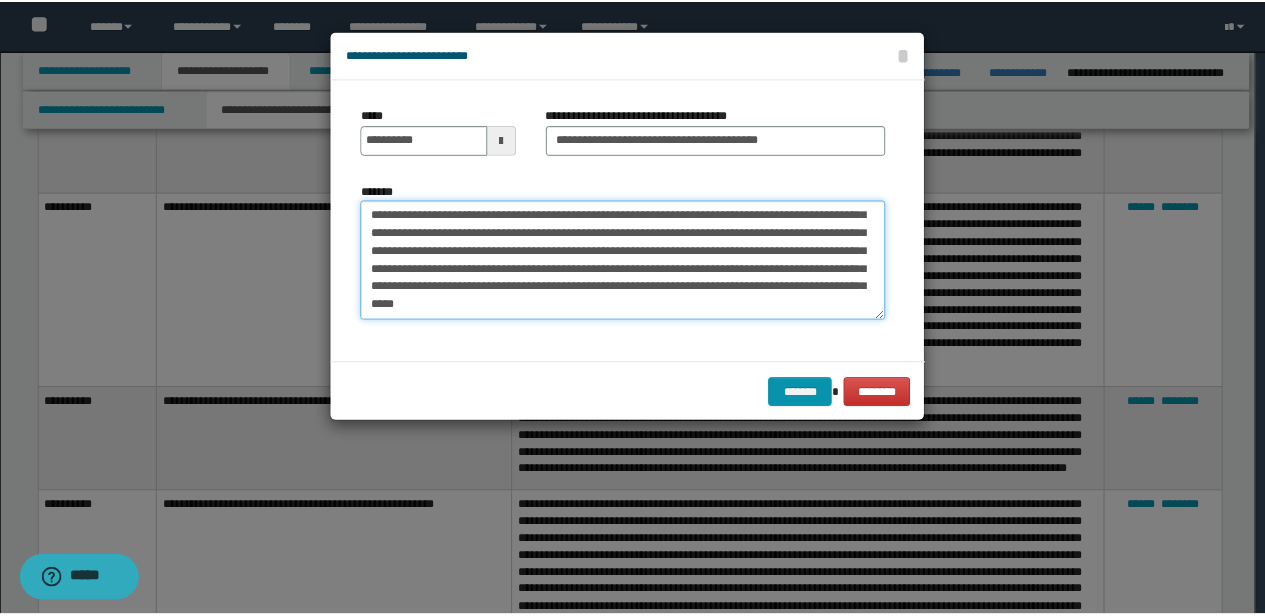 scroll, scrollTop: 120, scrollLeft: 0, axis: vertical 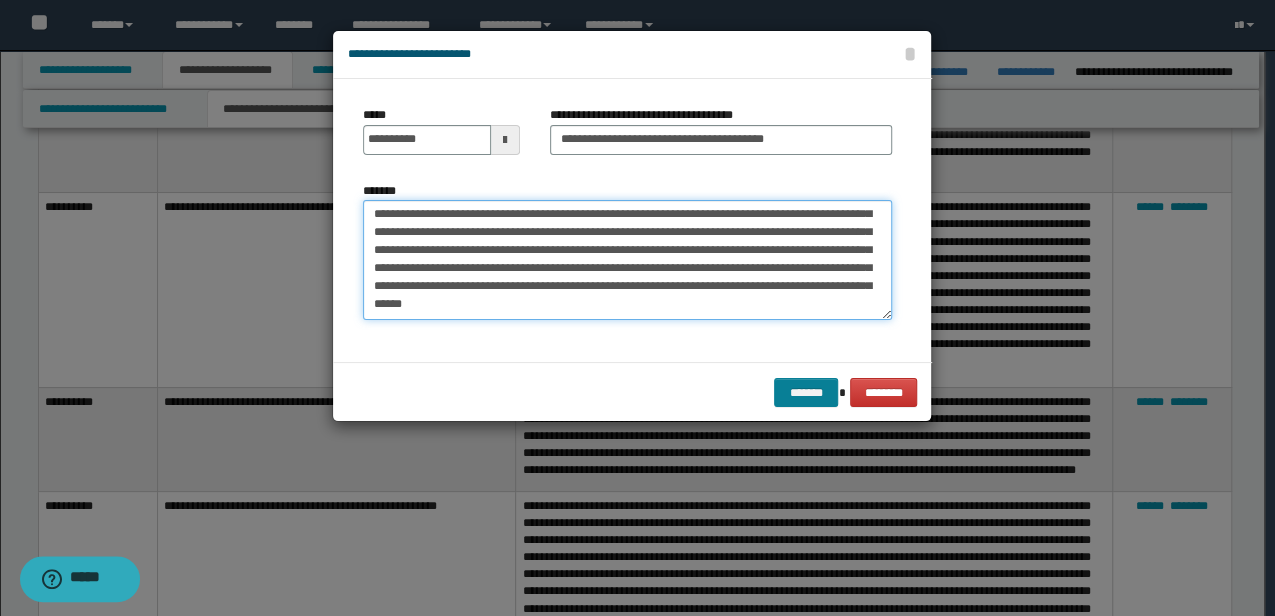 type on "**********" 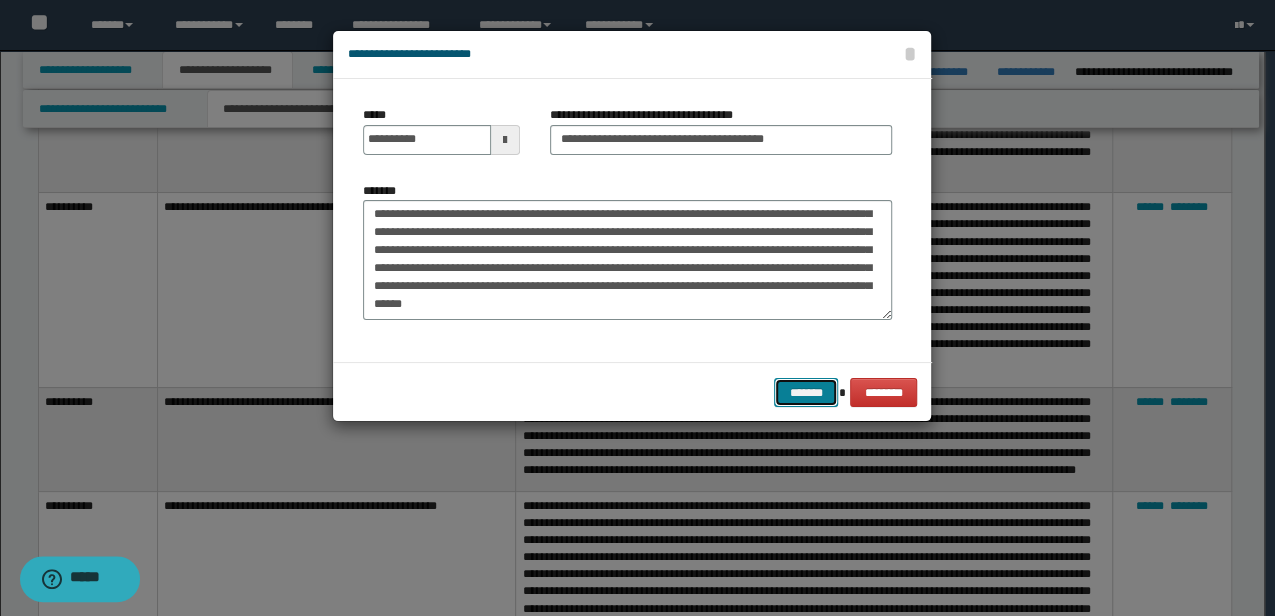click on "*******" at bounding box center [806, 392] 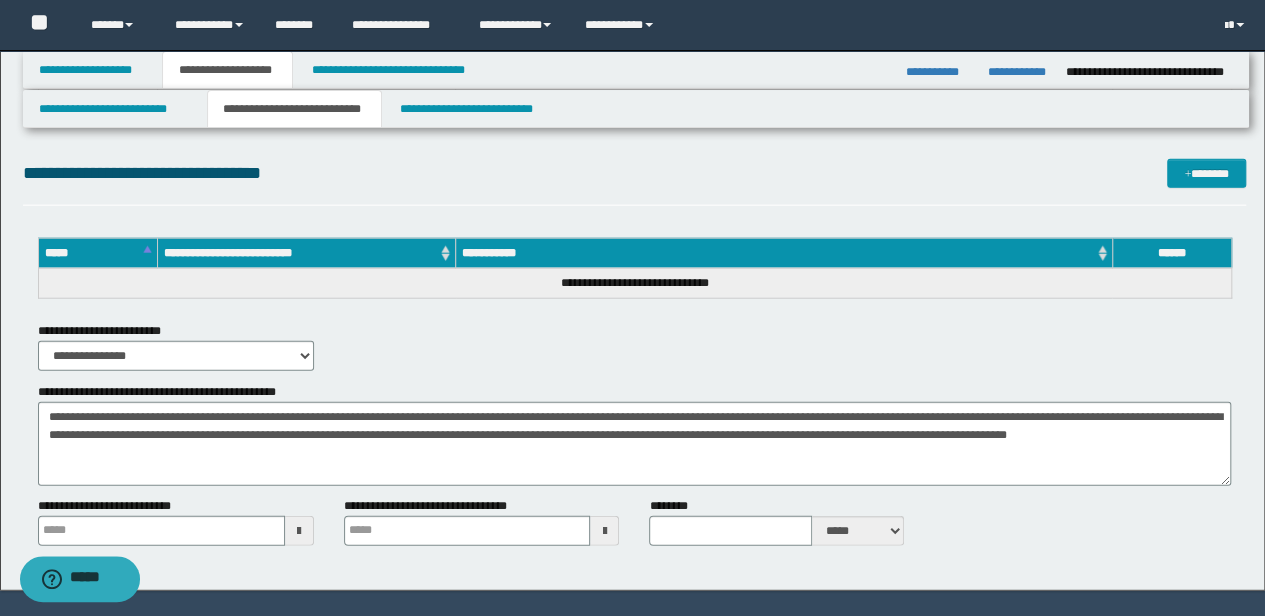 scroll, scrollTop: 6196, scrollLeft: 0, axis: vertical 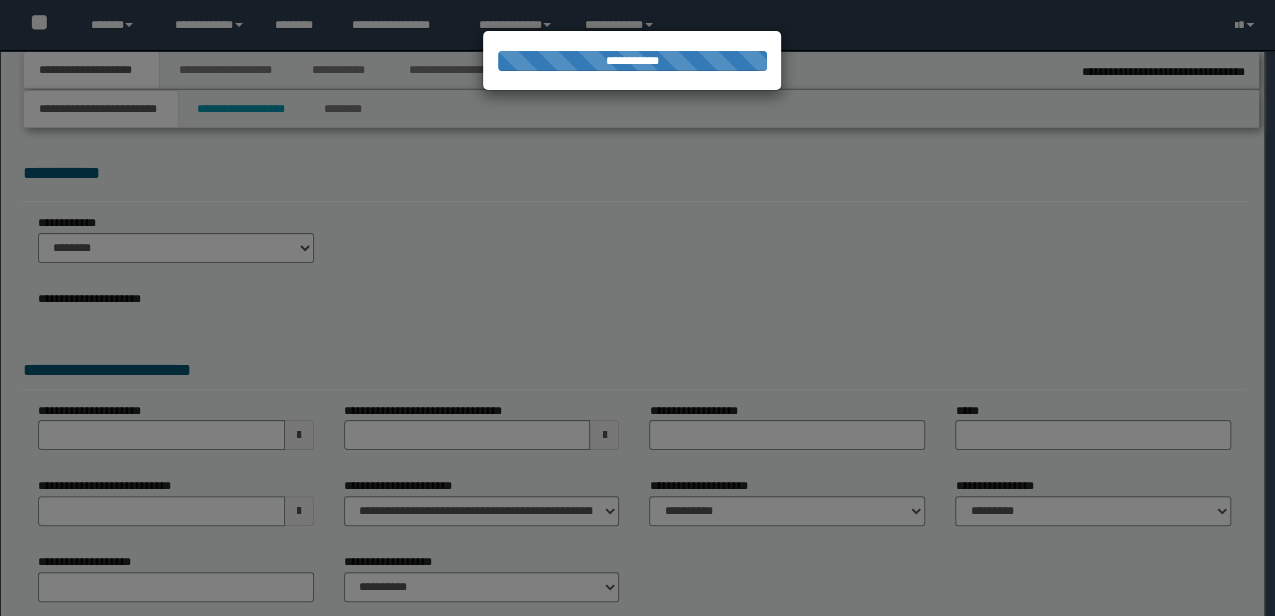 select on "*" 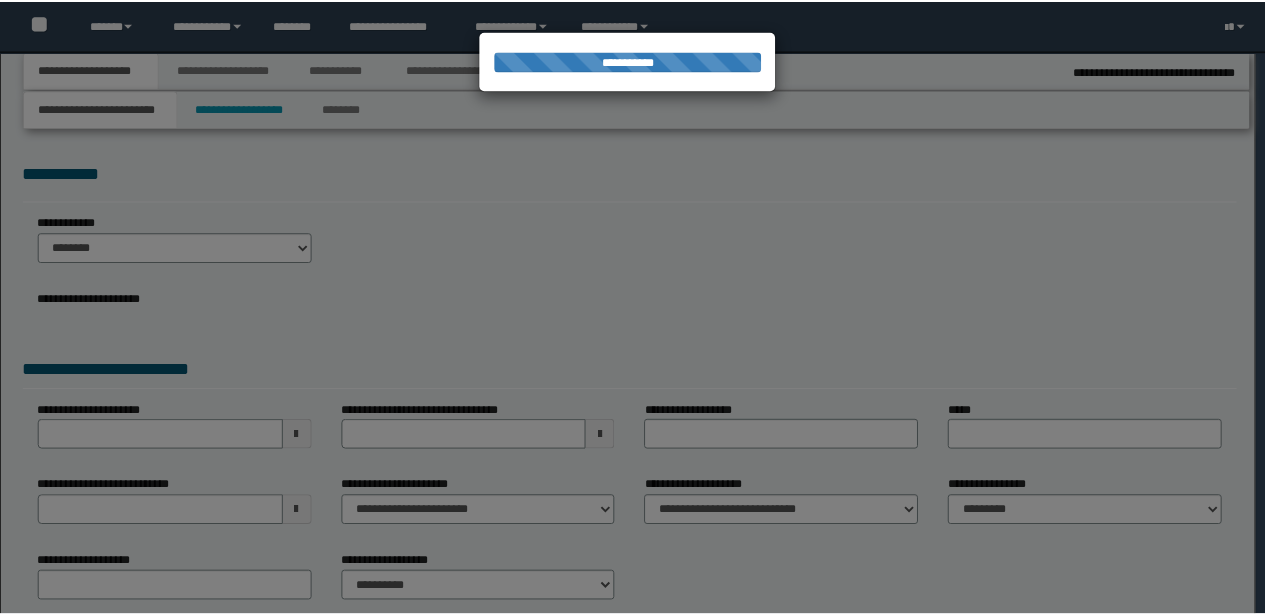 scroll, scrollTop: 0, scrollLeft: 0, axis: both 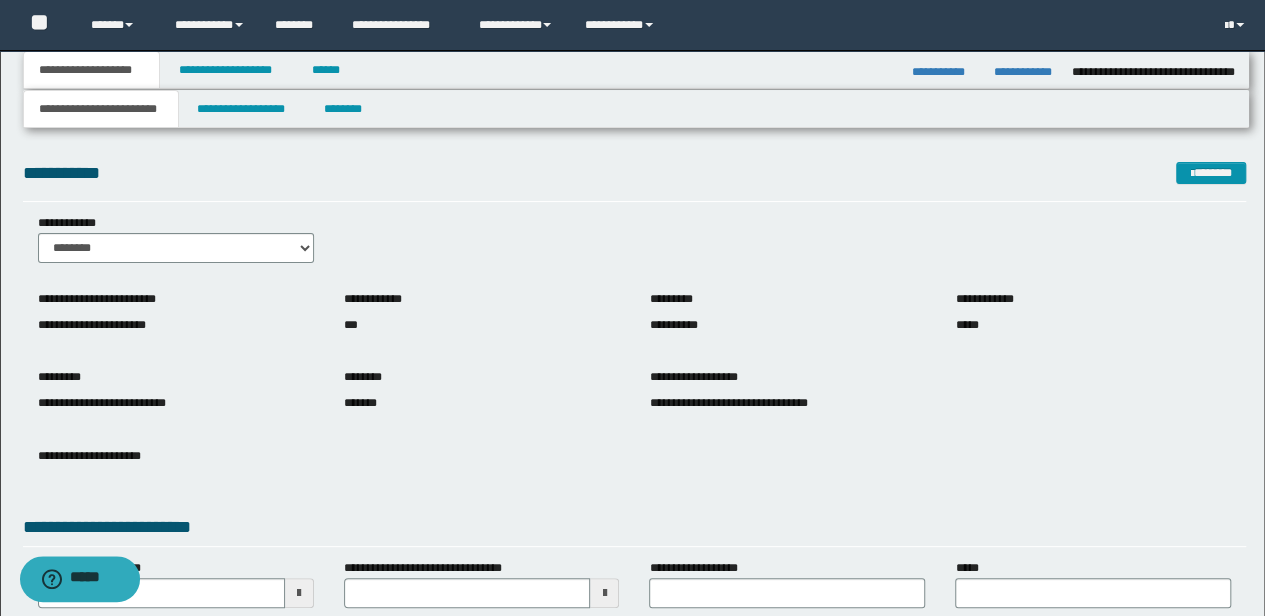 click on "**********" at bounding box center (635, 467) 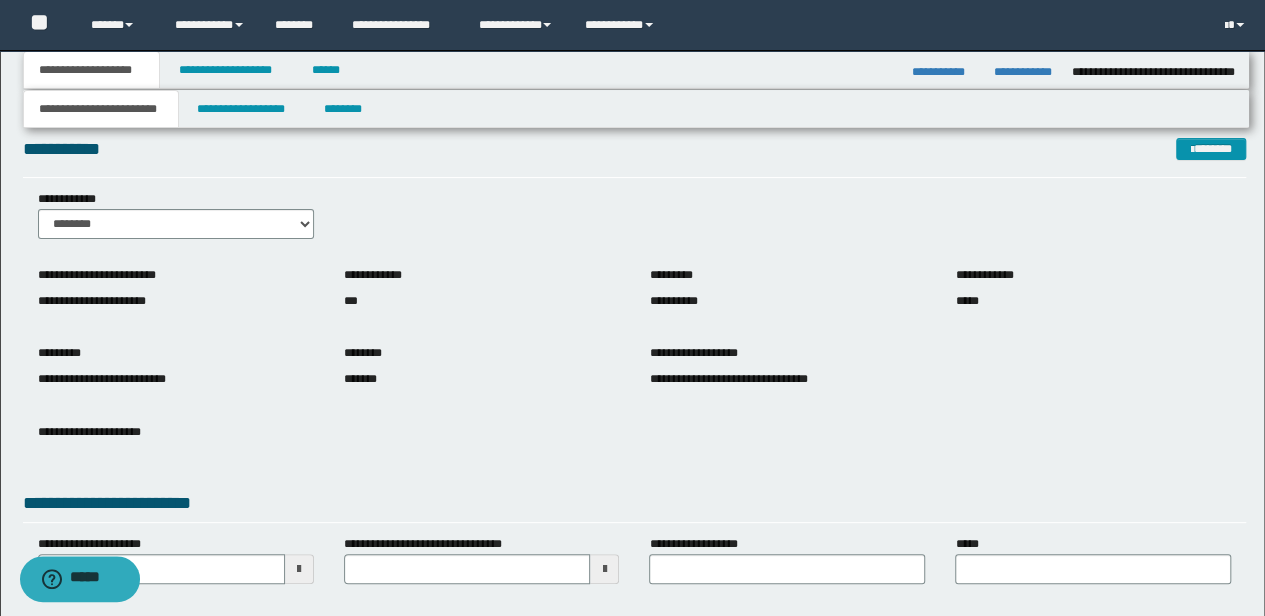 scroll, scrollTop: 26, scrollLeft: 0, axis: vertical 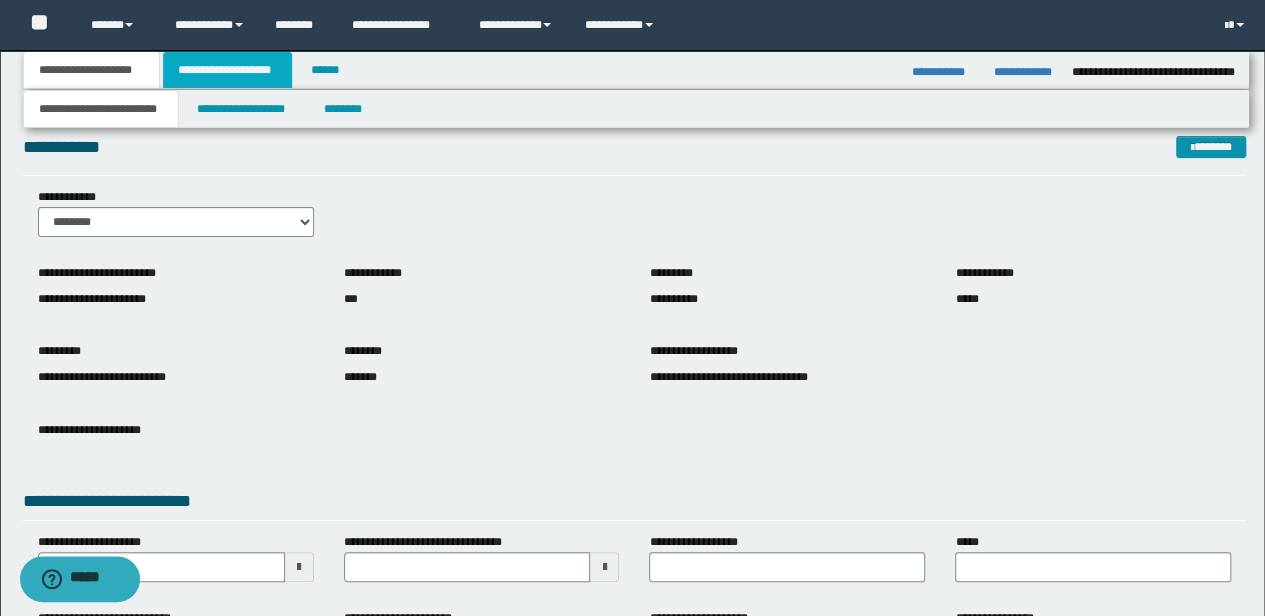 click on "**********" at bounding box center [227, 70] 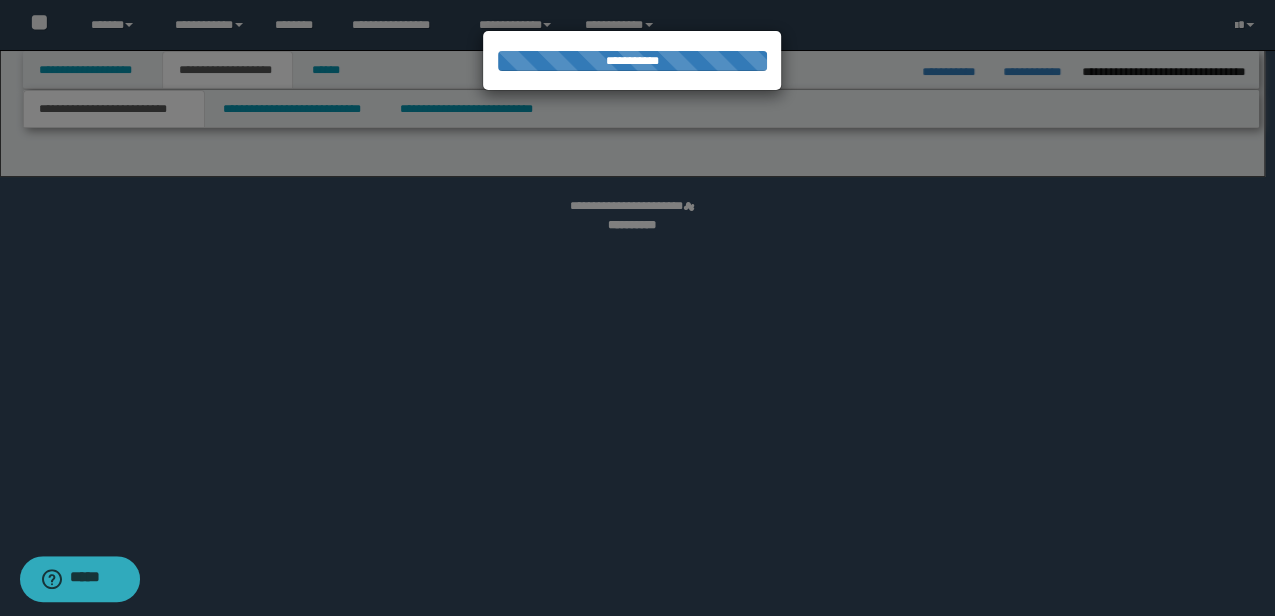 click at bounding box center [637, 308] 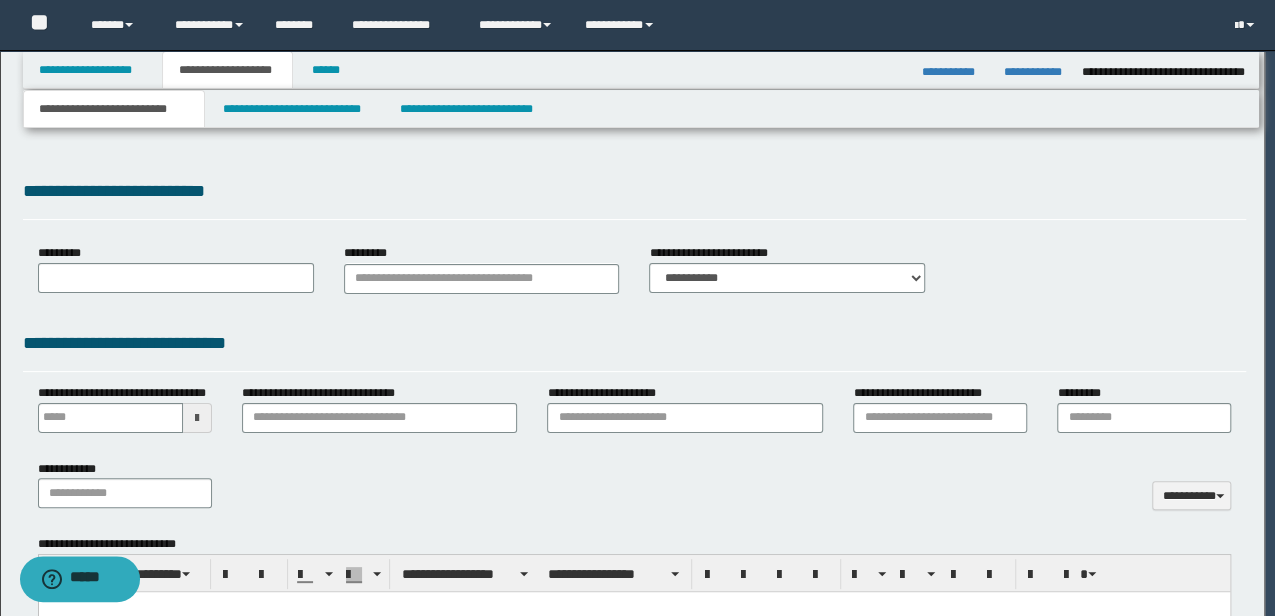 type 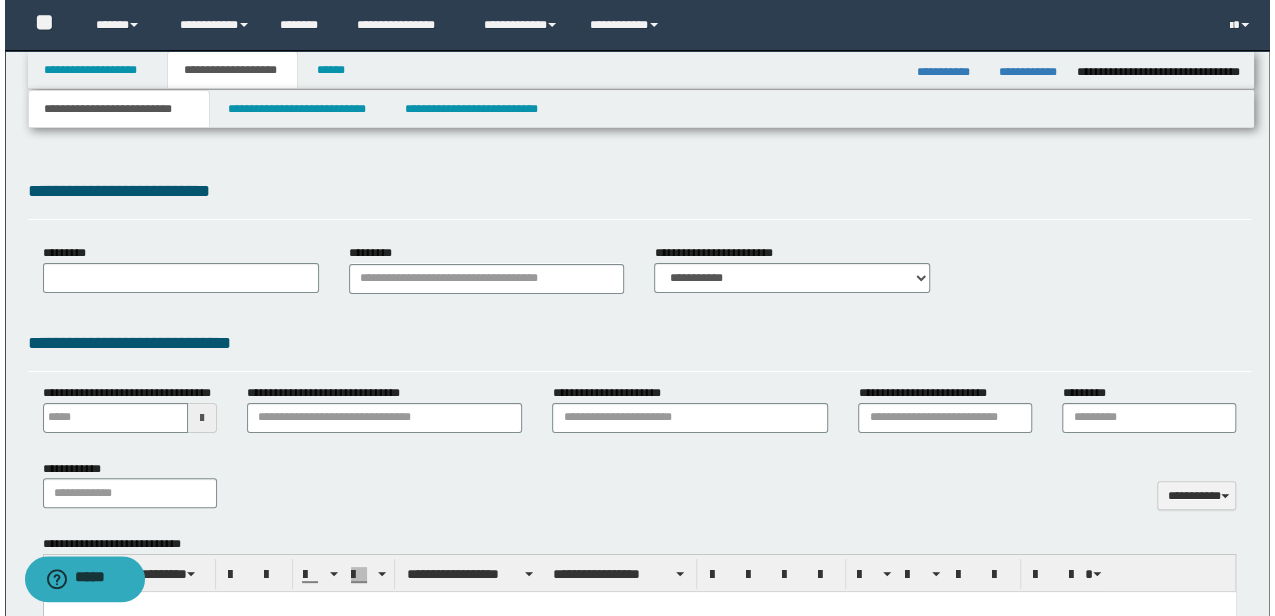 scroll, scrollTop: 0, scrollLeft: 0, axis: both 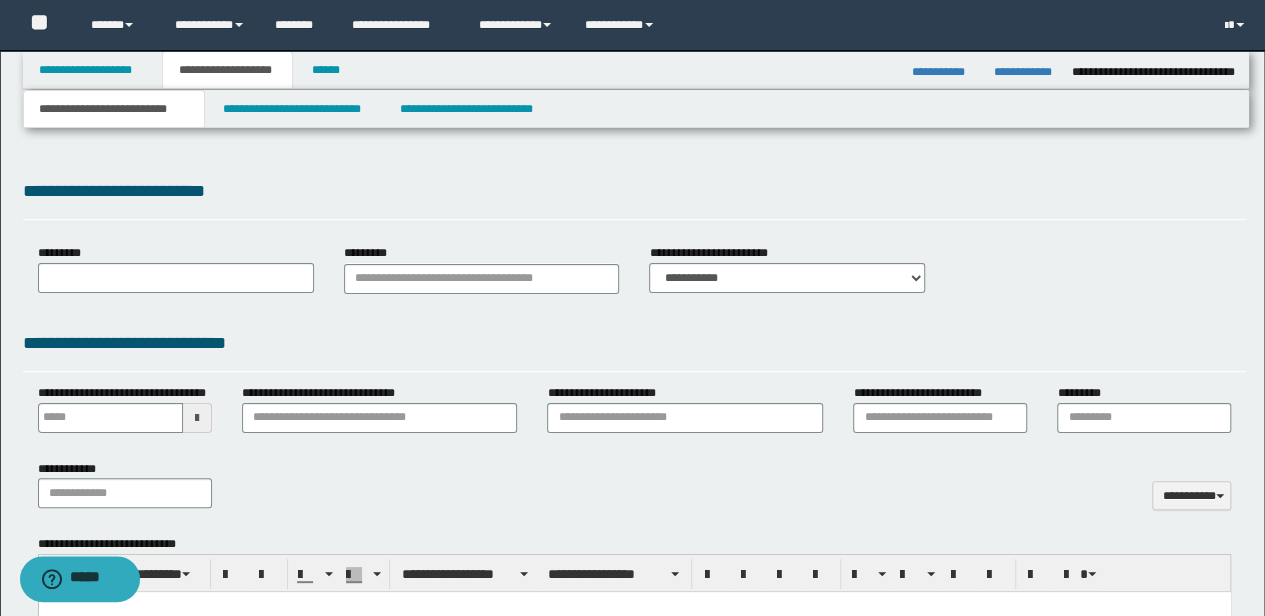 select on "*" 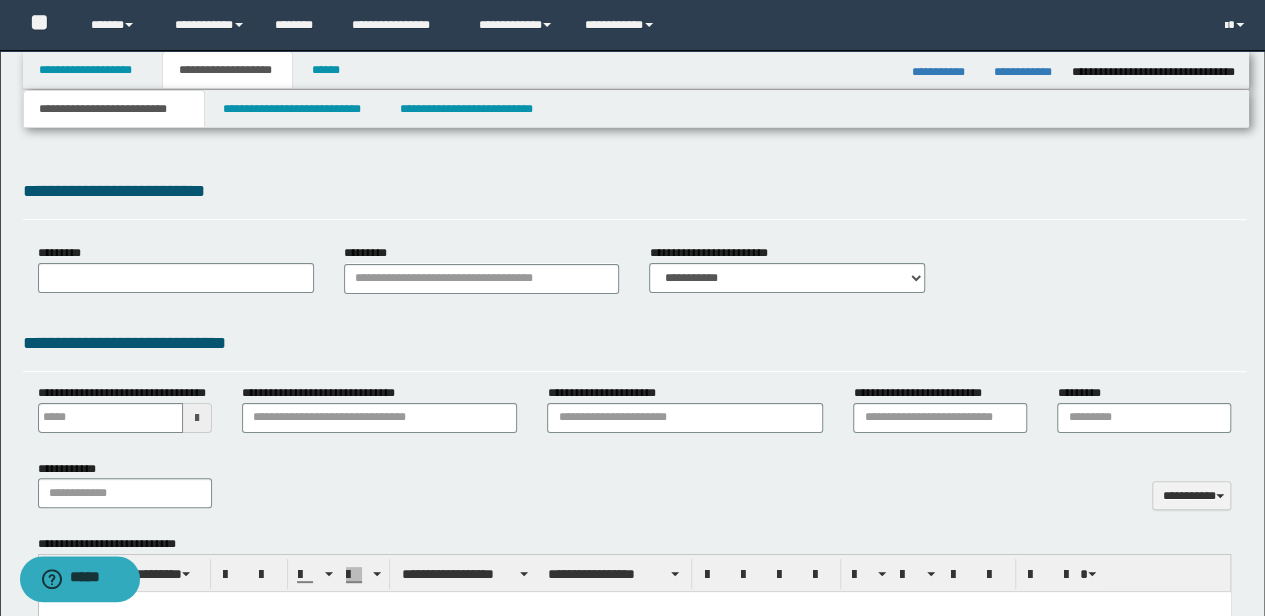 type 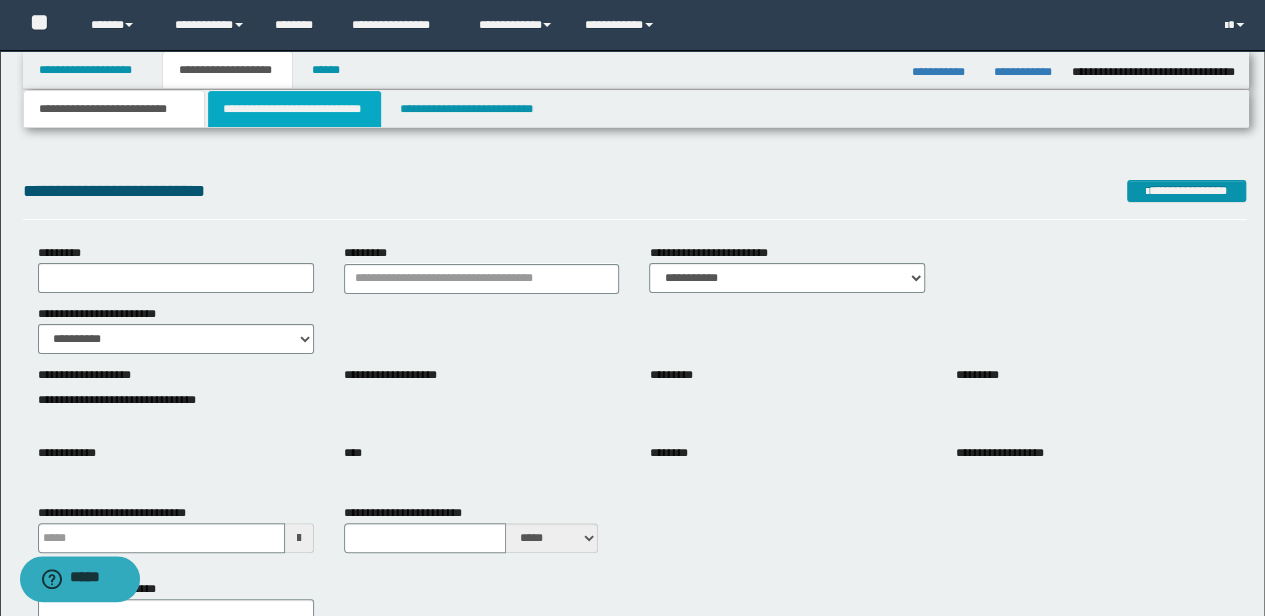 click on "**********" at bounding box center [294, 109] 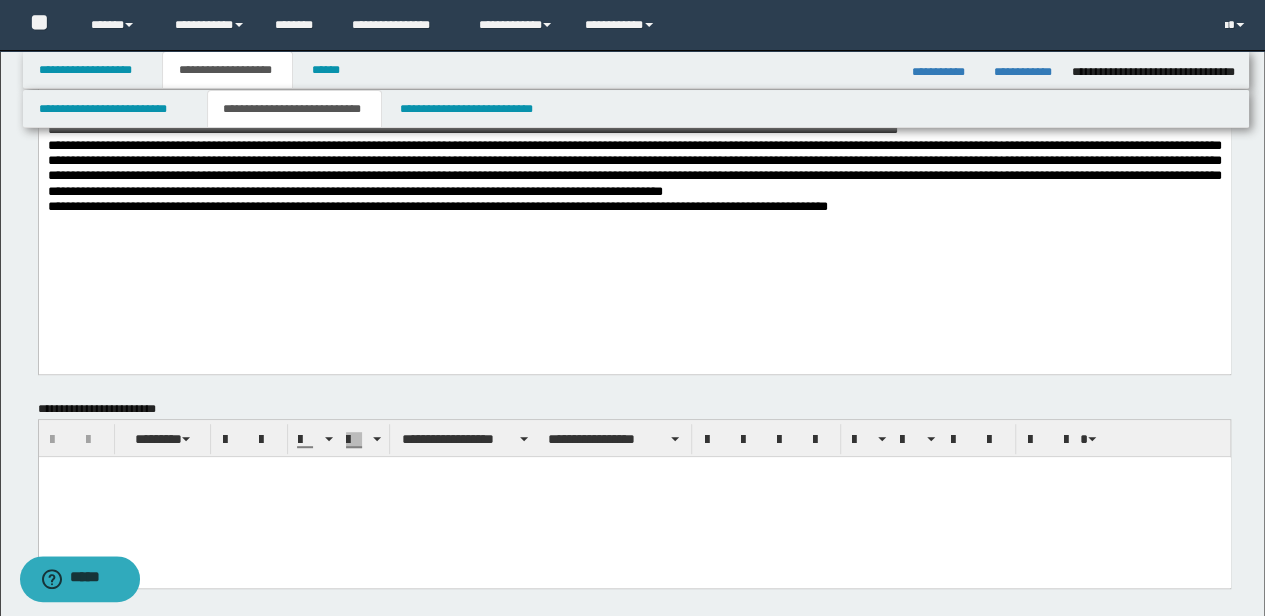 scroll, scrollTop: 133, scrollLeft: 0, axis: vertical 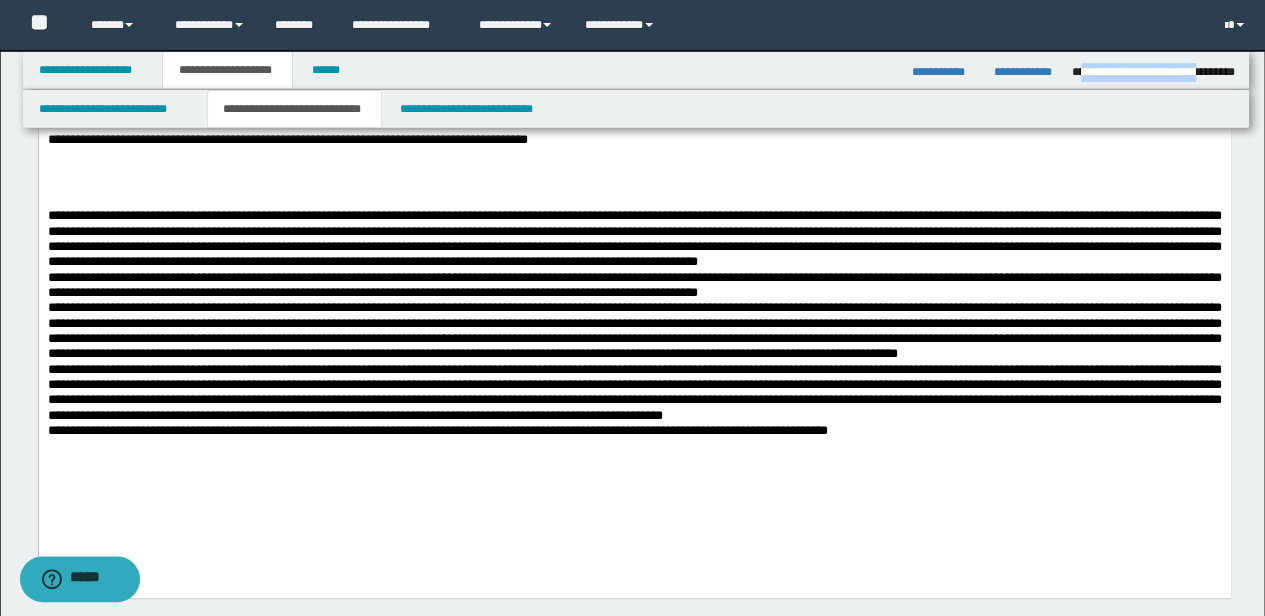 drag, startPoint x: 1077, startPoint y: 71, endPoint x: 1184, endPoint y: 83, distance: 107.67079 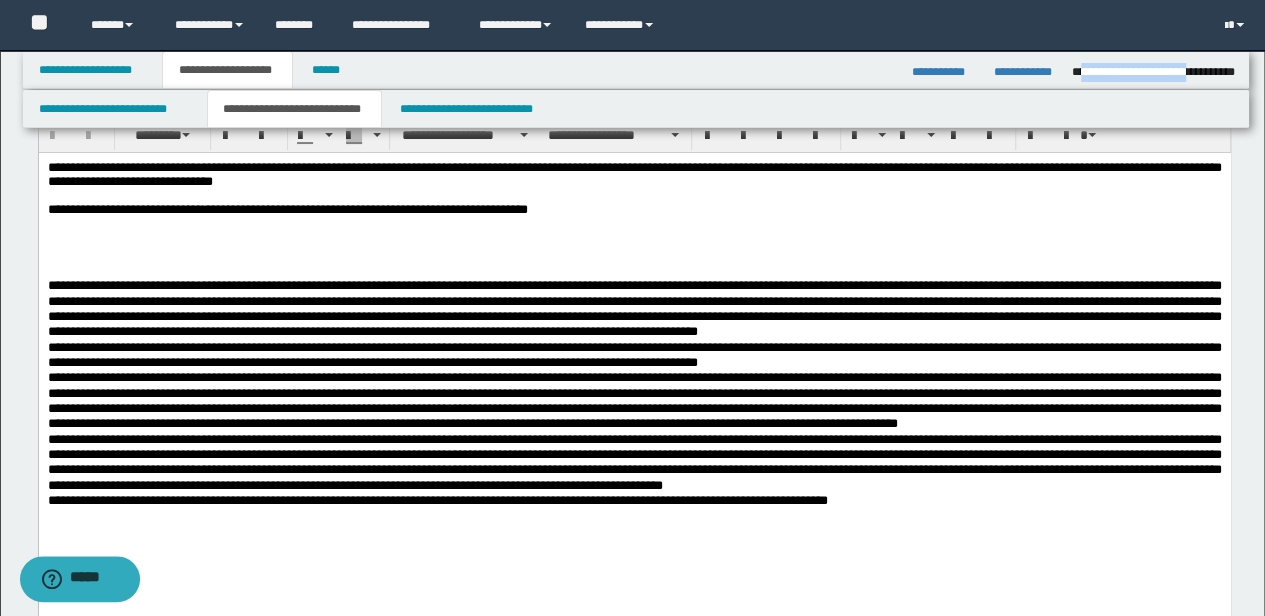 scroll, scrollTop: 0, scrollLeft: 0, axis: both 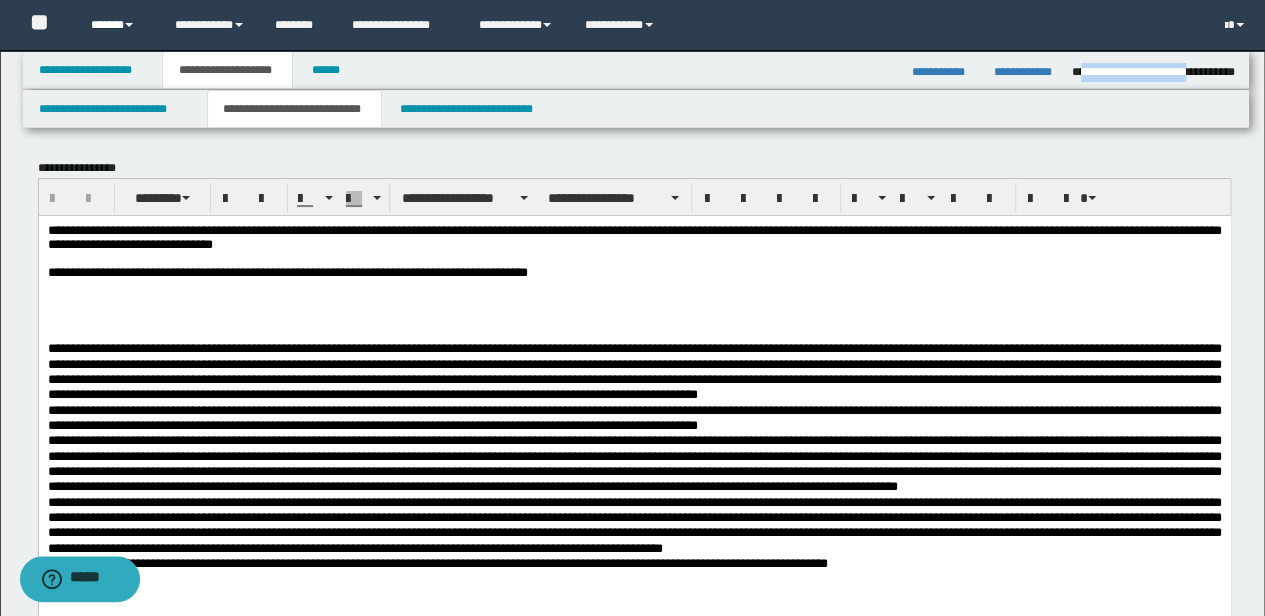 click at bounding box center (129, 25) 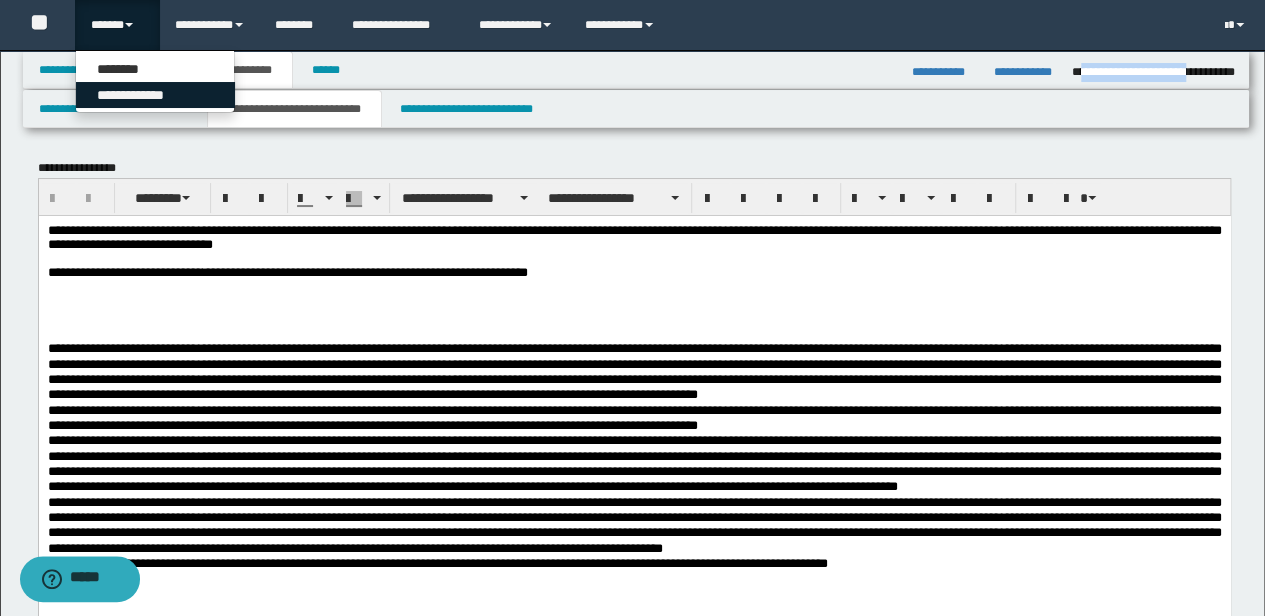 click on "**********" at bounding box center (155, 95) 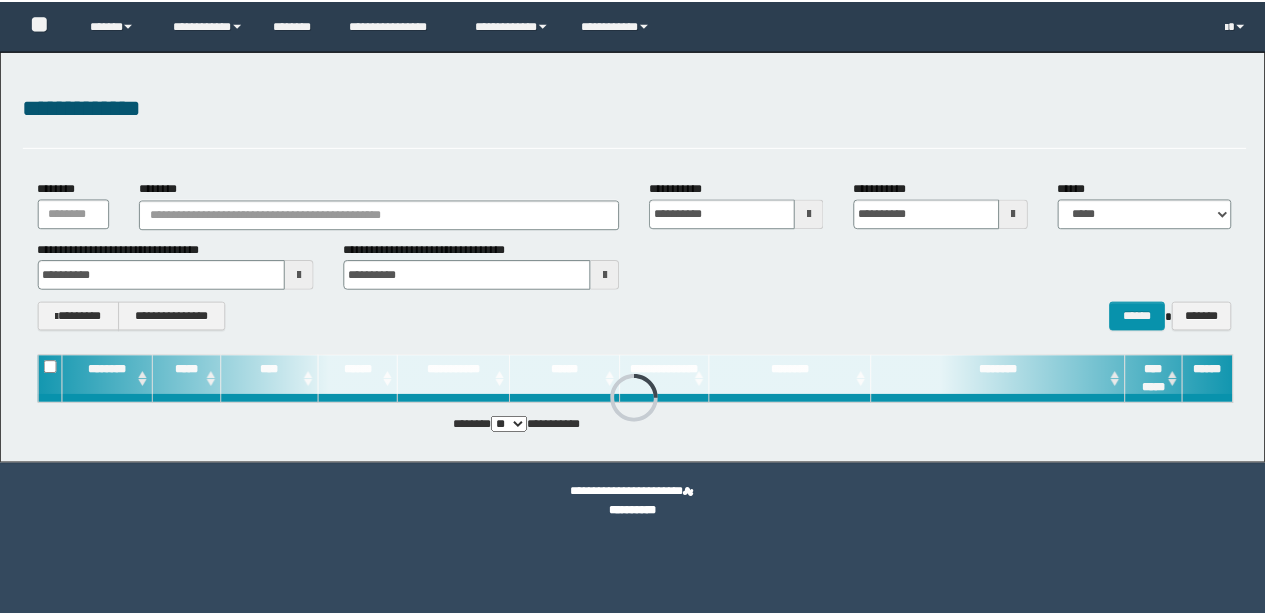 scroll, scrollTop: 0, scrollLeft: 0, axis: both 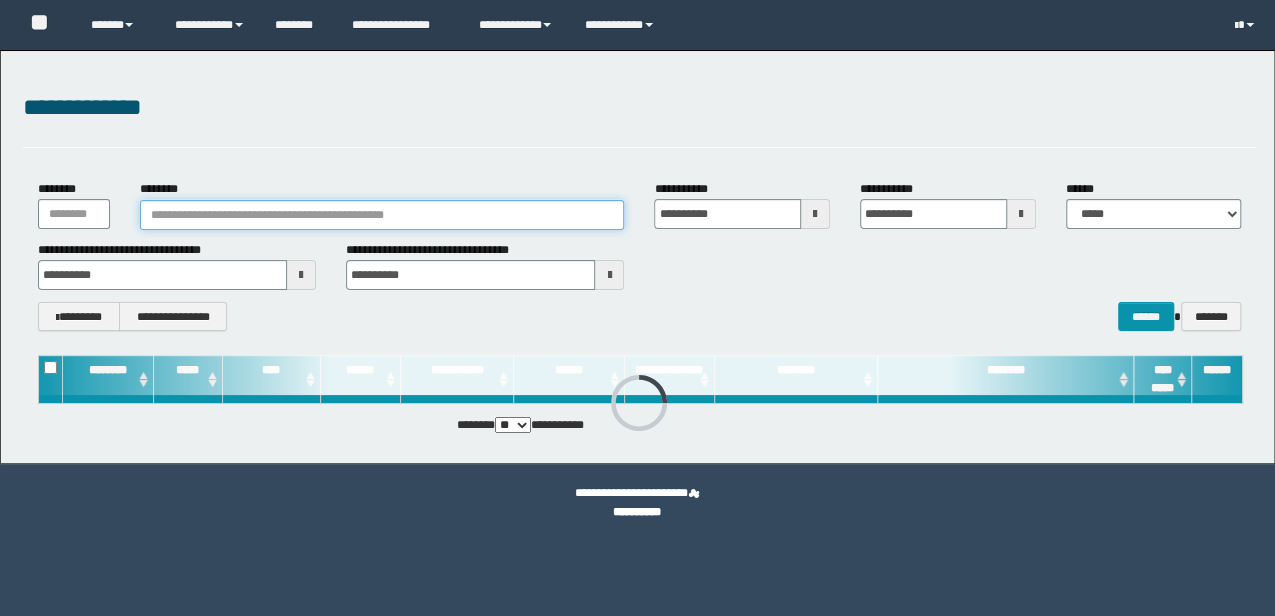 click on "********" at bounding box center (382, 215) 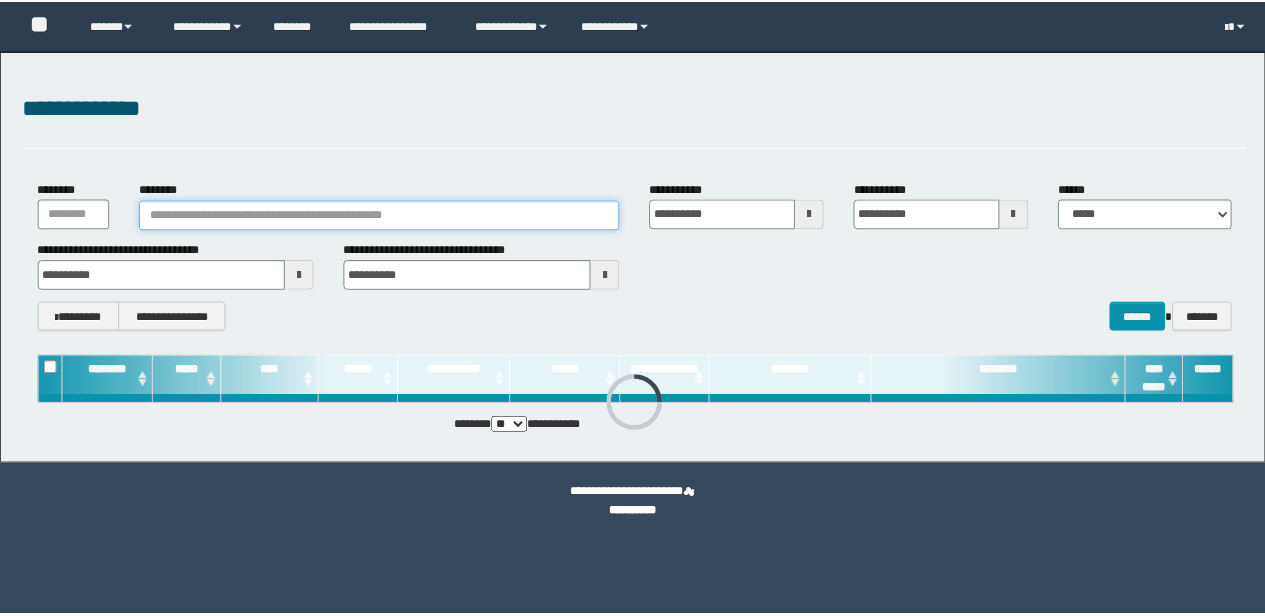 scroll, scrollTop: 0, scrollLeft: 0, axis: both 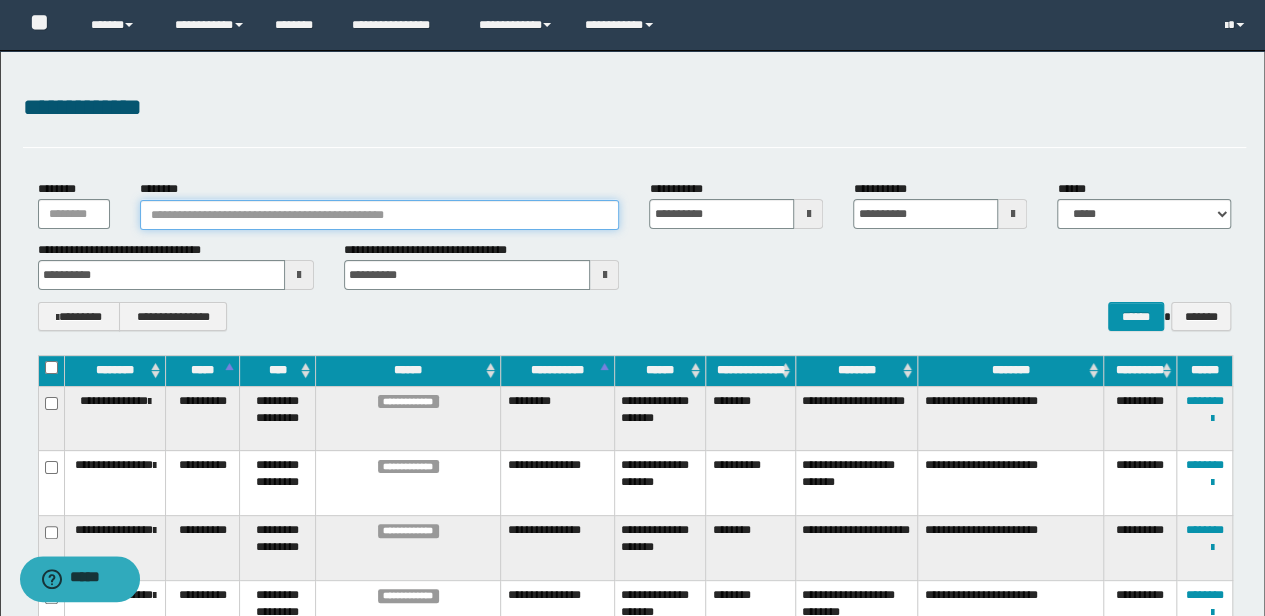 paste on "********" 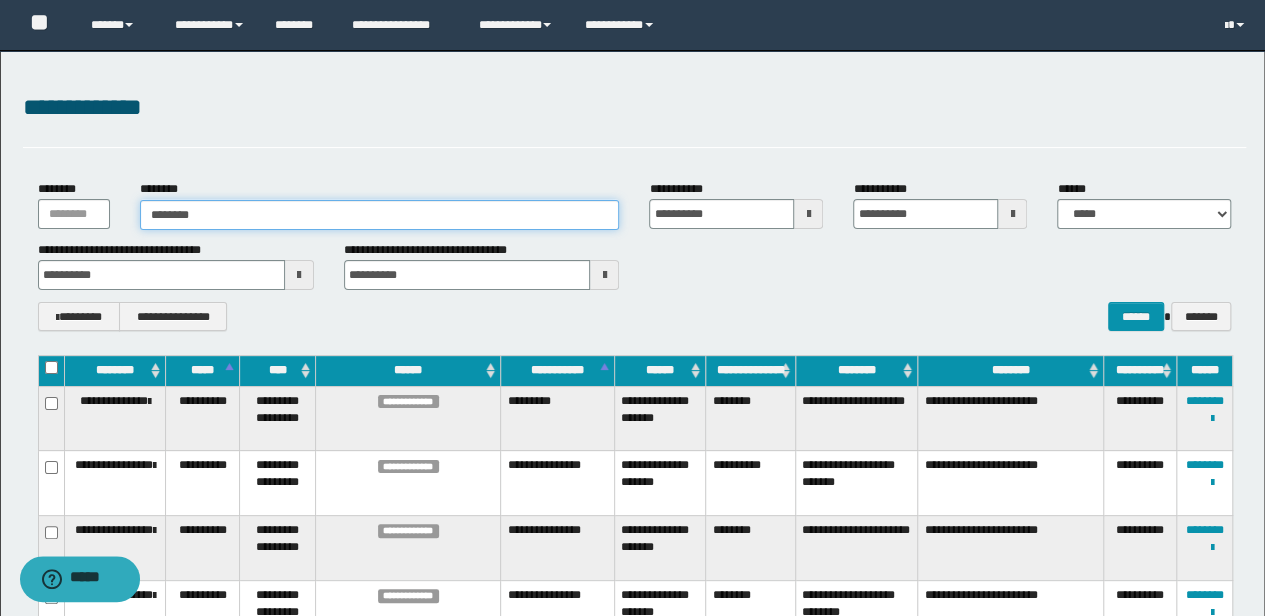 type on "********" 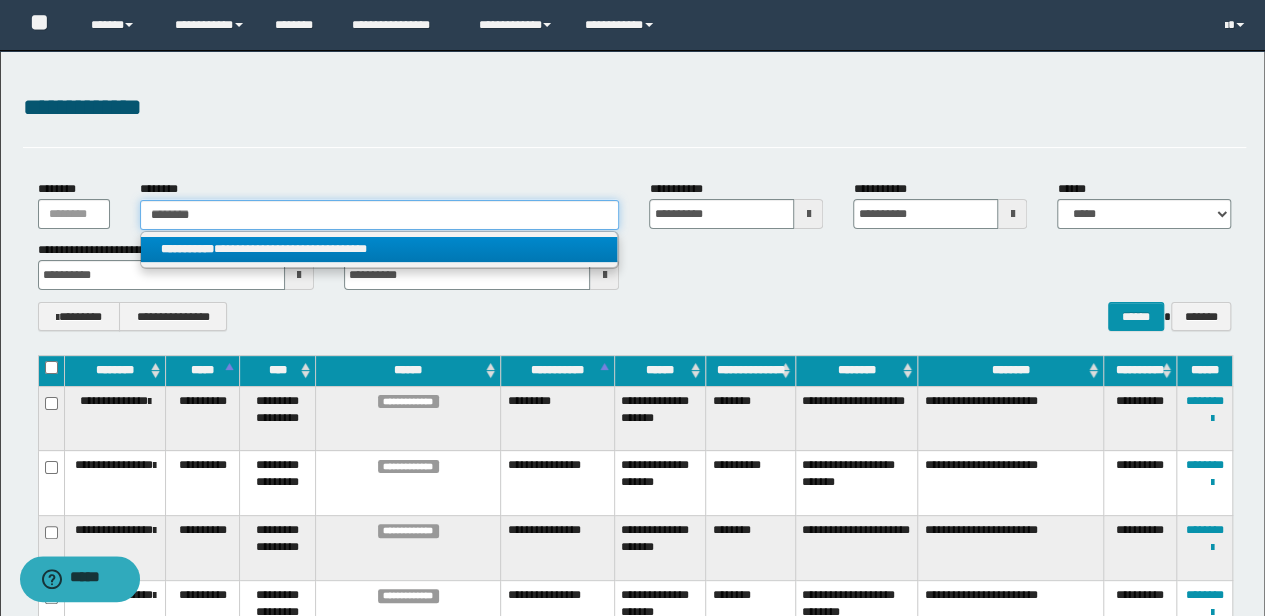 type on "********" 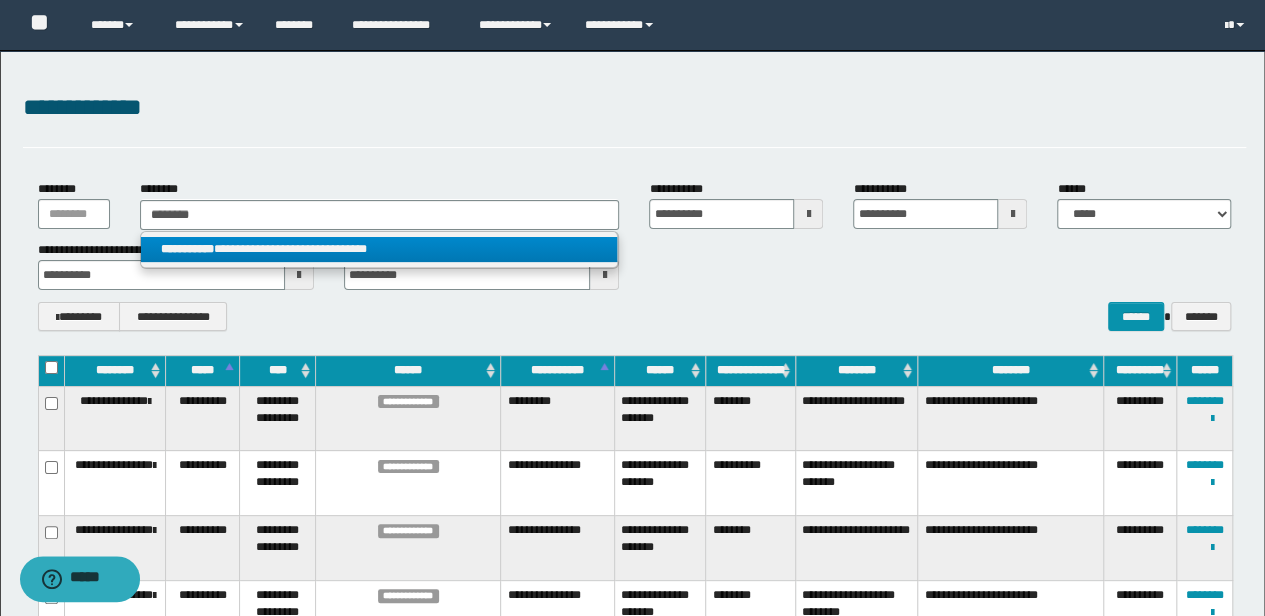 click on "**********" at bounding box center [379, 249] 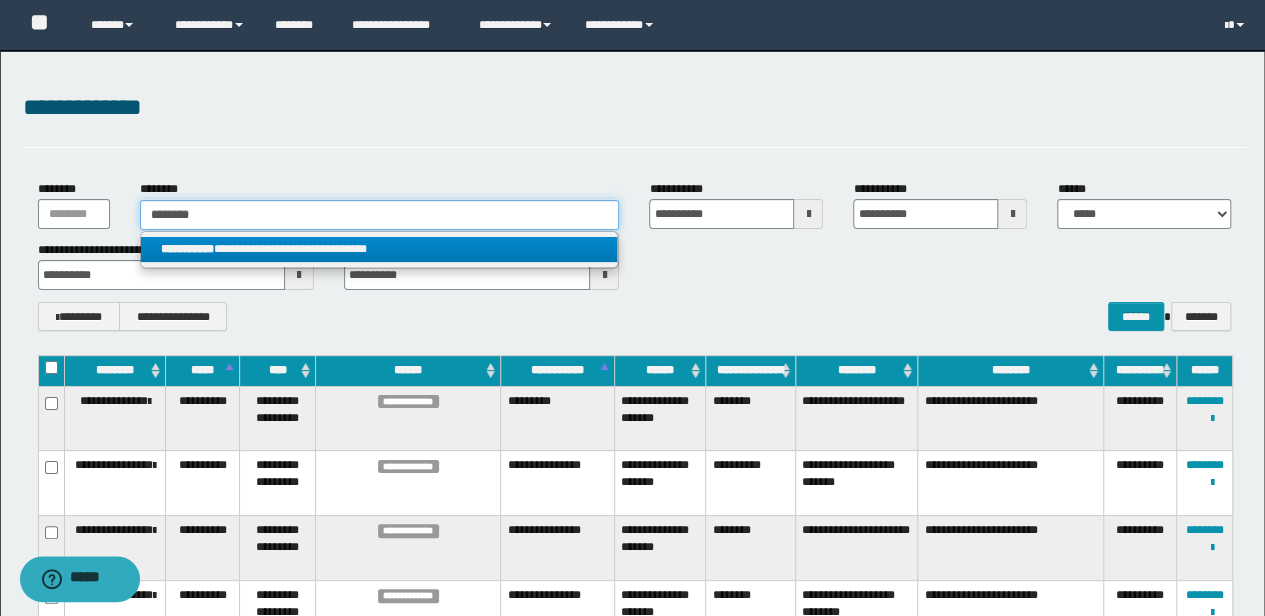 type 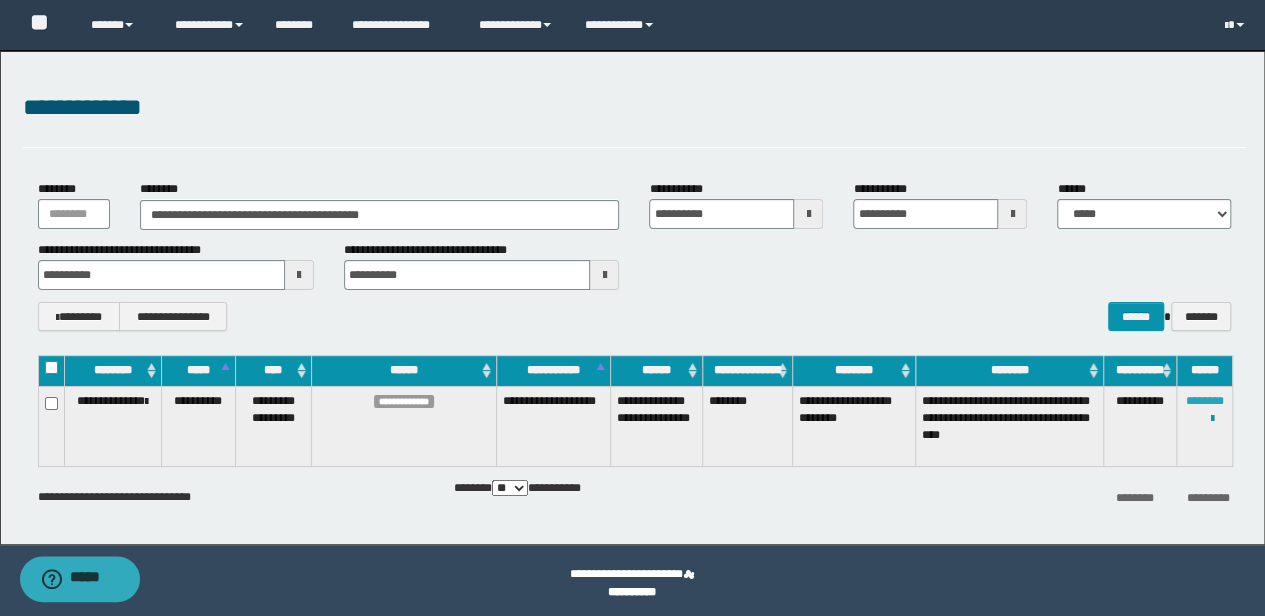 click on "********" at bounding box center (1205, 401) 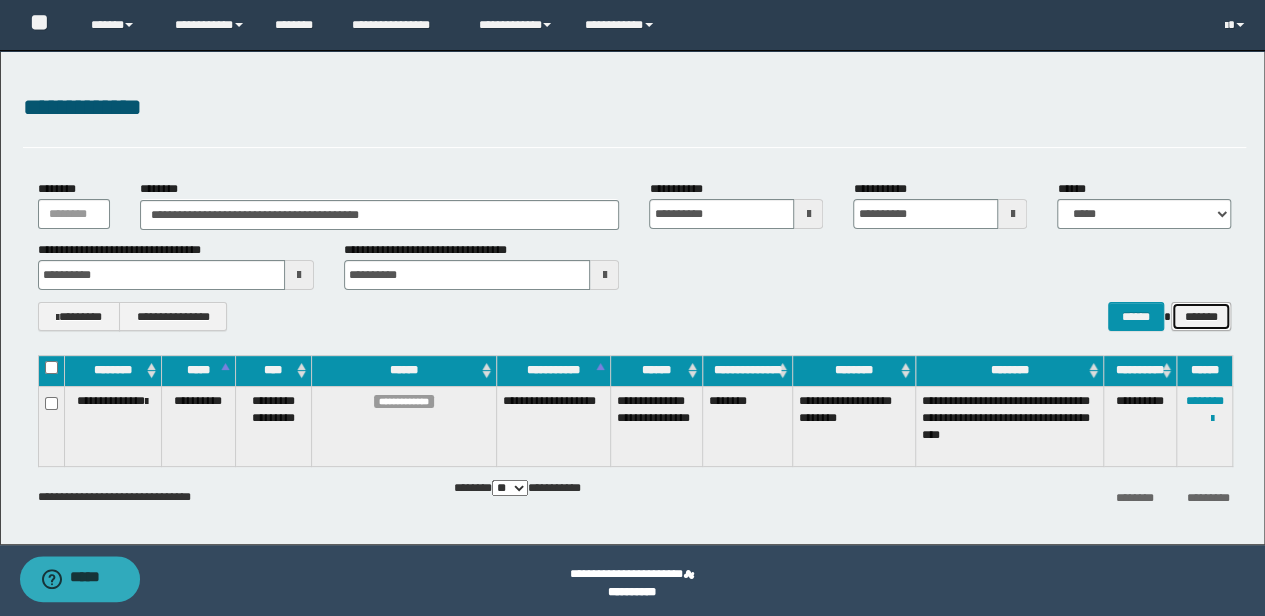 drag, startPoint x: 1176, startPoint y: 313, endPoint x: 1150, endPoint y: 291, distance: 34.058773 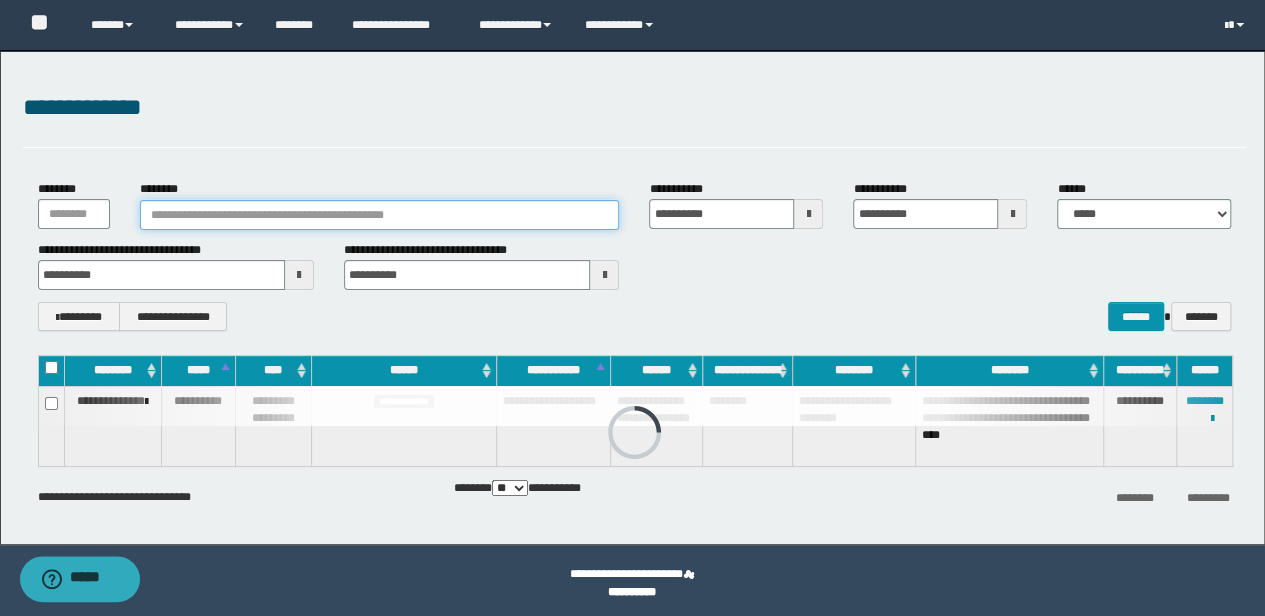 paste on "********" 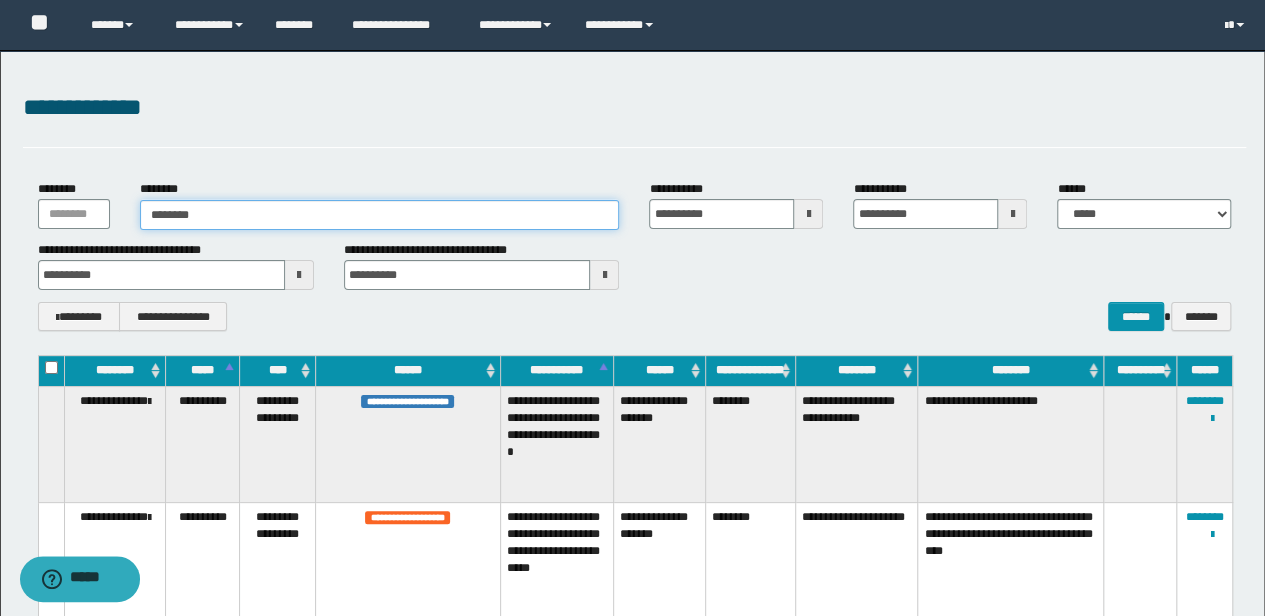 type on "********" 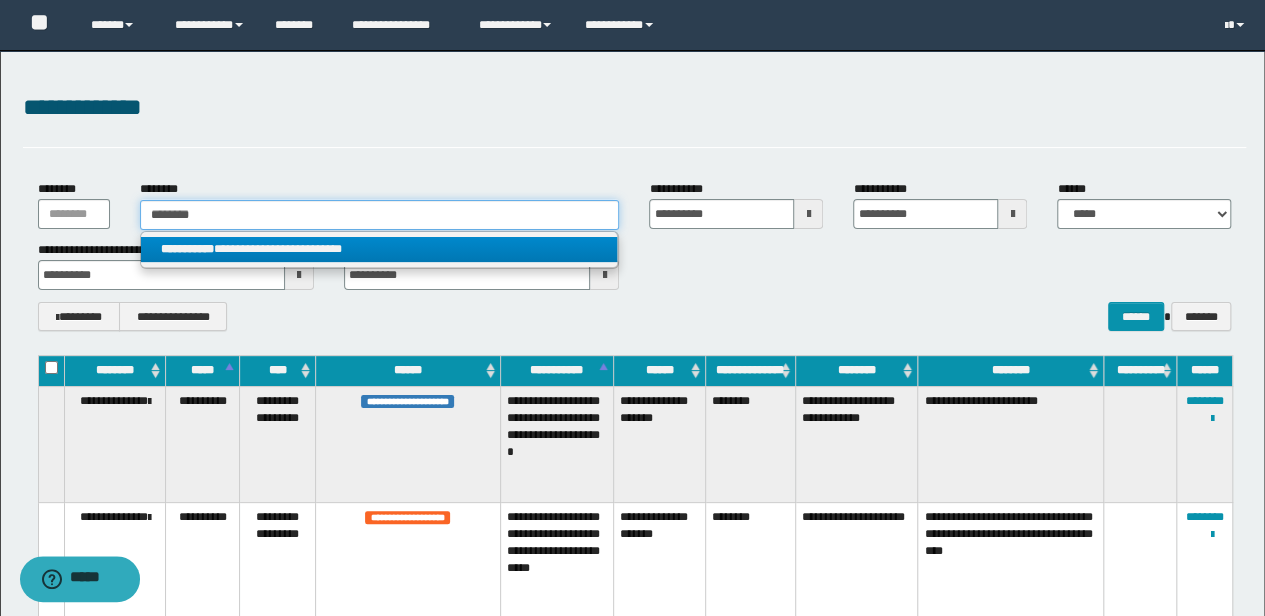 type on "********" 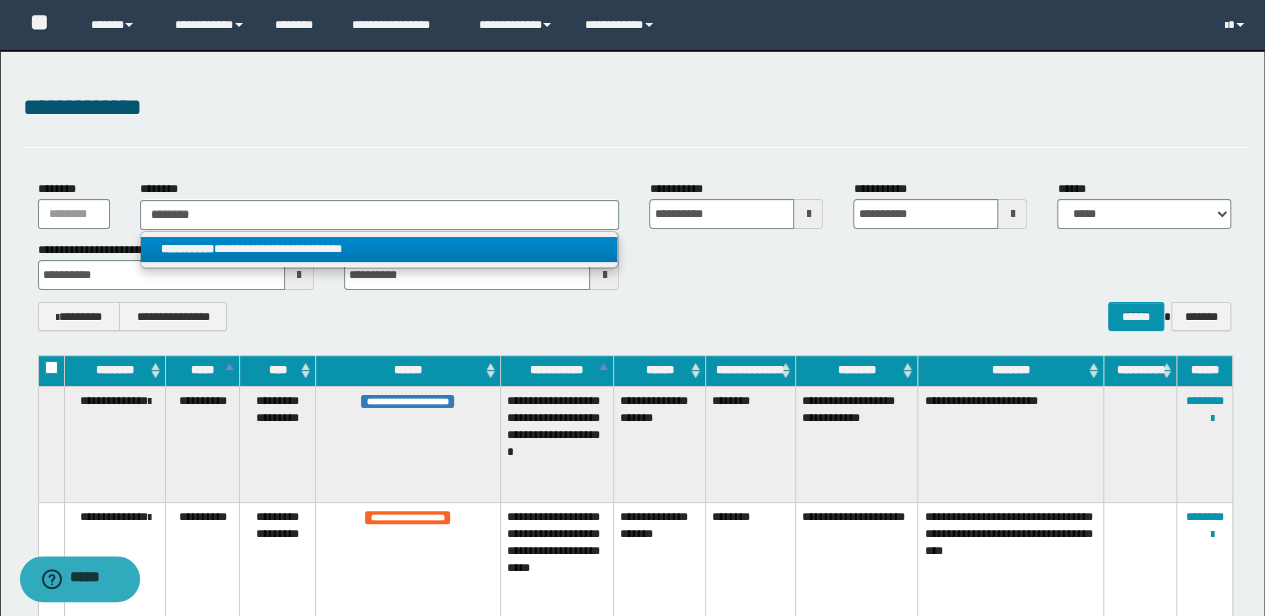 click on "**********" at bounding box center [379, 249] 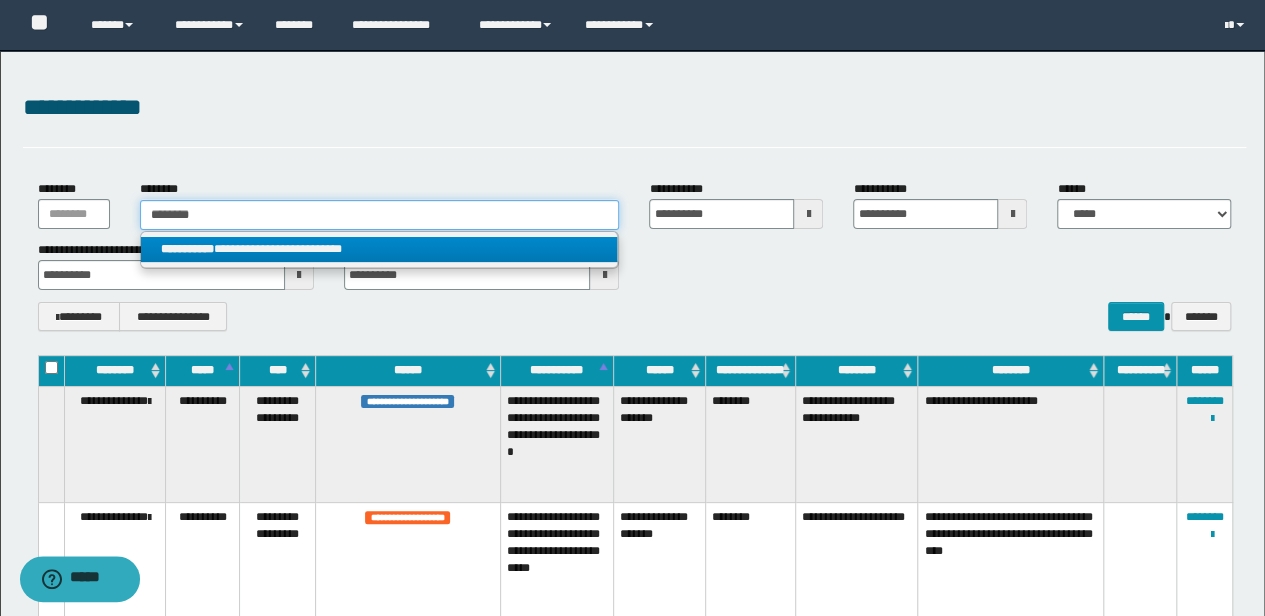 type 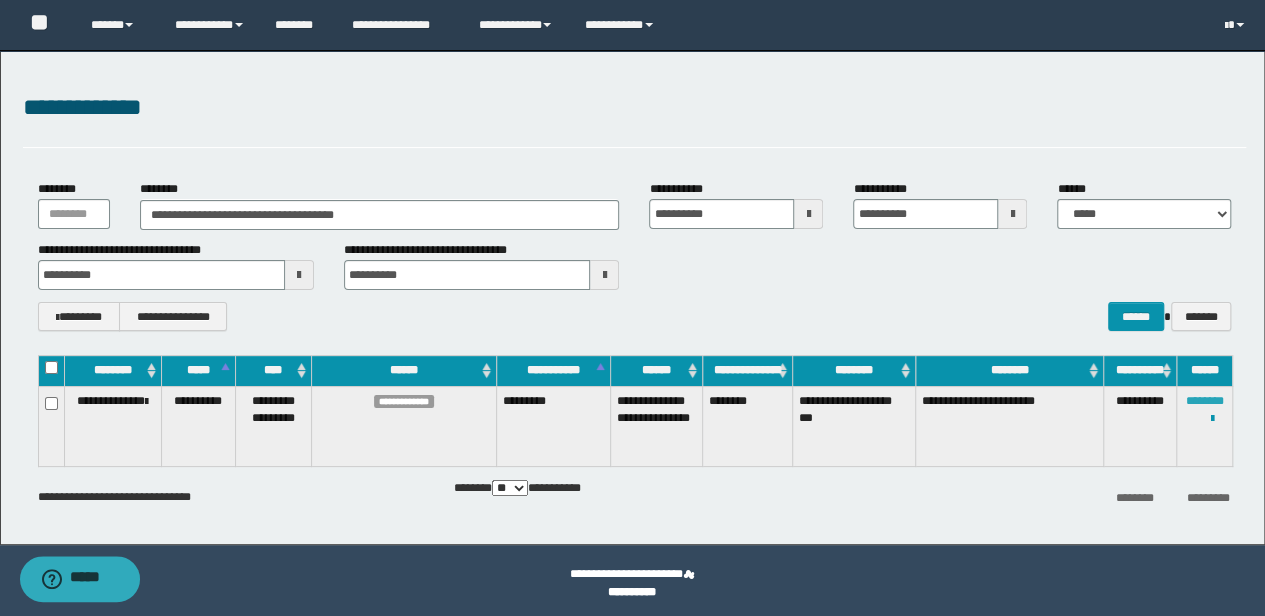click on "********" at bounding box center [1205, 401] 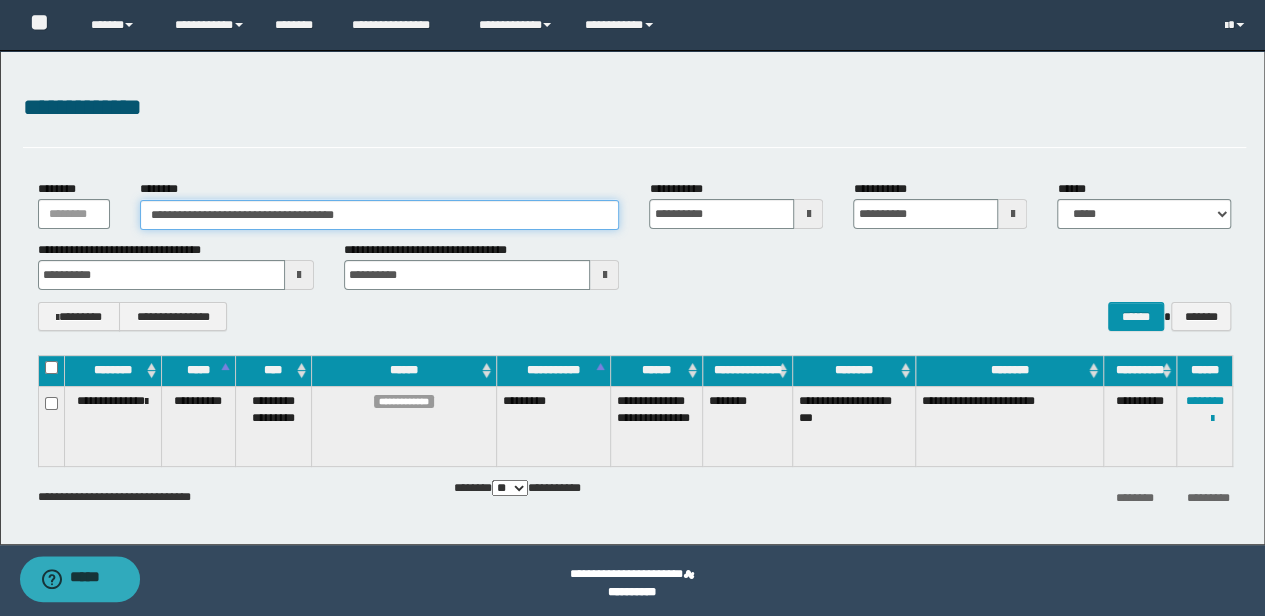 drag, startPoint x: 372, startPoint y: 219, endPoint x: 120, endPoint y: 207, distance: 252.28555 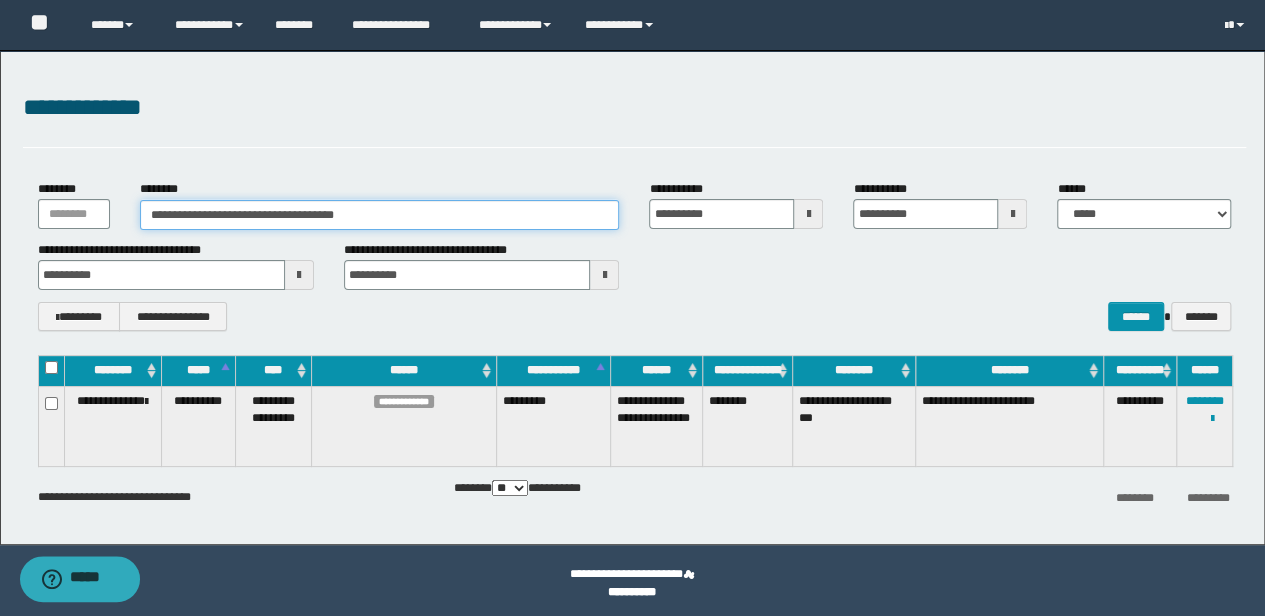 paste 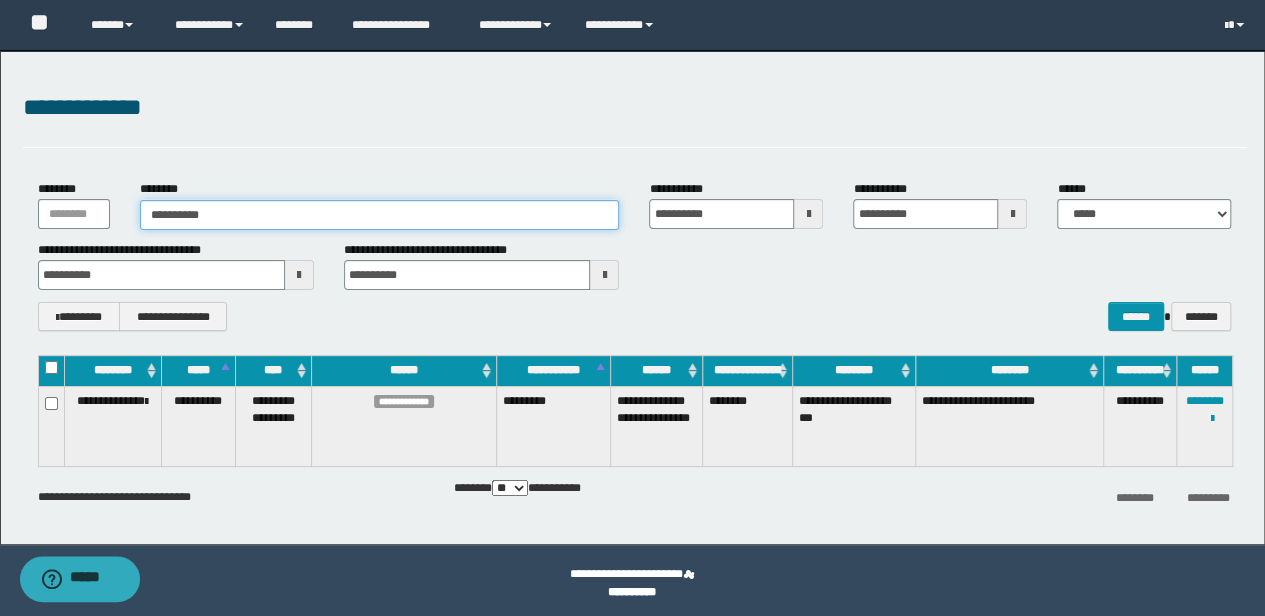 type on "**********" 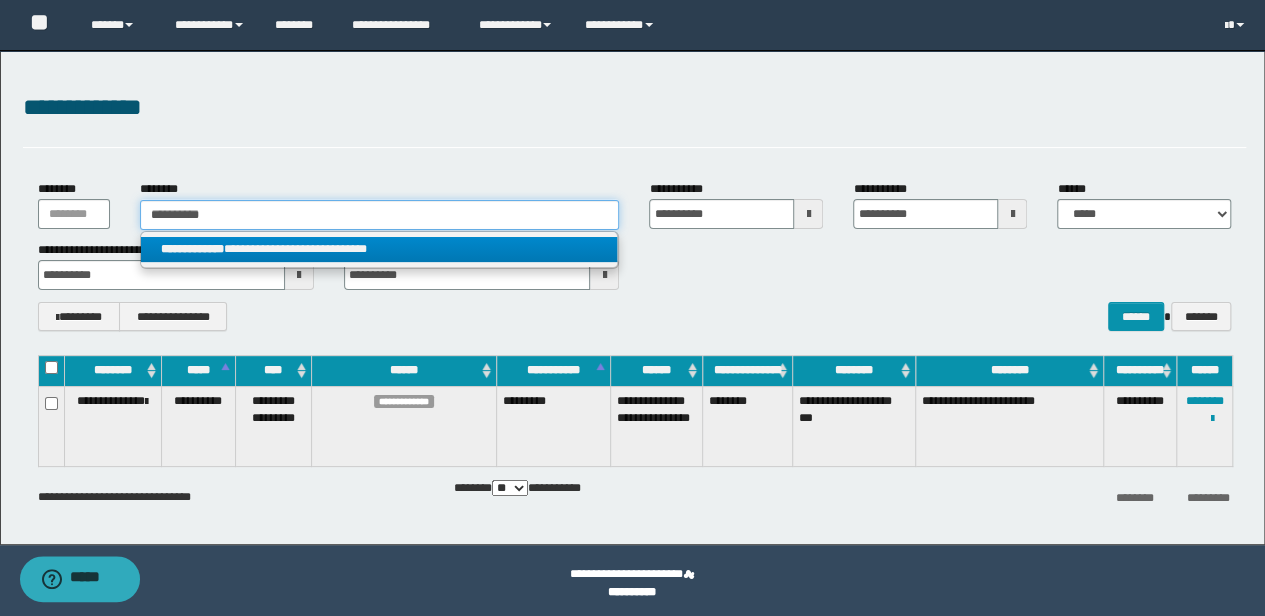 type on "**********" 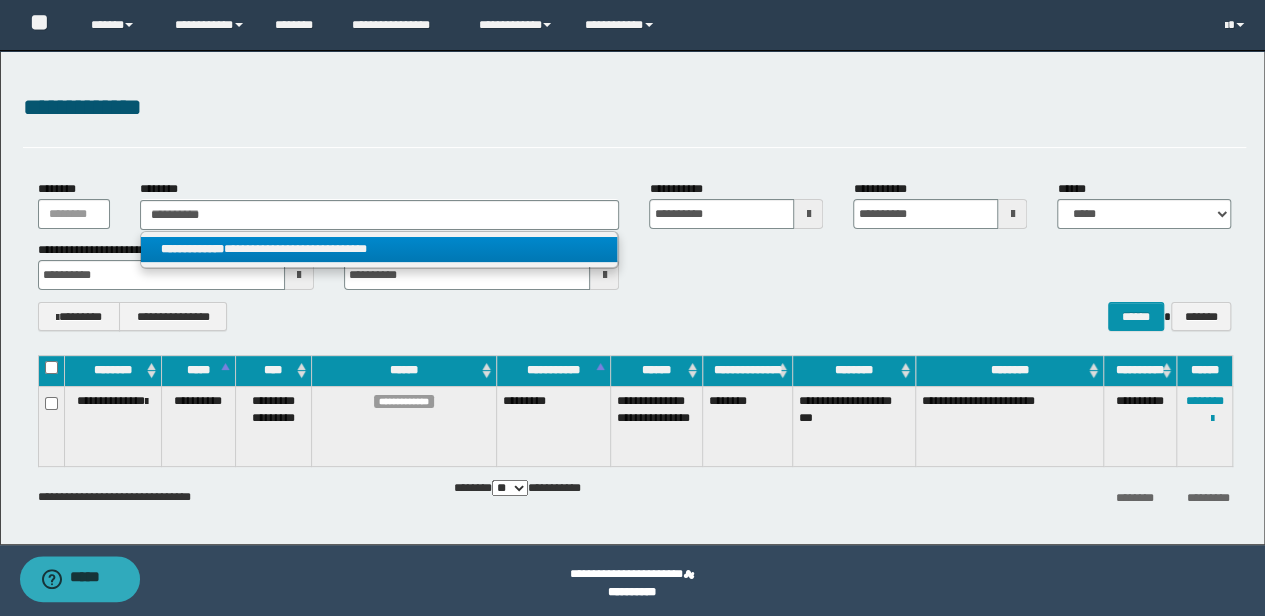 click on "**********" at bounding box center (379, 249) 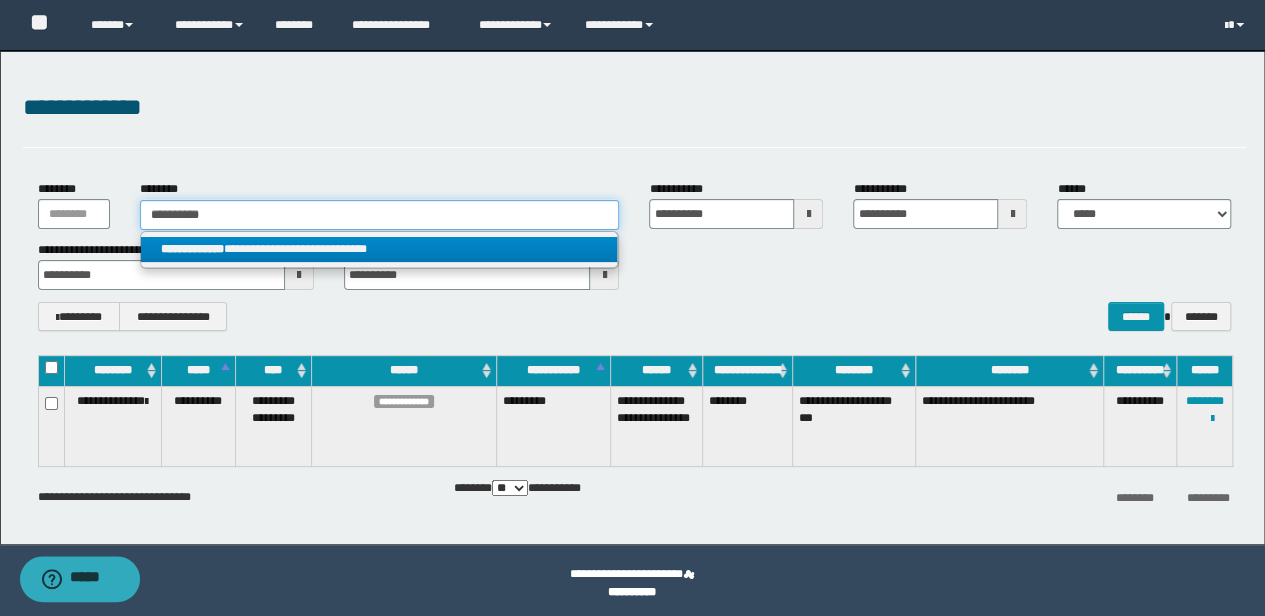 type 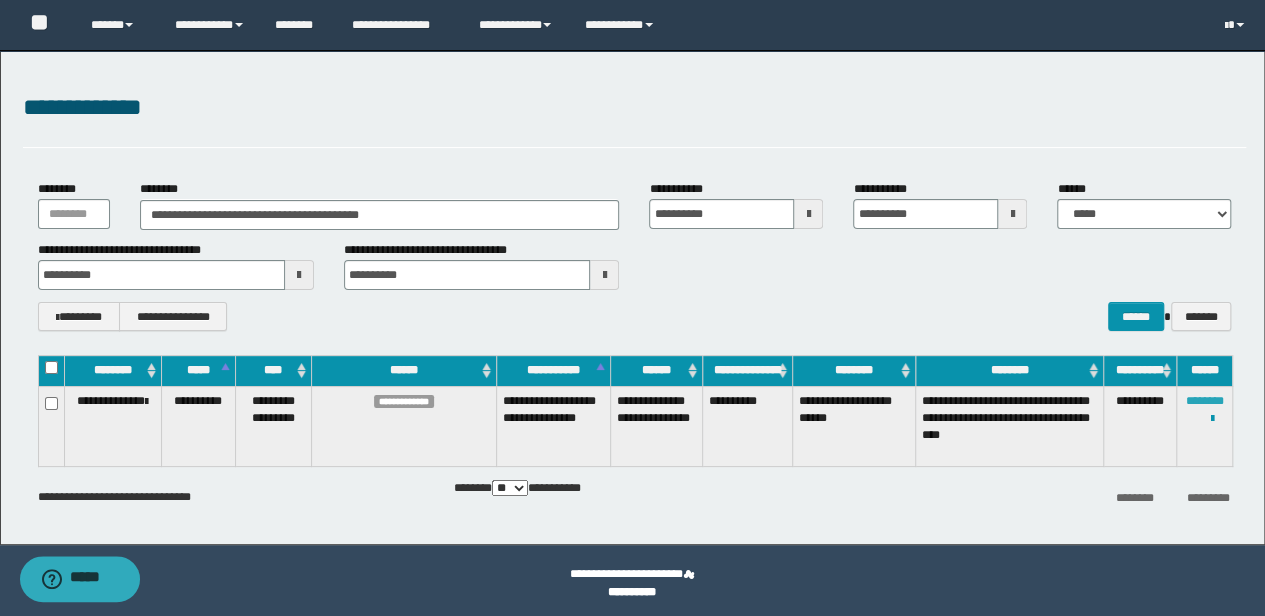 click on "********" at bounding box center (1205, 401) 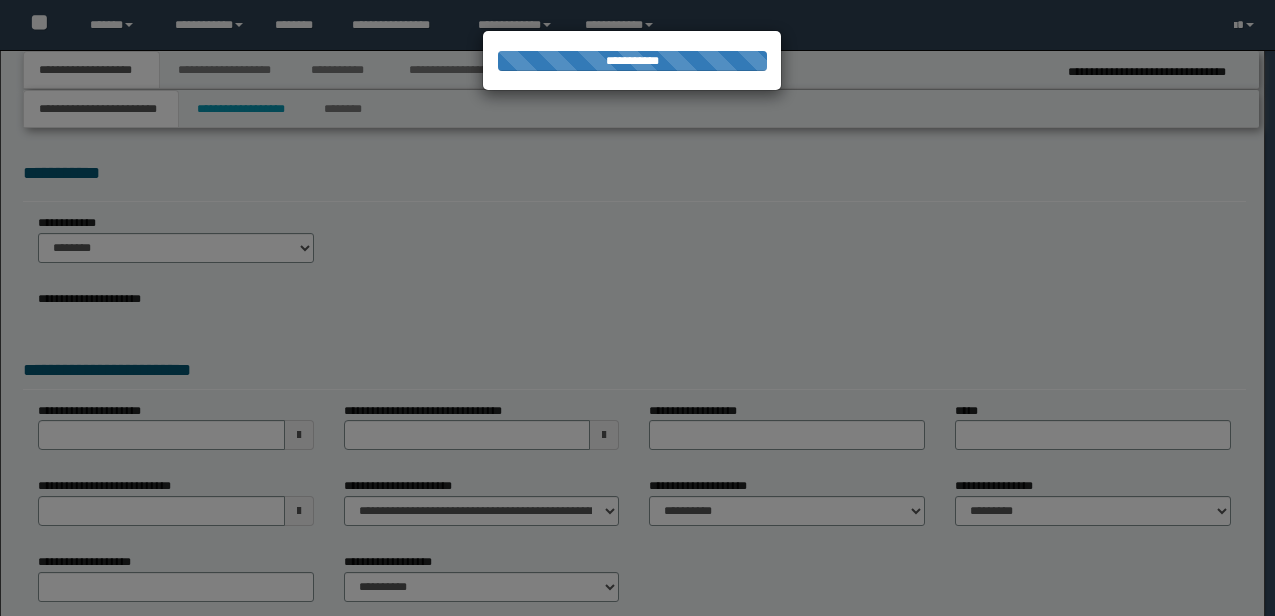 scroll, scrollTop: 0, scrollLeft: 0, axis: both 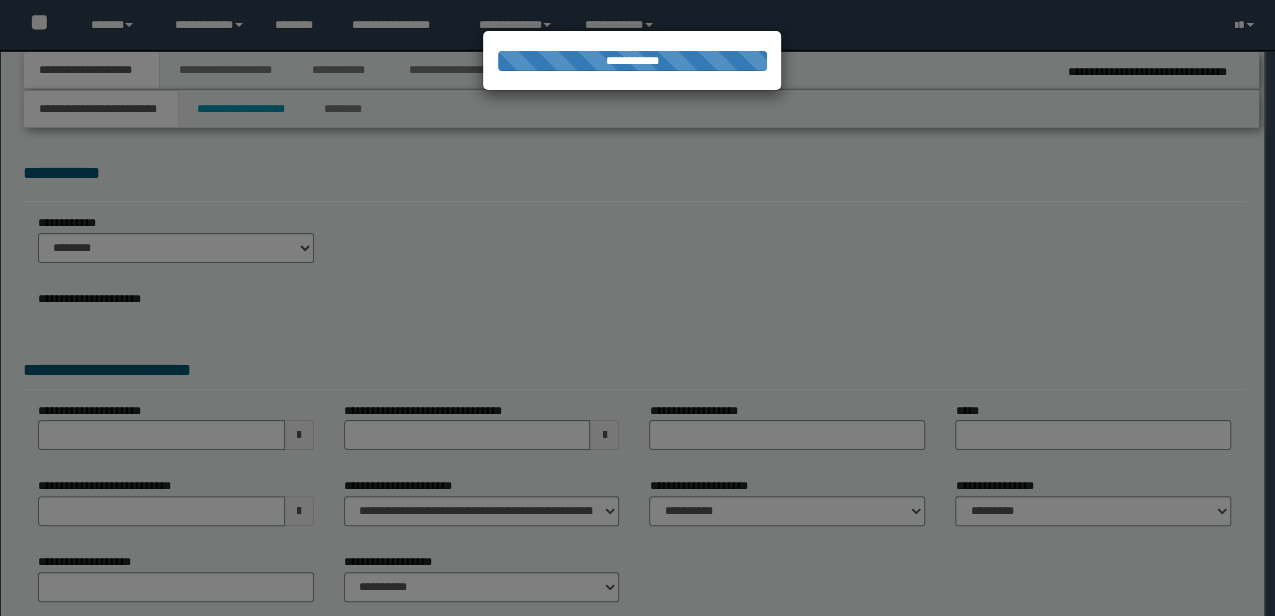 type on "**********" 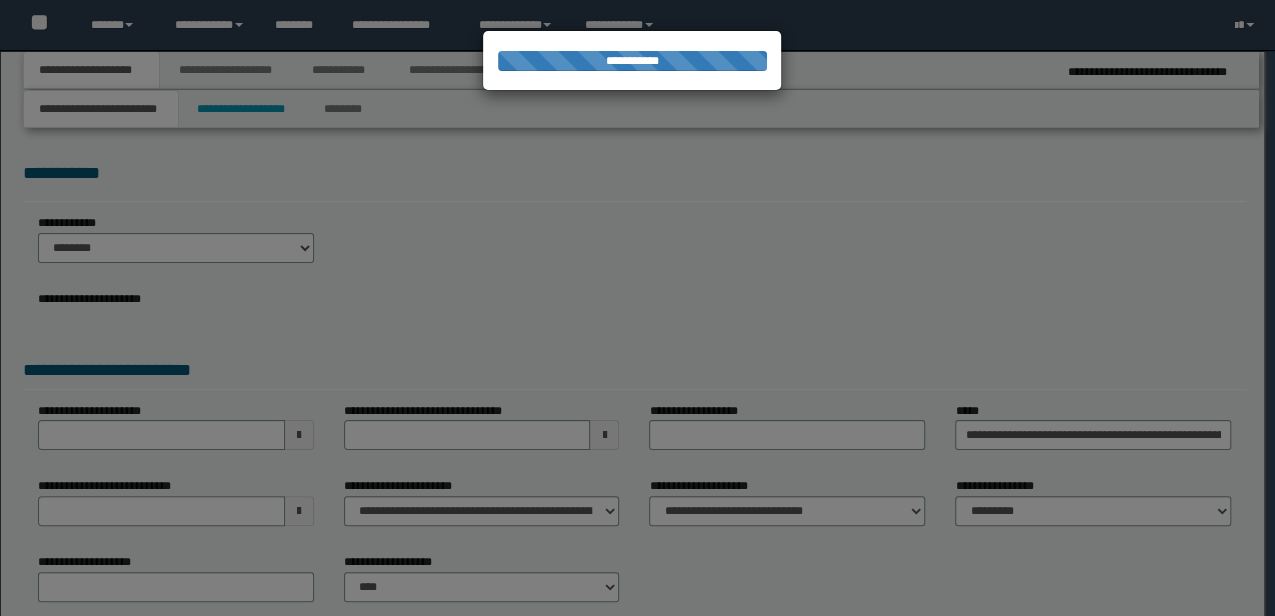 scroll, scrollTop: 0, scrollLeft: 0, axis: both 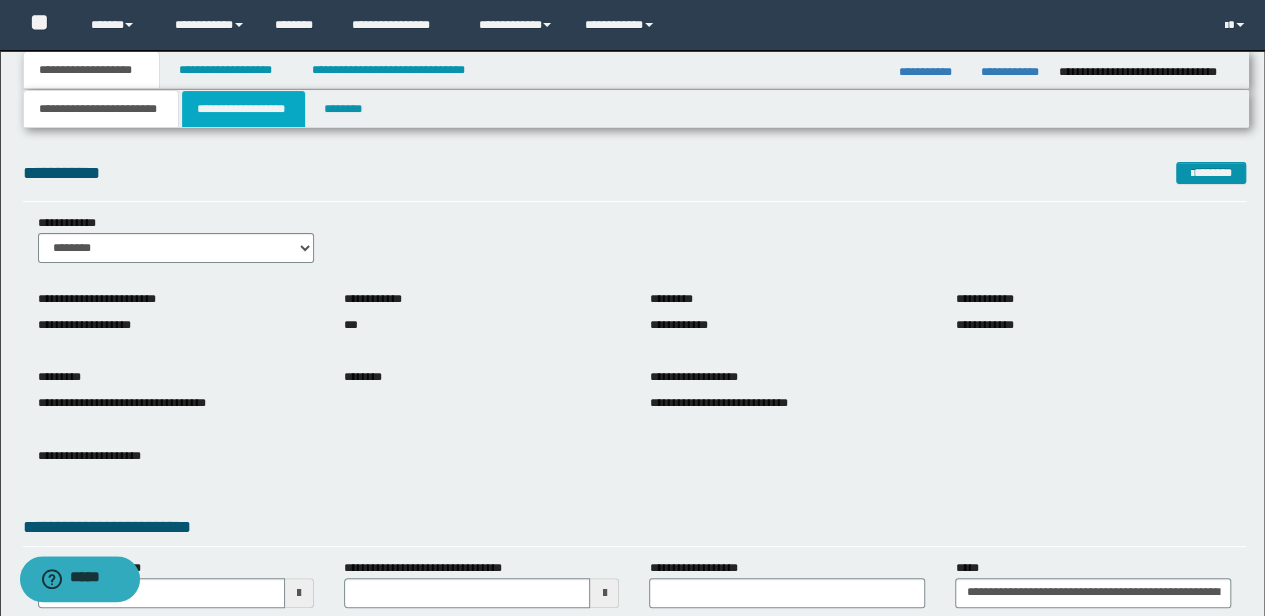 click on "**********" at bounding box center (243, 109) 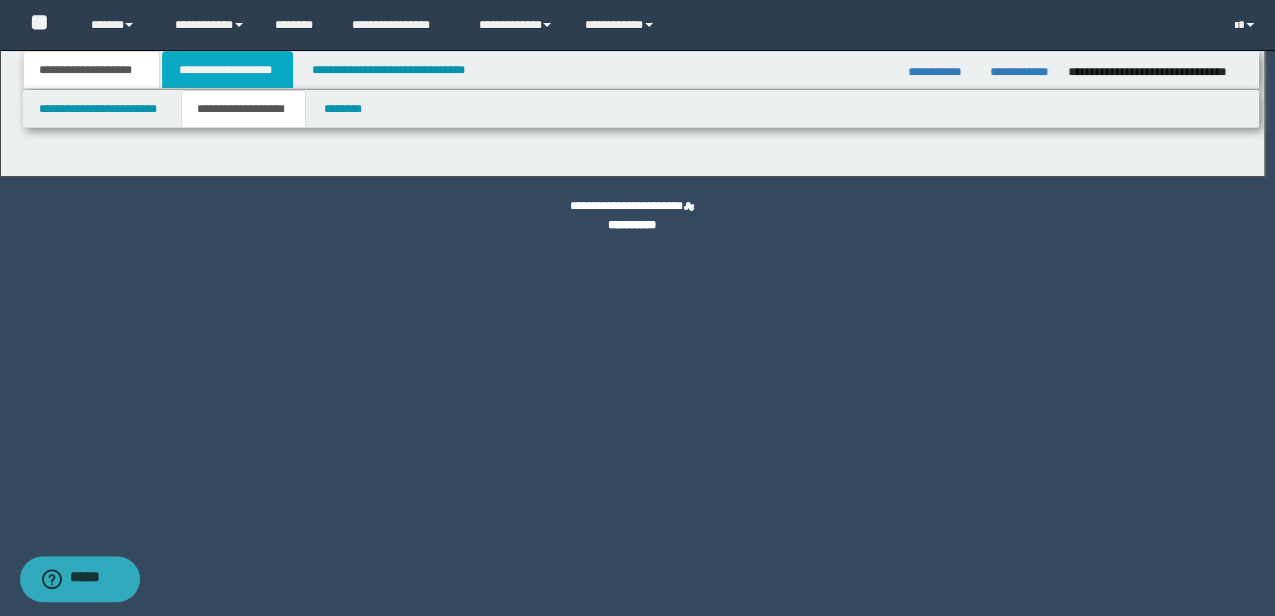 click on "**********" at bounding box center [227, 70] 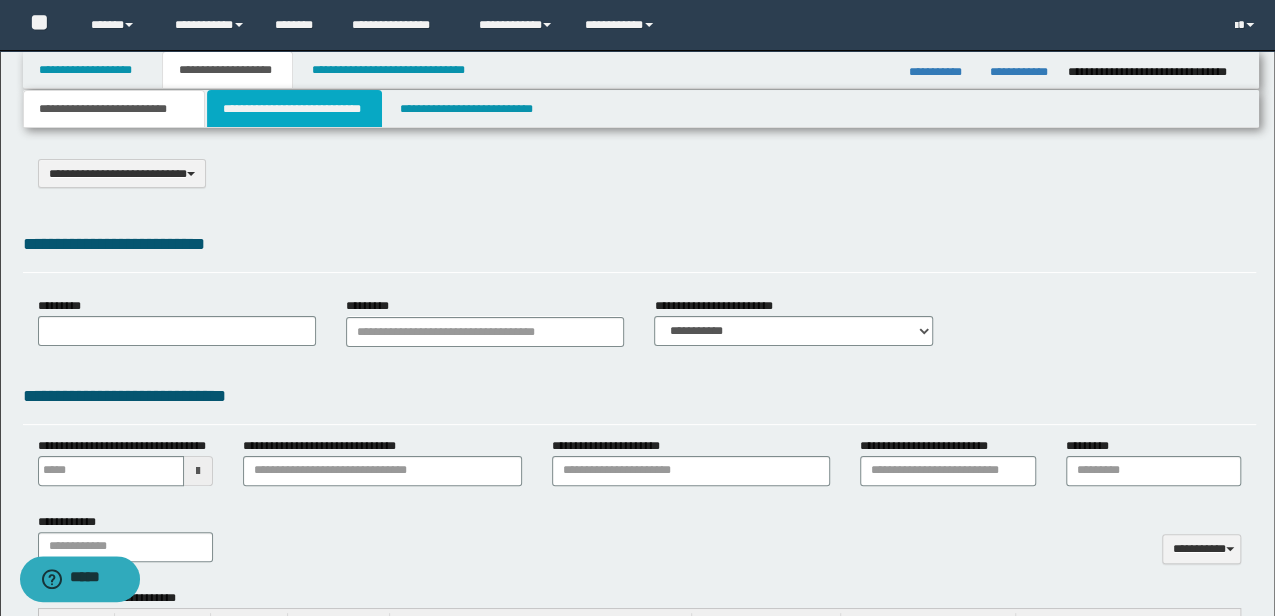 type on "*********" 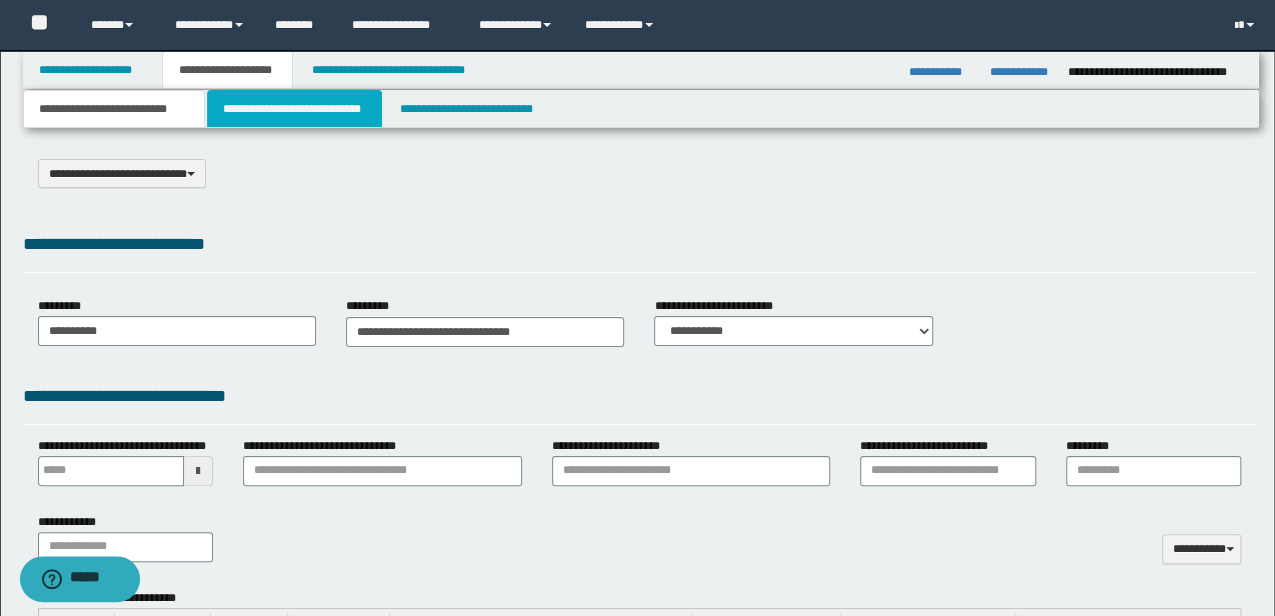 scroll, scrollTop: 0, scrollLeft: 0, axis: both 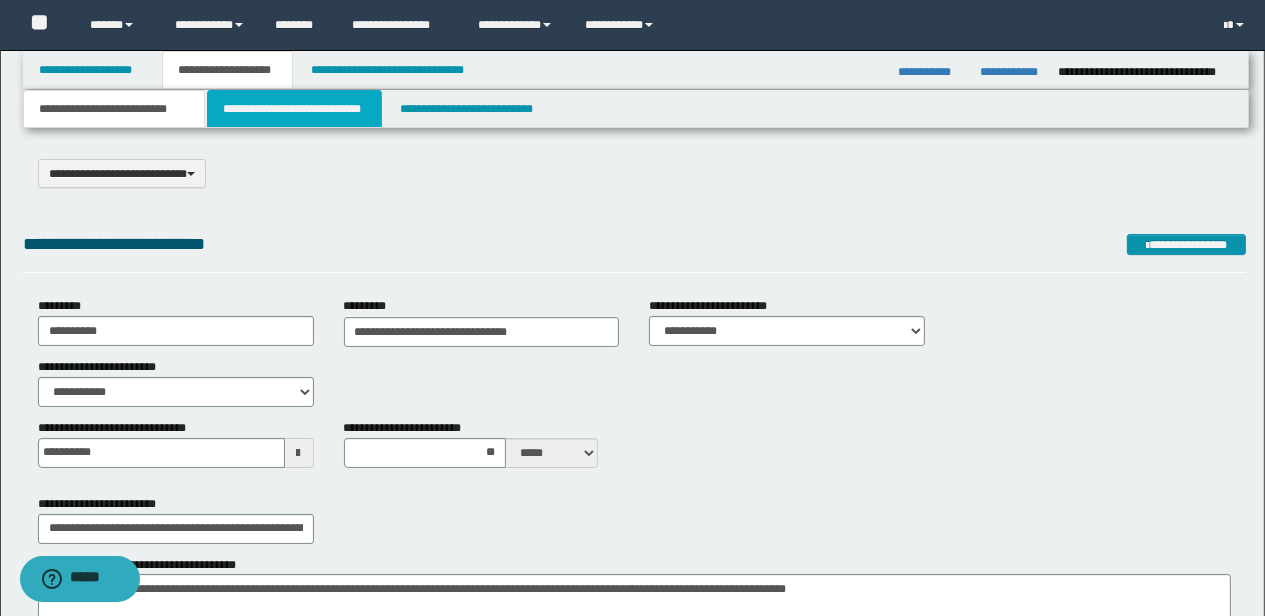 click on "**********" at bounding box center (294, 109) 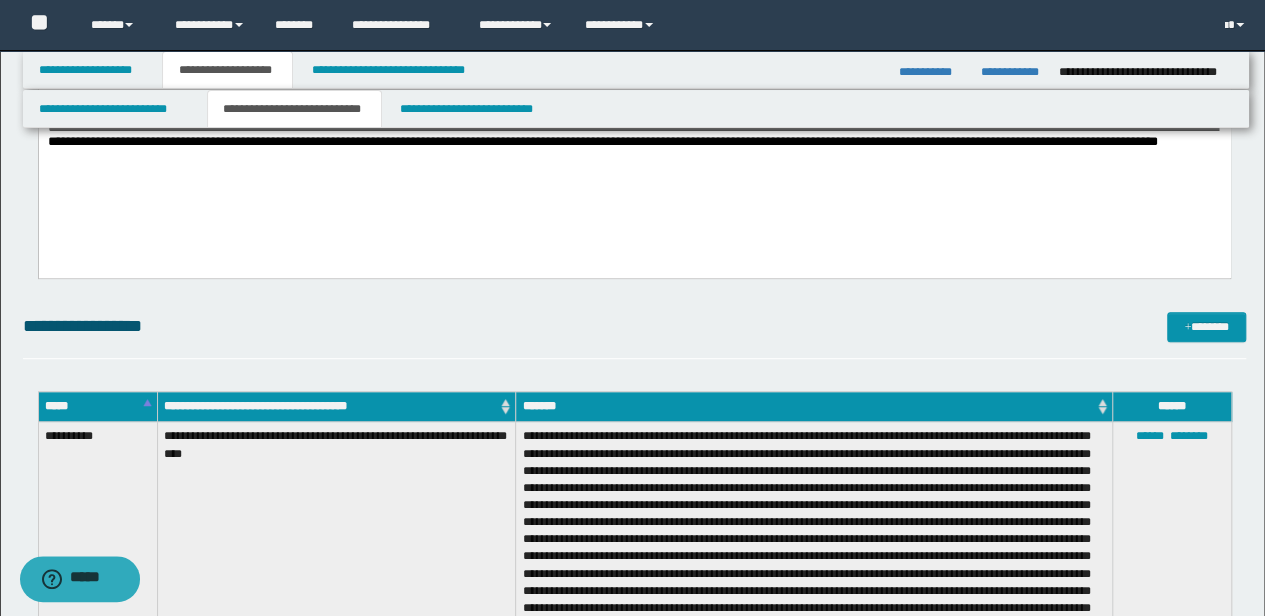 scroll, scrollTop: 400, scrollLeft: 0, axis: vertical 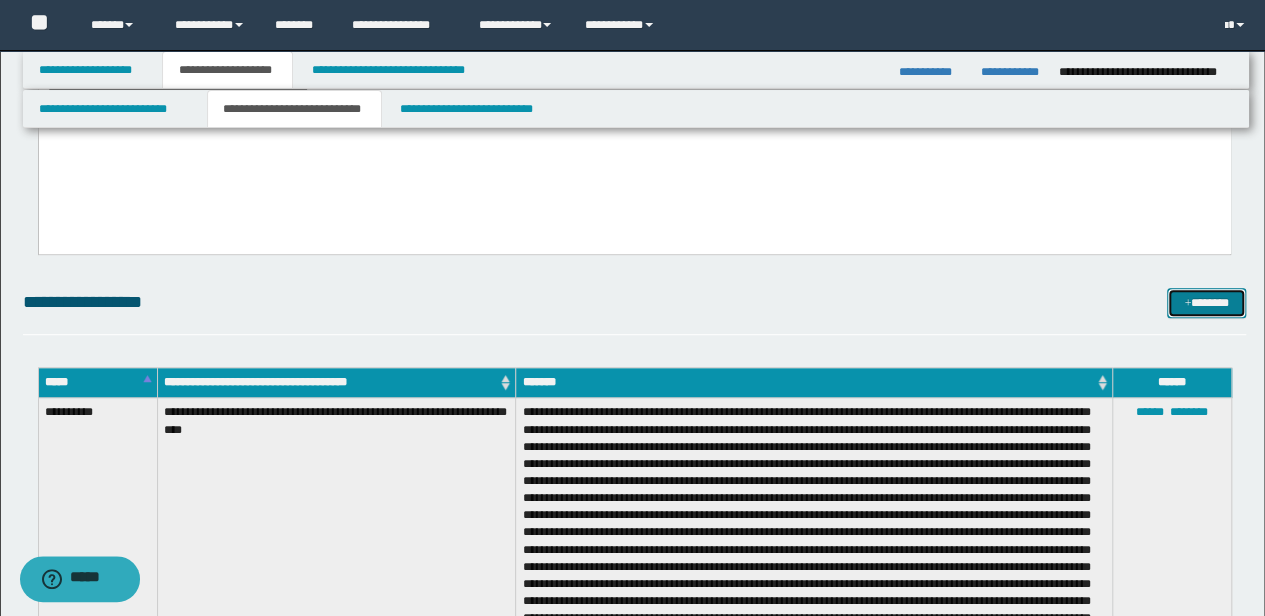 click on "*******" at bounding box center [1206, 302] 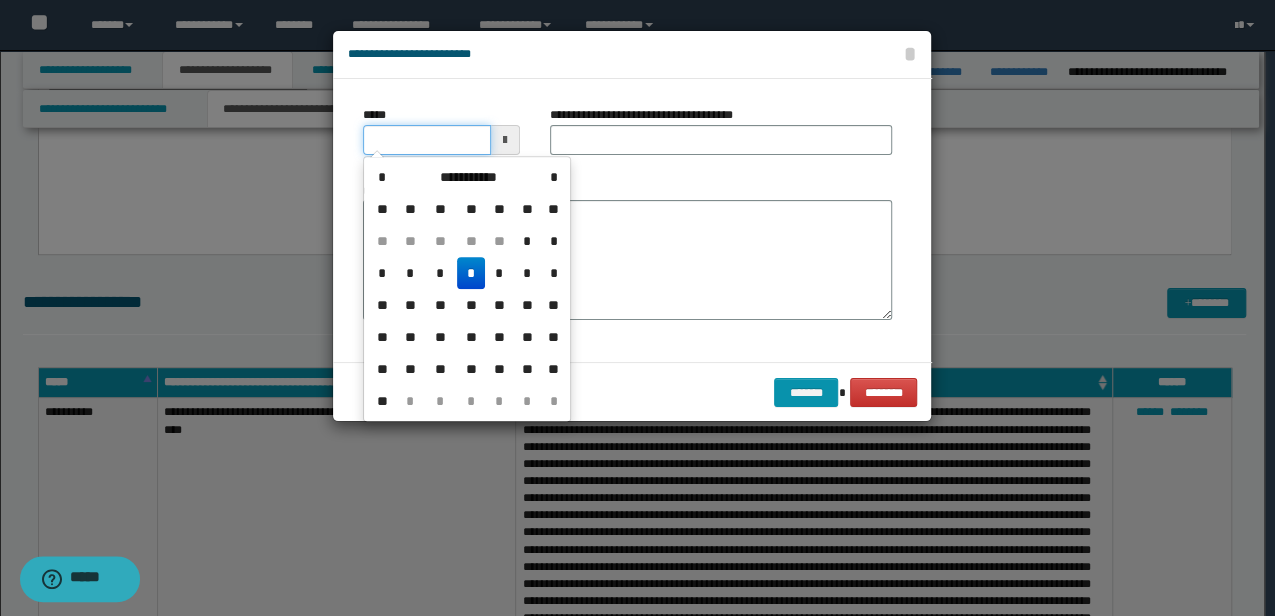 click on "*****" at bounding box center (426, 140) 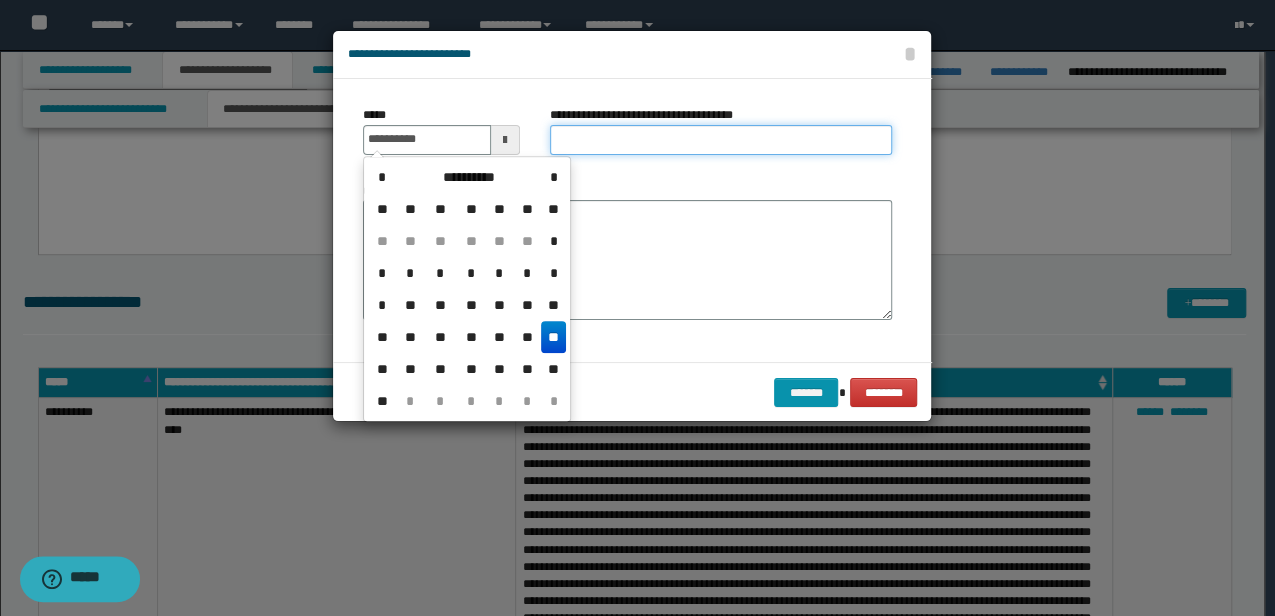 type on "**********" 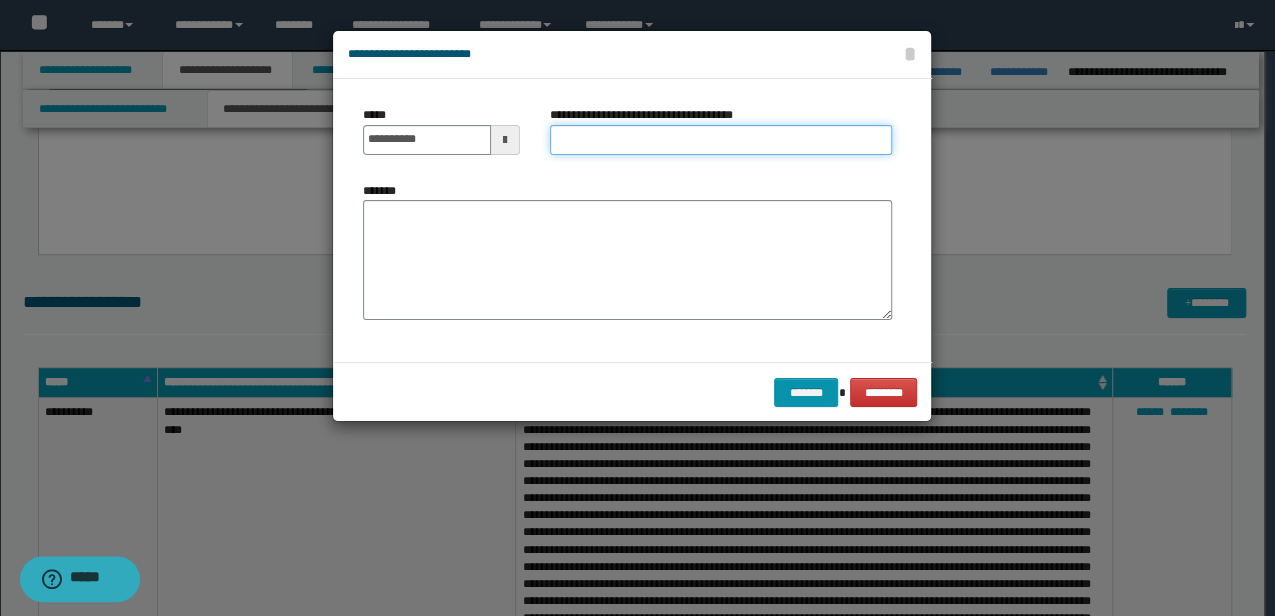 click on "**********" at bounding box center [721, 140] 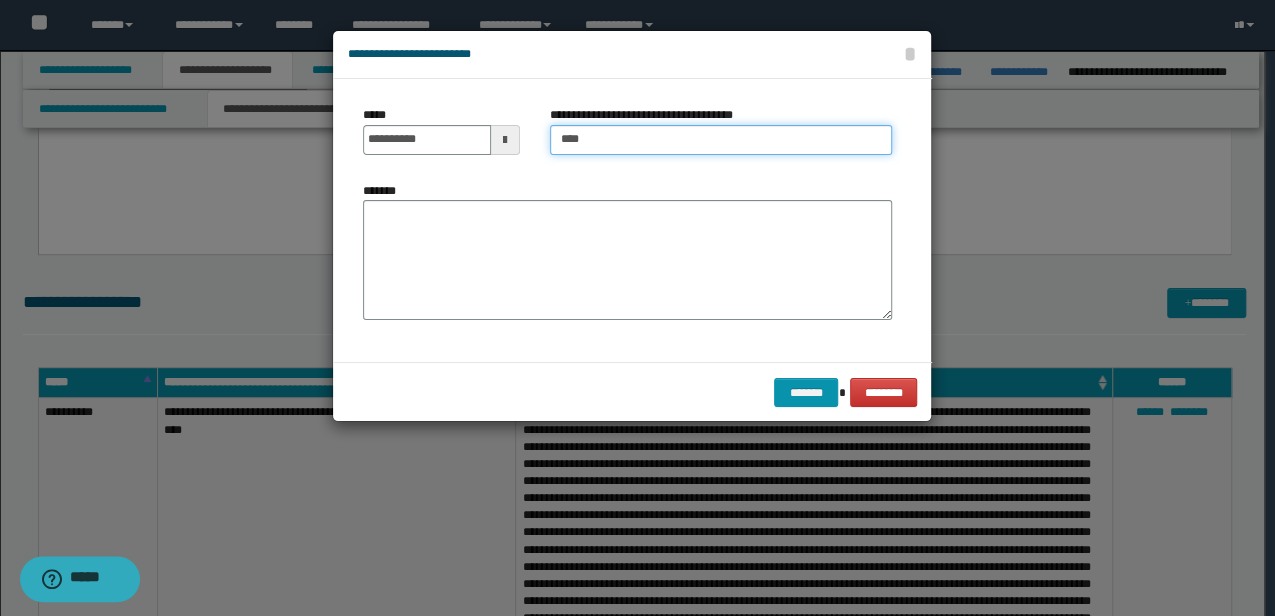 type on "**********" 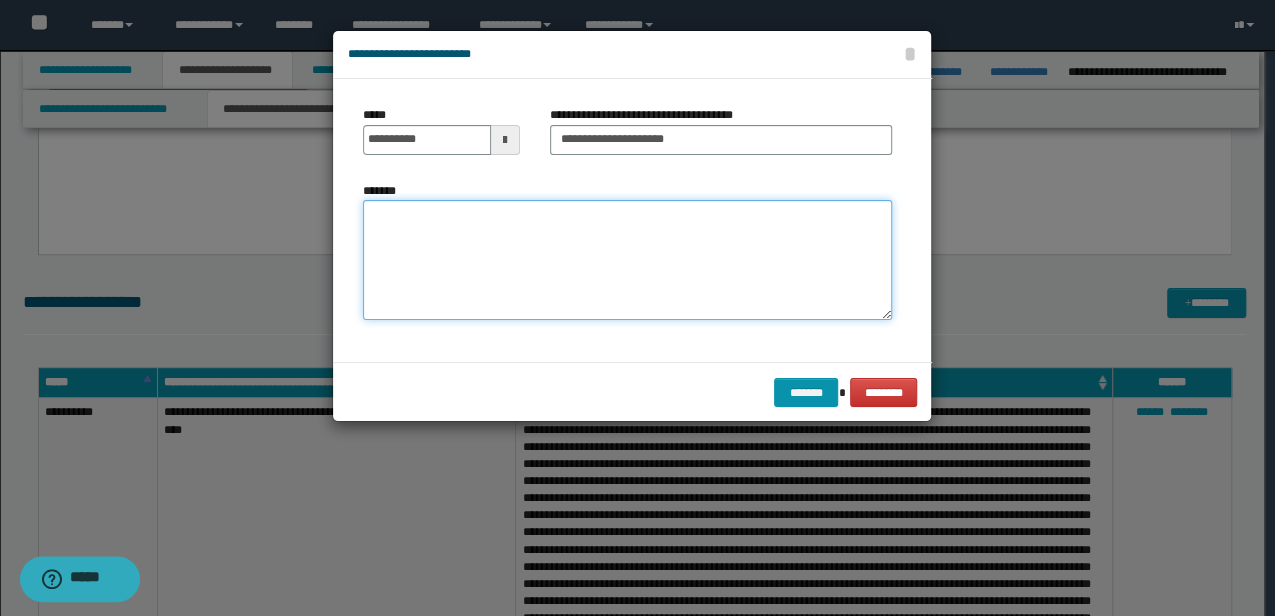 click on "*******" at bounding box center [627, 260] 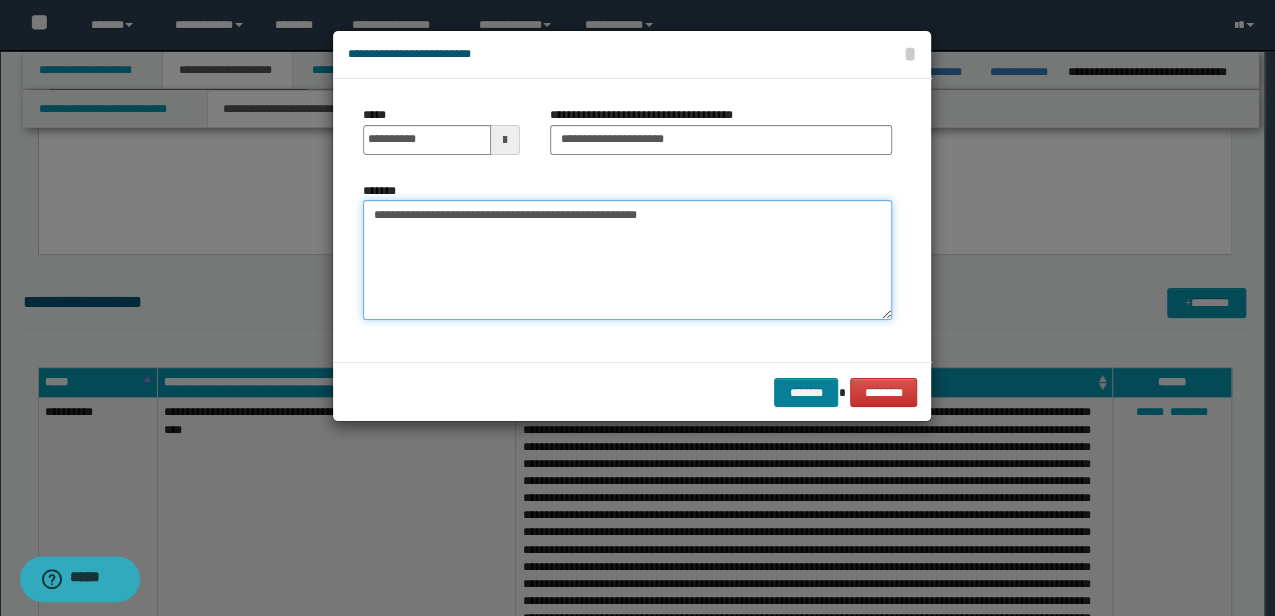 type on "**********" 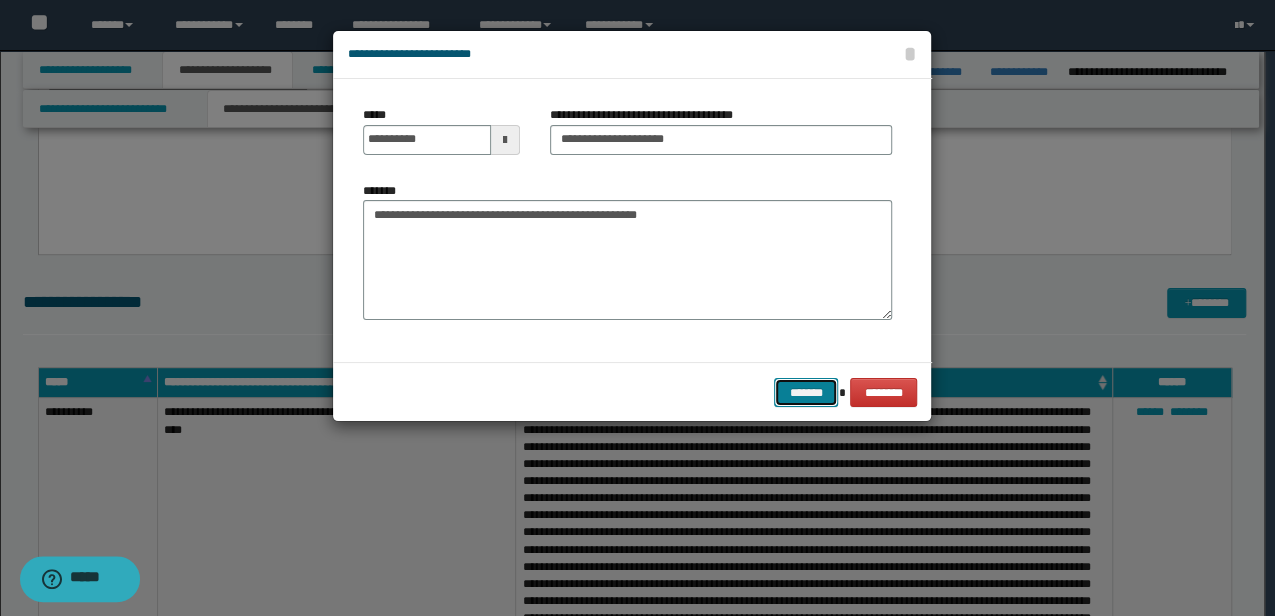 click on "*******" at bounding box center (806, 392) 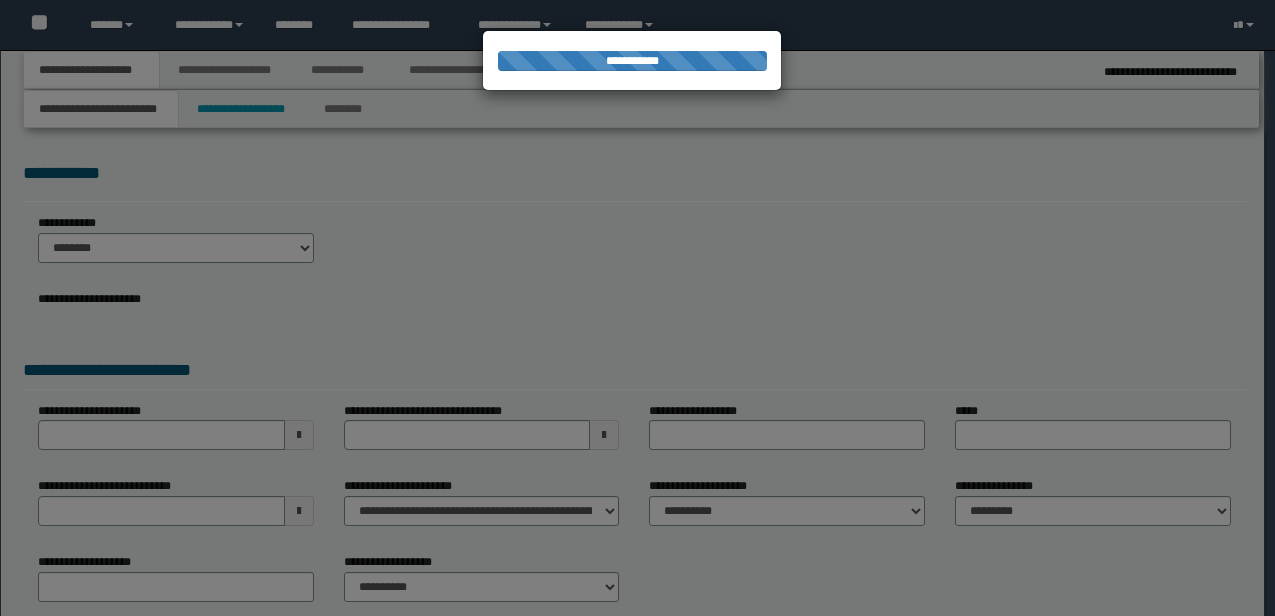 scroll, scrollTop: 0, scrollLeft: 0, axis: both 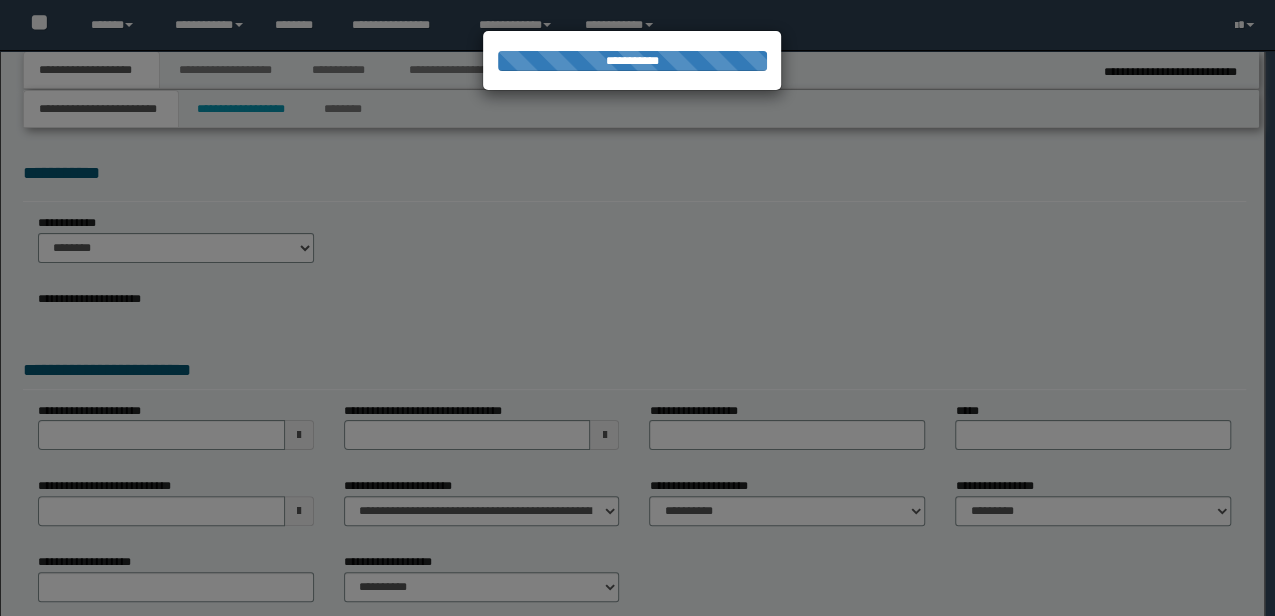type on "**********" 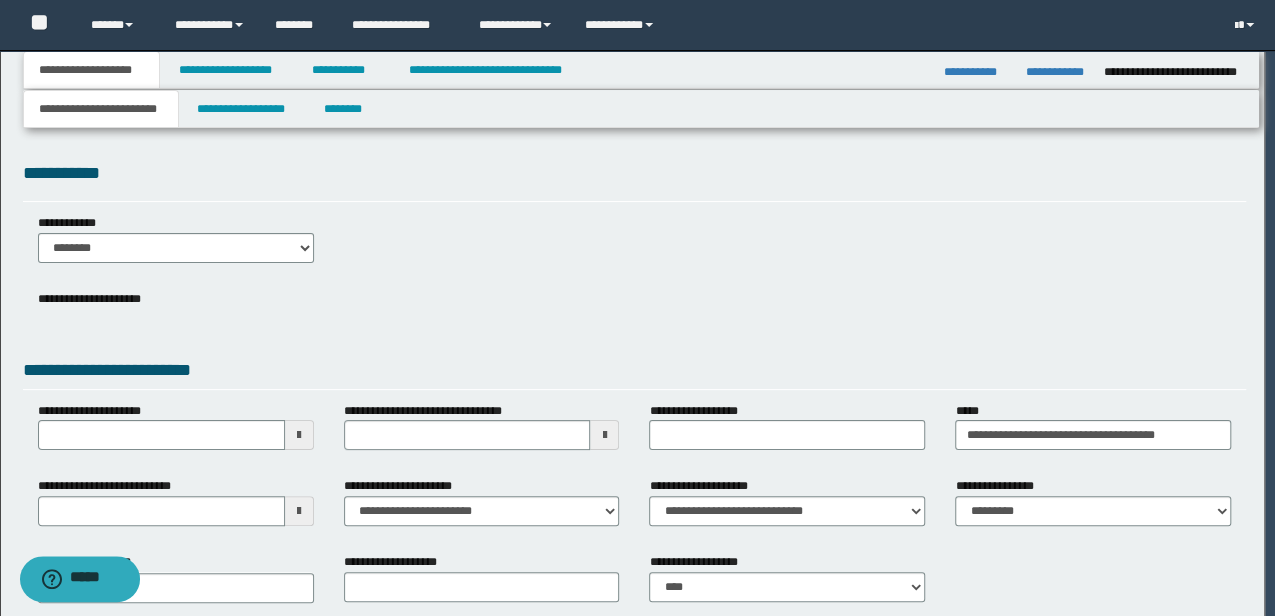scroll, scrollTop: 0, scrollLeft: 0, axis: both 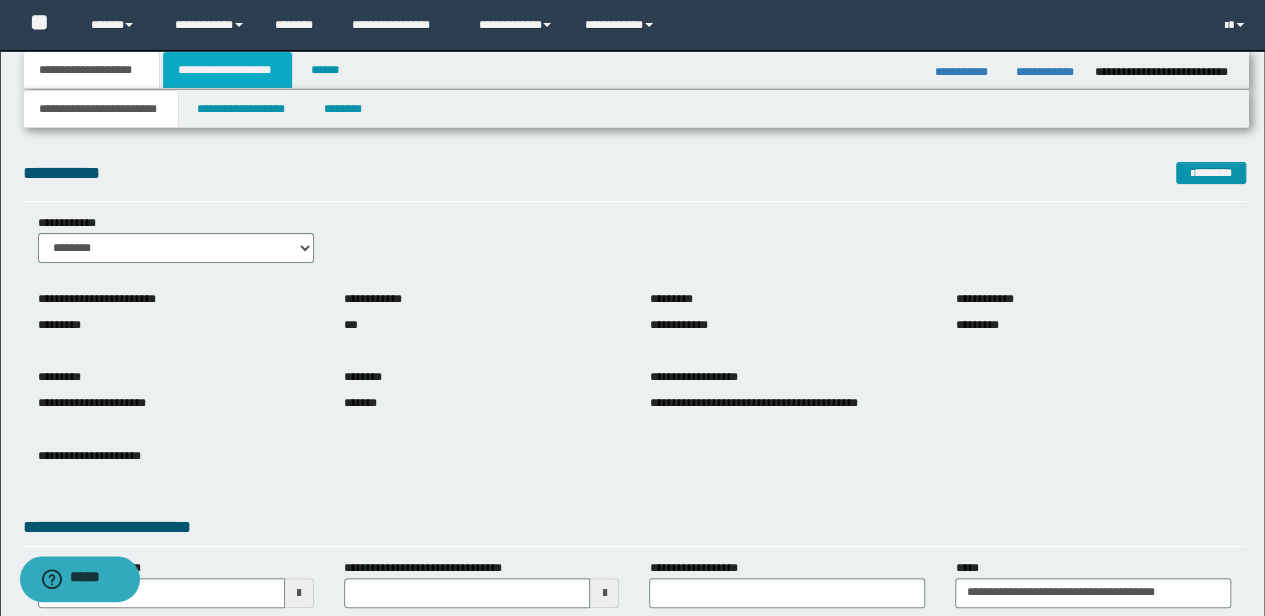 click on "**********" at bounding box center (227, 70) 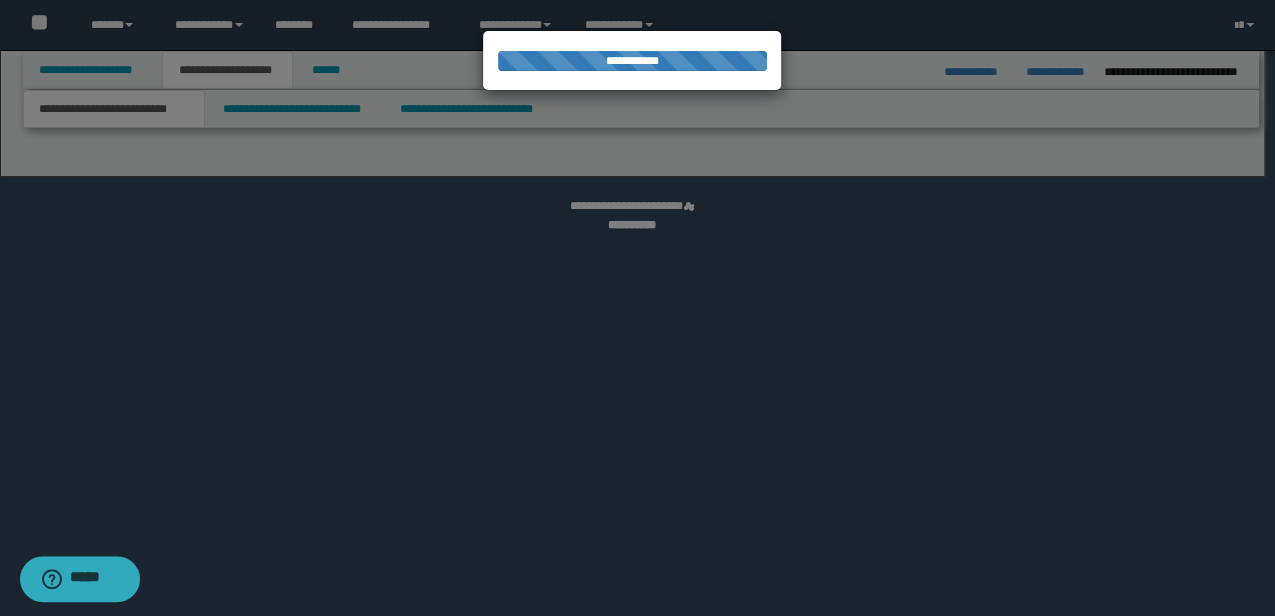 click at bounding box center (637, 308) 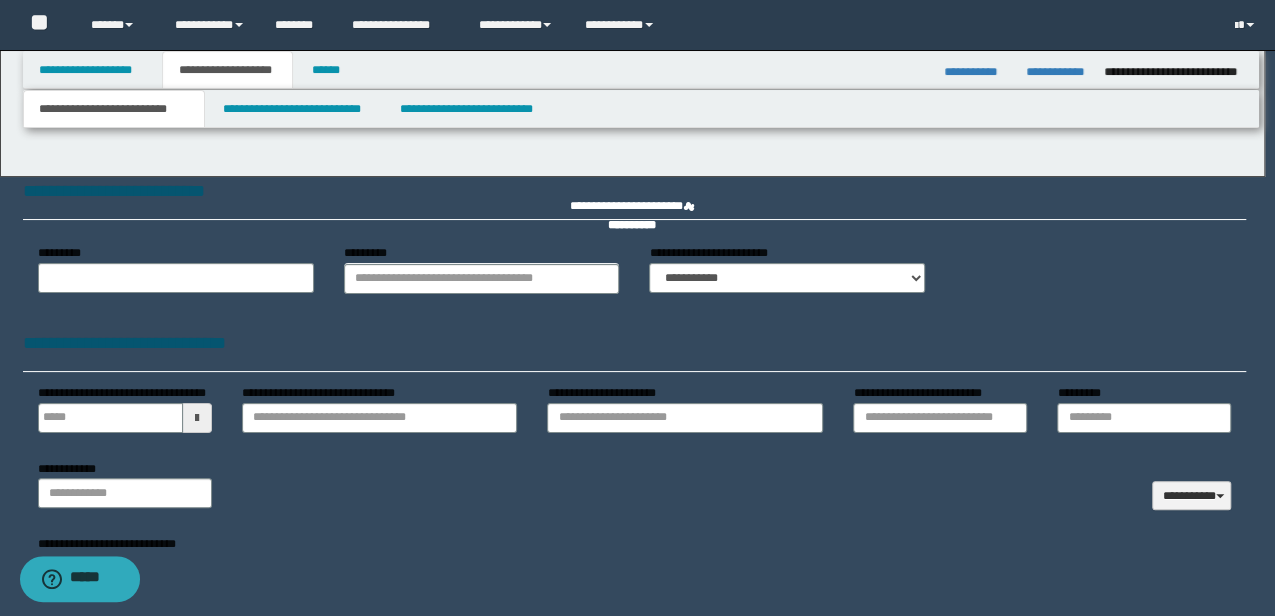 click at bounding box center (637, 308) 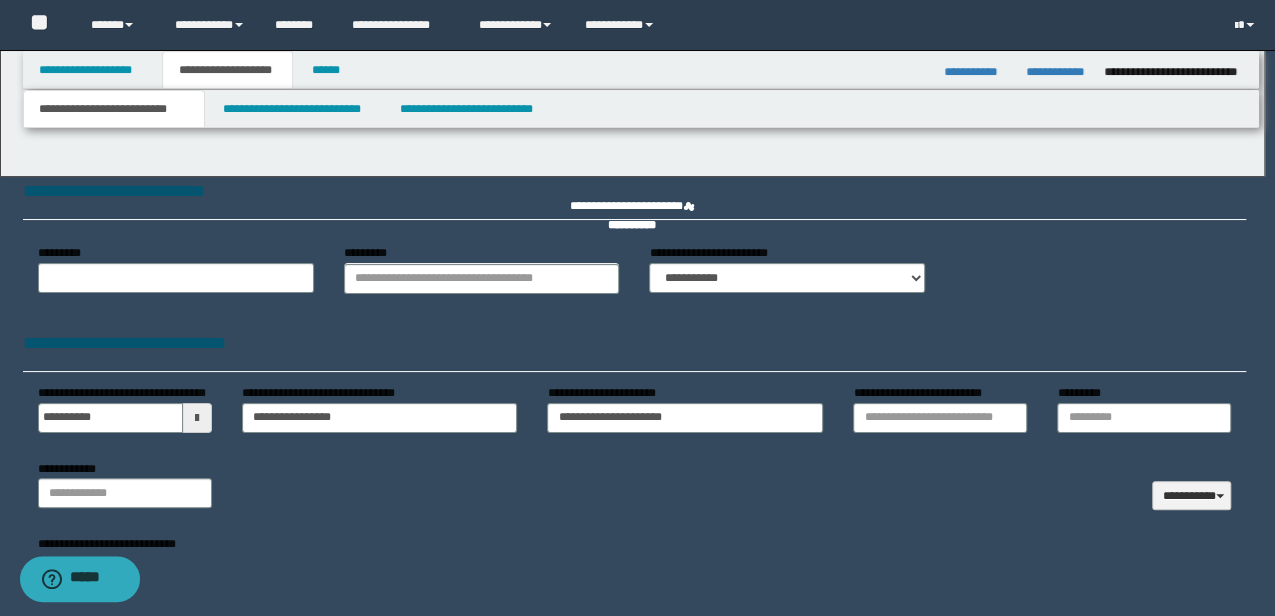 type on "**********" 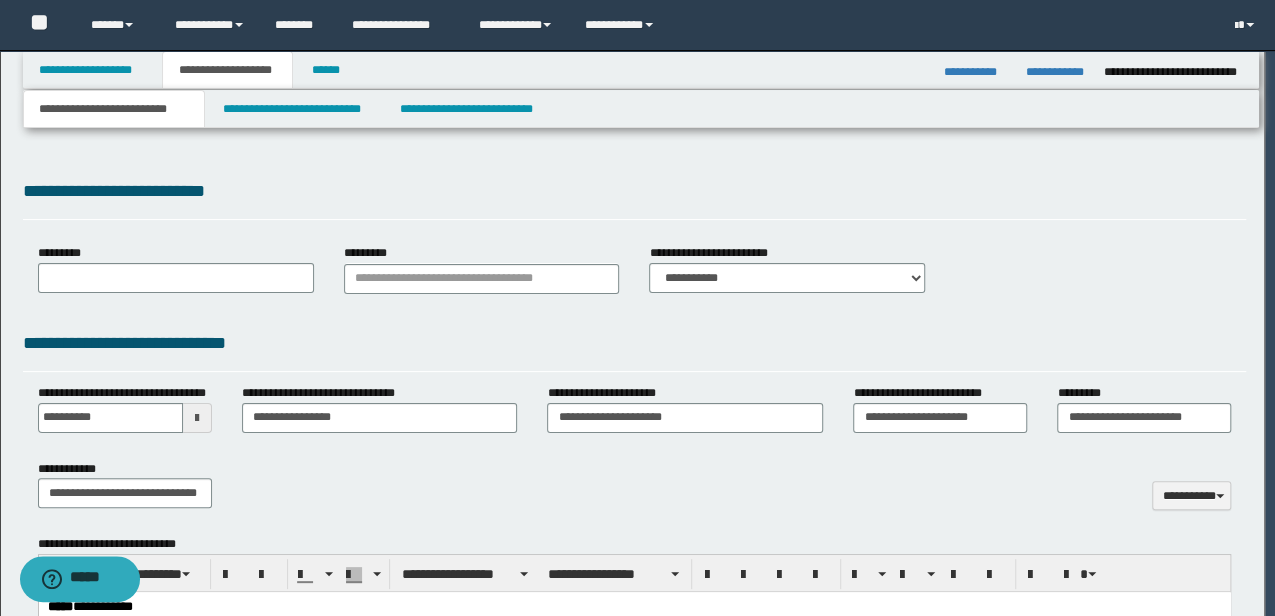 scroll, scrollTop: 0, scrollLeft: 0, axis: both 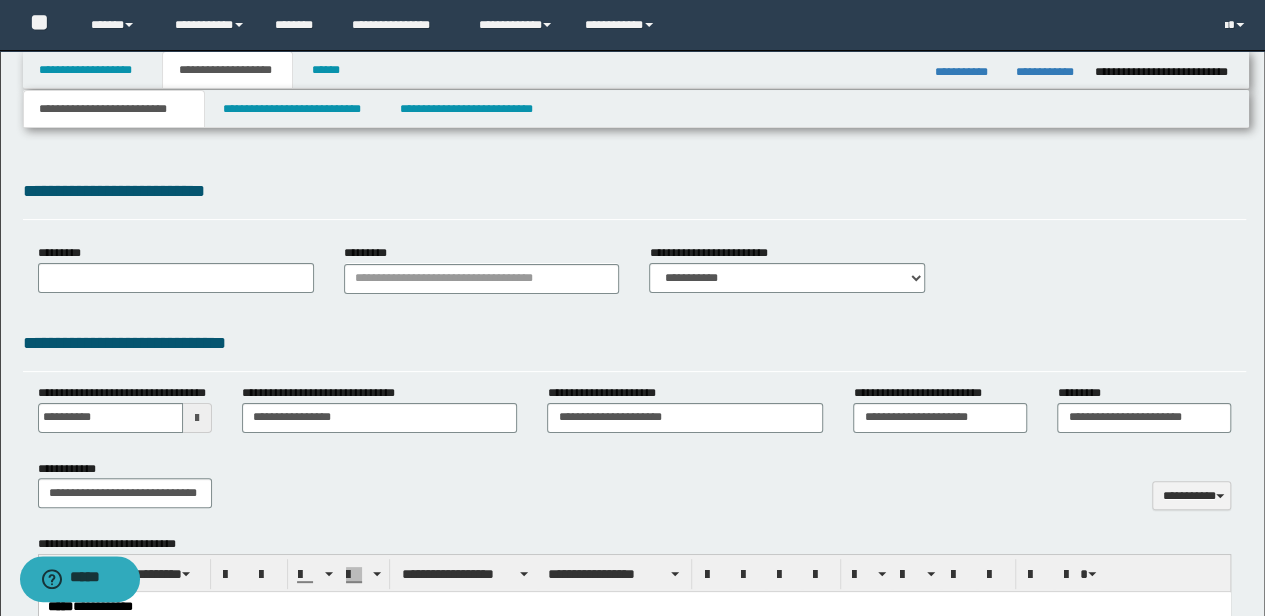 type on "*******" 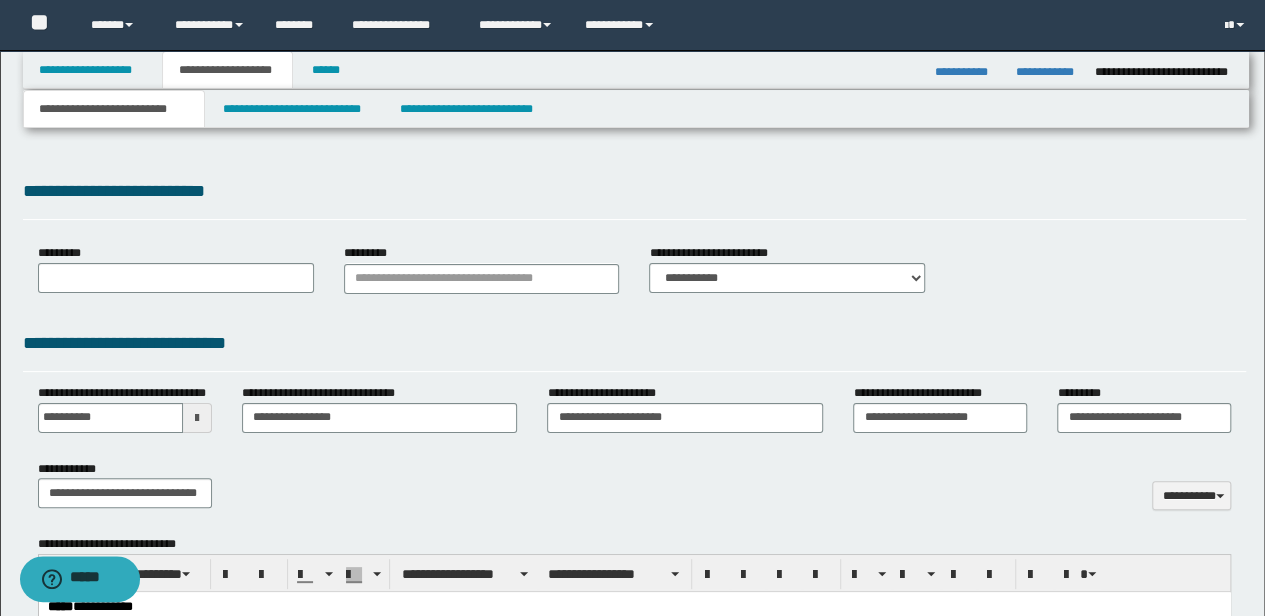 type on "**********" 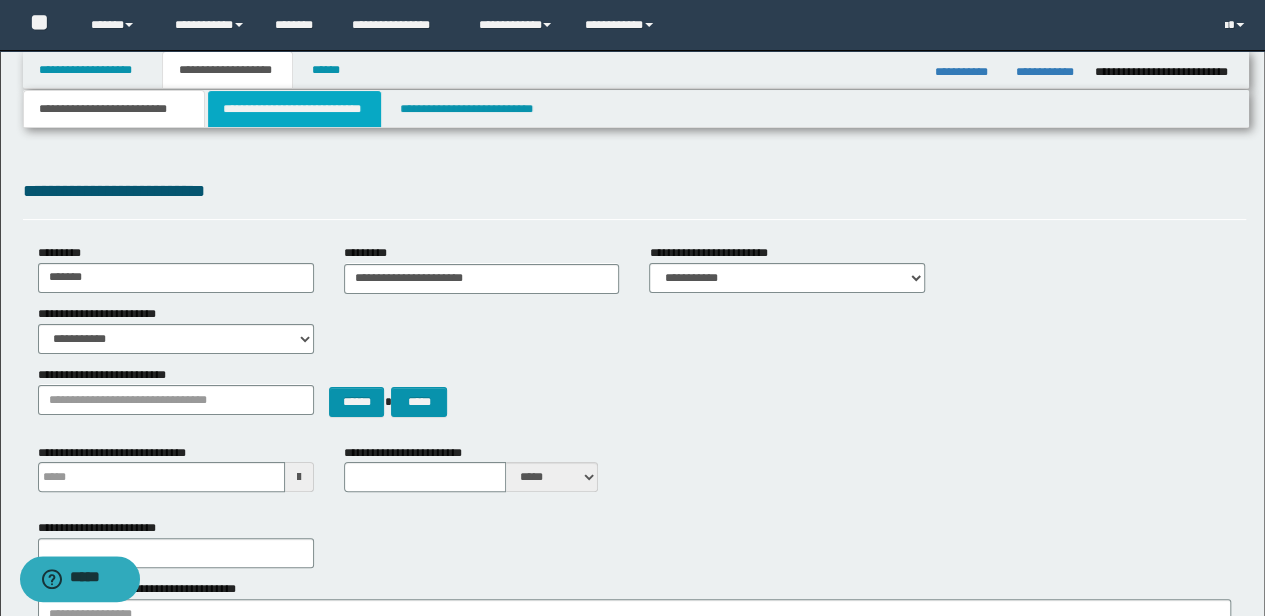 click on "**********" at bounding box center [294, 109] 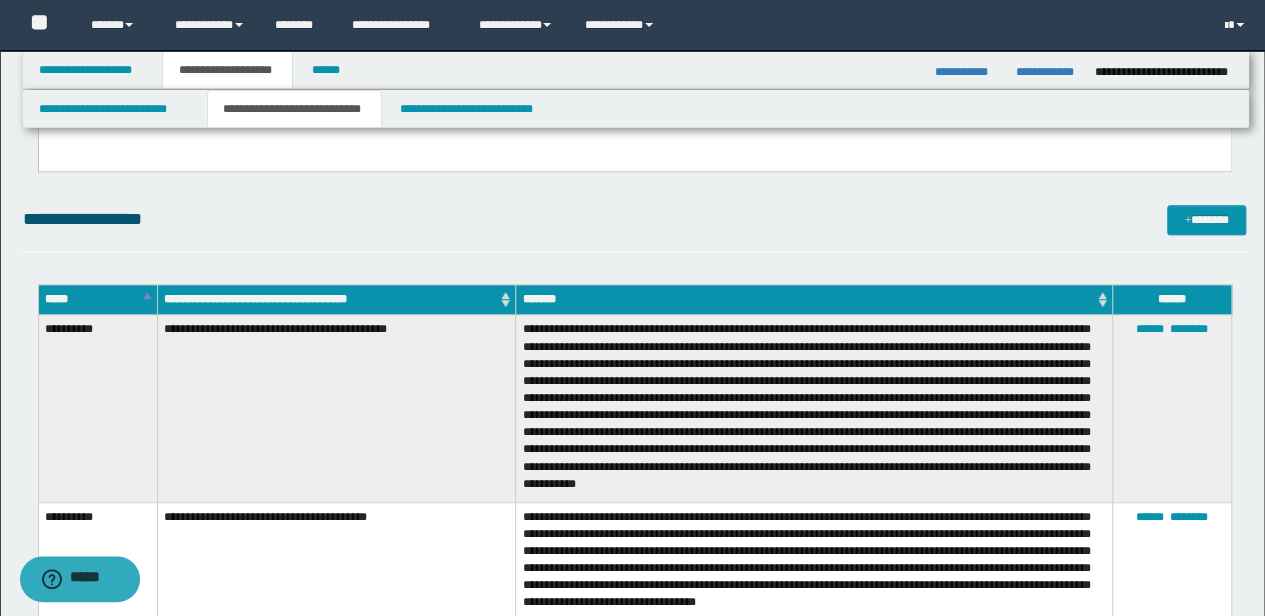 scroll, scrollTop: 466, scrollLeft: 0, axis: vertical 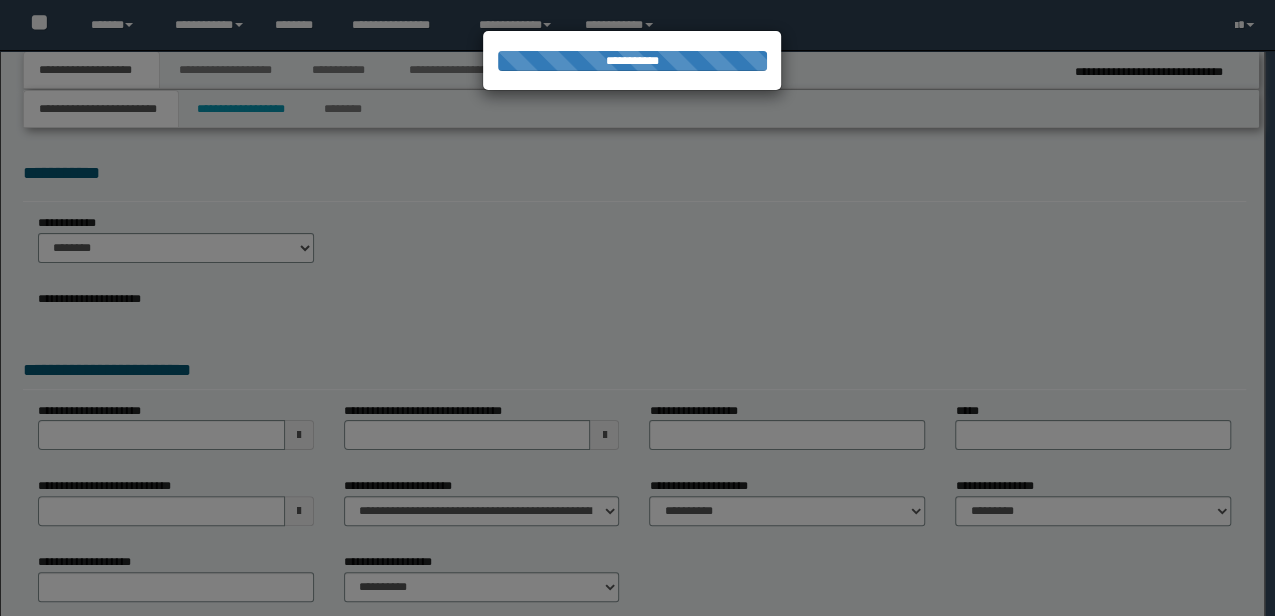 type on "**********" 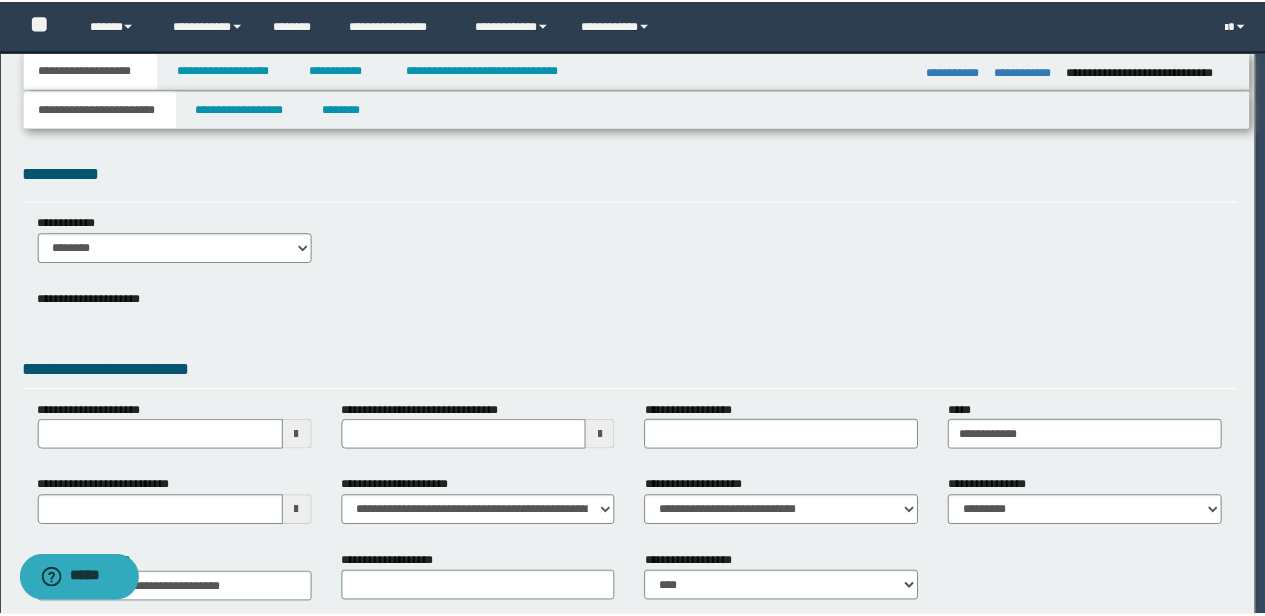 scroll, scrollTop: 0, scrollLeft: 0, axis: both 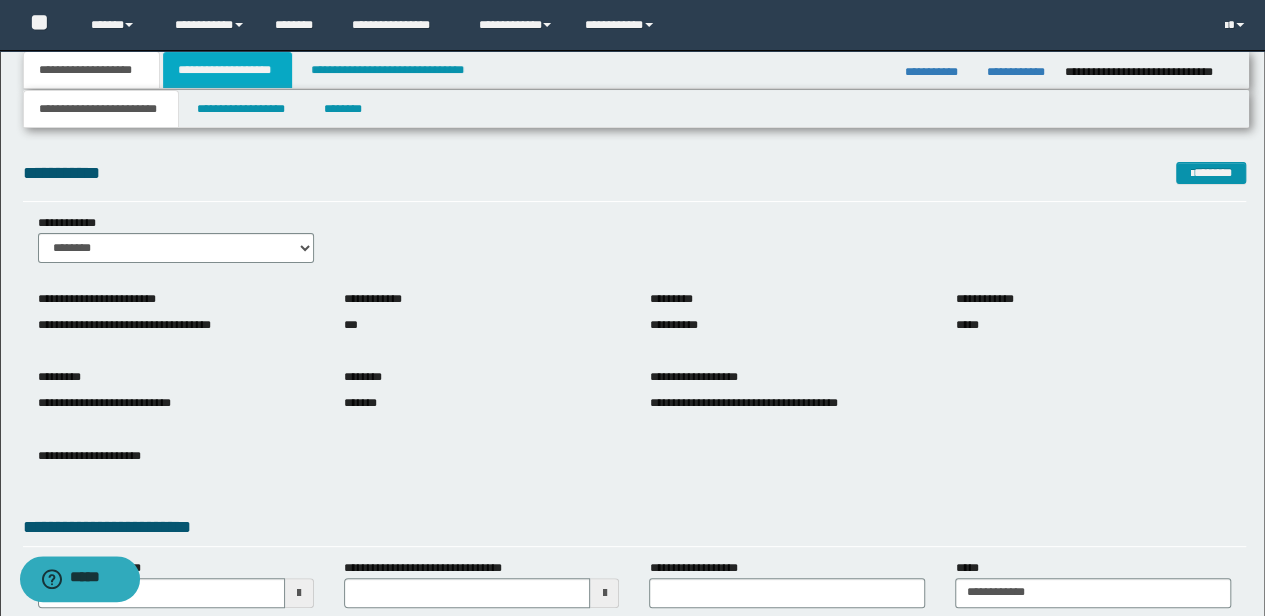 click on "**********" at bounding box center [227, 70] 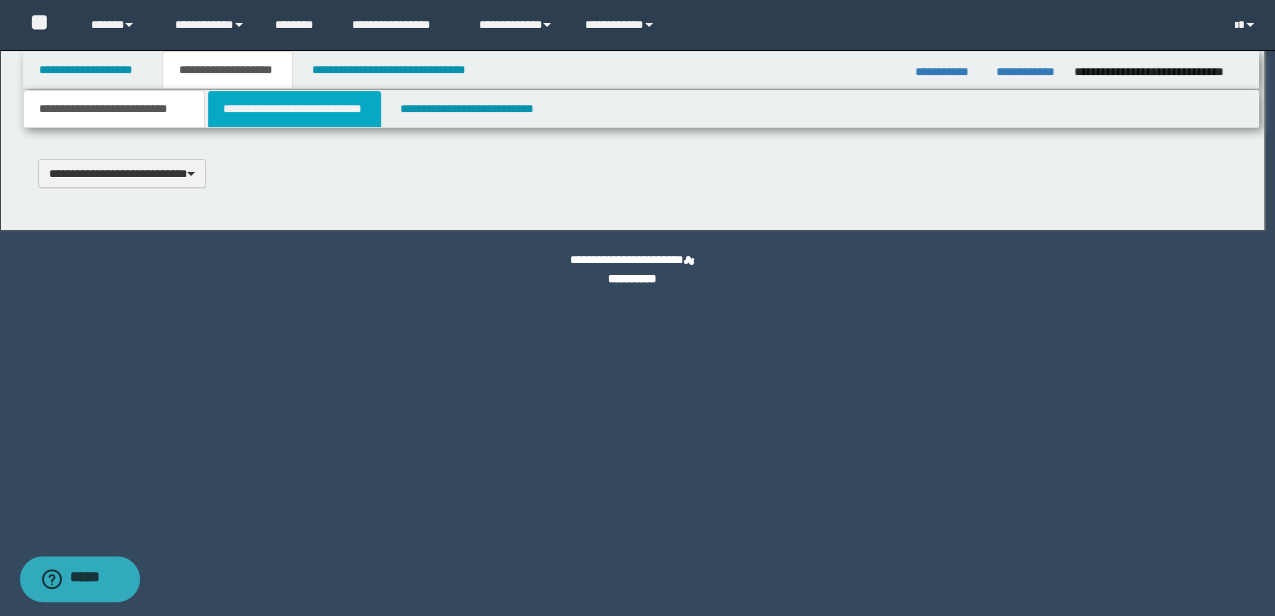 type 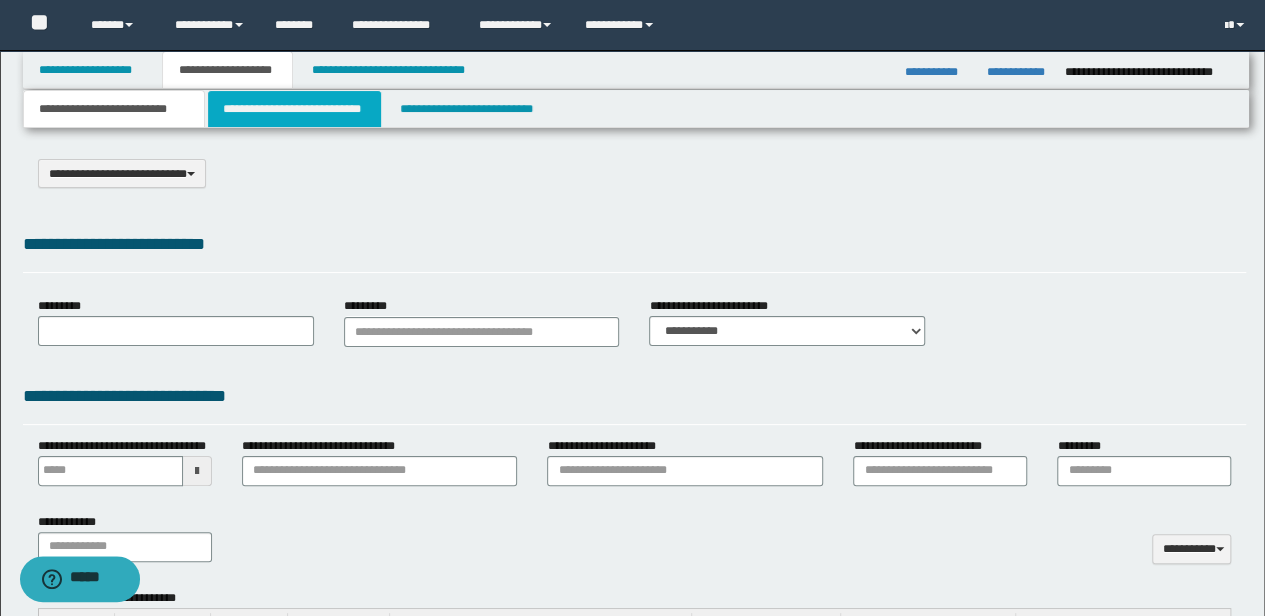 type on "**********" 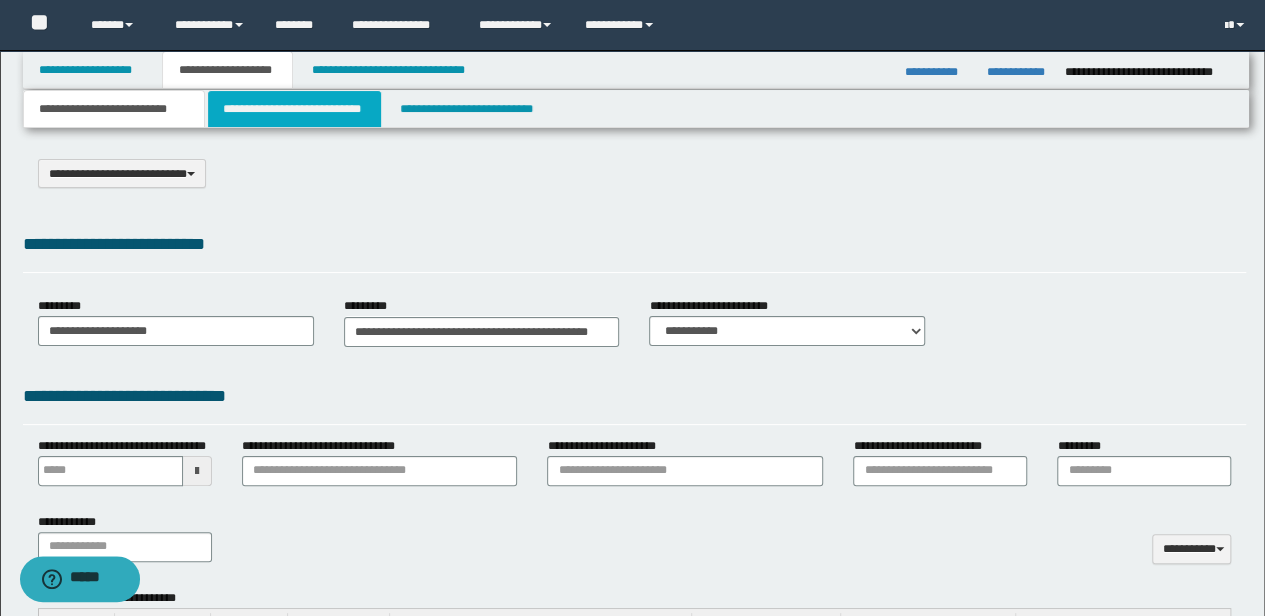 click on "**********" at bounding box center [294, 109] 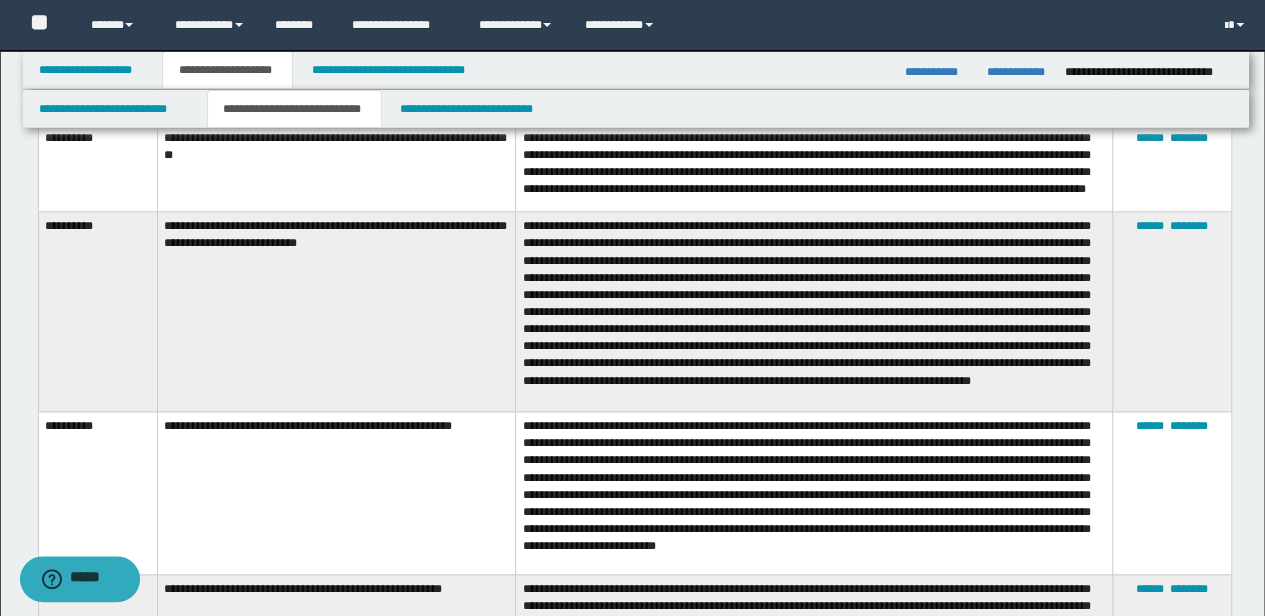 scroll, scrollTop: 933, scrollLeft: 0, axis: vertical 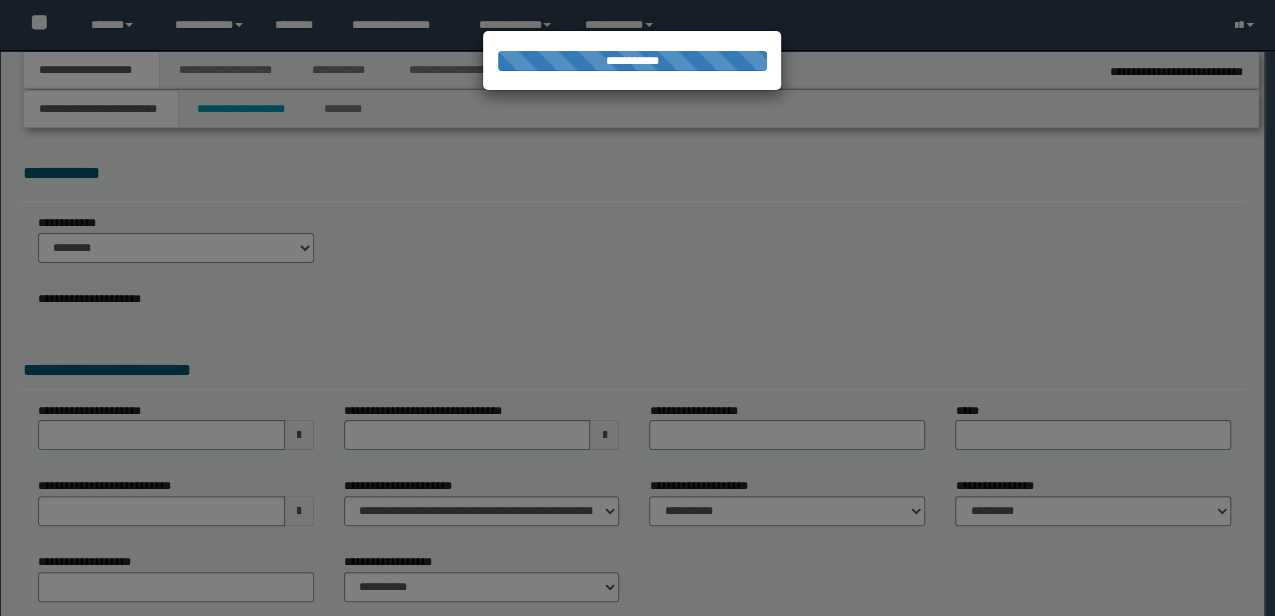 click at bounding box center [637, 308] 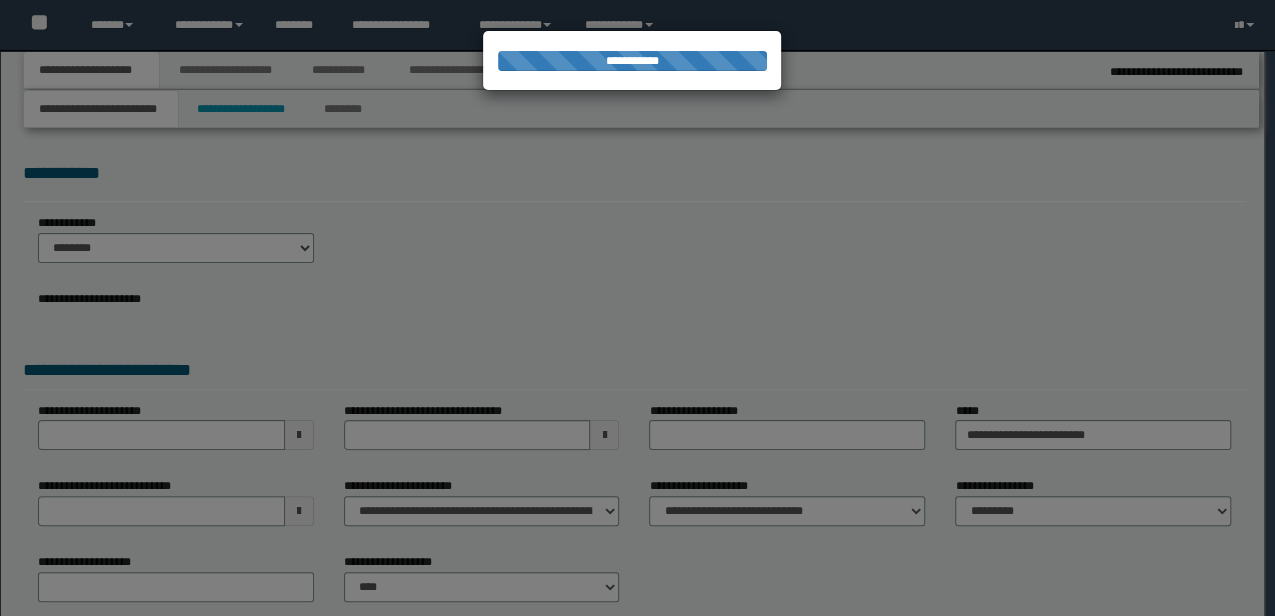 scroll, scrollTop: 0, scrollLeft: 0, axis: both 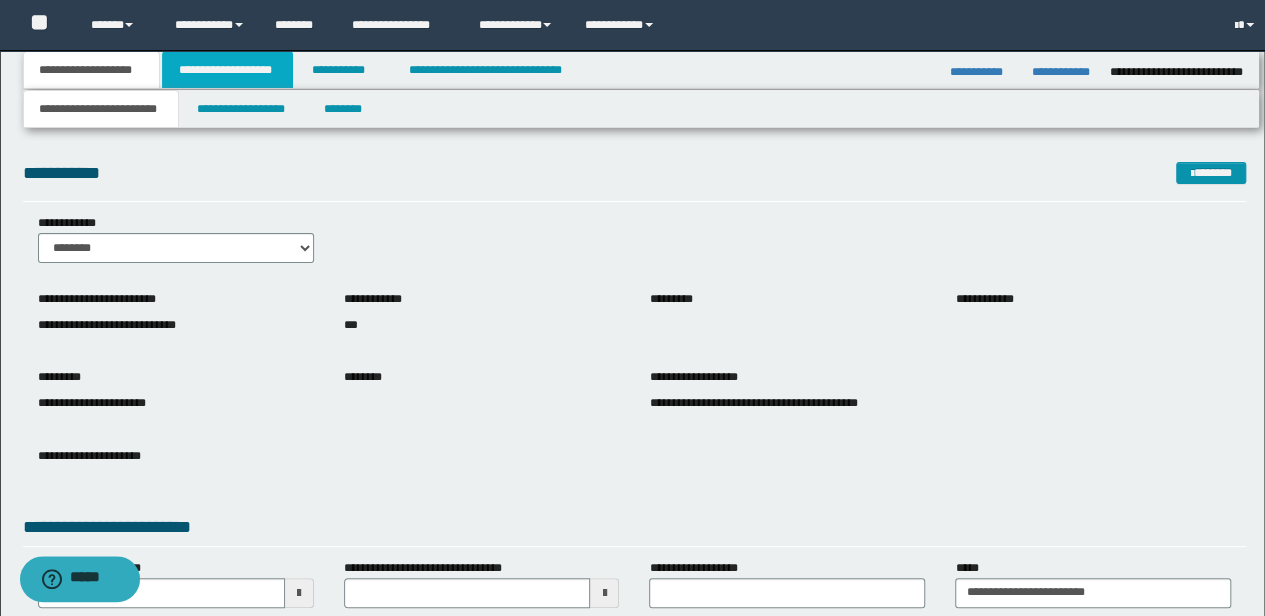 click on "**********" at bounding box center [227, 70] 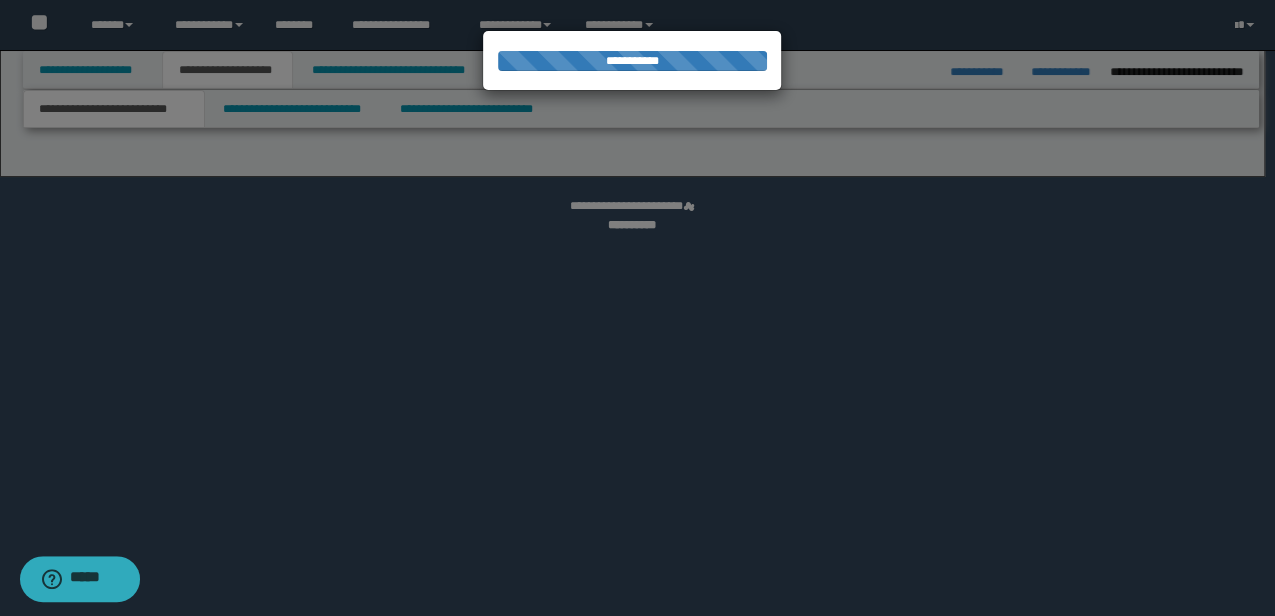 click at bounding box center [637, 308] 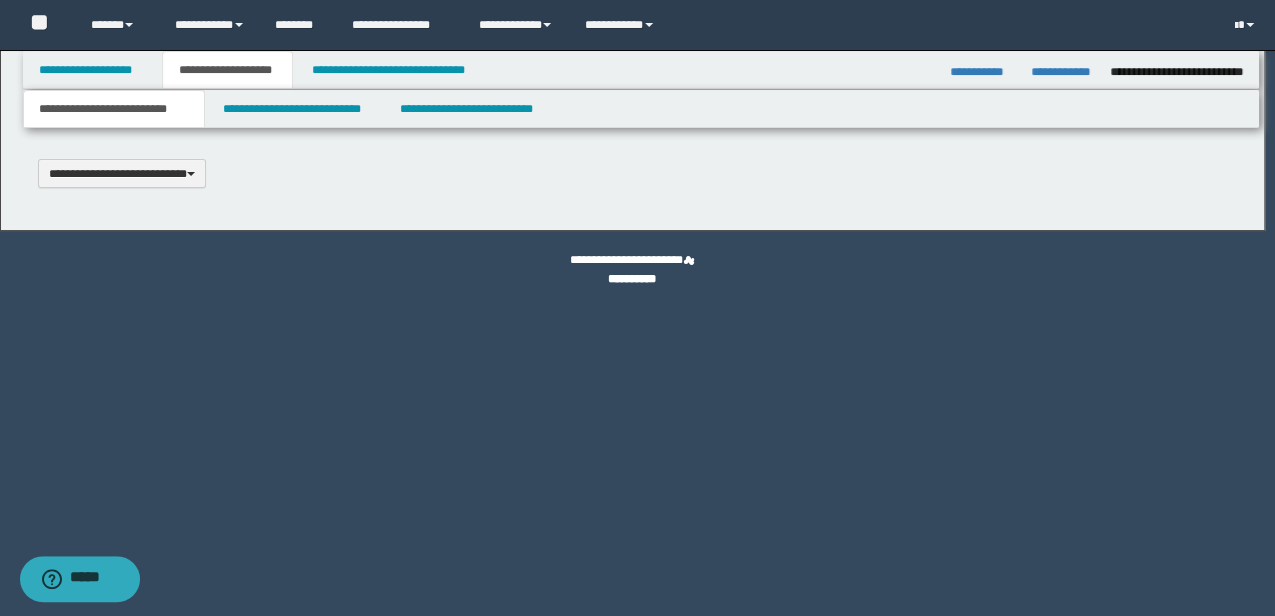 scroll, scrollTop: 0, scrollLeft: 0, axis: both 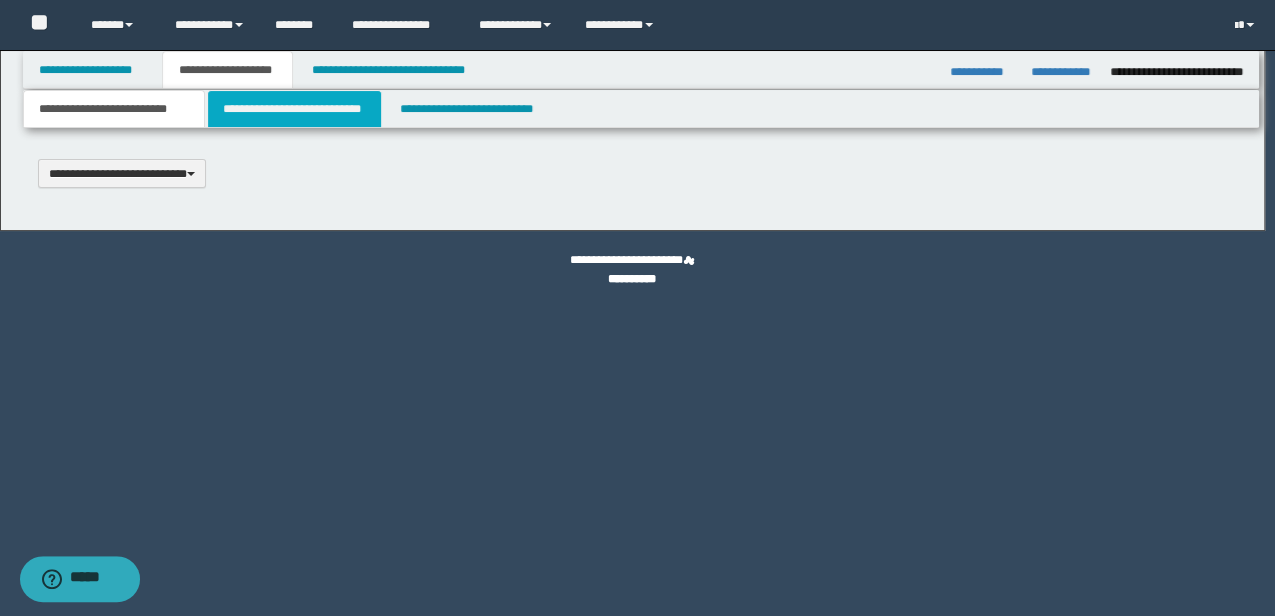 type 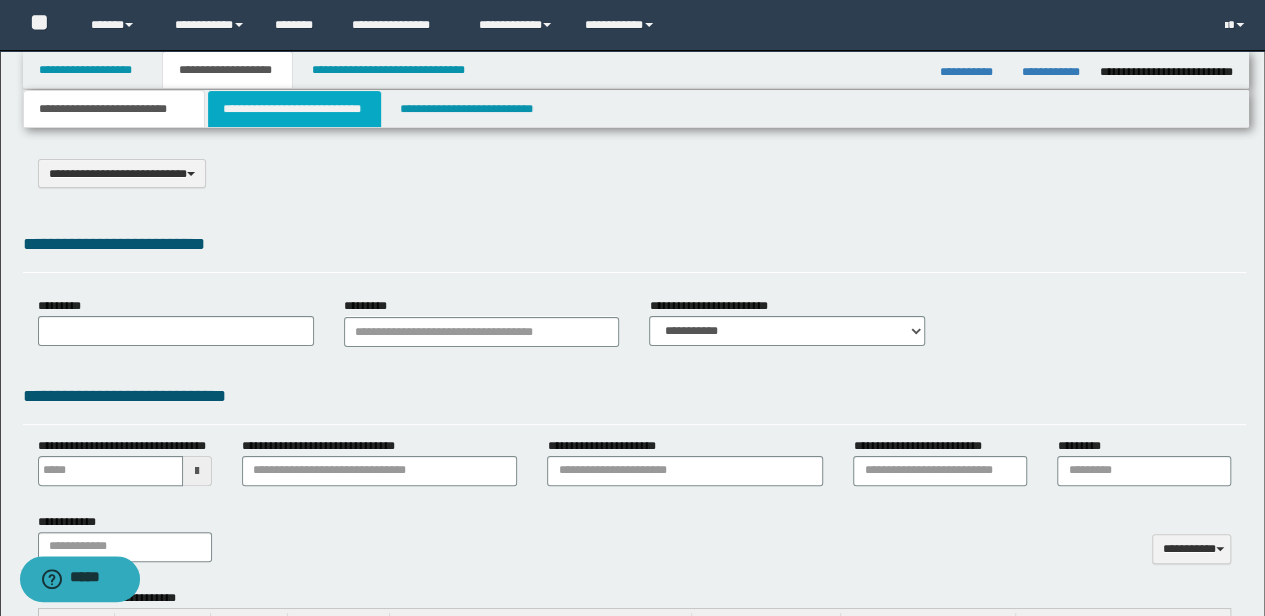 click on "**********" at bounding box center [294, 109] 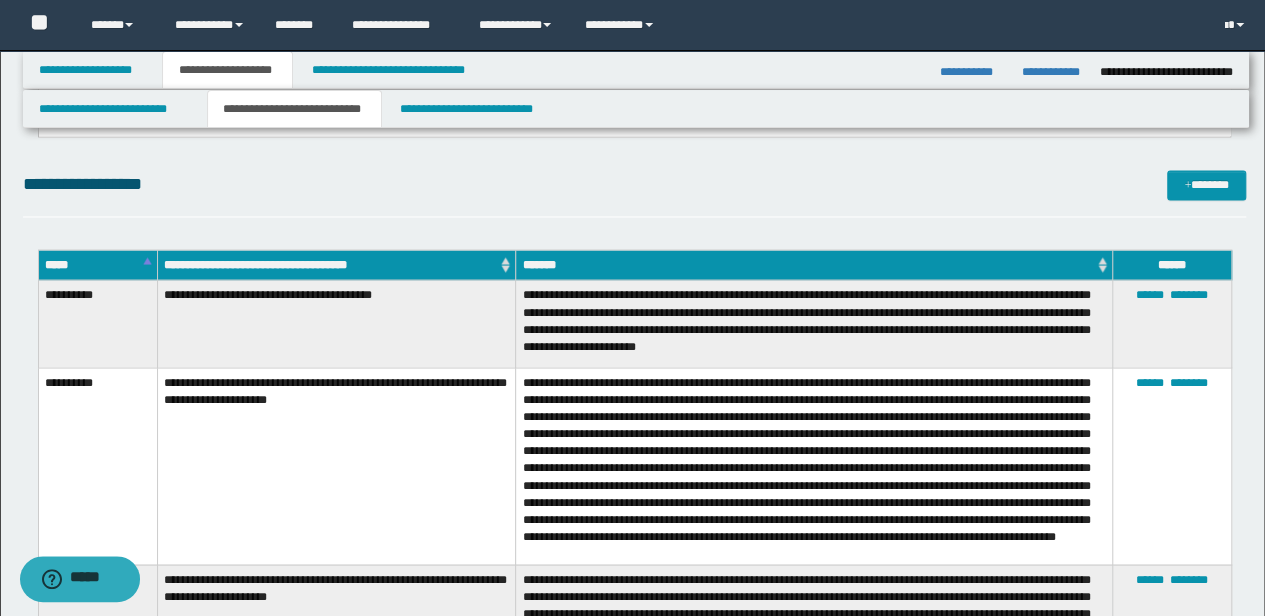 scroll, scrollTop: 1666, scrollLeft: 0, axis: vertical 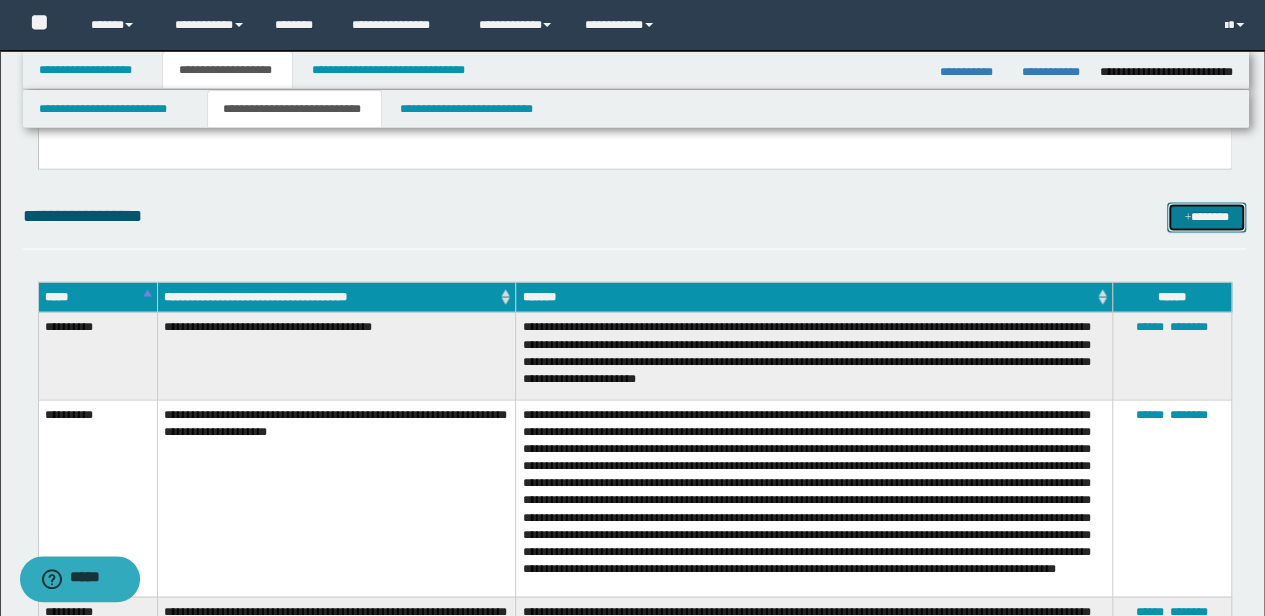 click on "*******" at bounding box center [1206, 216] 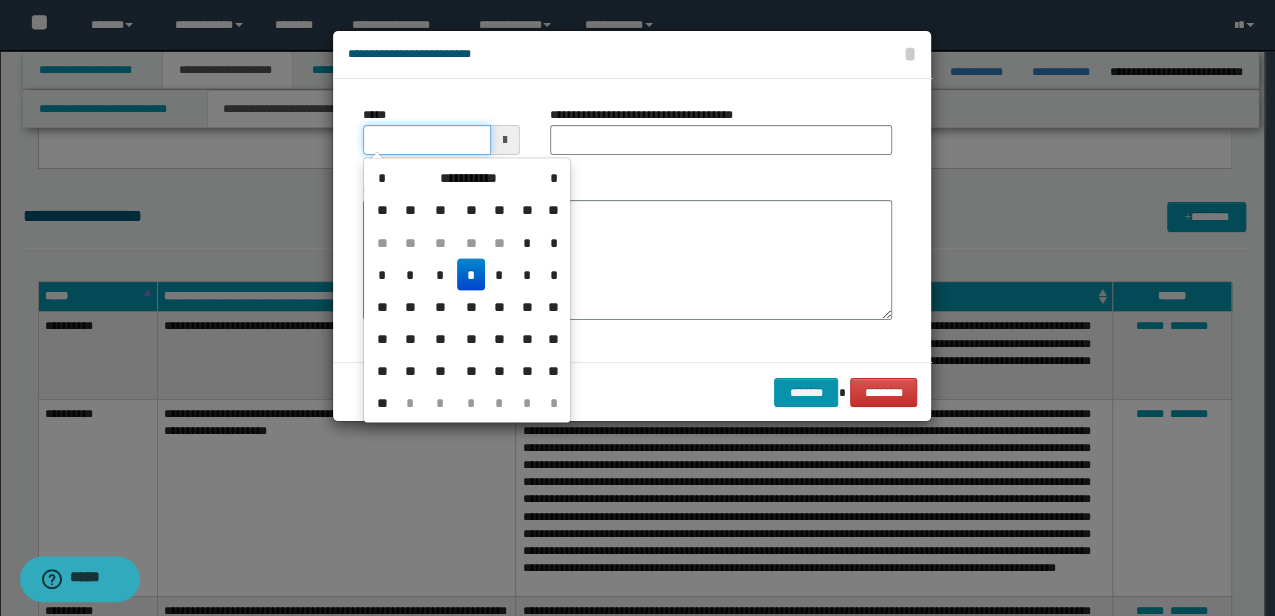 drag, startPoint x: 370, startPoint y: 142, endPoint x: 430, endPoint y: 154, distance: 61.188232 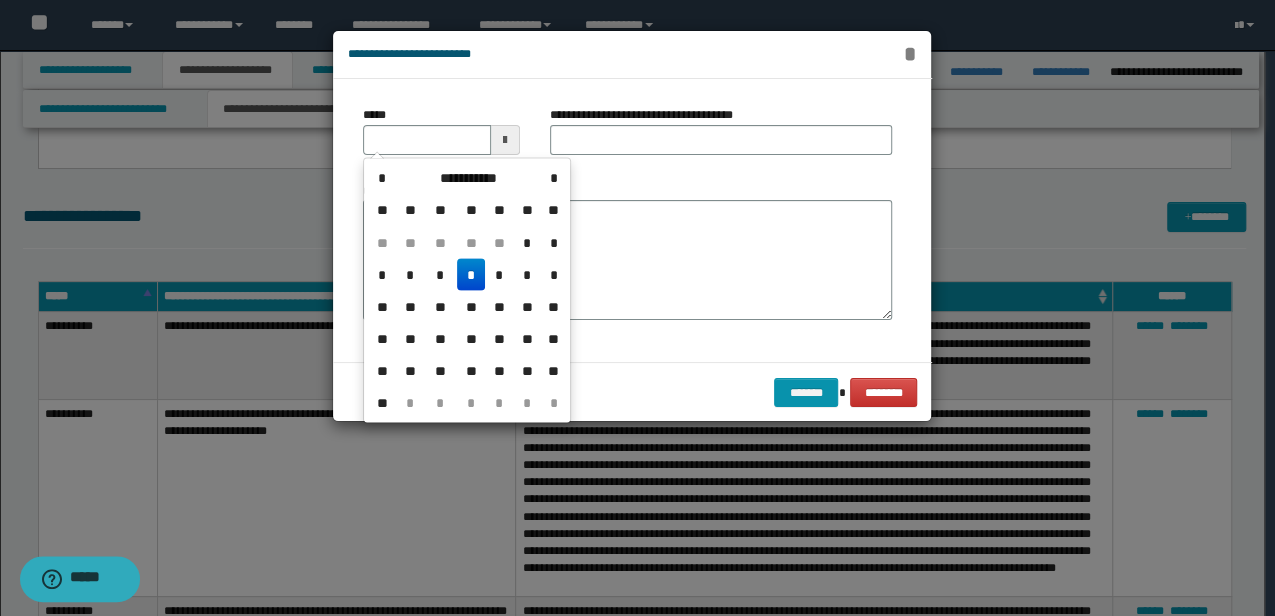 type 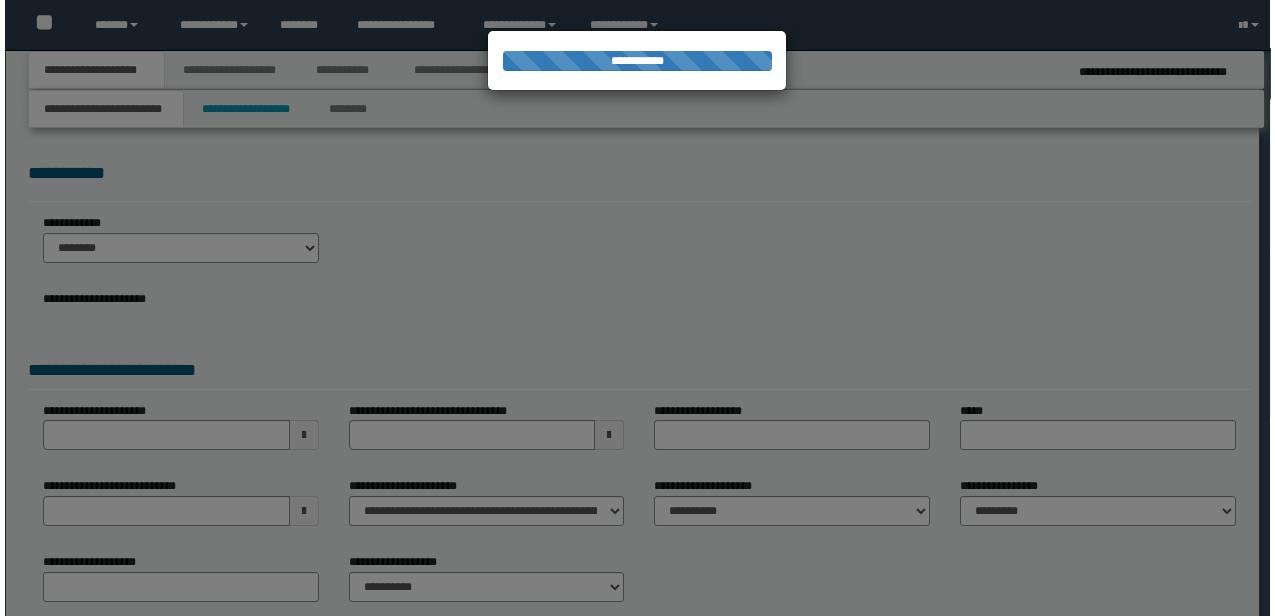 scroll, scrollTop: 0, scrollLeft: 0, axis: both 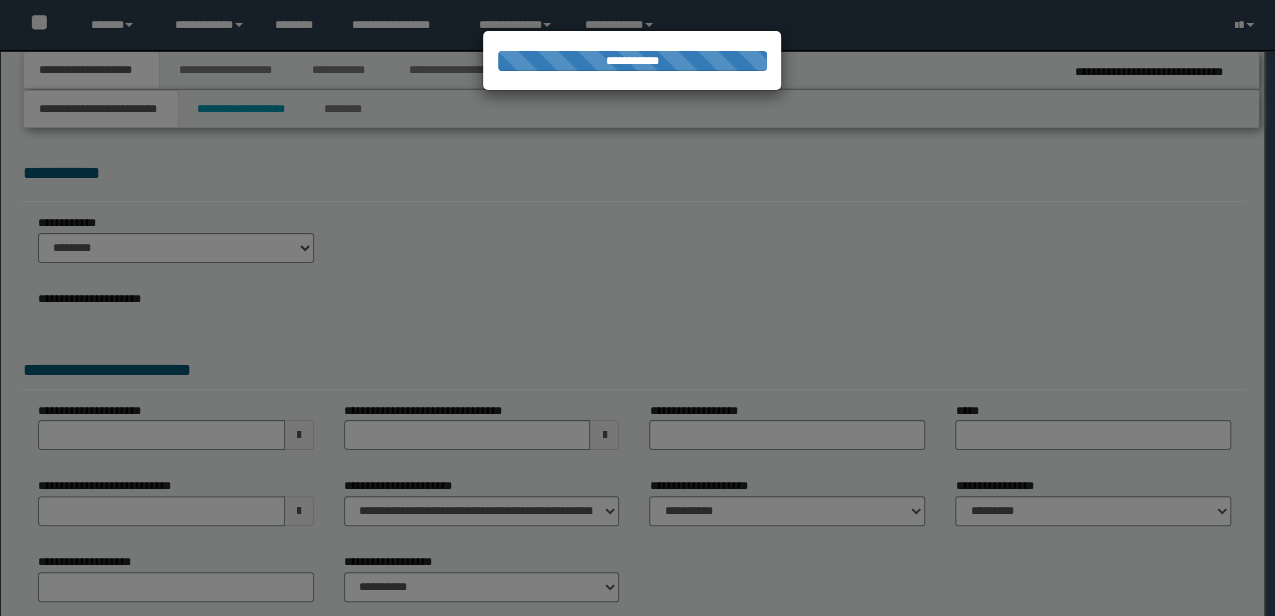 click at bounding box center (637, 308) 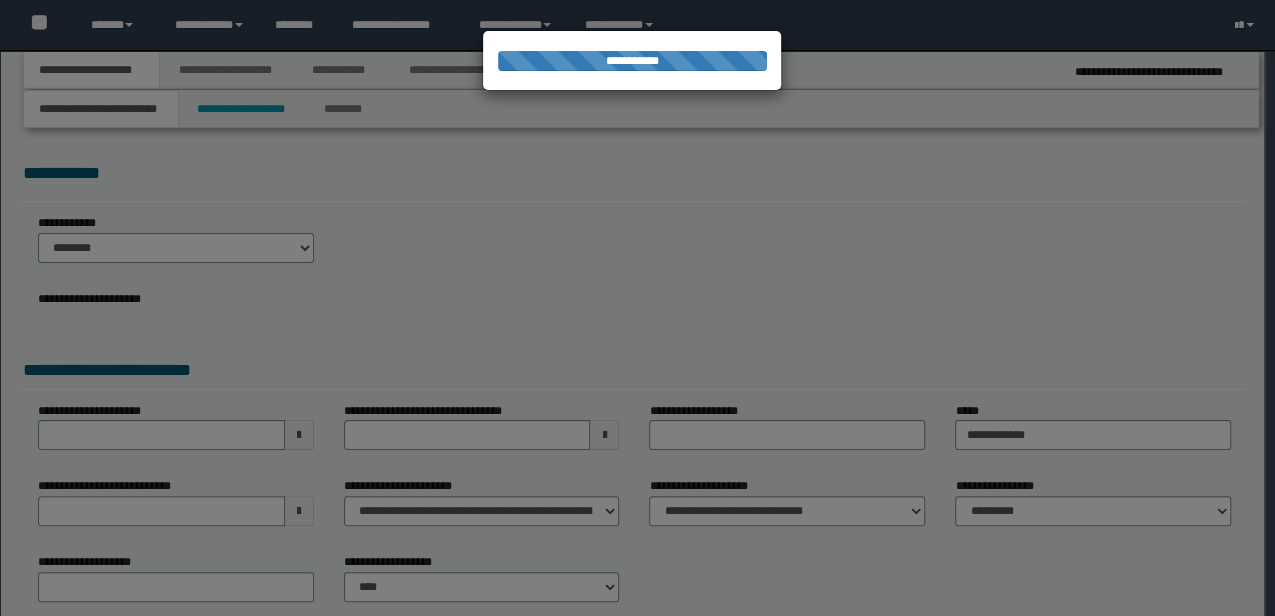 scroll, scrollTop: 0, scrollLeft: 0, axis: both 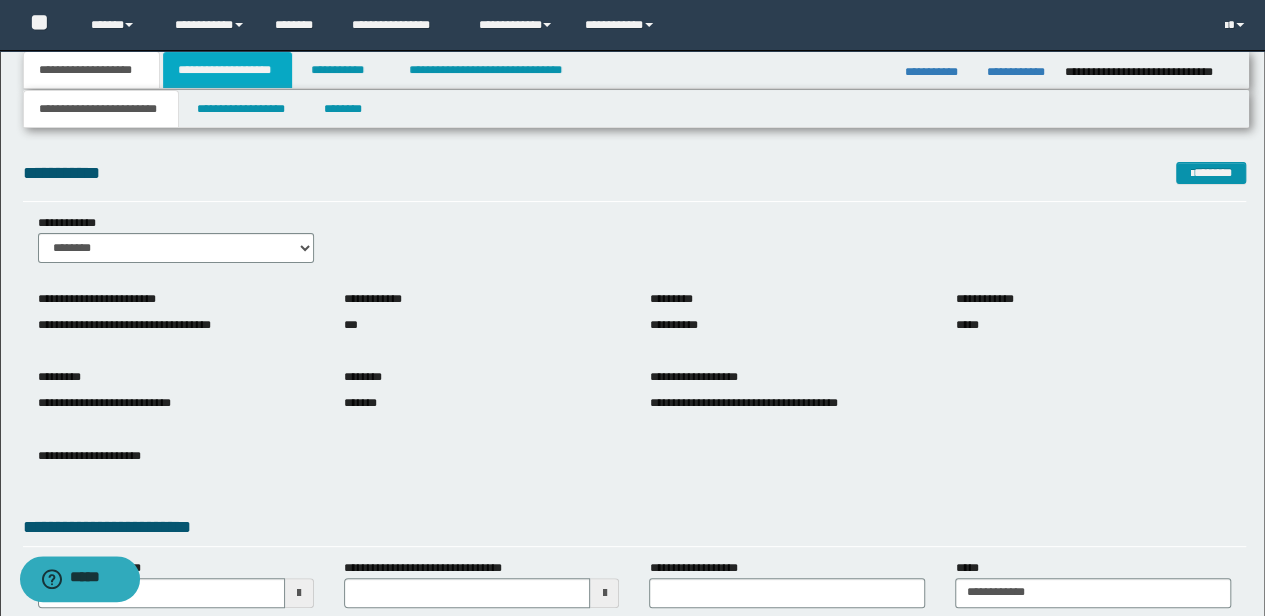 click on "**********" at bounding box center [227, 70] 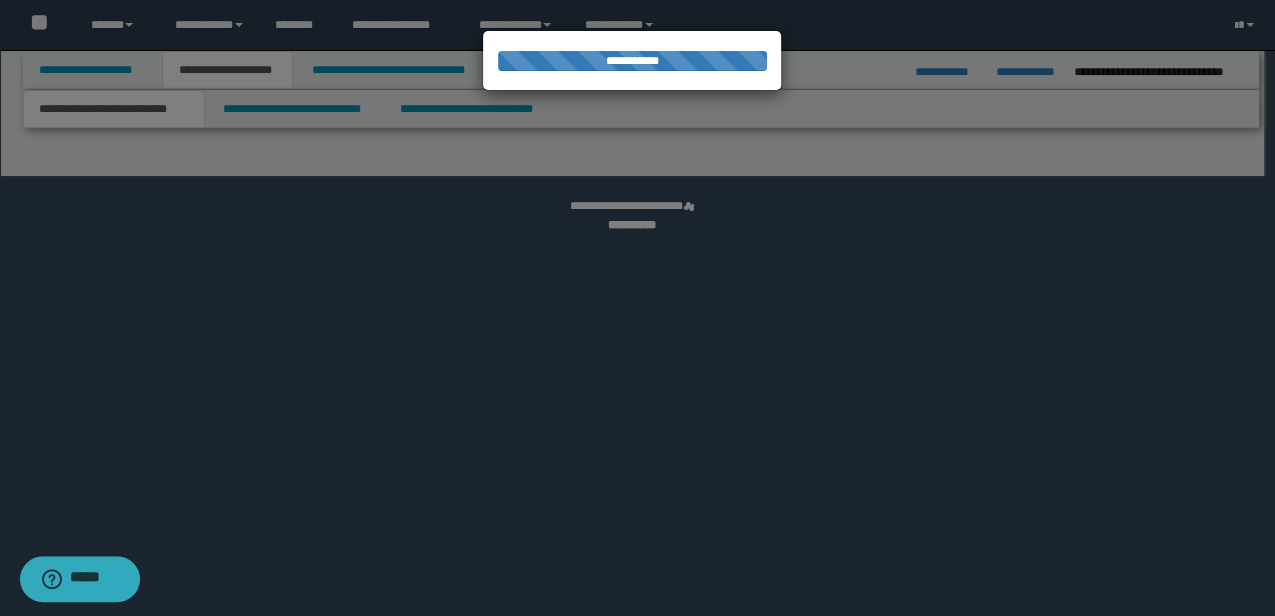 click at bounding box center (637, 308) 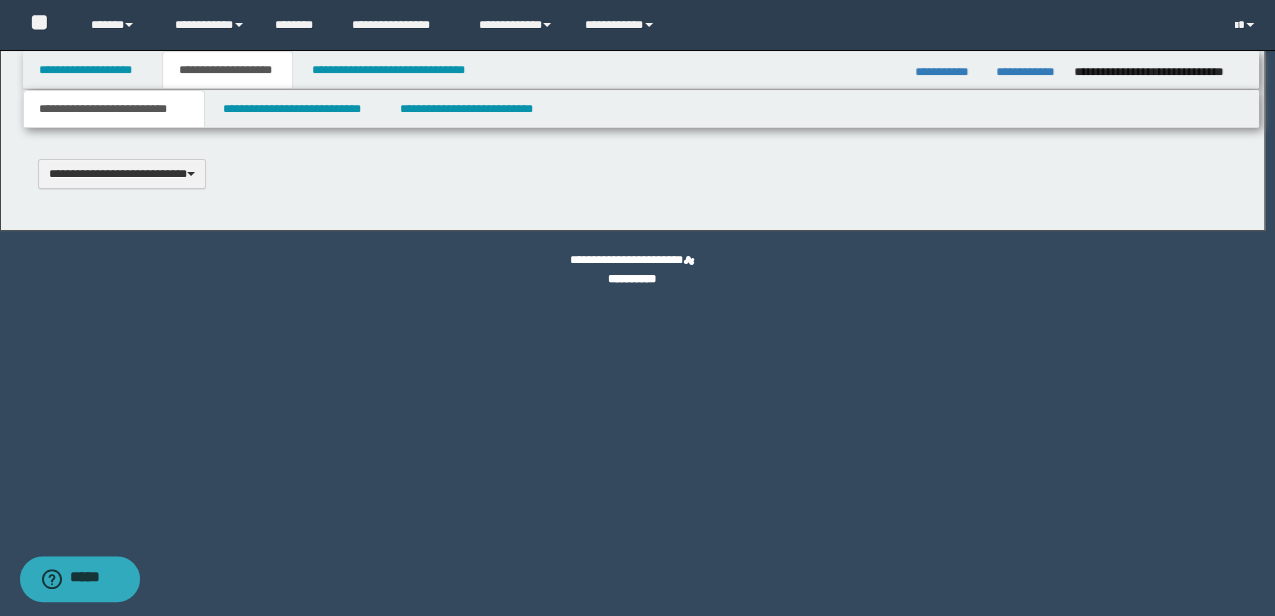 click at bounding box center [637, 308] 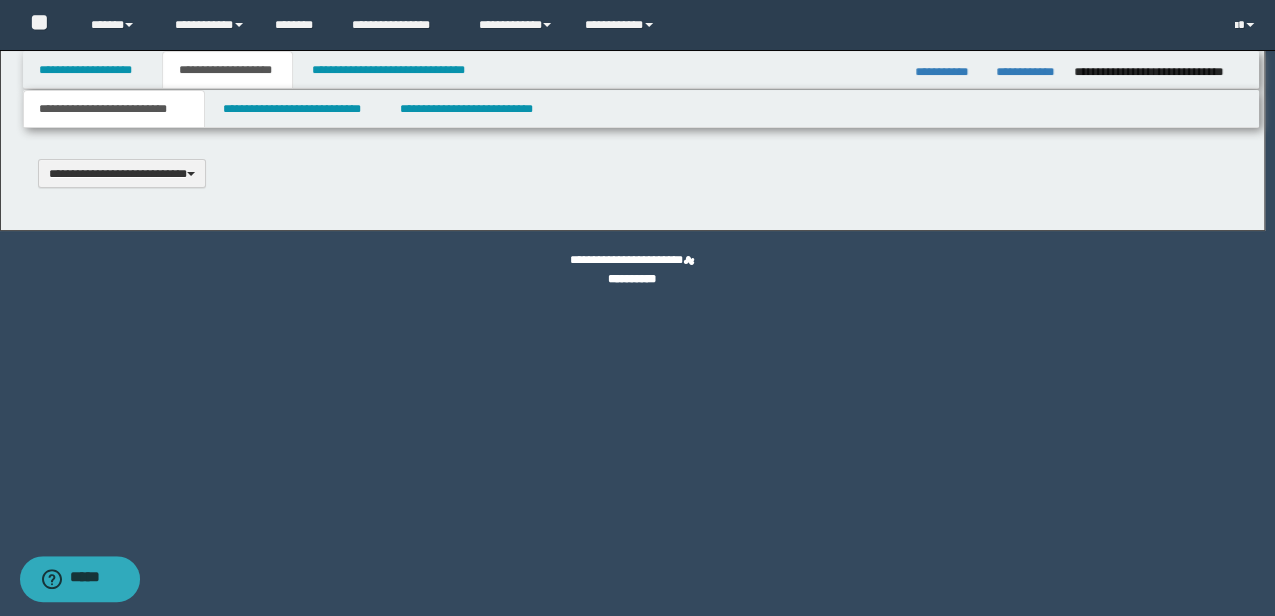 scroll, scrollTop: 0, scrollLeft: 0, axis: both 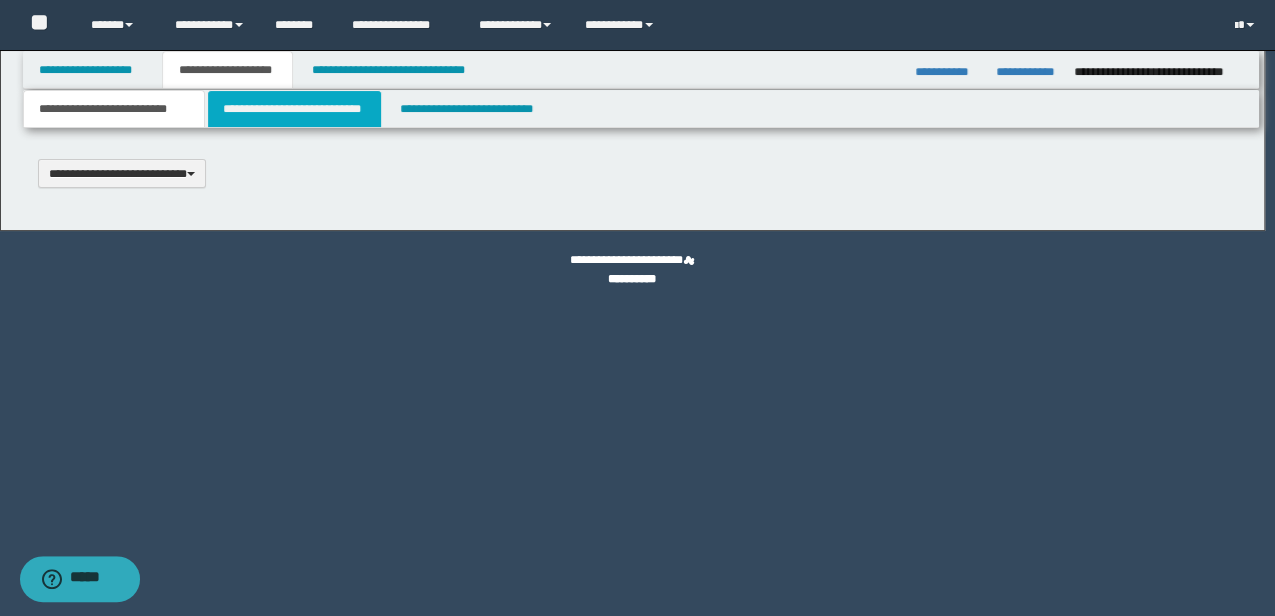 type 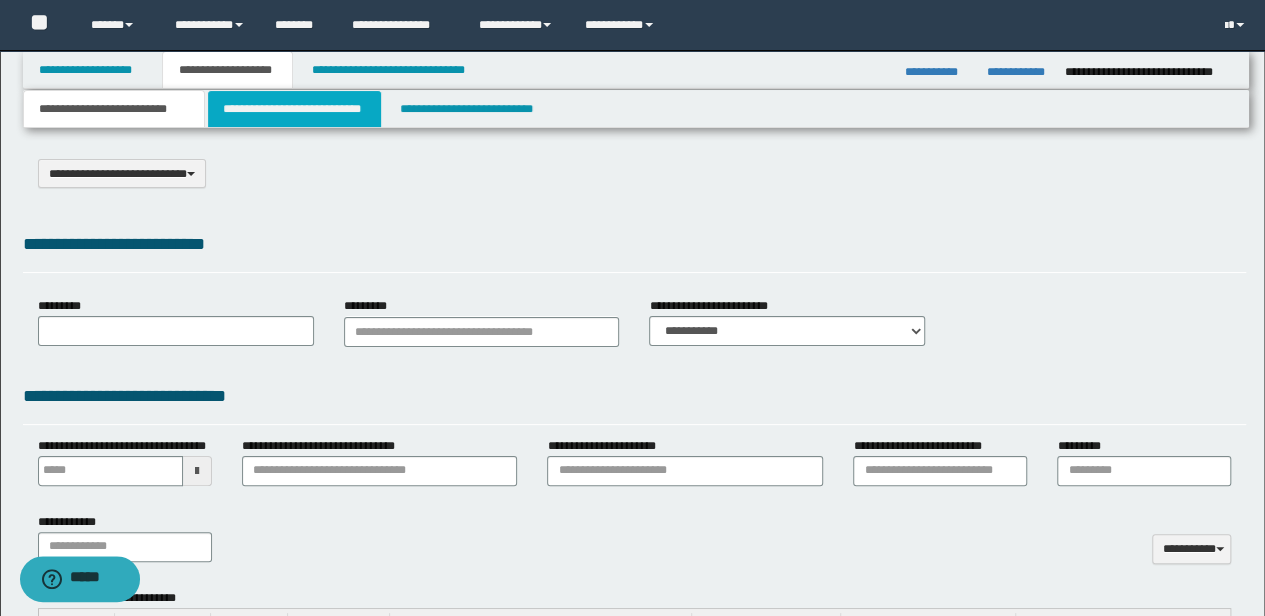 type on "**********" 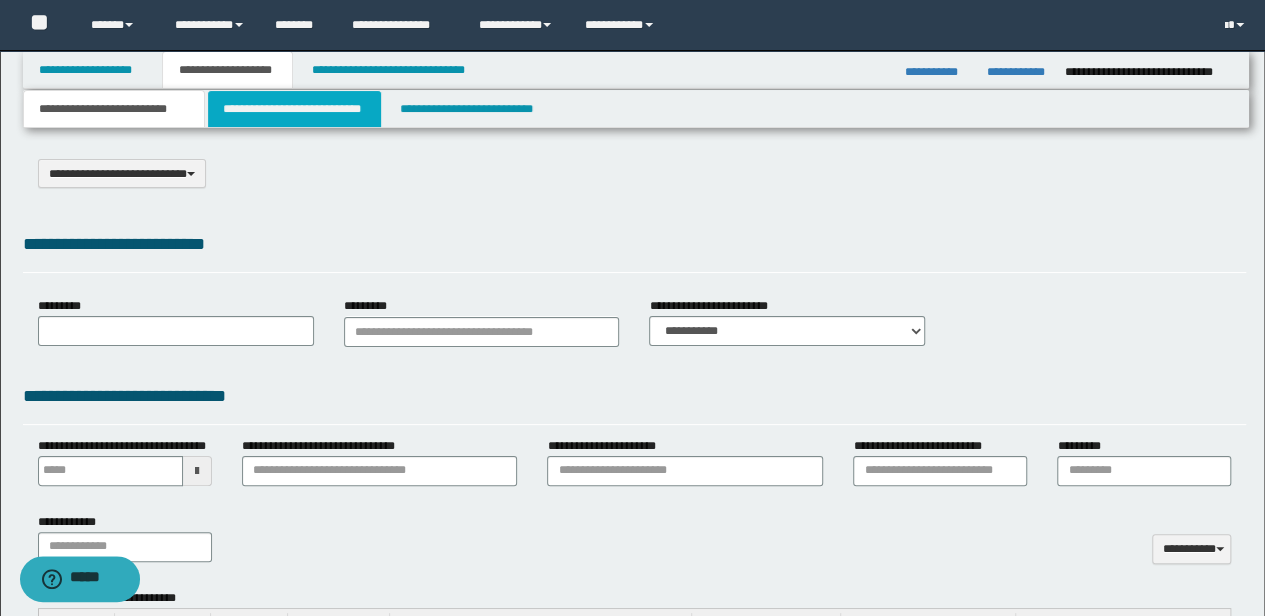 type on "**********" 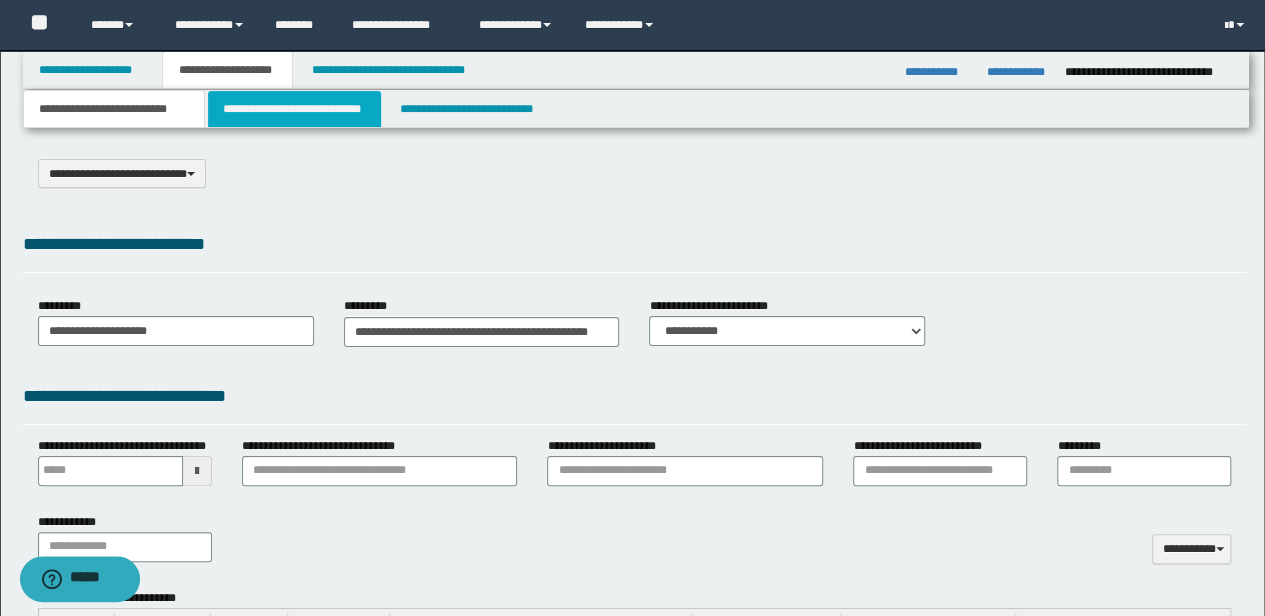 click on "**********" at bounding box center (294, 109) 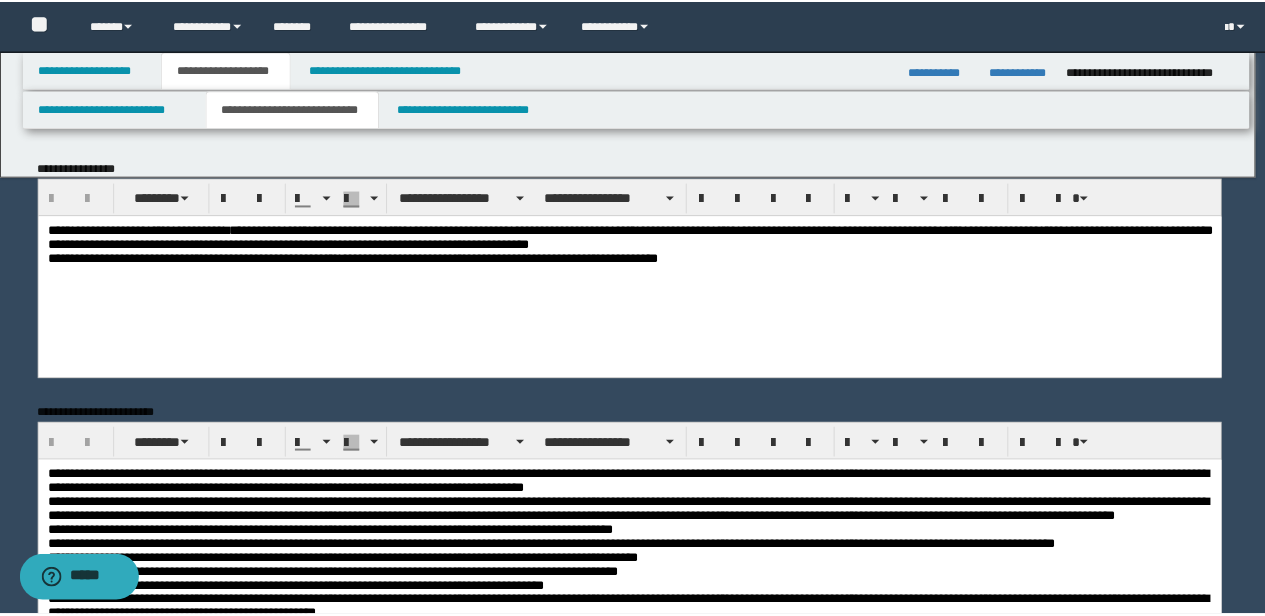 scroll, scrollTop: 0, scrollLeft: 0, axis: both 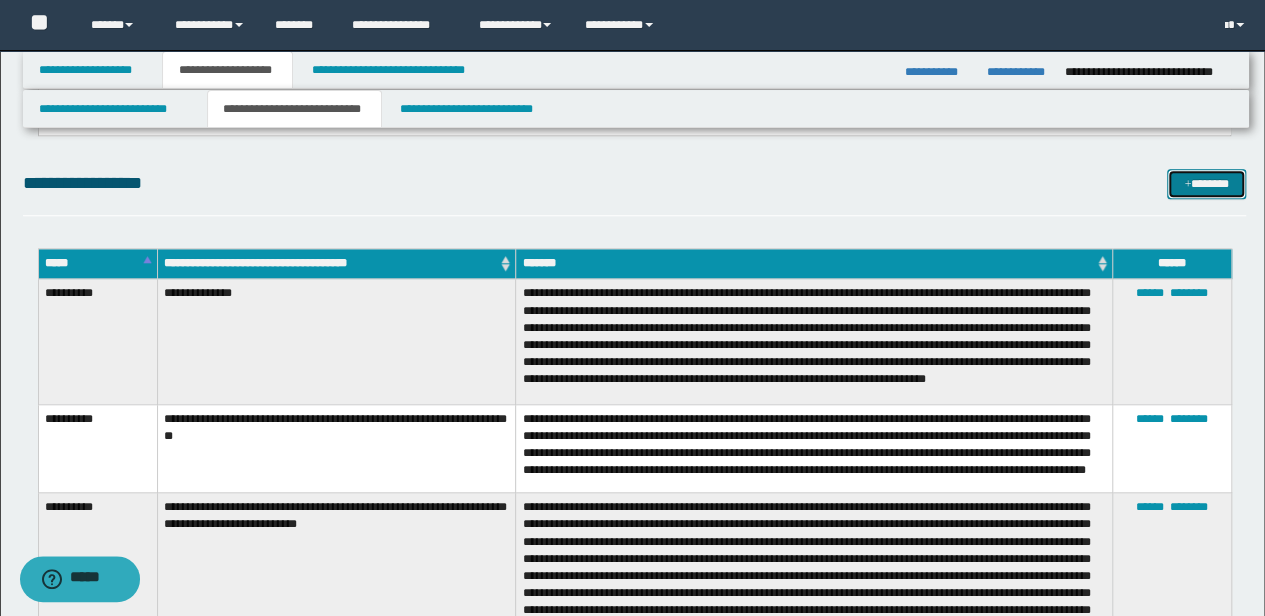 click on "*******" at bounding box center [1206, 183] 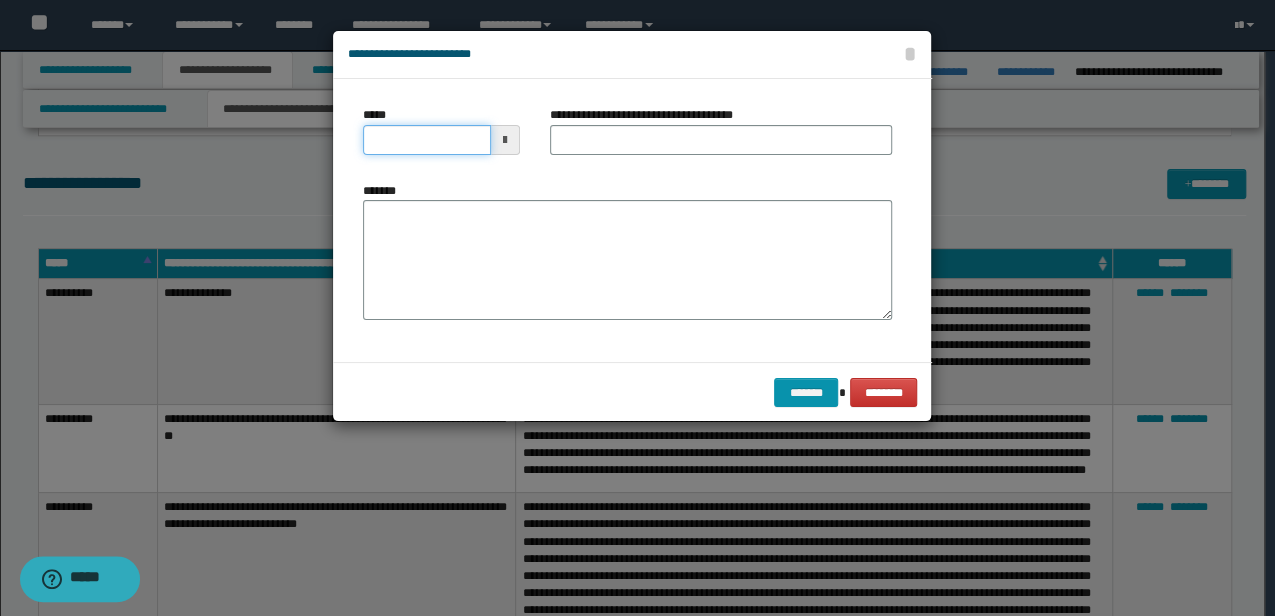click on "*****" at bounding box center [426, 140] 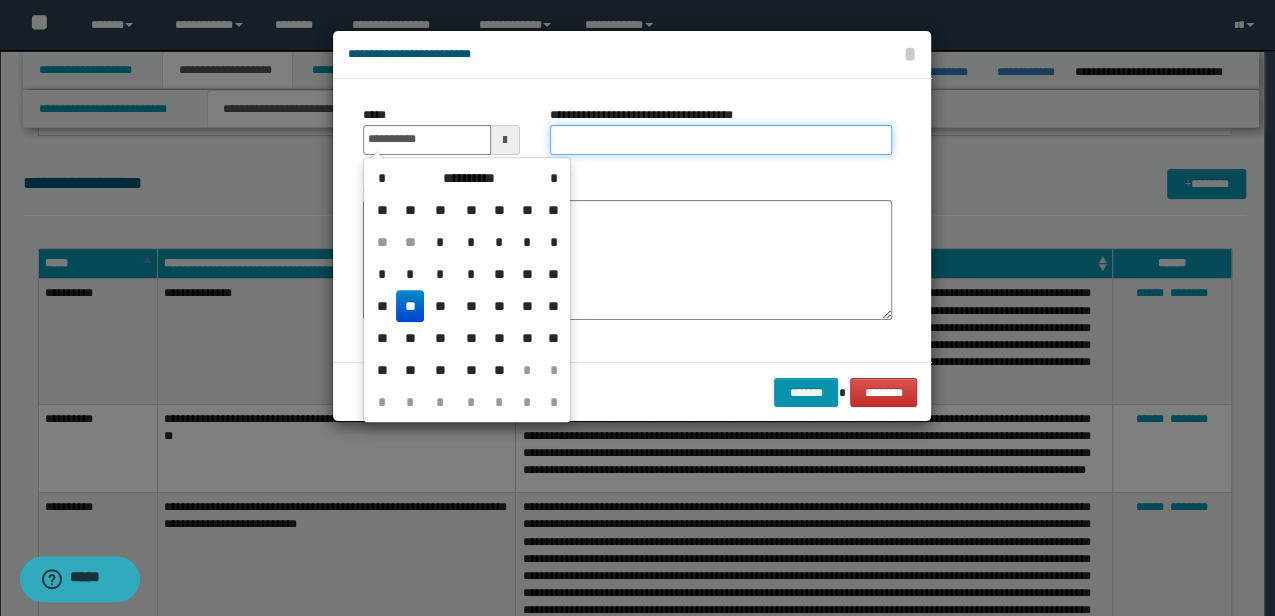 type on "**********" 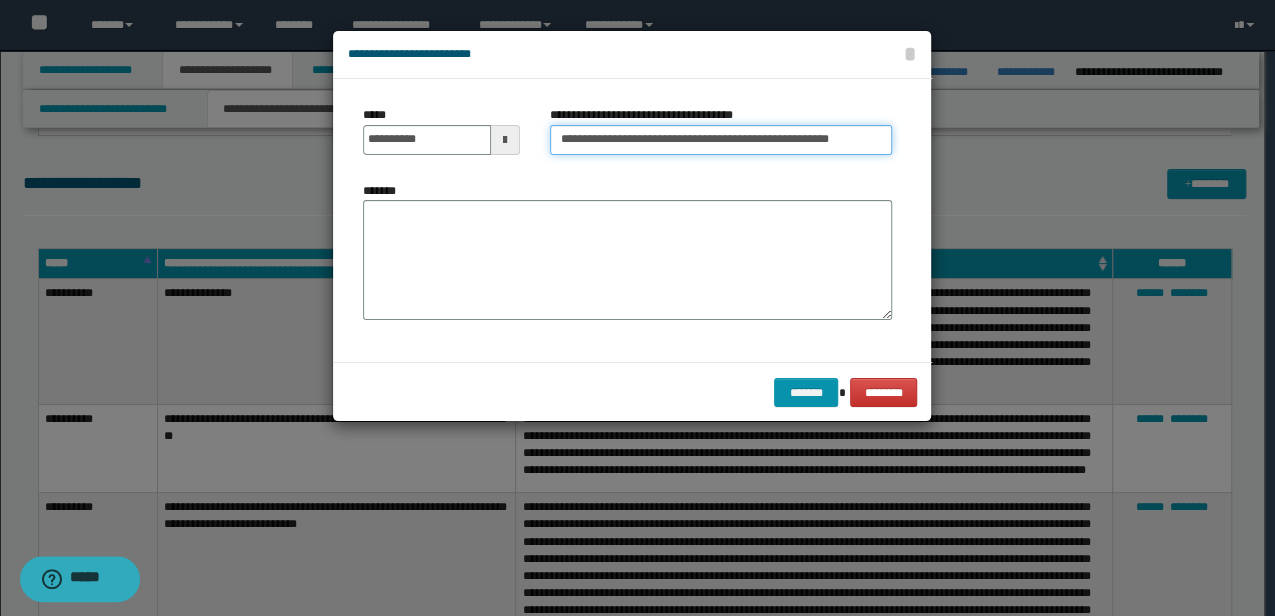 drag, startPoint x: 864, startPoint y: 137, endPoint x: 764, endPoint y: 137, distance: 100 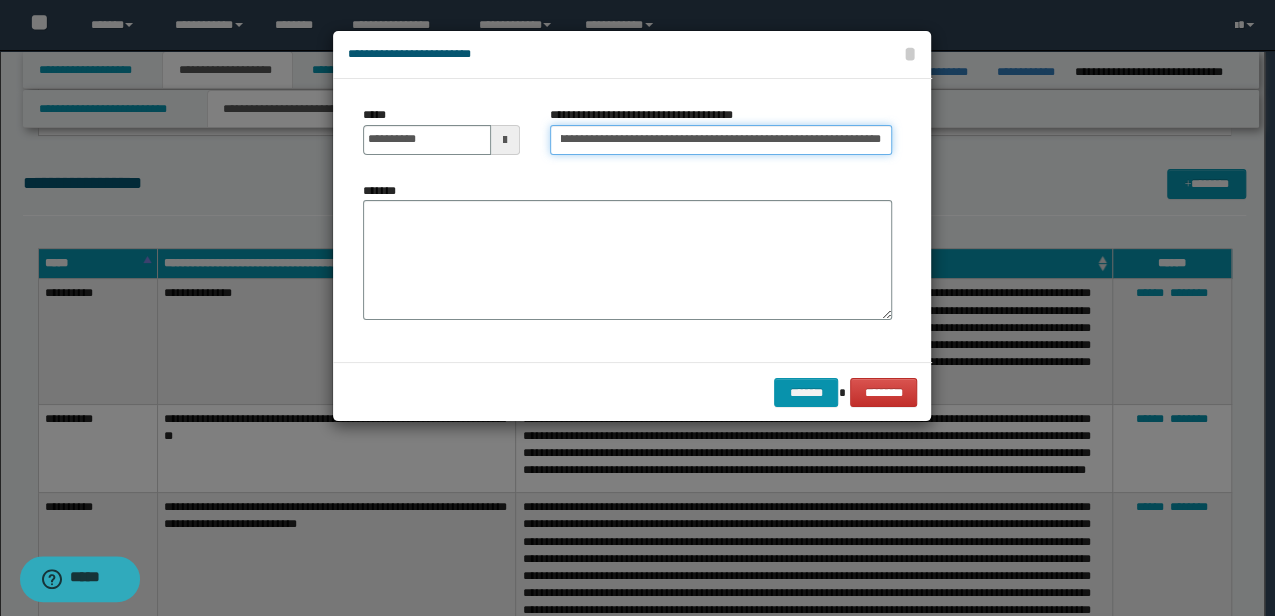 scroll, scrollTop: 0, scrollLeft: 37, axis: horizontal 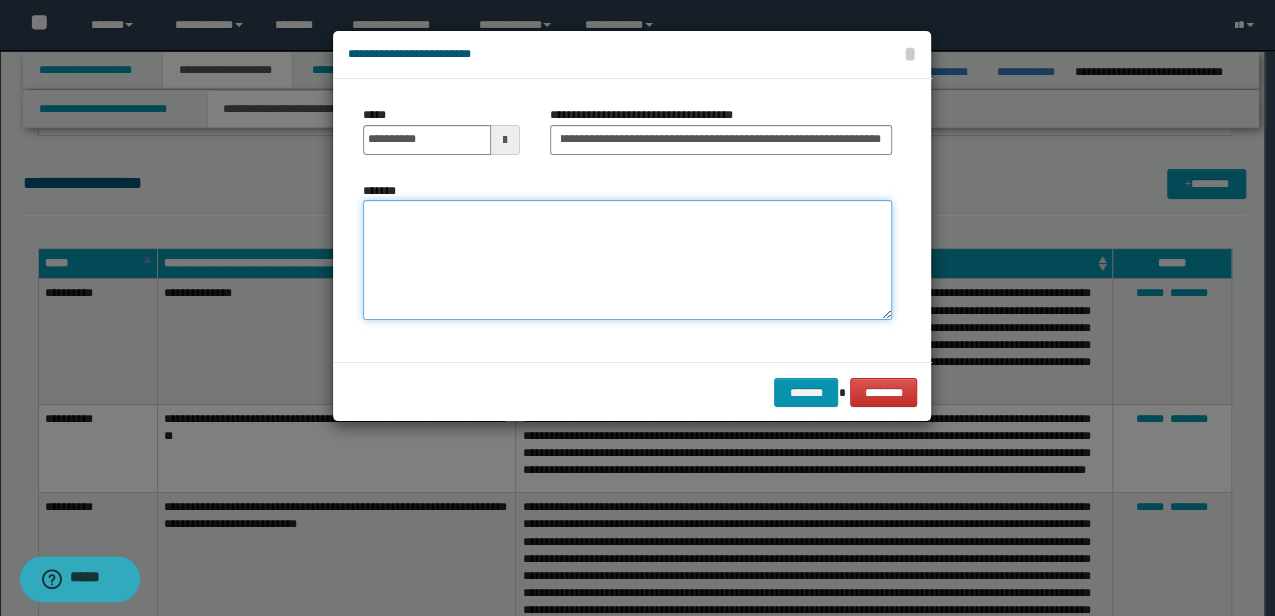 click on "*******" at bounding box center (627, 260) 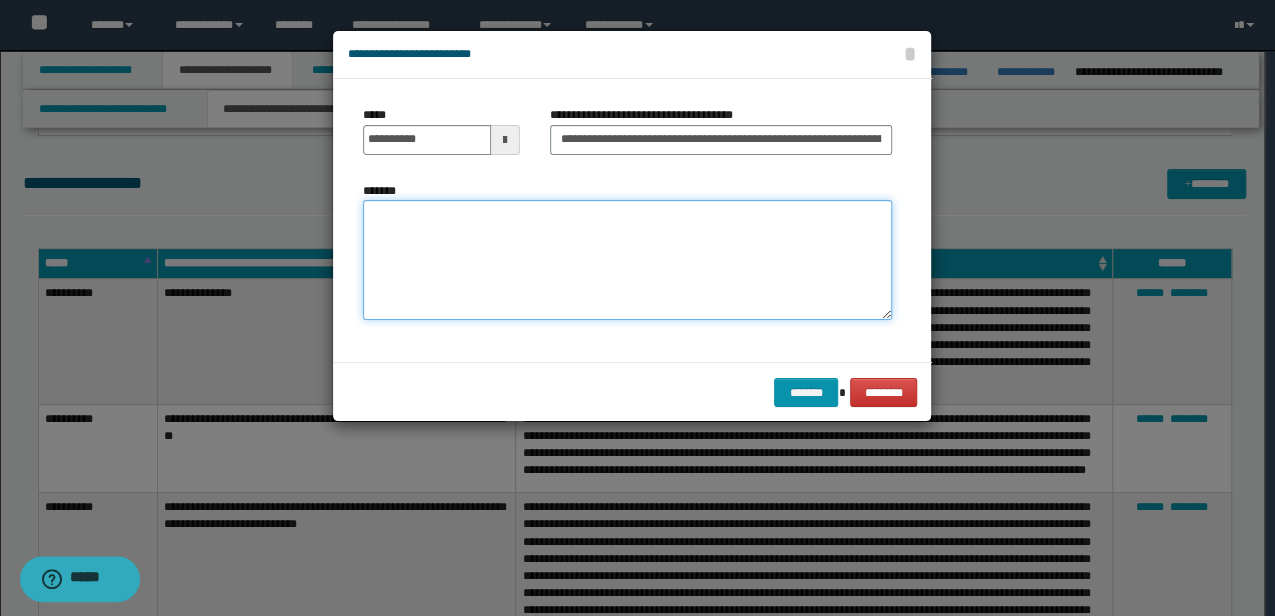 click on "*******" at bounding box center [627, 260] 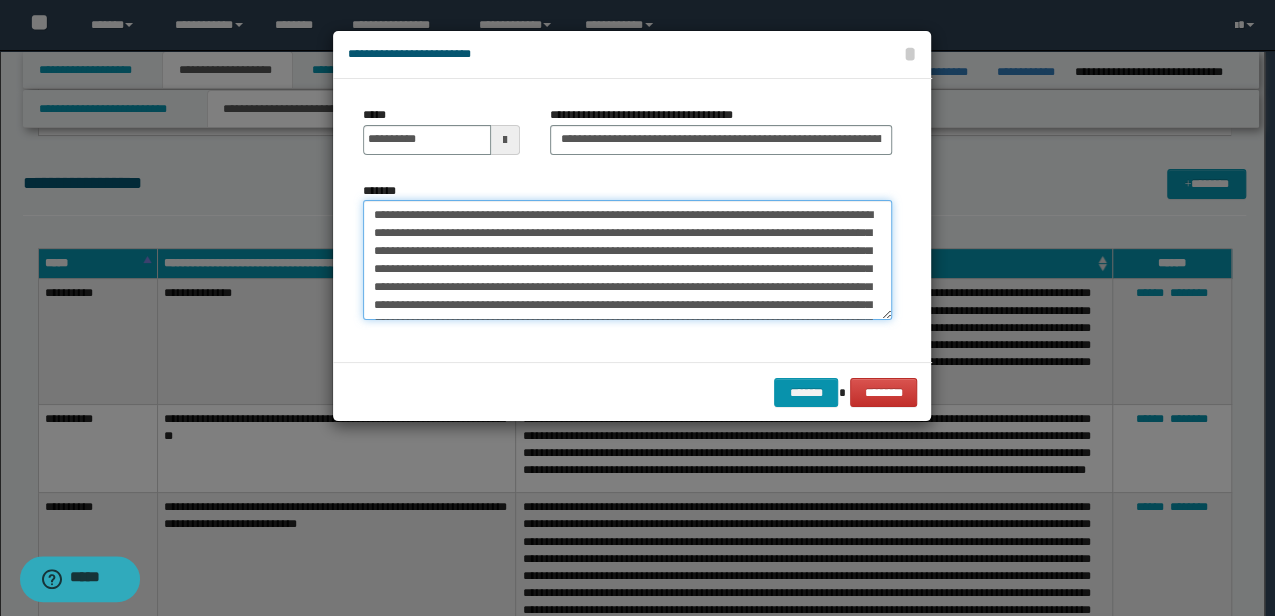 scroll, scrollTop: 318, scrollLeft: 0, axis: vertical 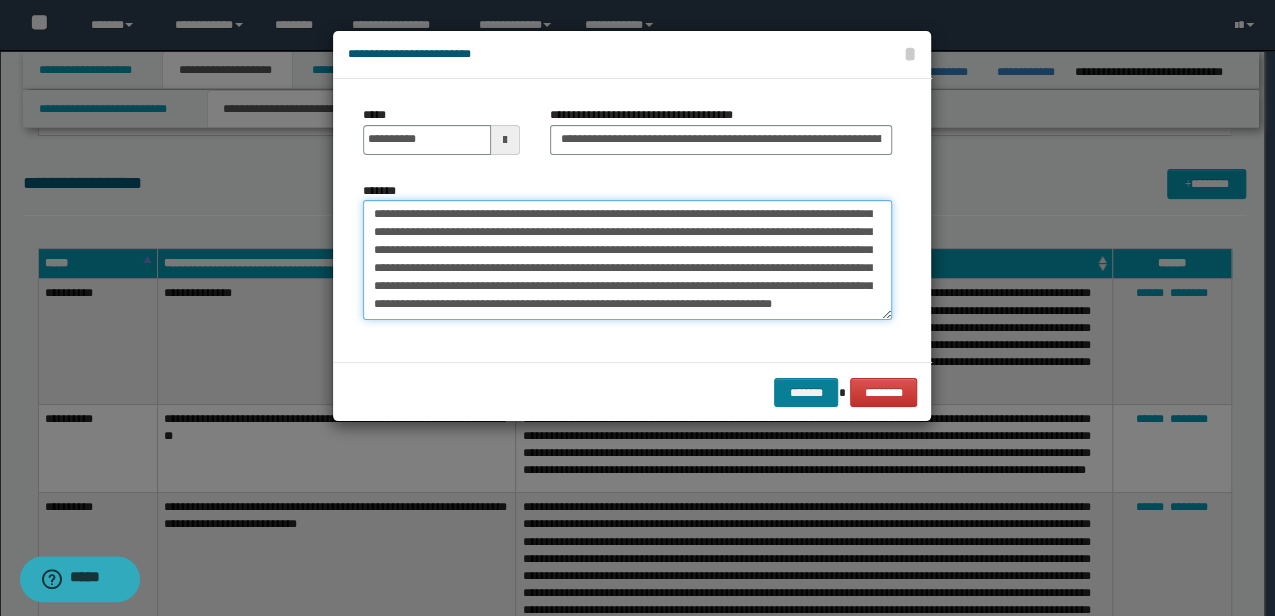 type on "**********" 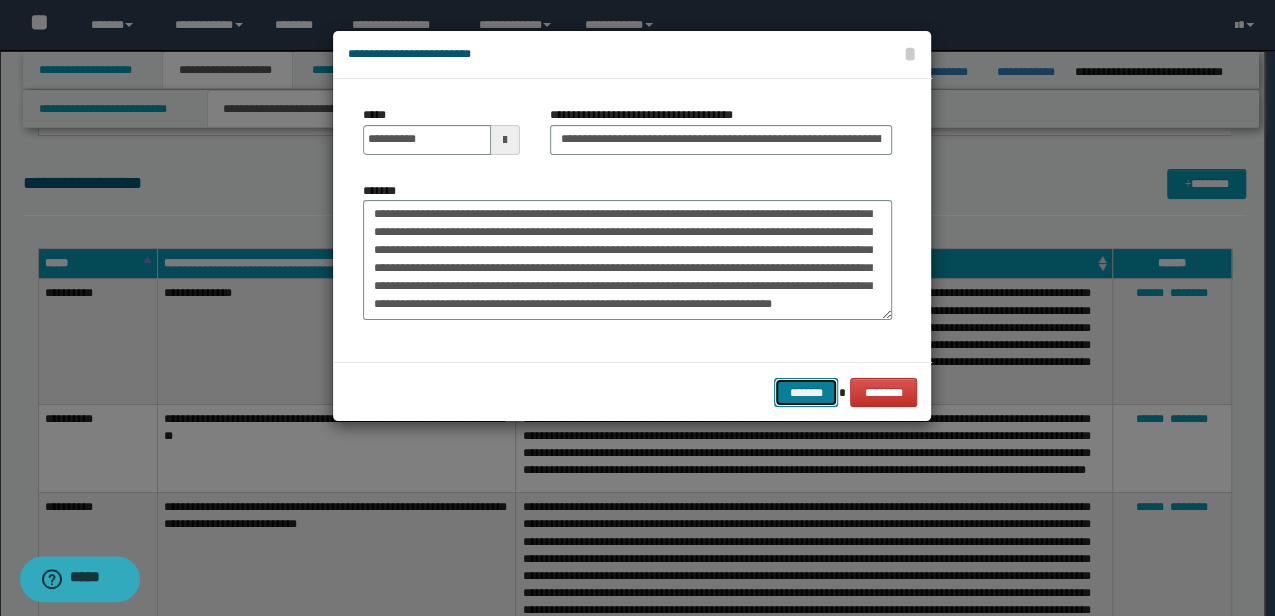 click on "*******" at bounding box center [806, 392] 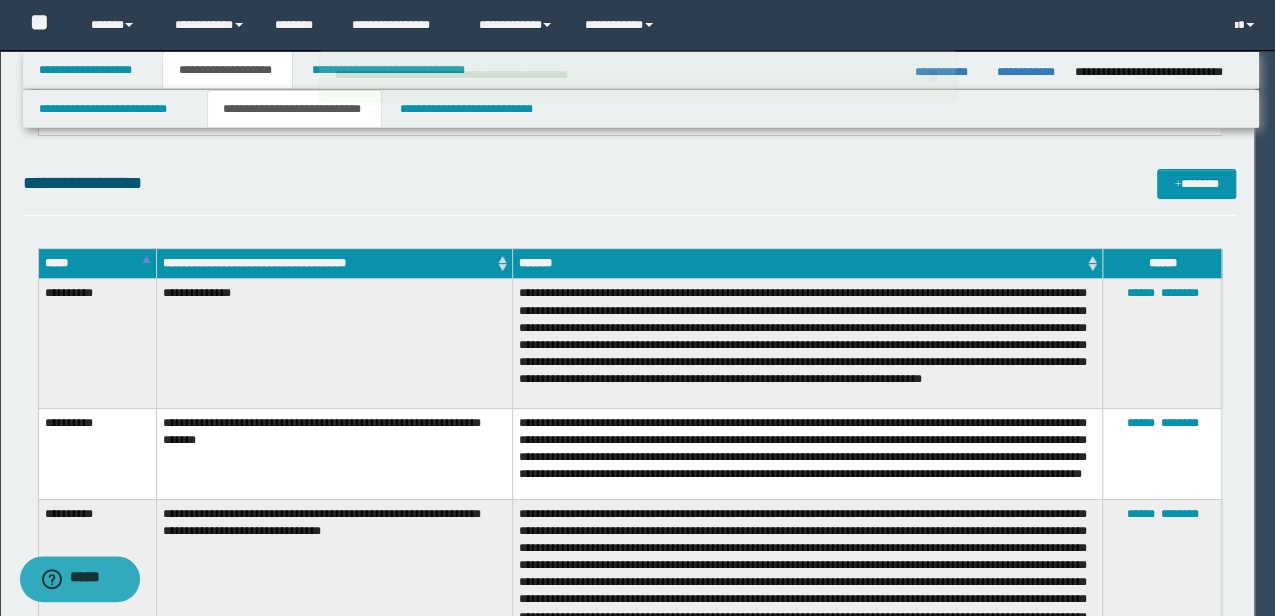 type 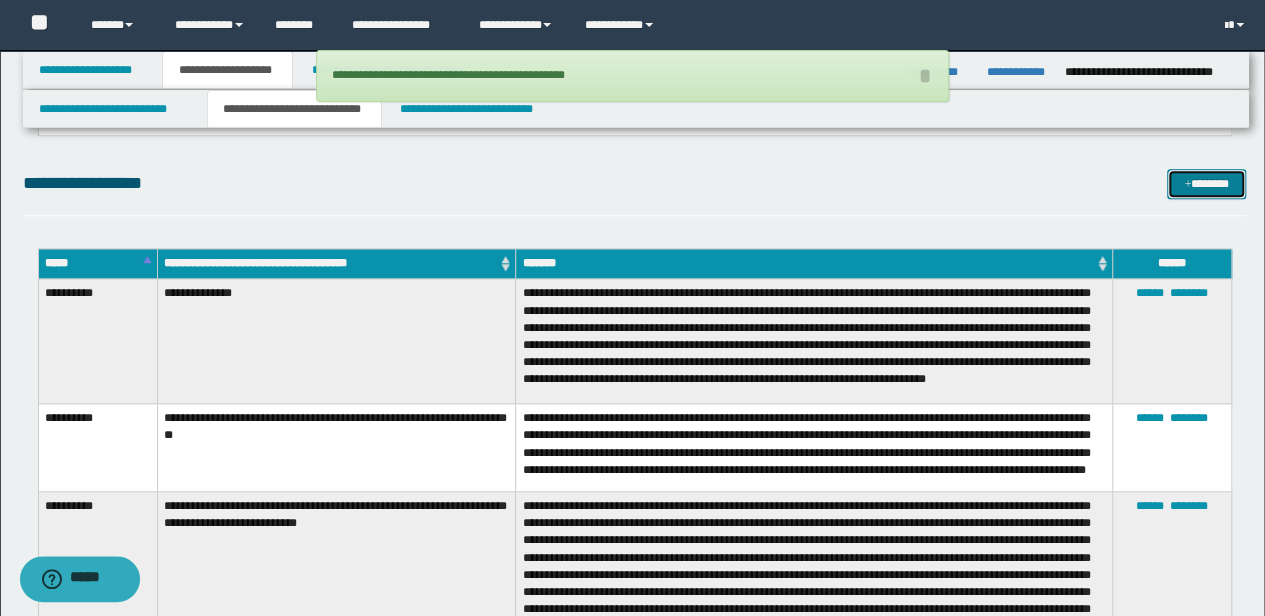 click on "*******" at bounding box center [1206, 183] 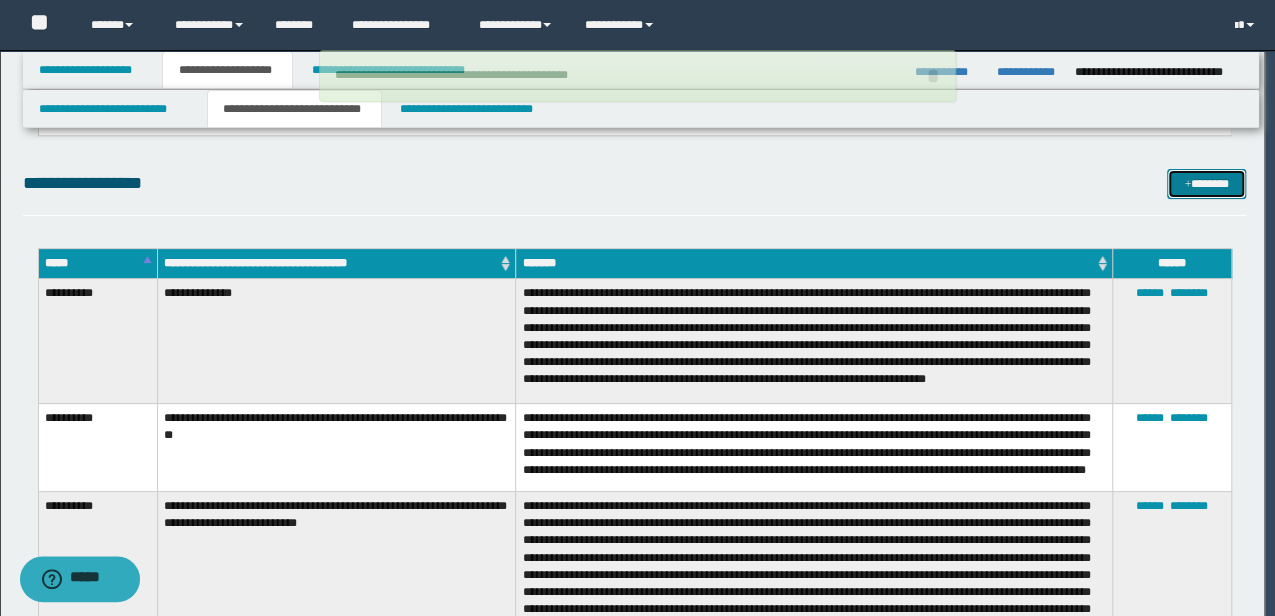 scroll, scrollTop: 0, scrollLeft: 0, axis: both 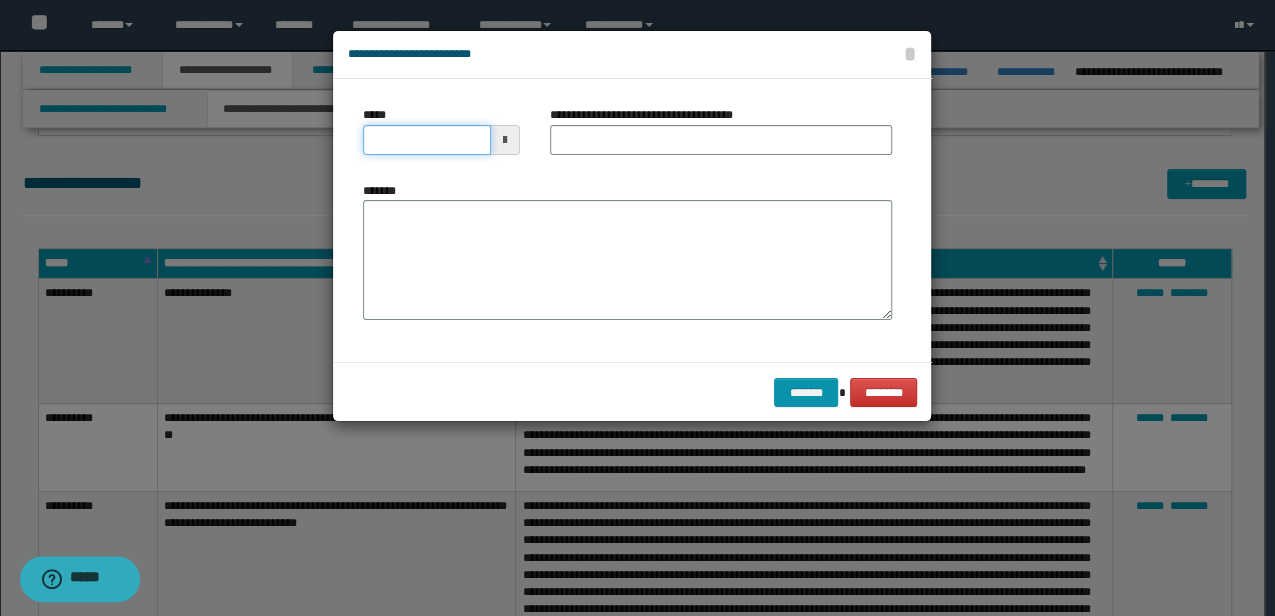 click on "*****" at bounding box center [426, 140] 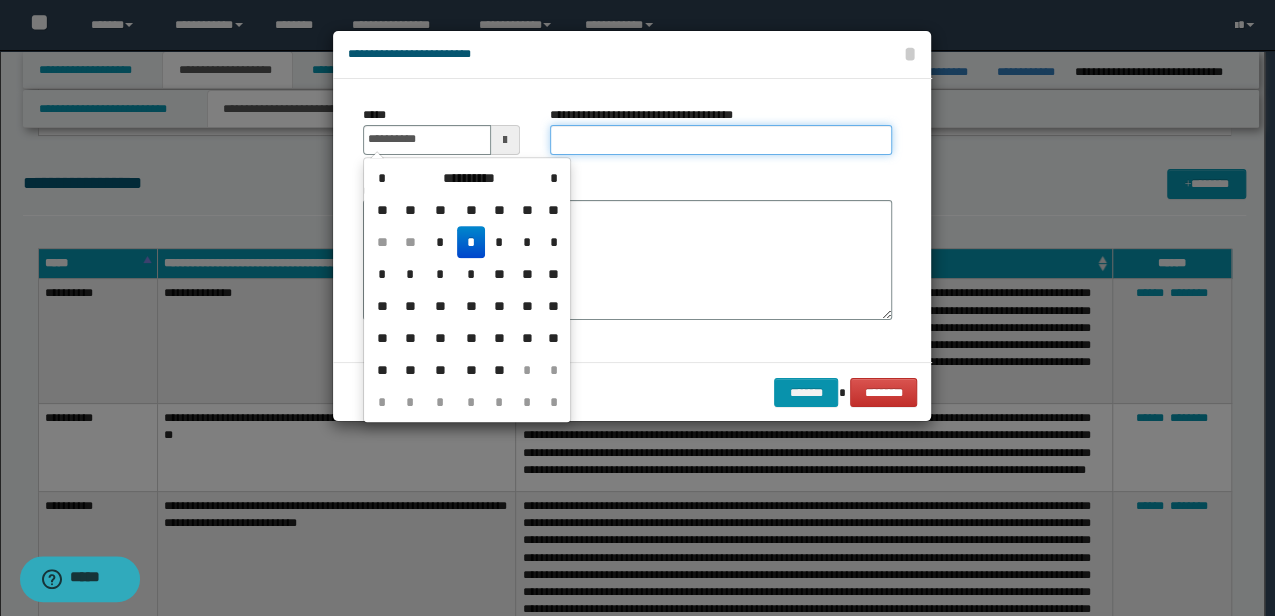 type on "**********" 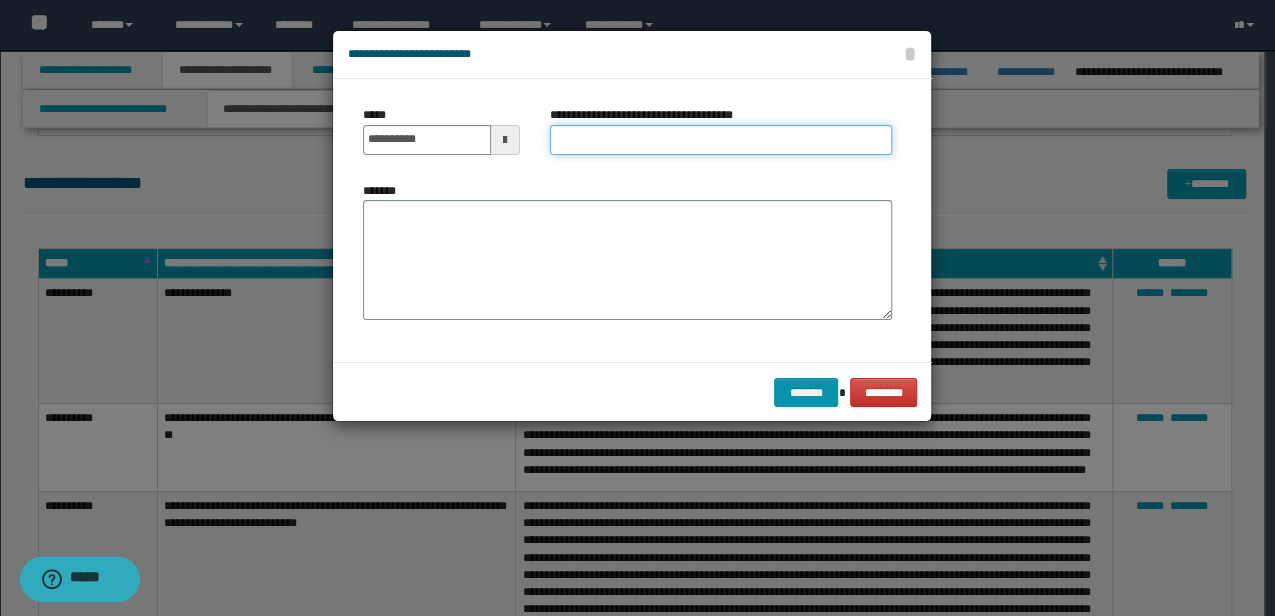 click on "**********" at bounding box center [721, 140] 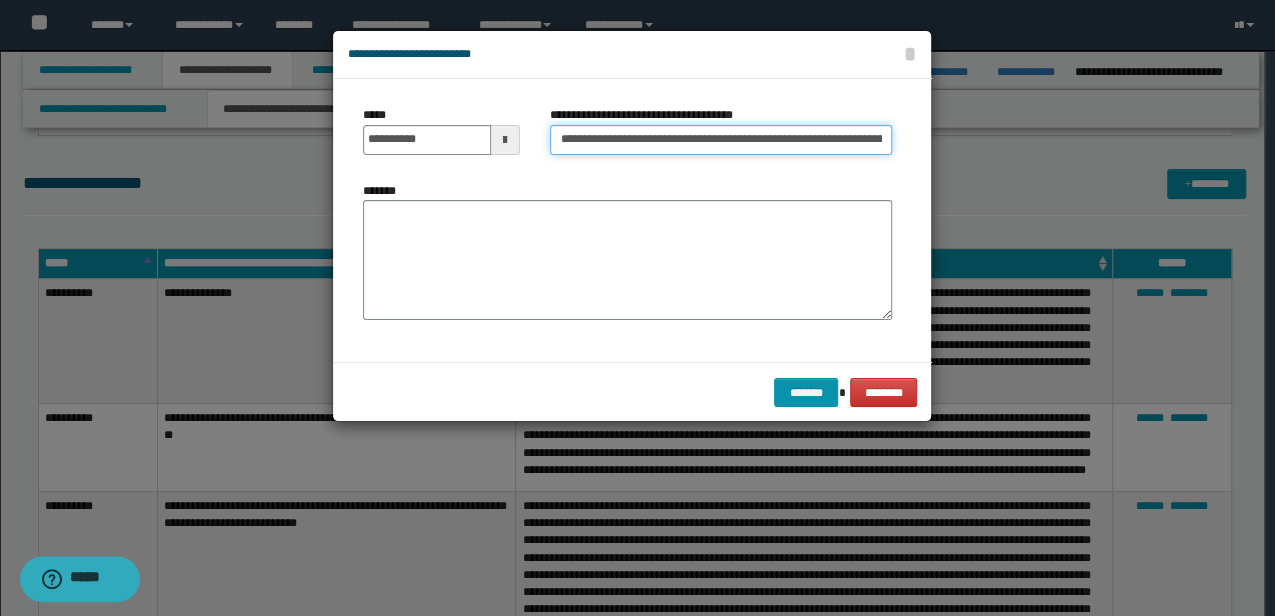 scroll, scrollTop: 0, scrollLeft: 37, axis: horizontal 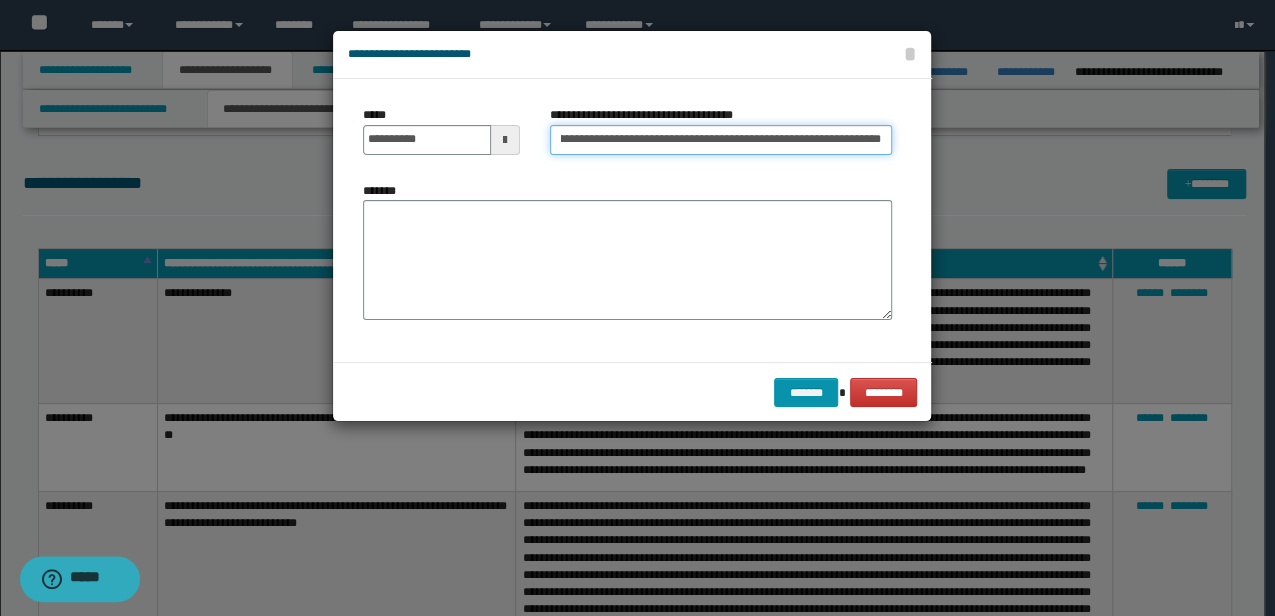 drag, startPoint x: 766, startPoint y: 140, endPoint x: 896, endPoint y: 140, distance: 130 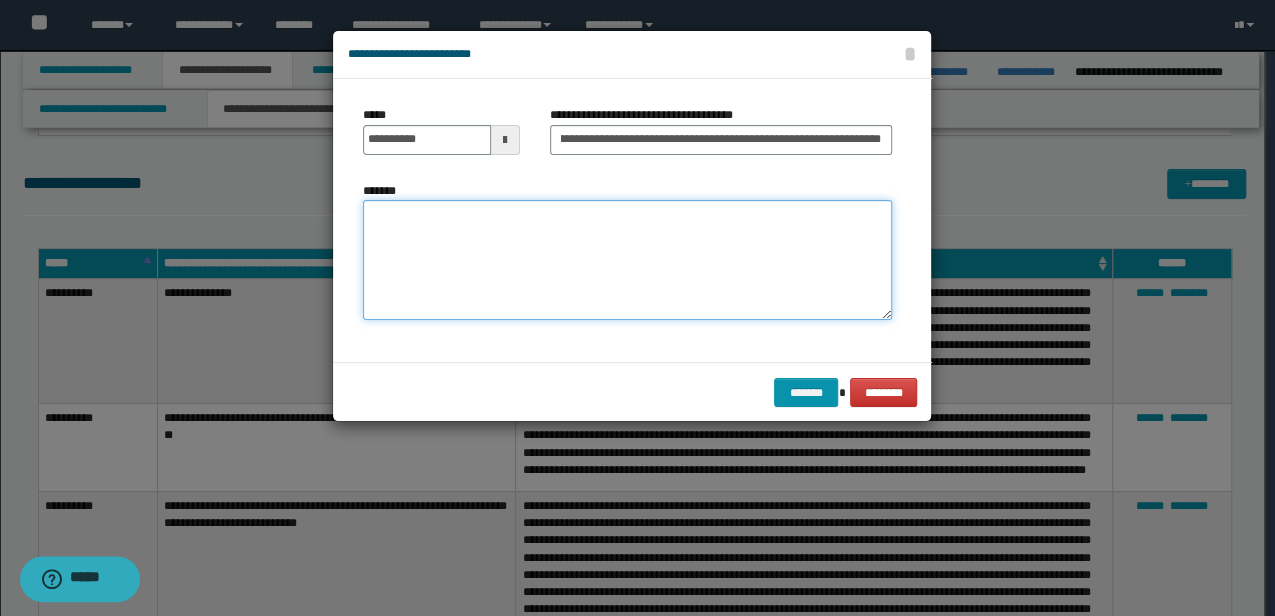 click on "*******" at bounding box center [627, 259] 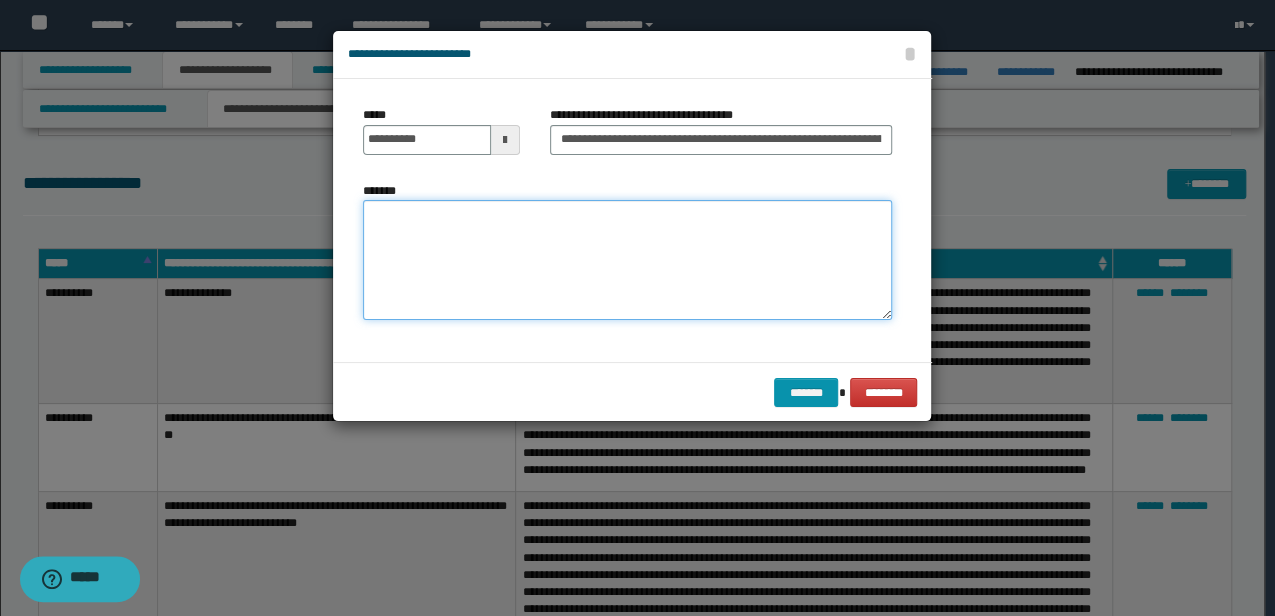 click on "*******" at bounding box center [627, 259] 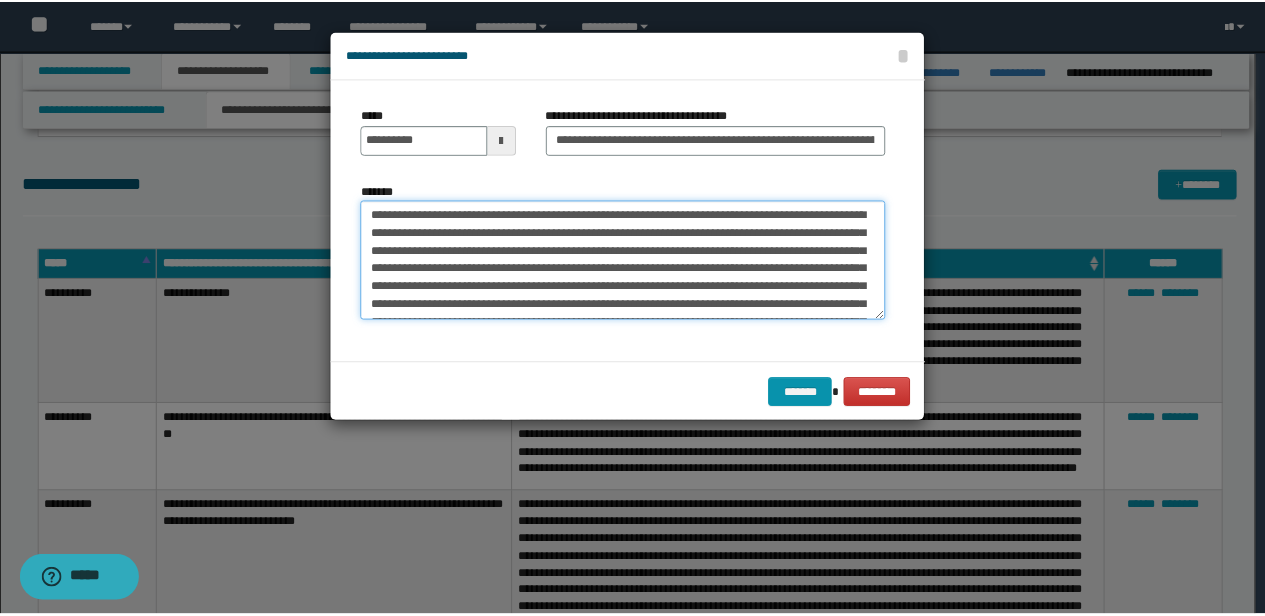 scroll, scrollTop: 552, scrollLeft: 0, axis: vertical 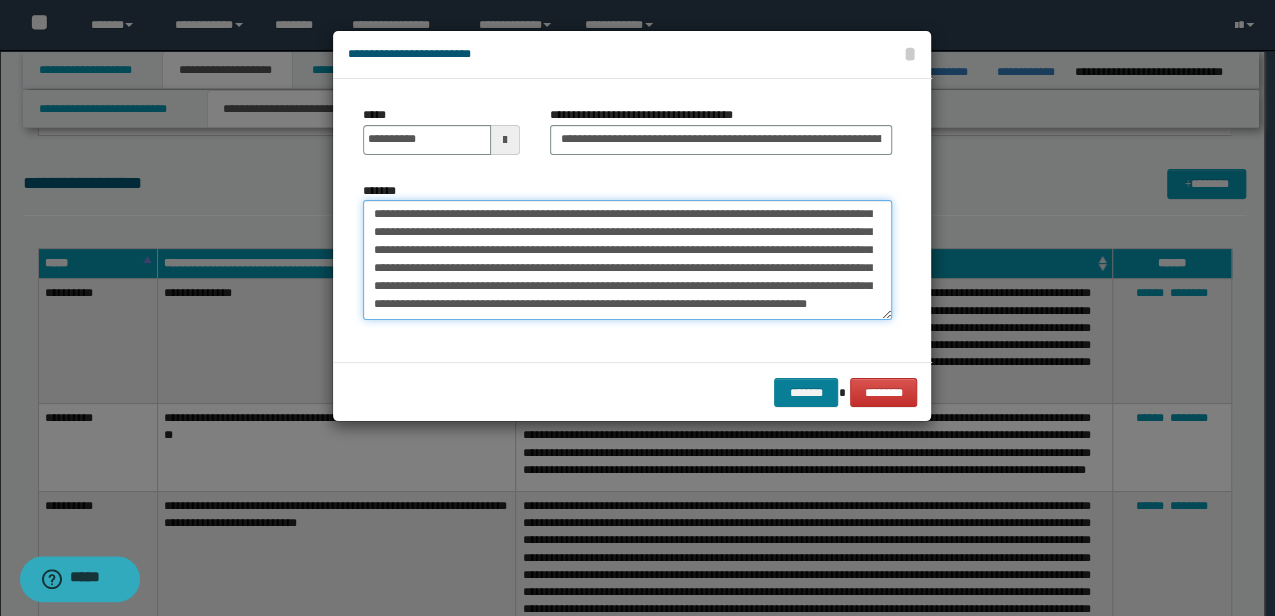 type on "**********" 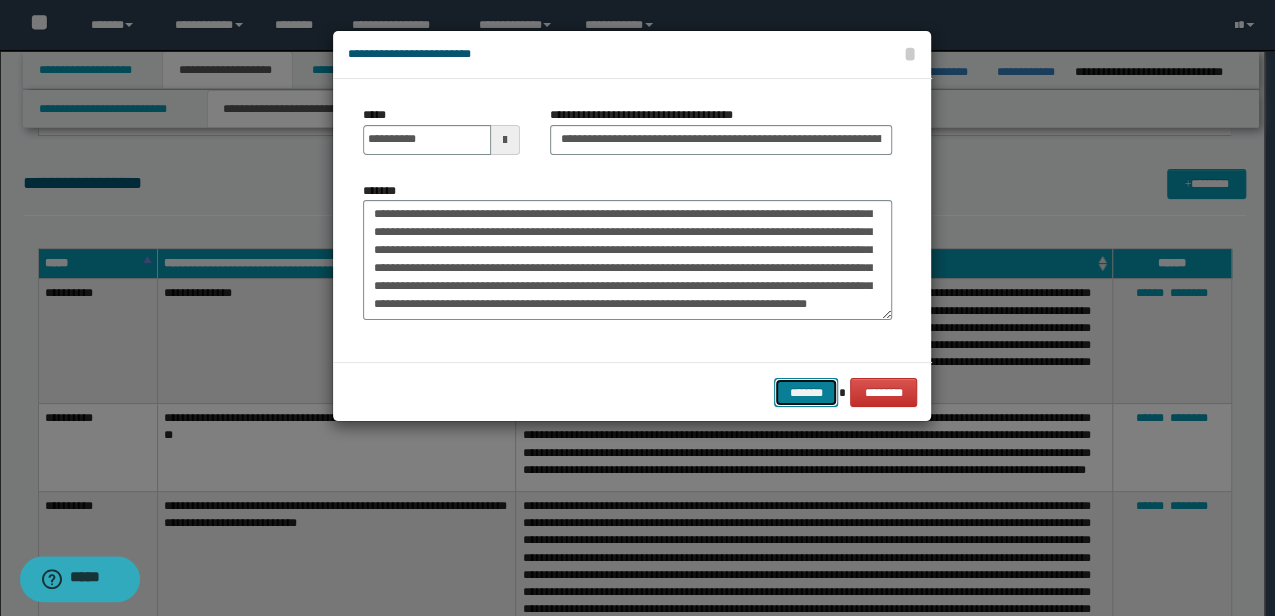 click on "*******" at bounding box center [806, 392] 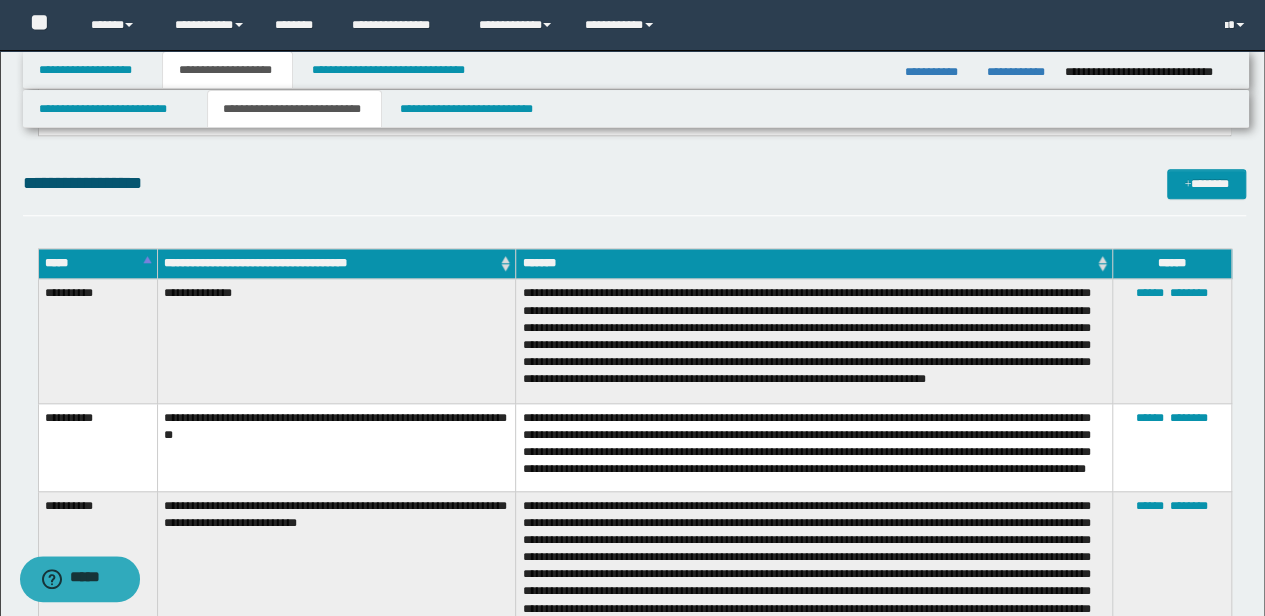 scroll, scrollTop: 206, scrollLeft: 0, axis: vertical 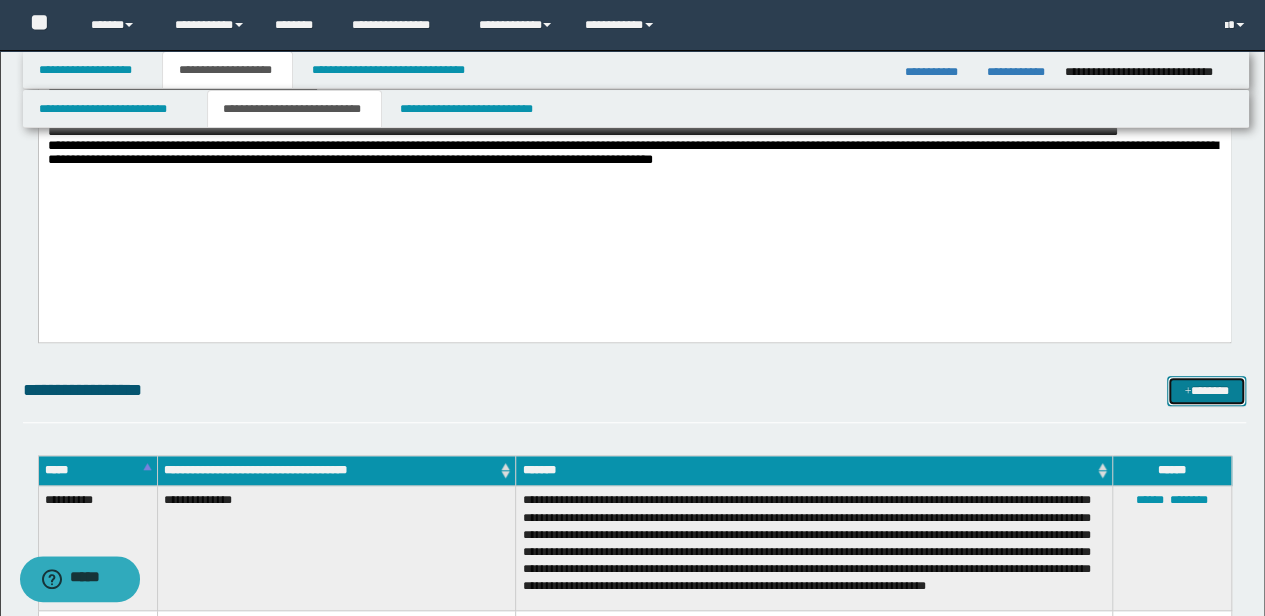 click at bounding box center (1187, 392) 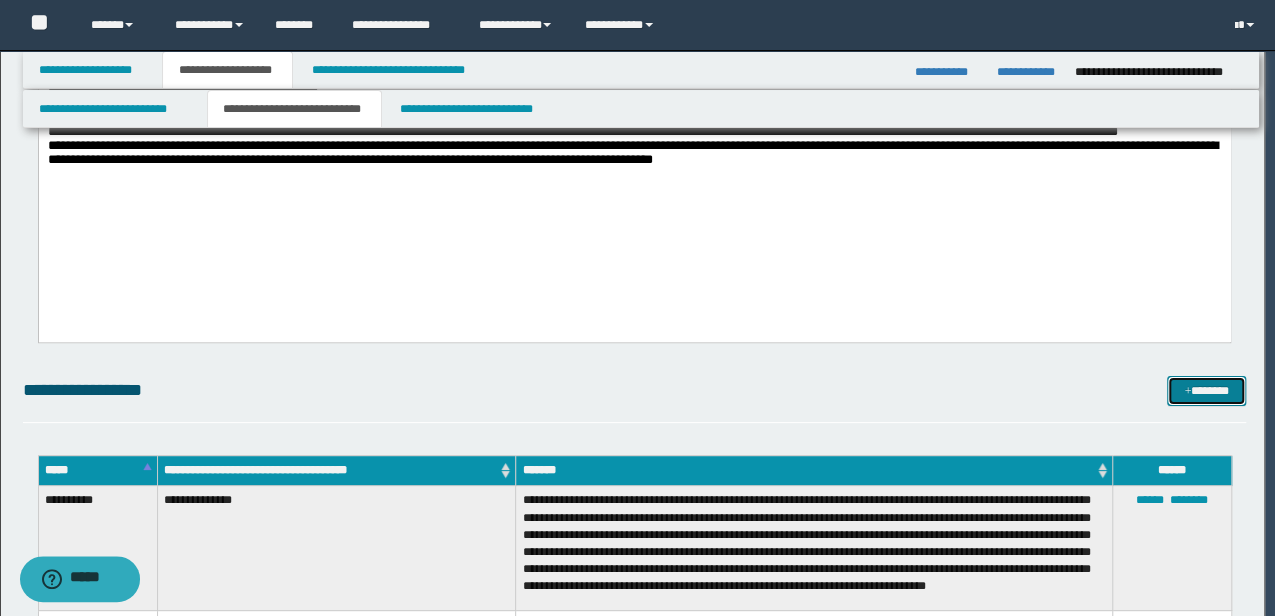 scroll, scrollTop: 0, scrollLeft: 0, axis: both 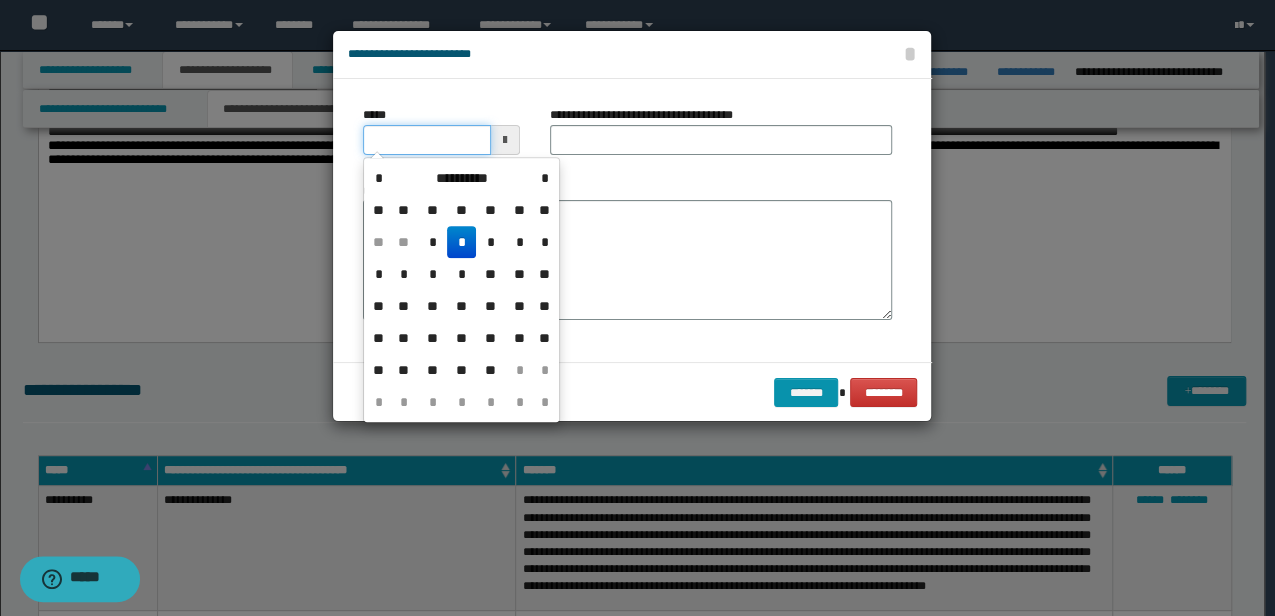 click on "*****" at bounding box center (426, 140) 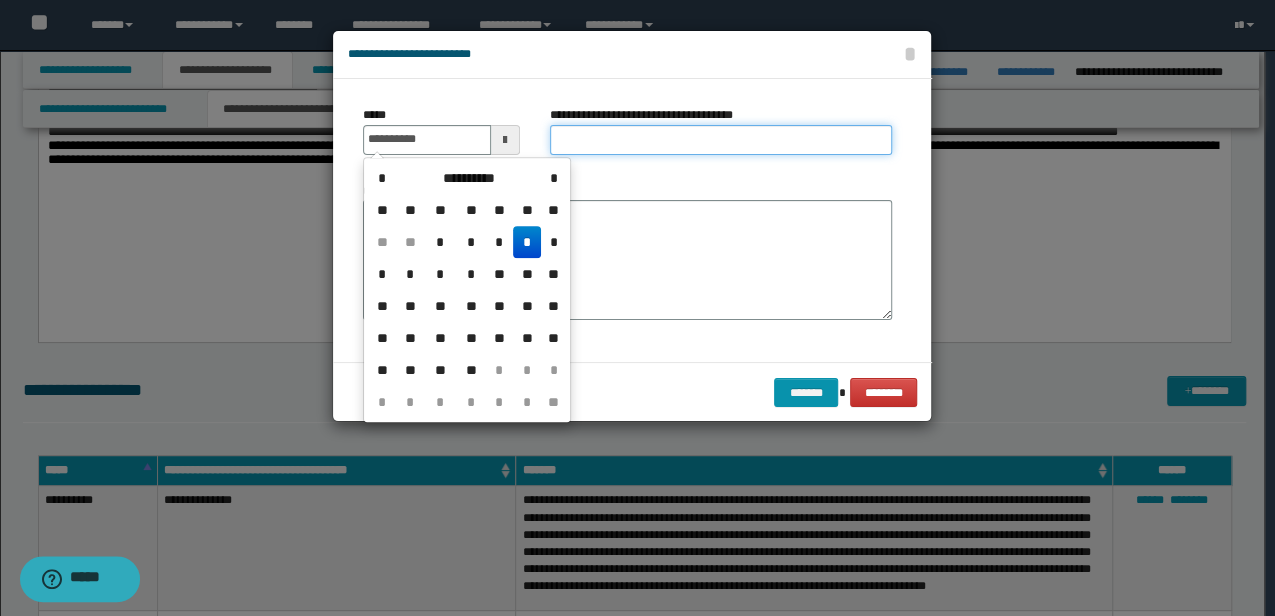 type on "**********" 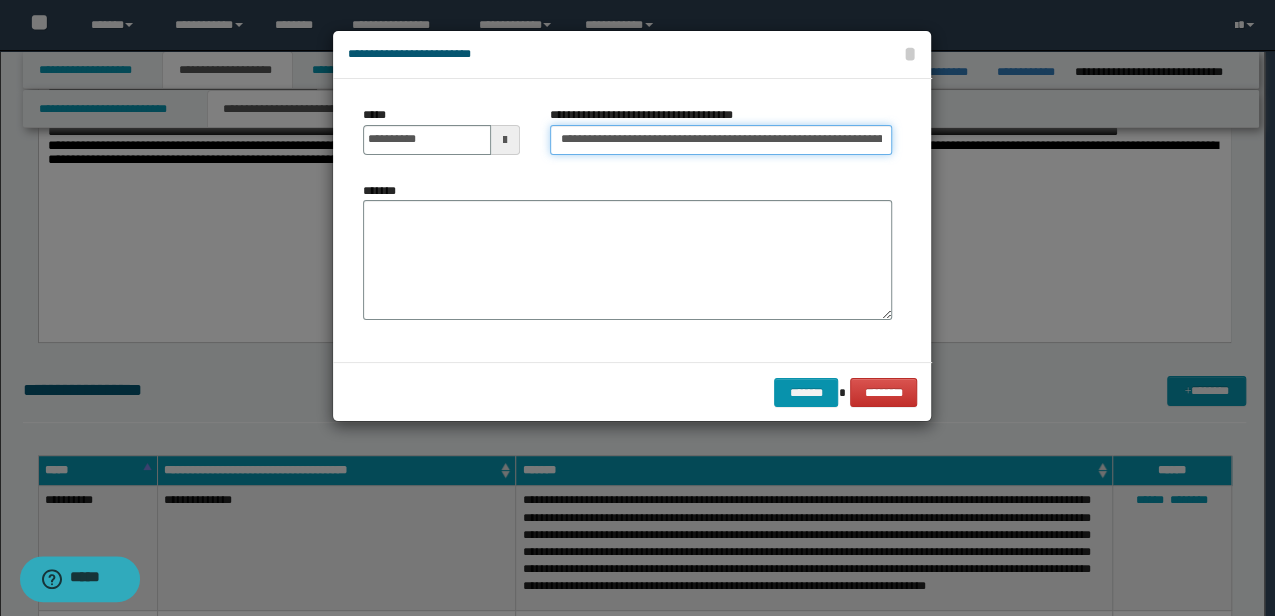 scroll, scrollTop: 0, scrollLeft: 89, axis: horizontal 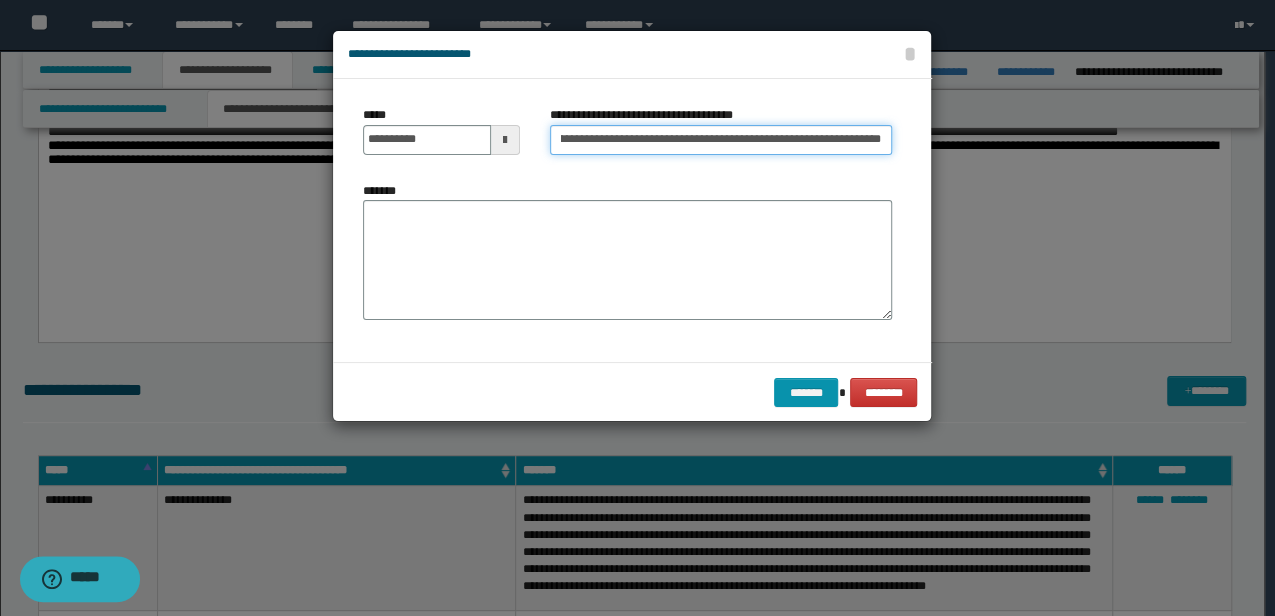 drag, startPoint x: 763, startPoint y: 136, endPoint x: 950, endPoint y: 141, distance: 187.06683 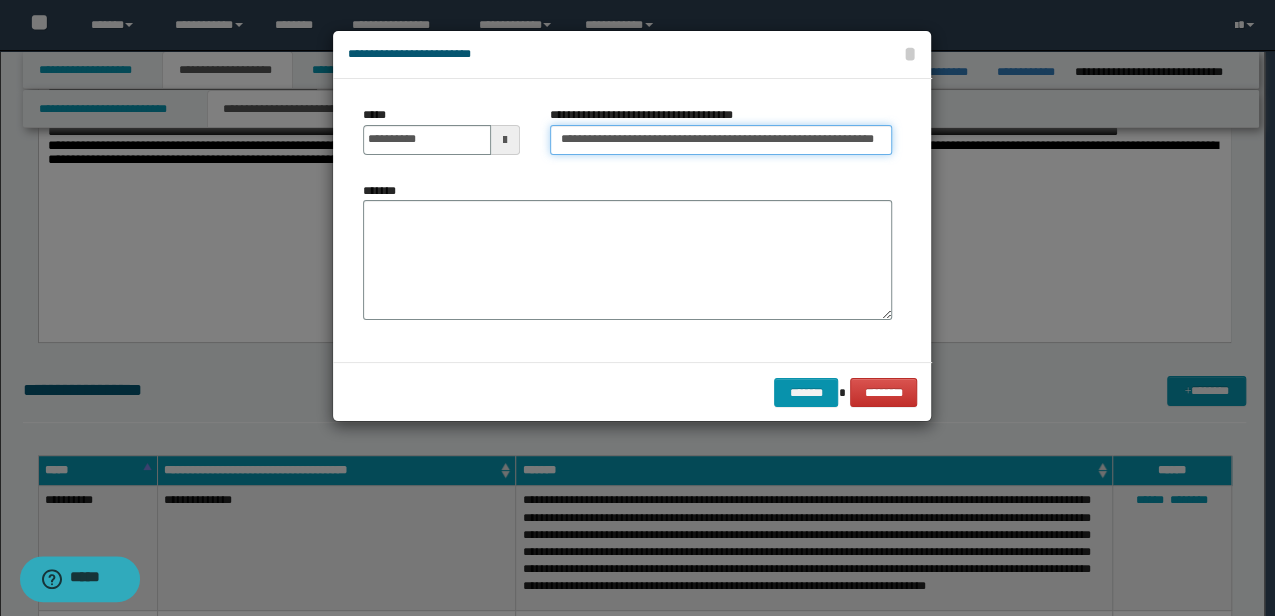 scroll, scrollTop: 0, scrollLeft: 56, axis: horizontal 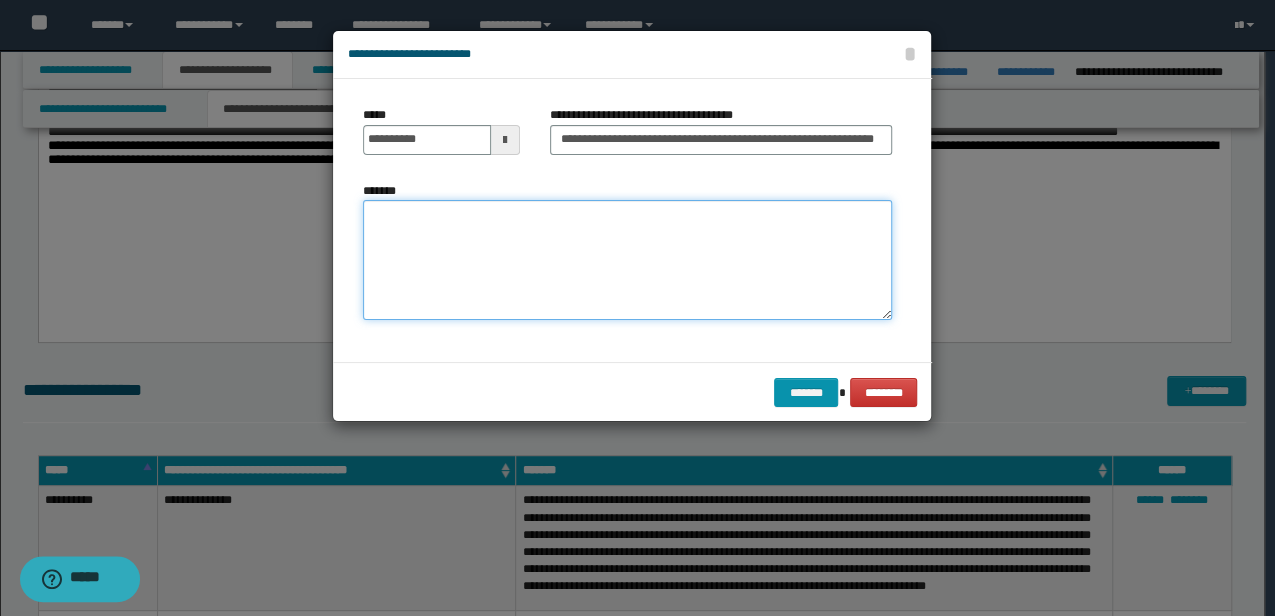click on "*******" at bounding box center (627, 259) 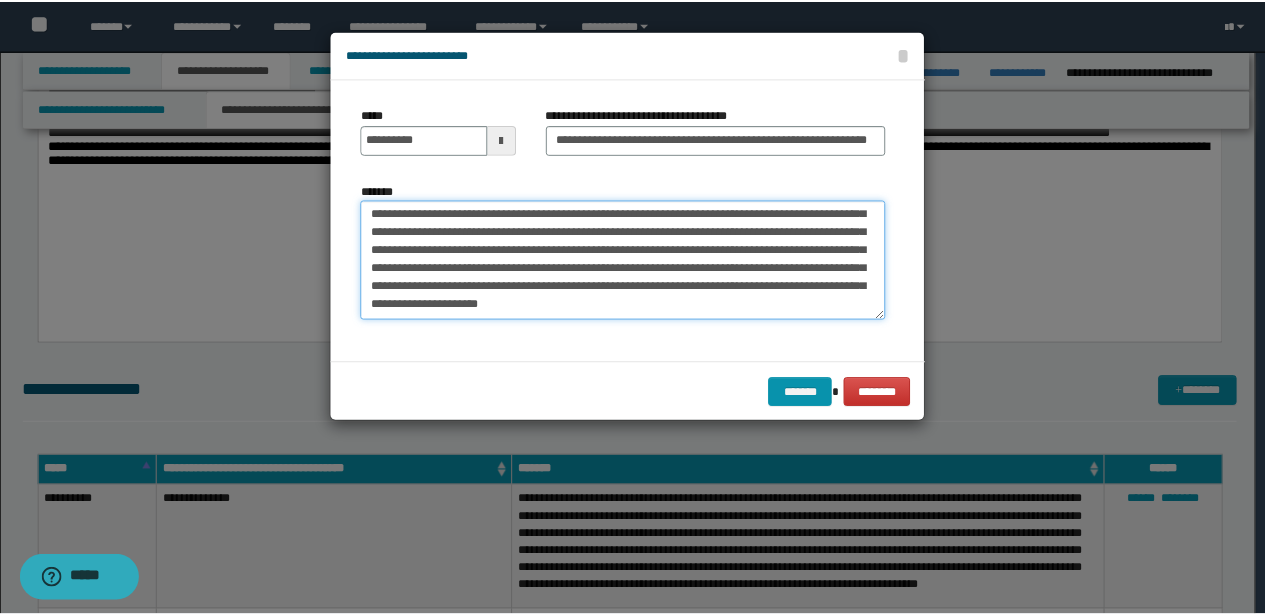 scroll, scrollTop: 360, scrollLeft: 0, axis: vertical 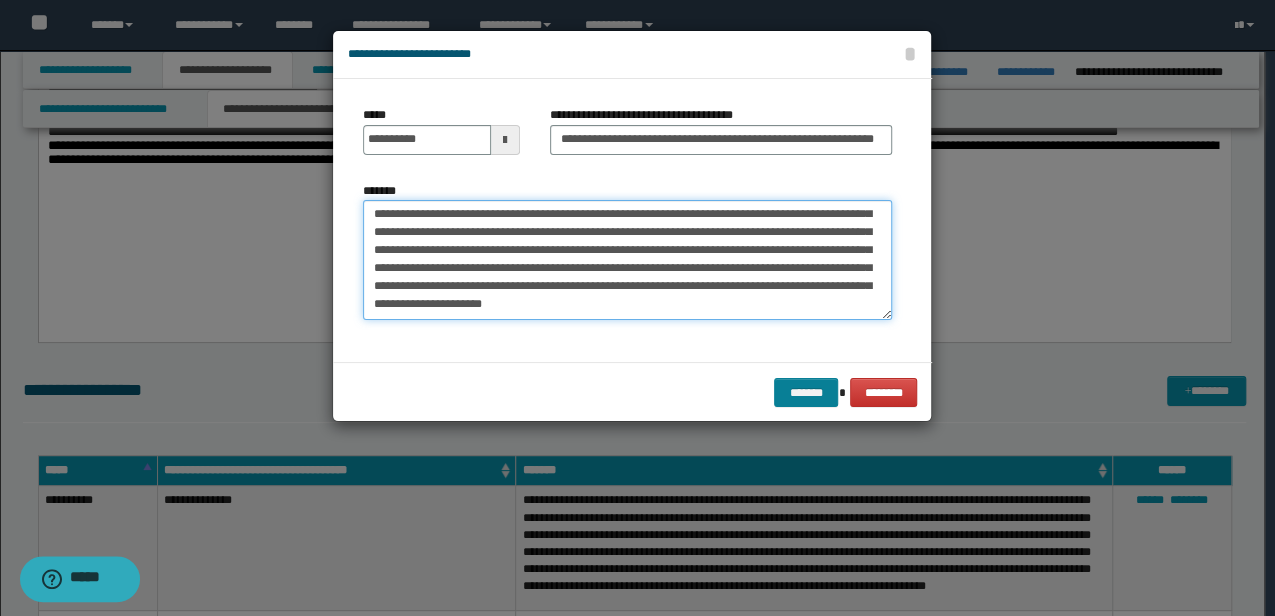 type on "**********" 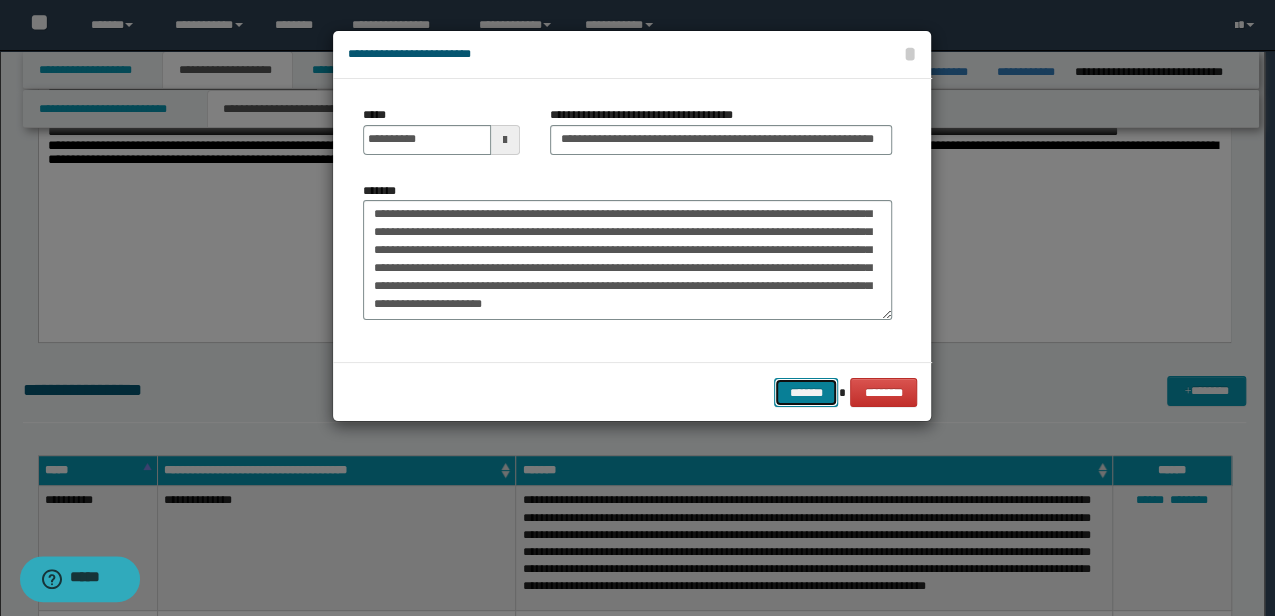 click on "*******" at bounding box center [806, 392] 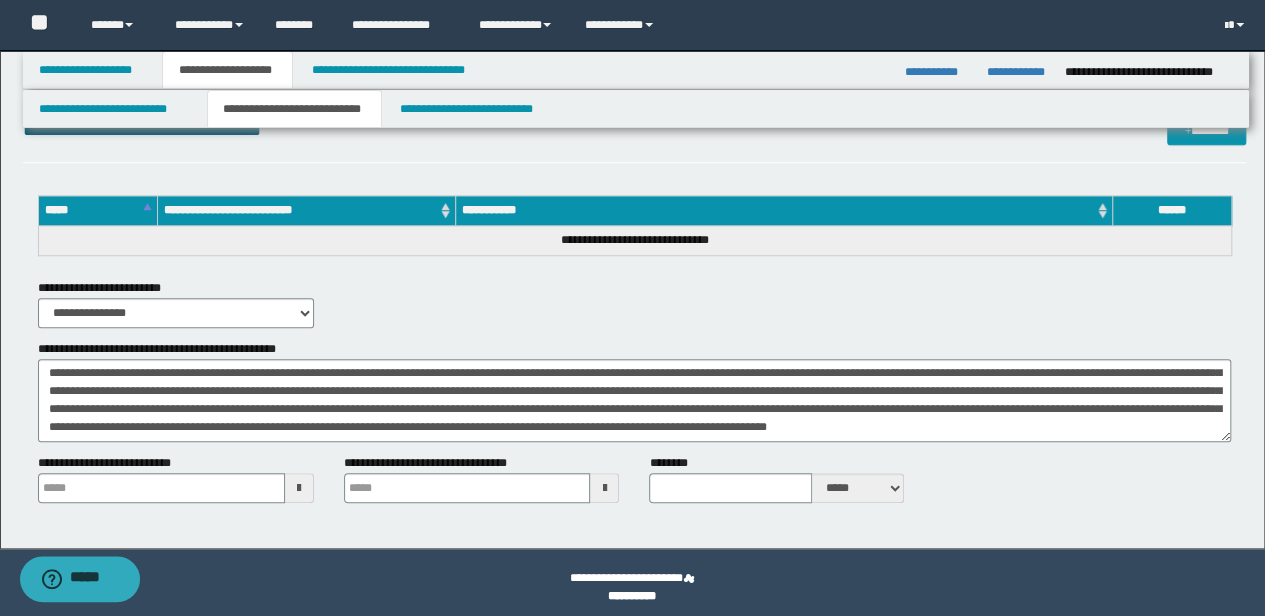 scroll, scrollTop: 4516, scrollLeft: 0, axis: vertical 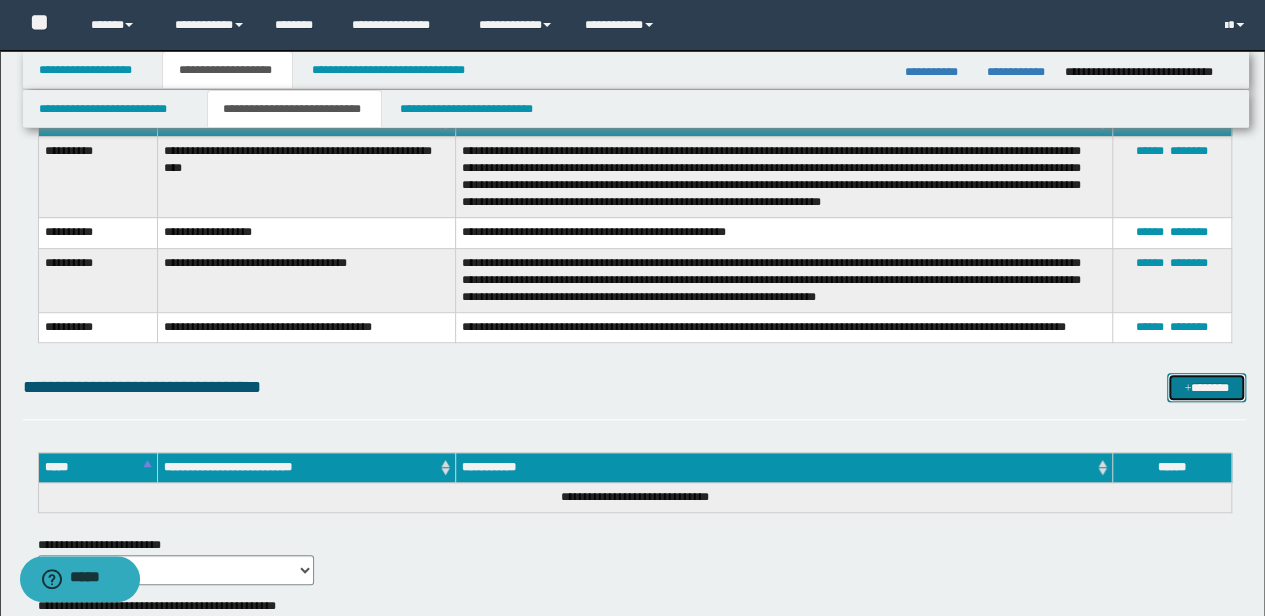 click on "*******" at bounding box center [1206, 387] 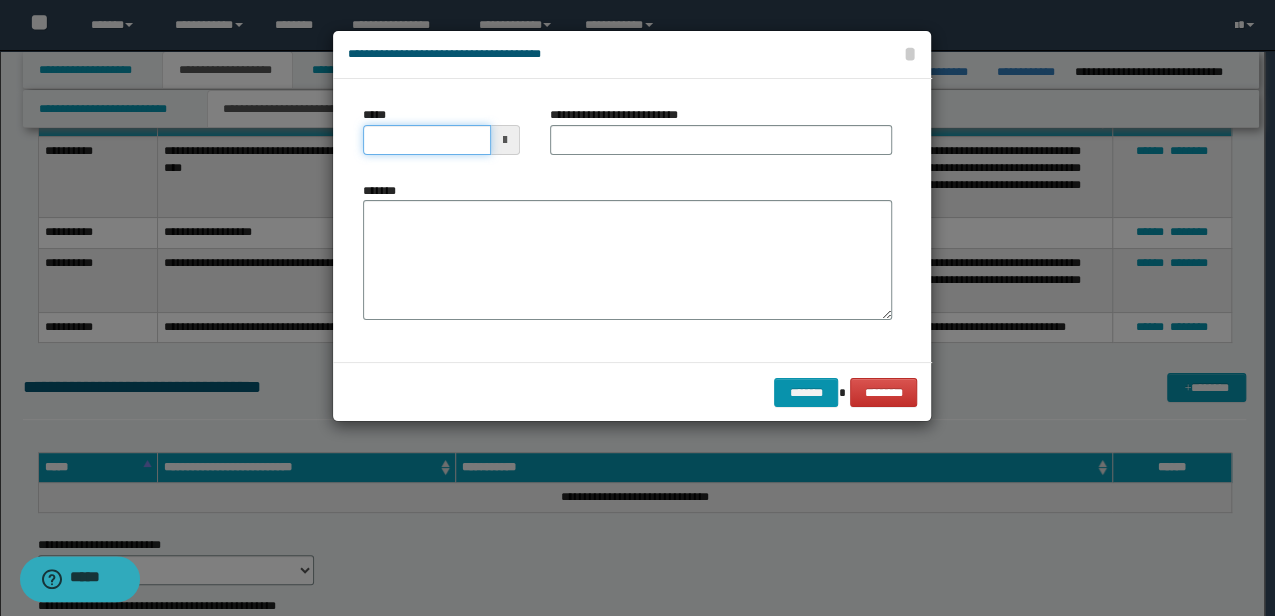 click on "*****" at bounding box center (426, 140) 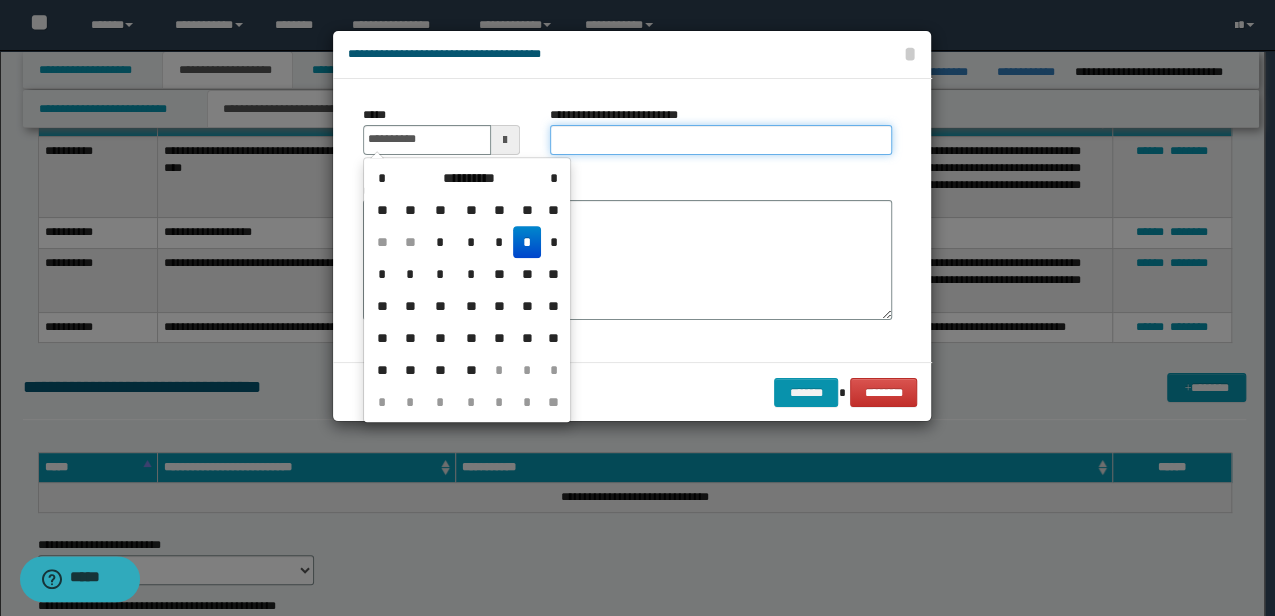 type on "**********" 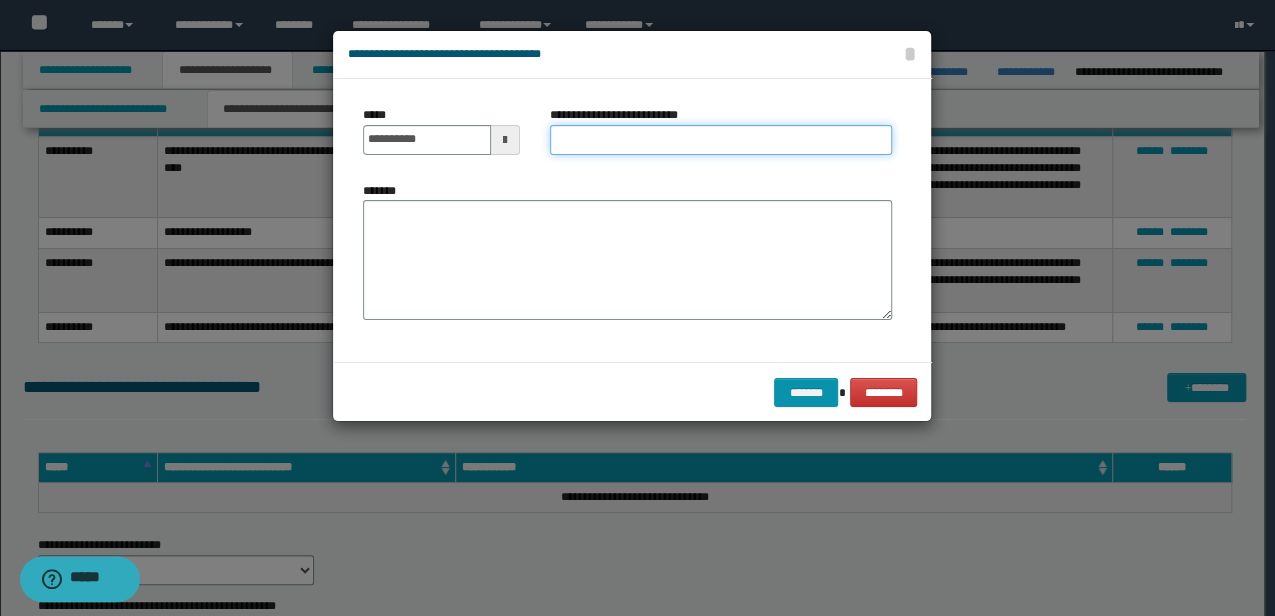 type on "**********" 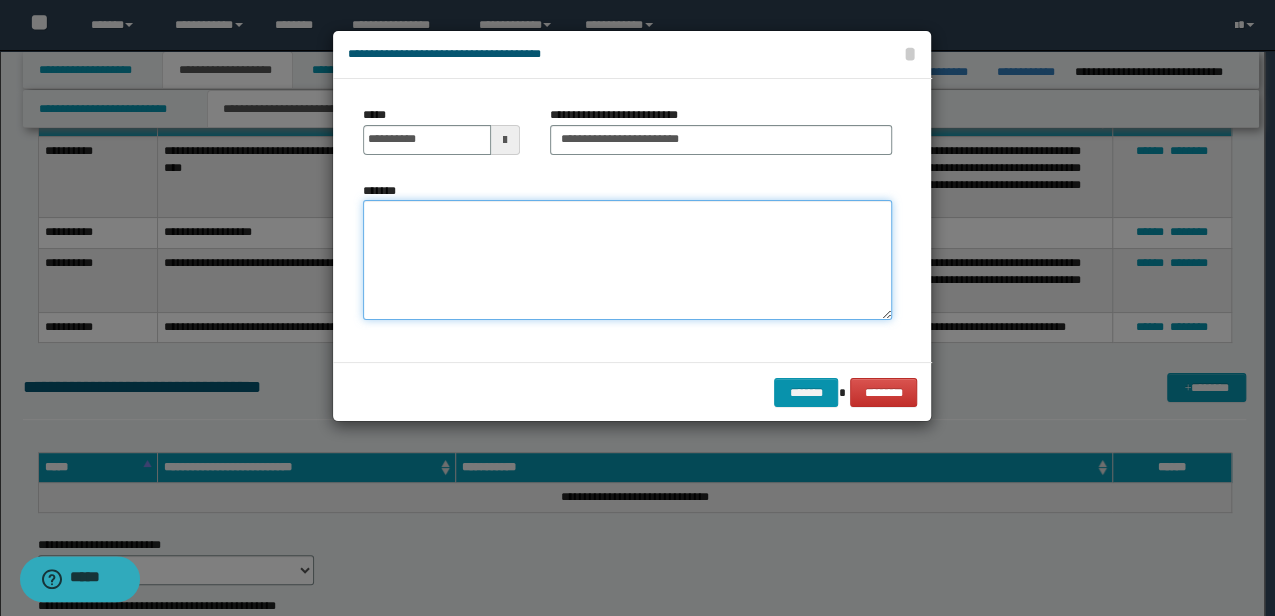 click on "*******" at bounding box center [627, 260] 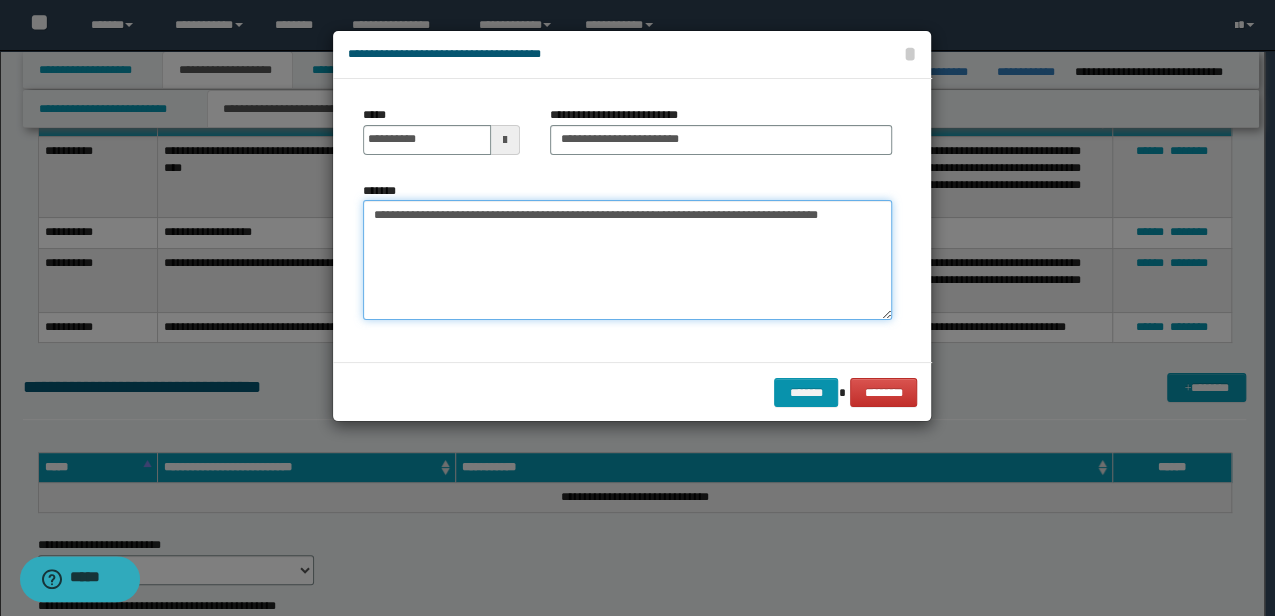 drag, startPoint x: 542, startPoint y: 217, endPoint x: 389, endPoint y: 220, distance: 153.0294 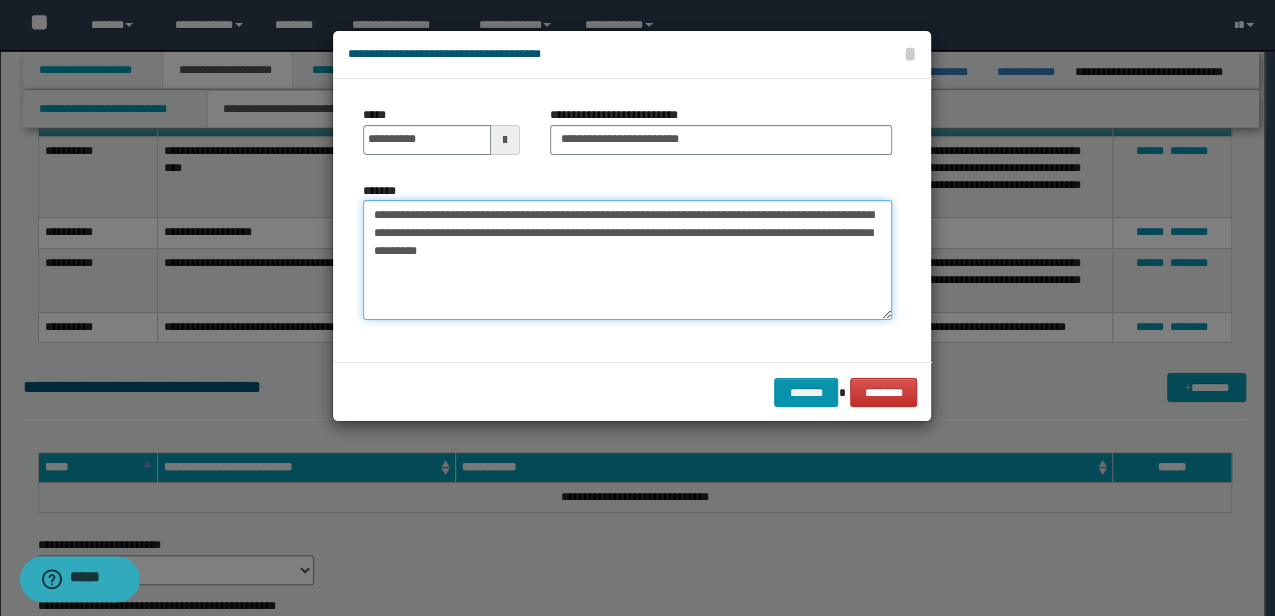 drag, startPoint x: 395, startPoint y: 202, endPoint x: 723, endPoint y: 234, distance: 329.55728 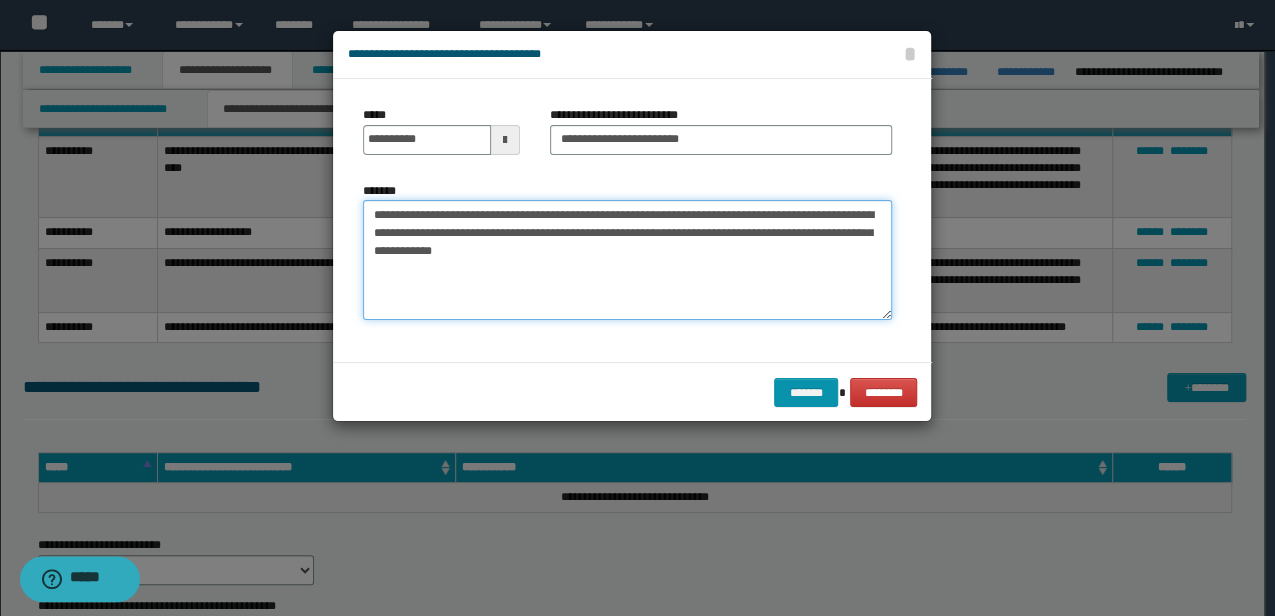 click on "**********" at bounding box center (627, 260) 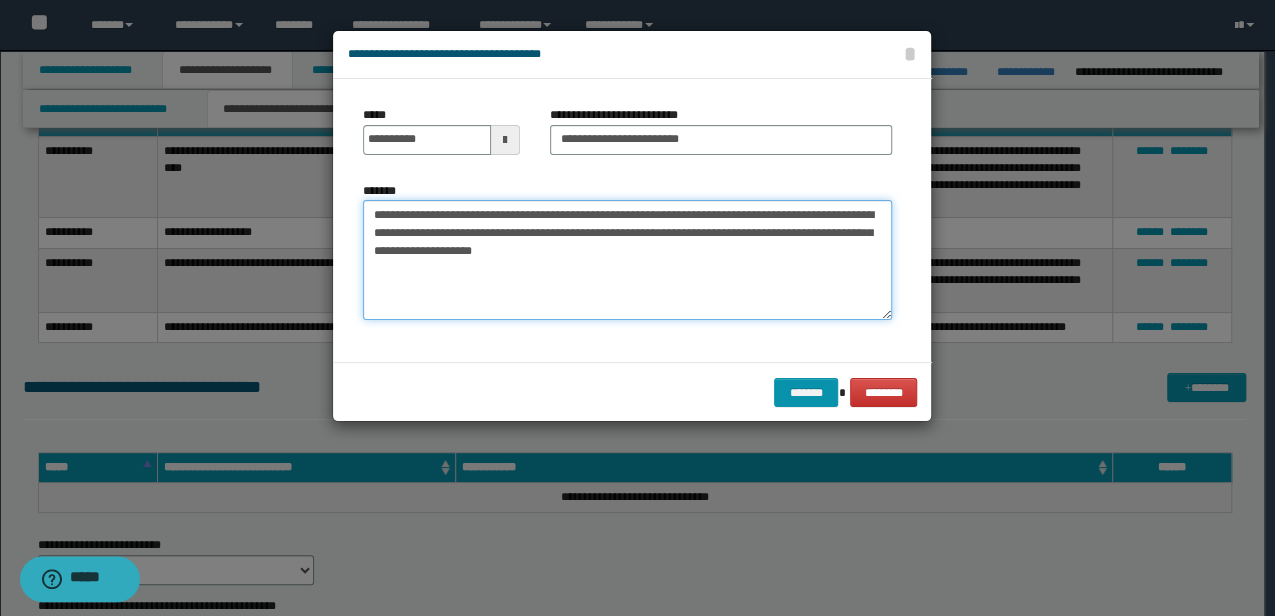 type on "**********" 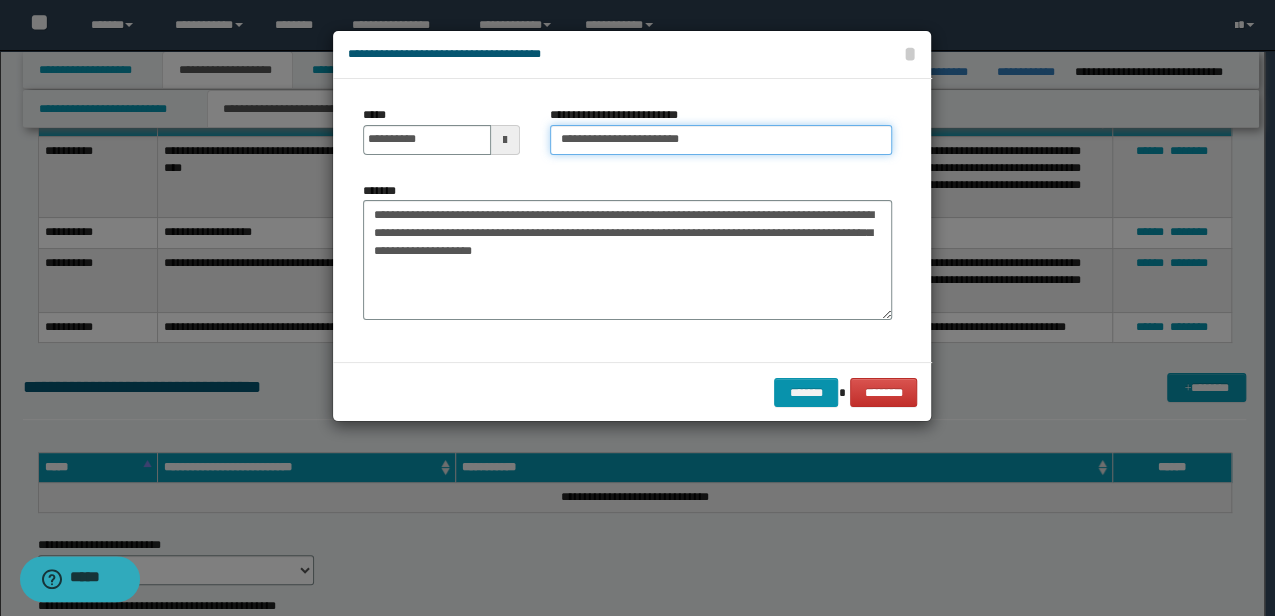 click on "**********" at bounding box center (721, 140) 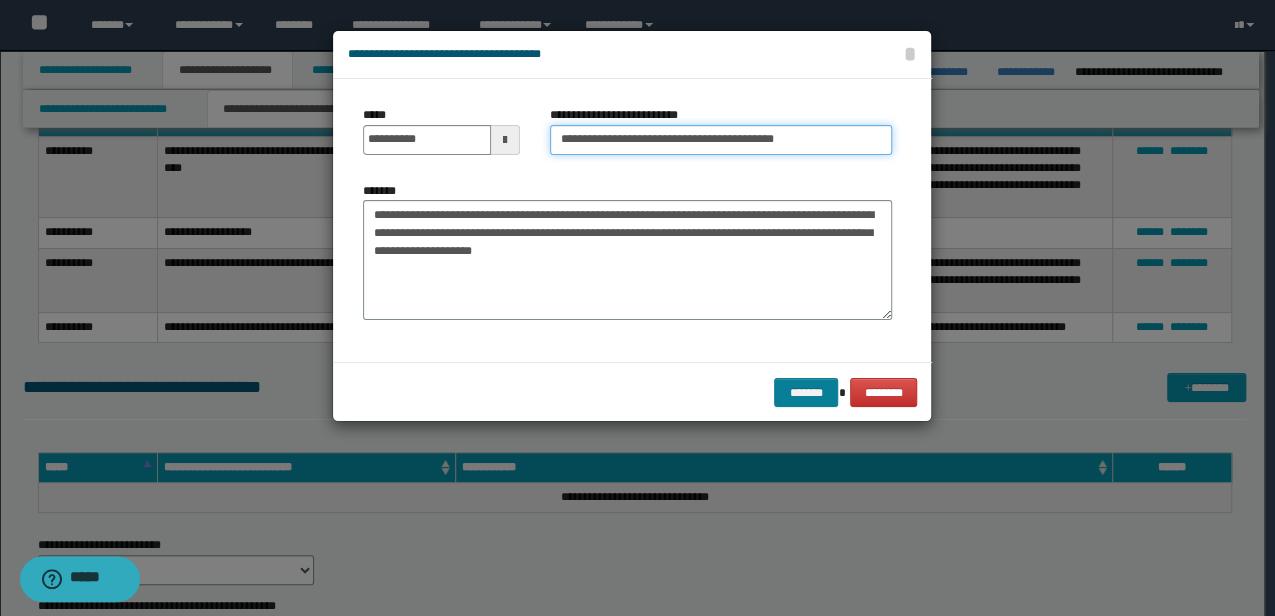 type on "**********" 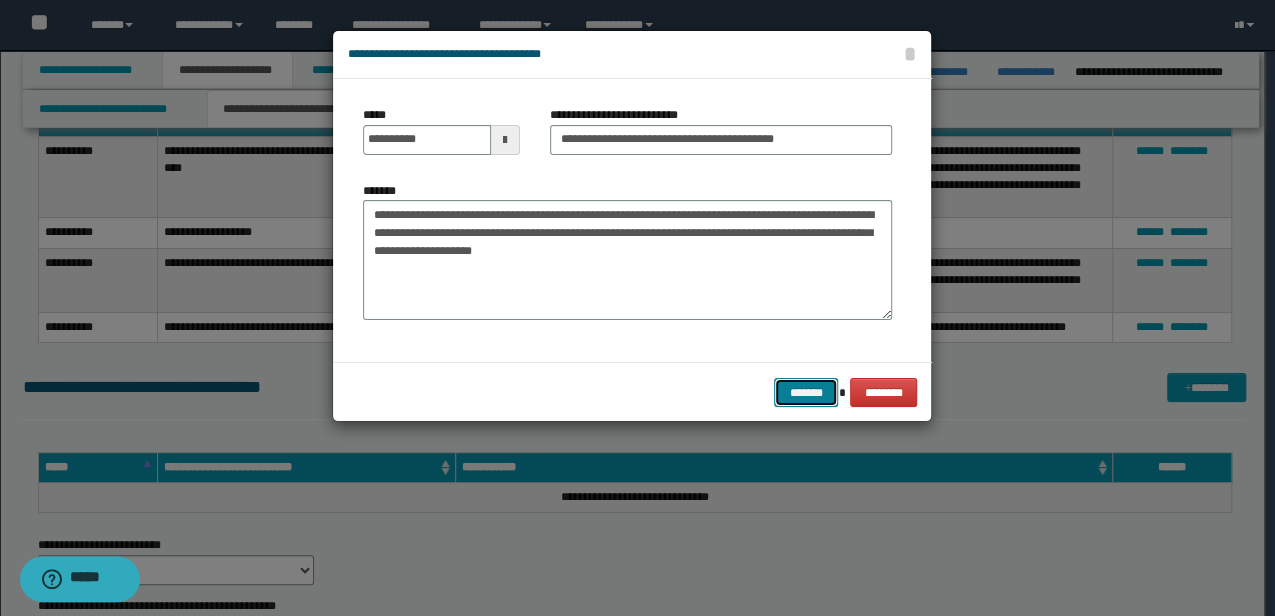 click on "*******" at bounding box center (806, 392) 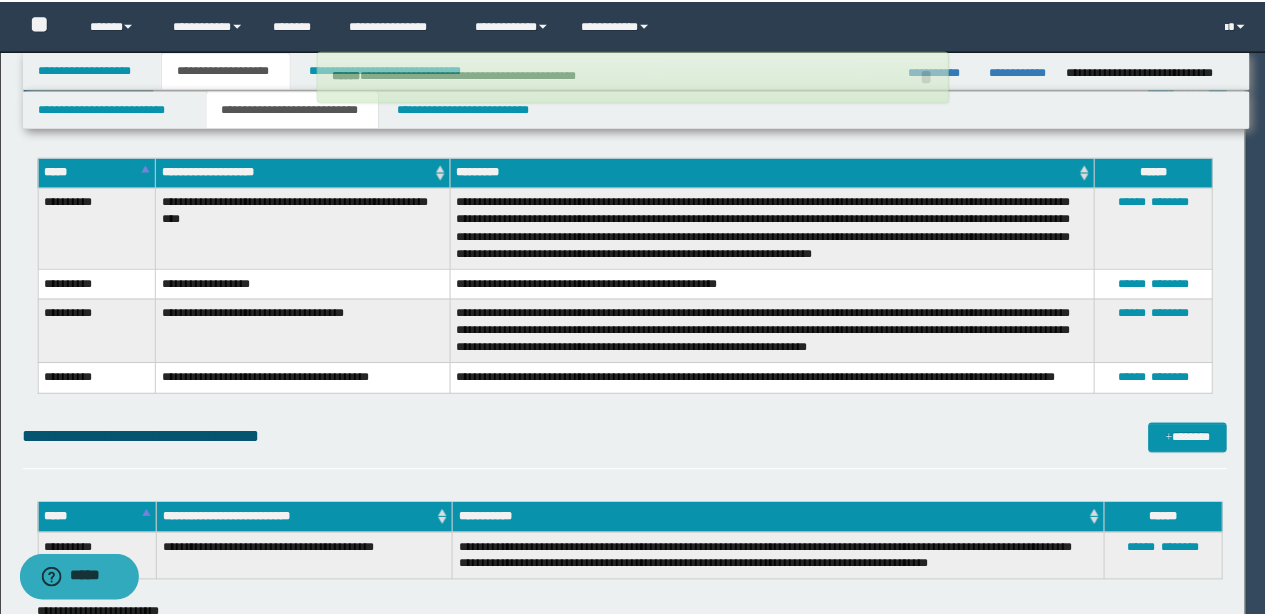 scroll, scrollTop: 4266, scrollLeft: 0, axis: vertical 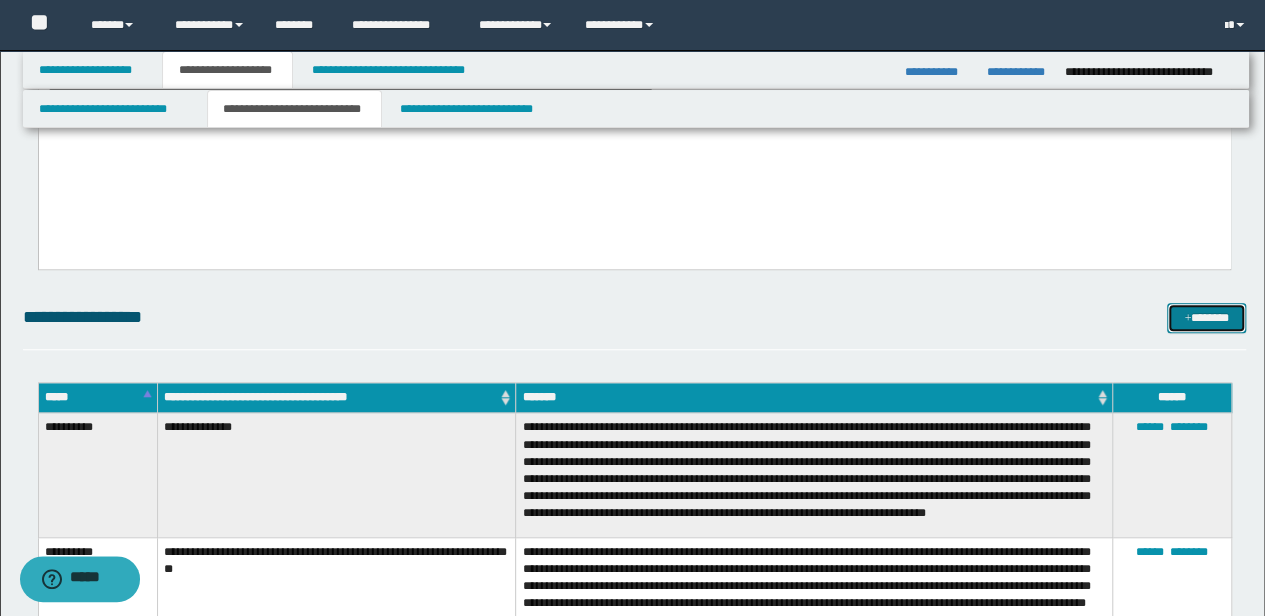 click on "*******" at bounding box center (1206, 317) 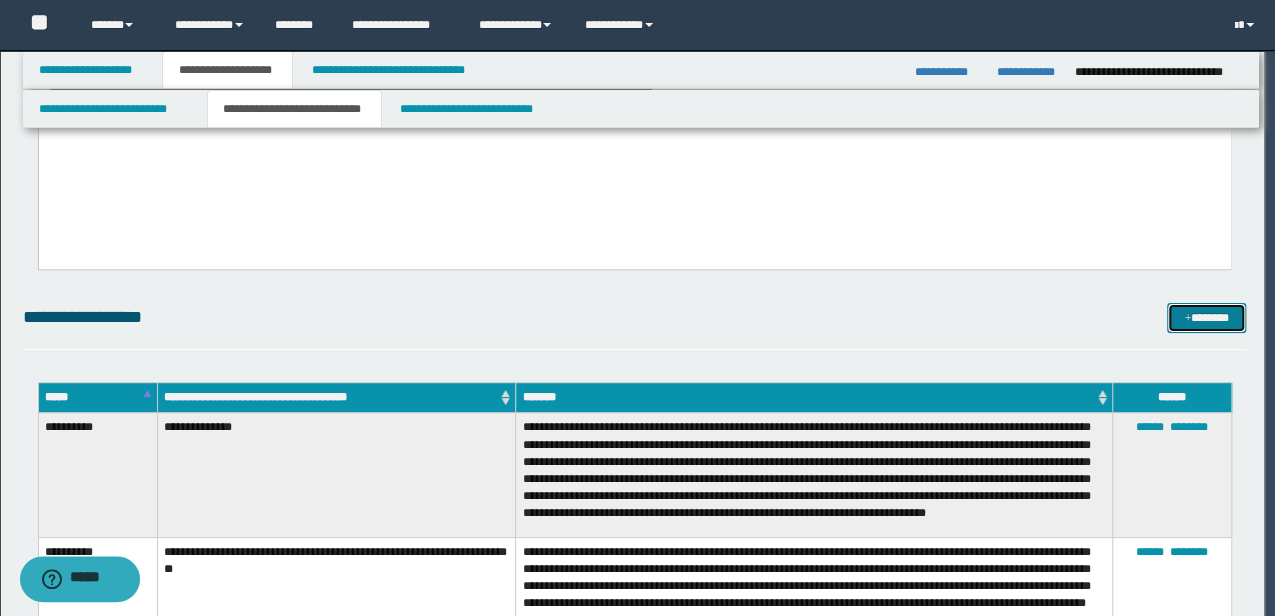 scroll, scrollTop: 0, scrollLeft: 0, axis: both 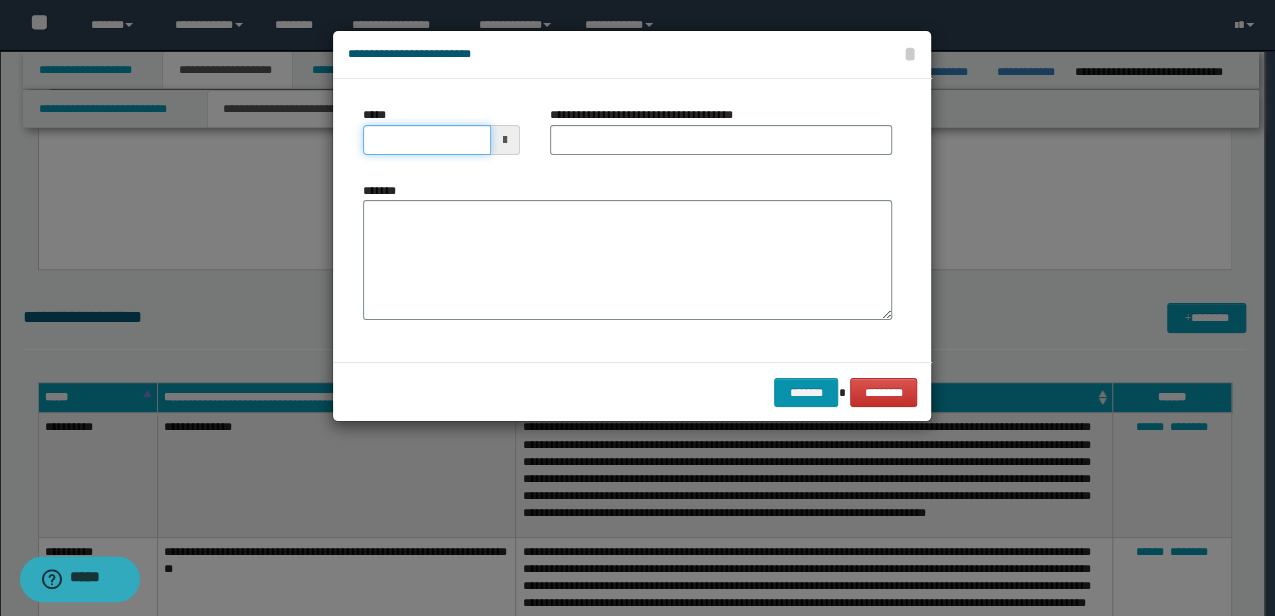 click on "*****" at bounding box center (426, 140) 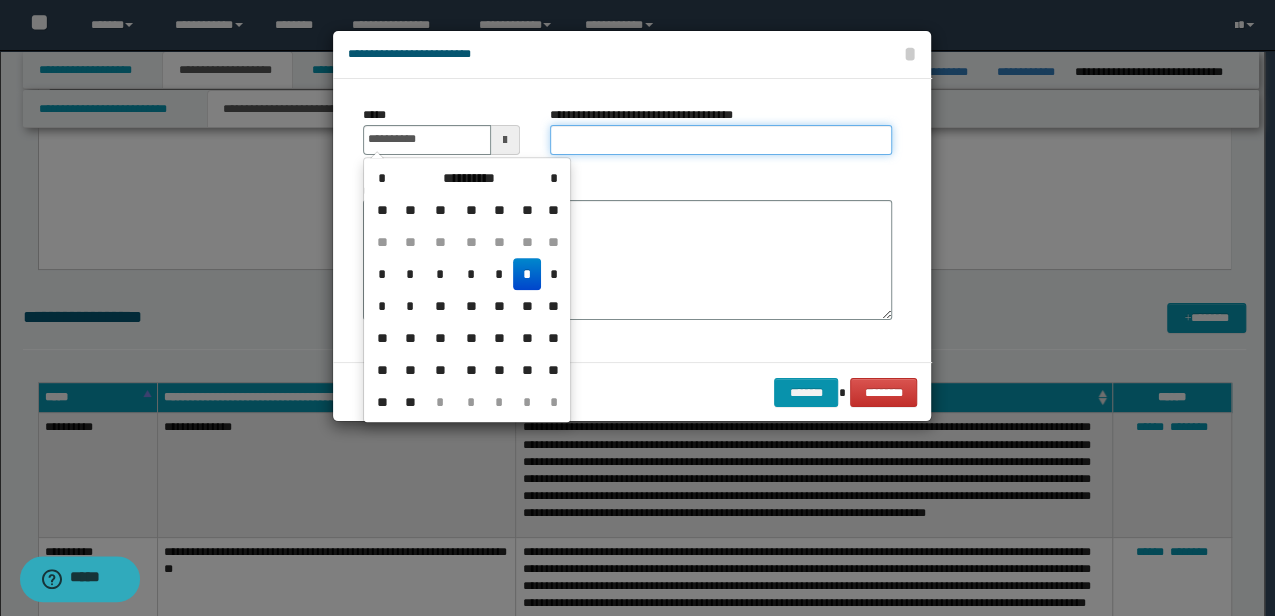 type on "**********" 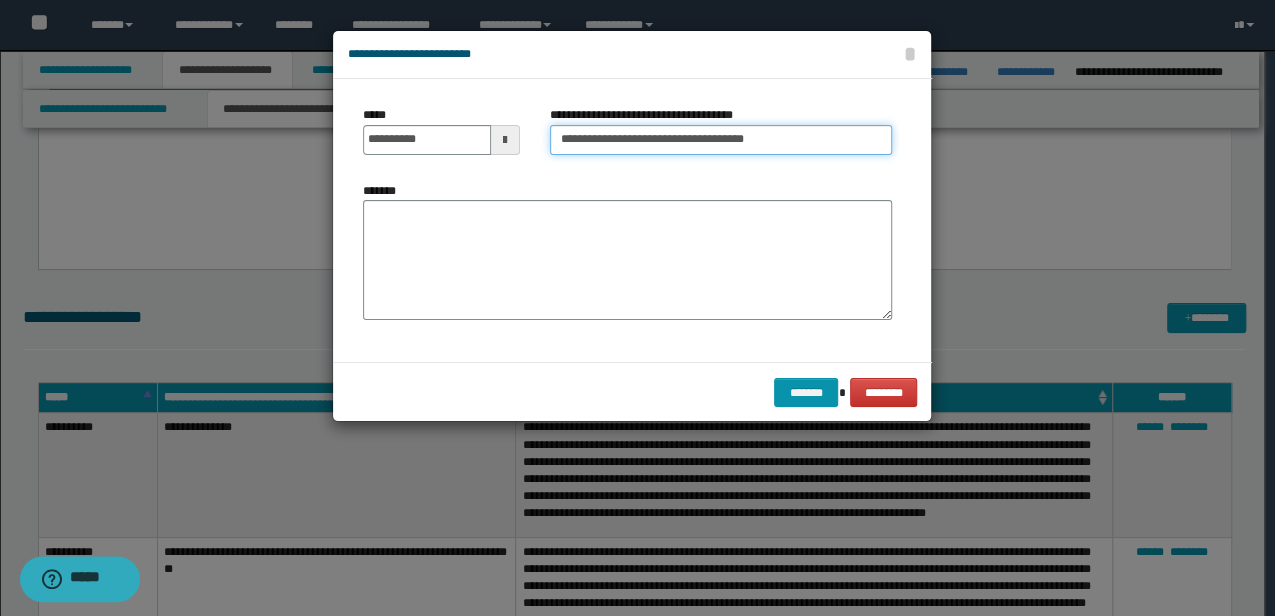 click on "**********" at bounding box center (721, 140) 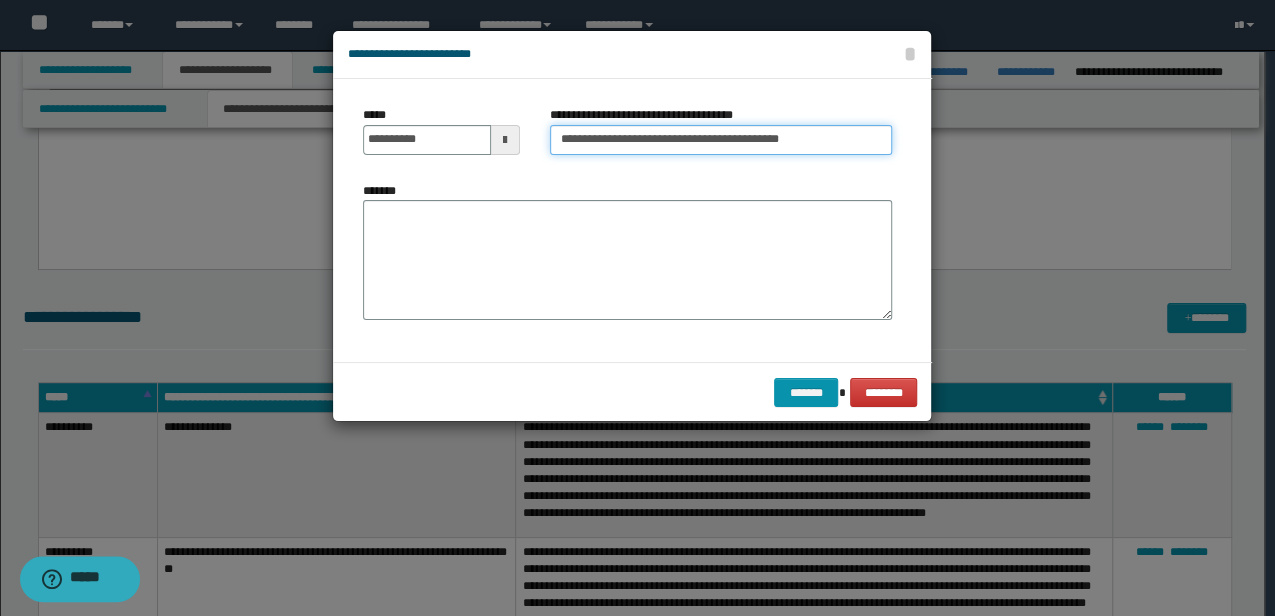 type on "**********" 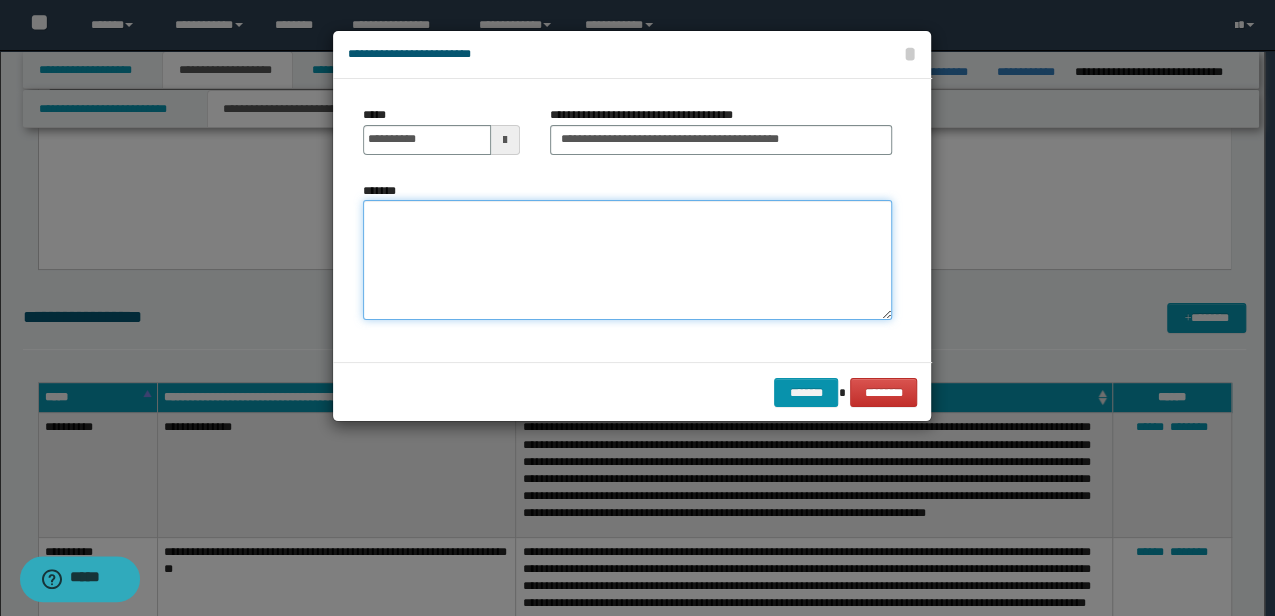 click on "*******" at bounding box center (627, 259) 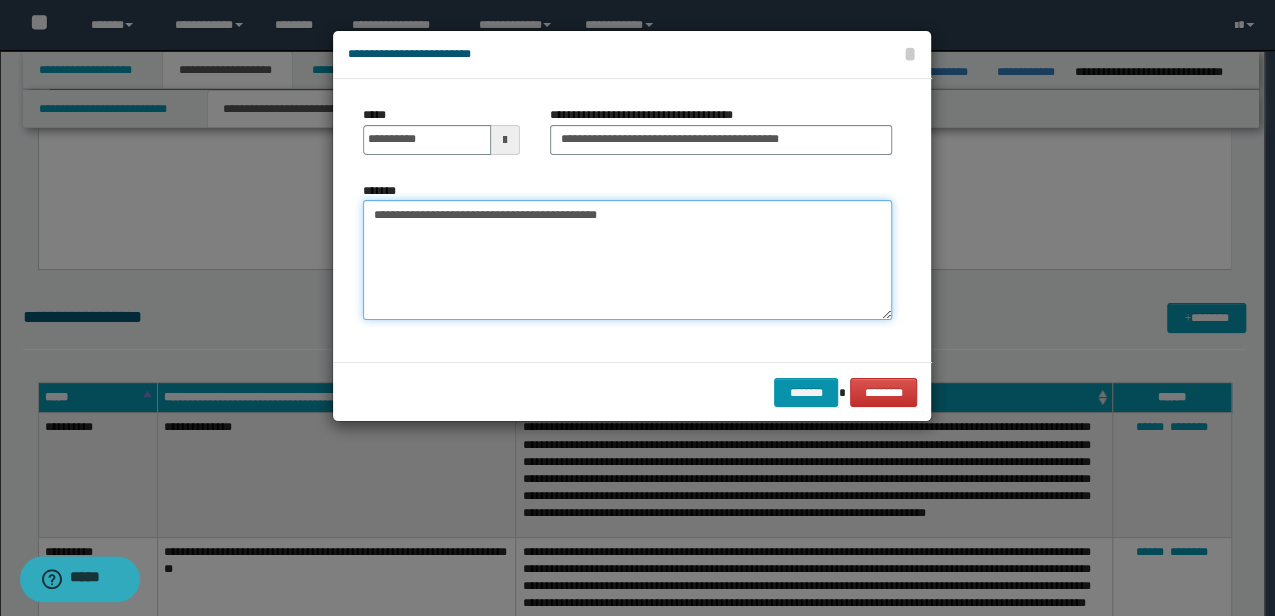 click on "**********" at bounding box center [627, 259] 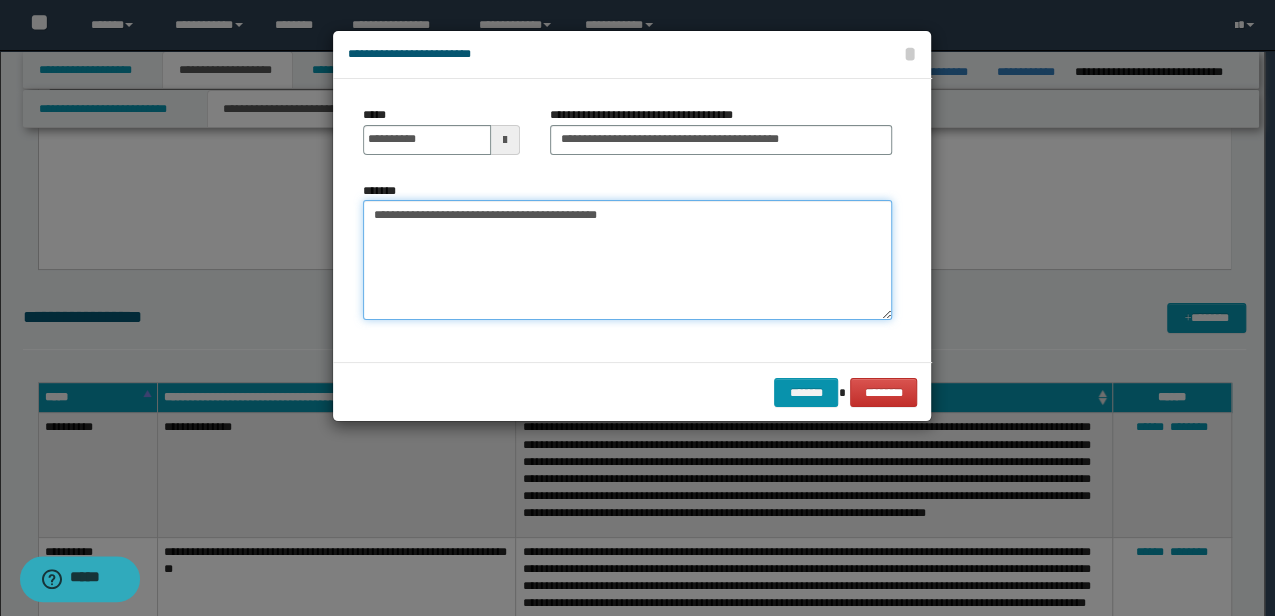 paste on "**********" 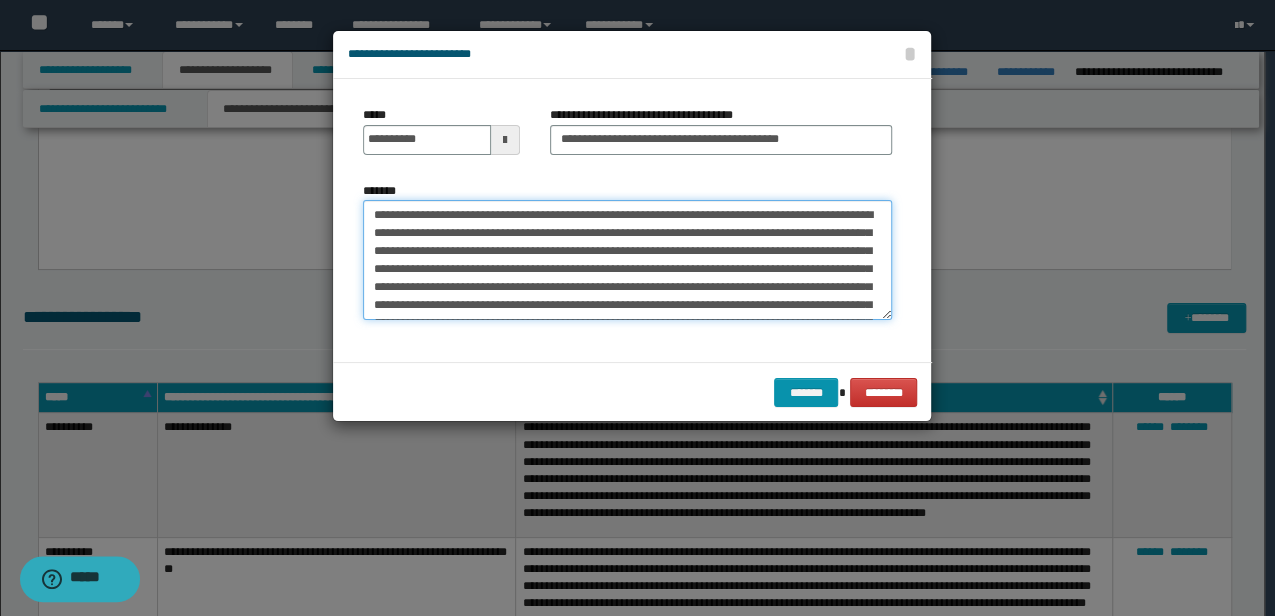 scroll, scrollTop: 102, scrollLeft: 0, axis: vertical 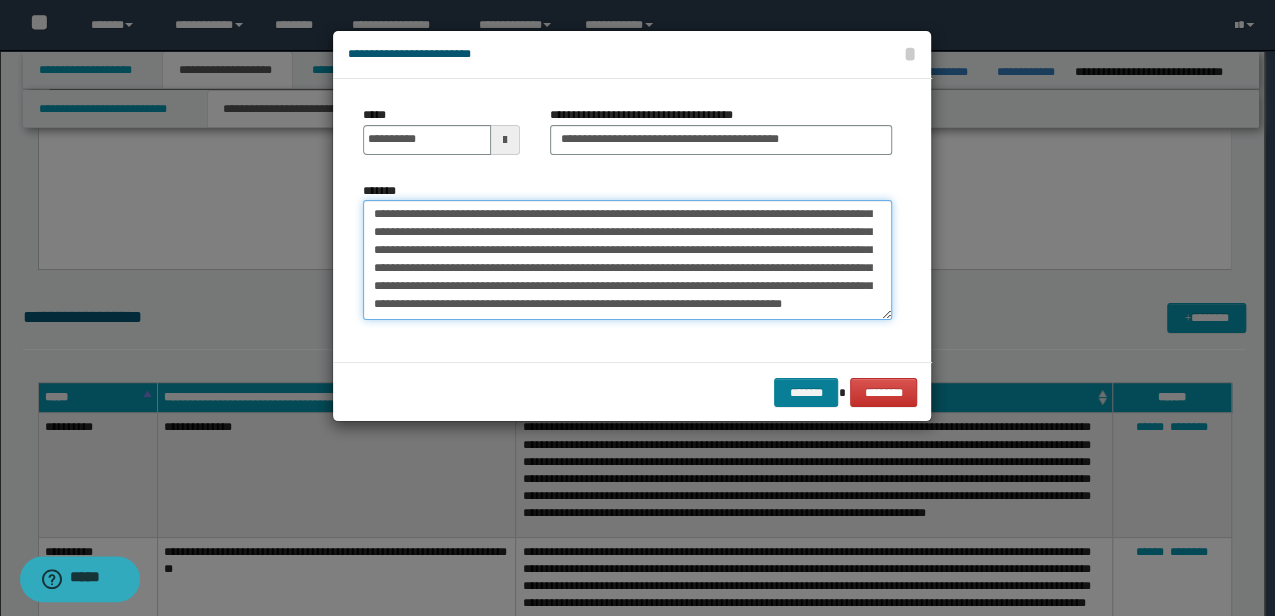 type on "**********" 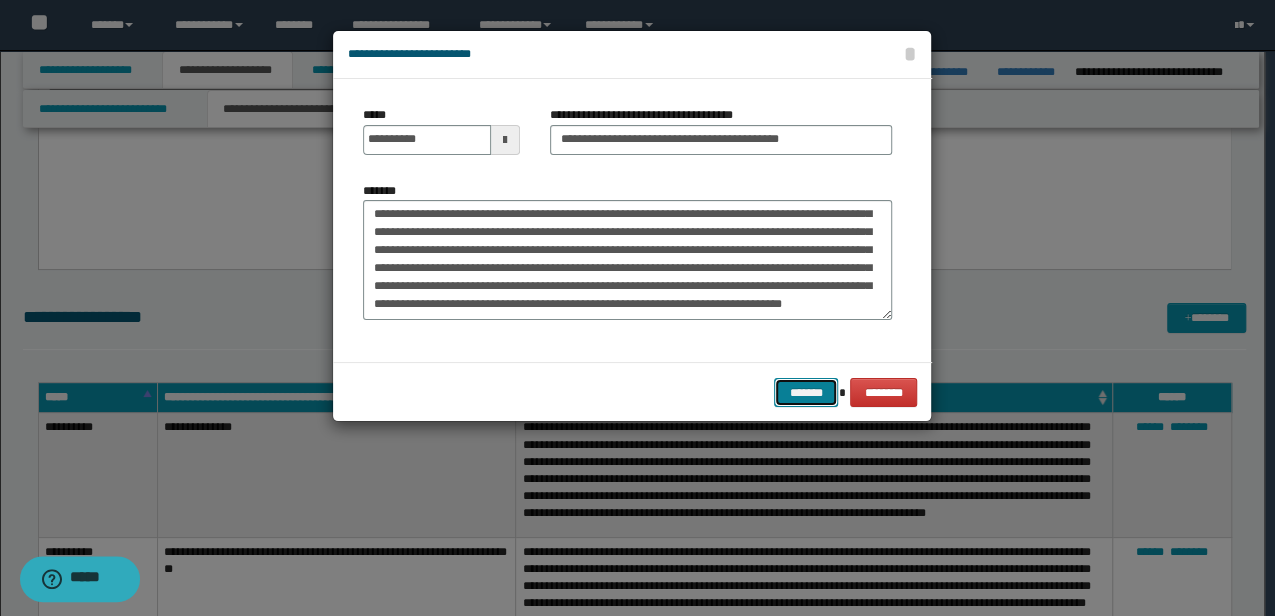click on "*******" at bounding box center (806, 392) 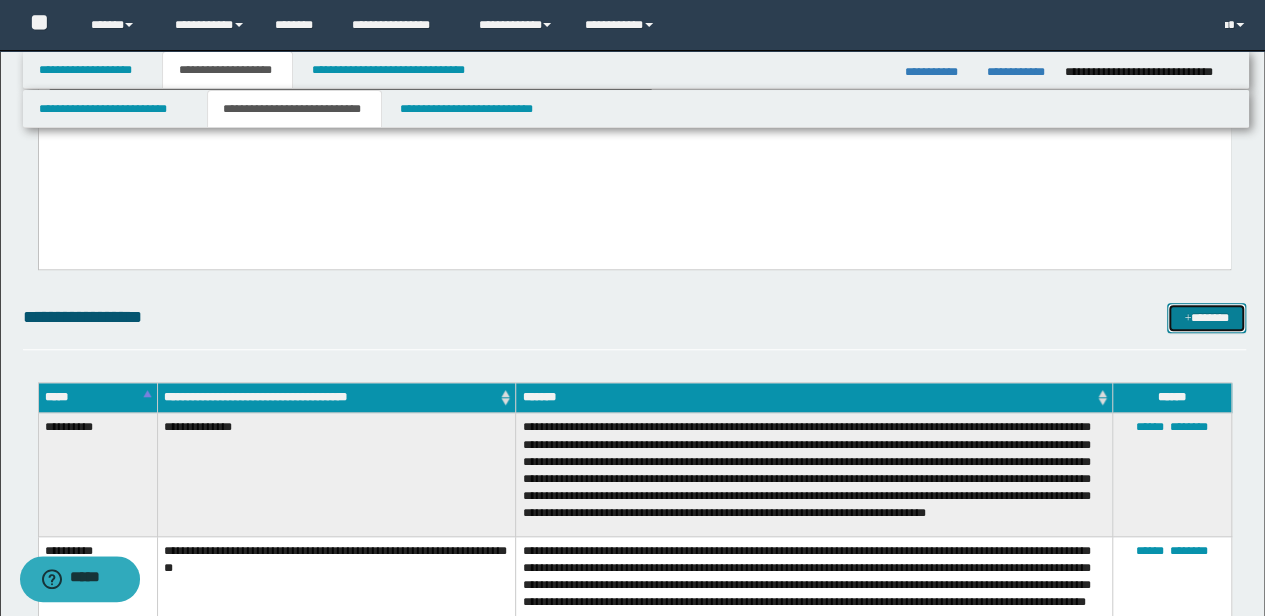 click on "*******" at bounding box center (1206, 317) 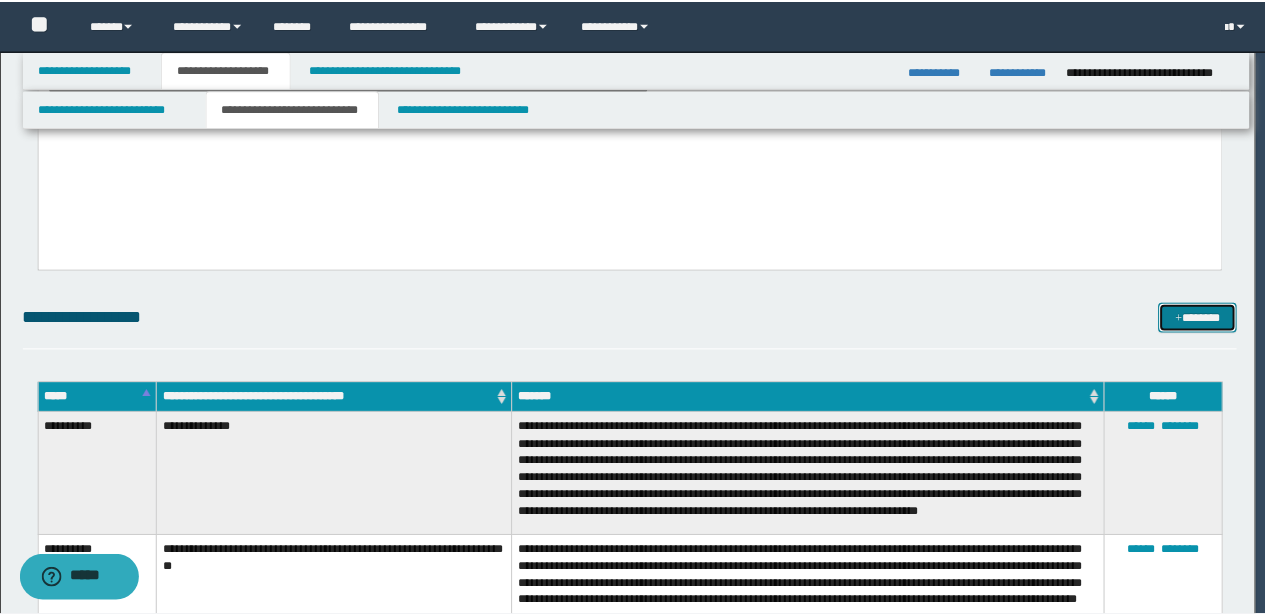 scroll, scrollTop: 0, scrollLeft: 0, axis: both 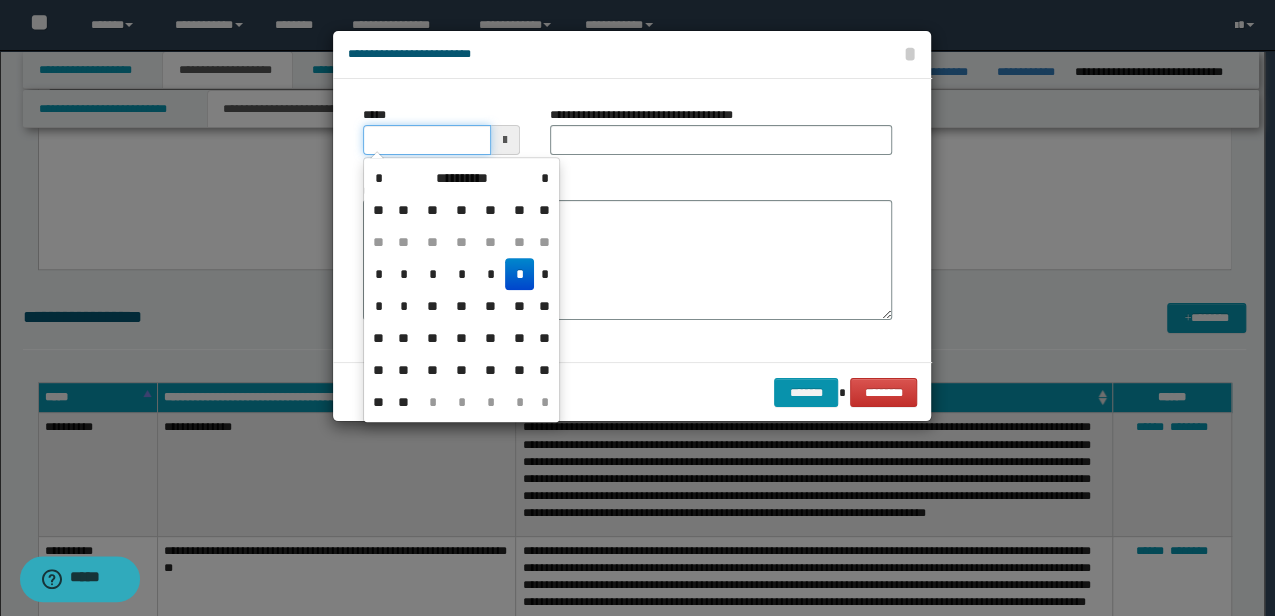 click on "*****" at bounding box center (426, 140) 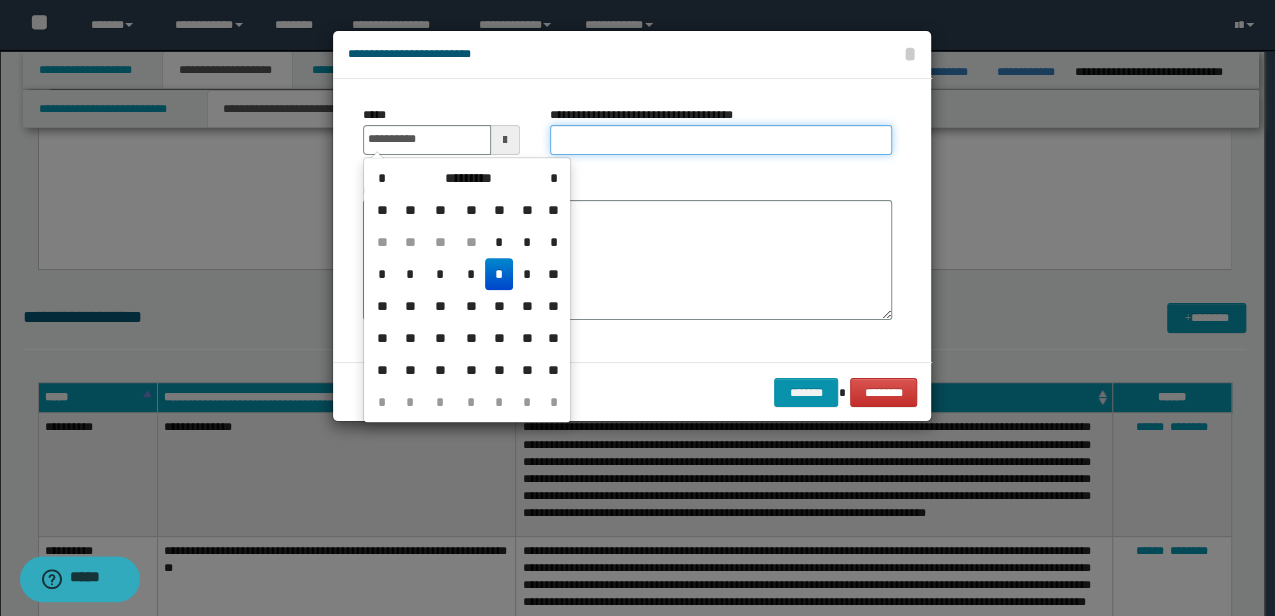 type on "**********" 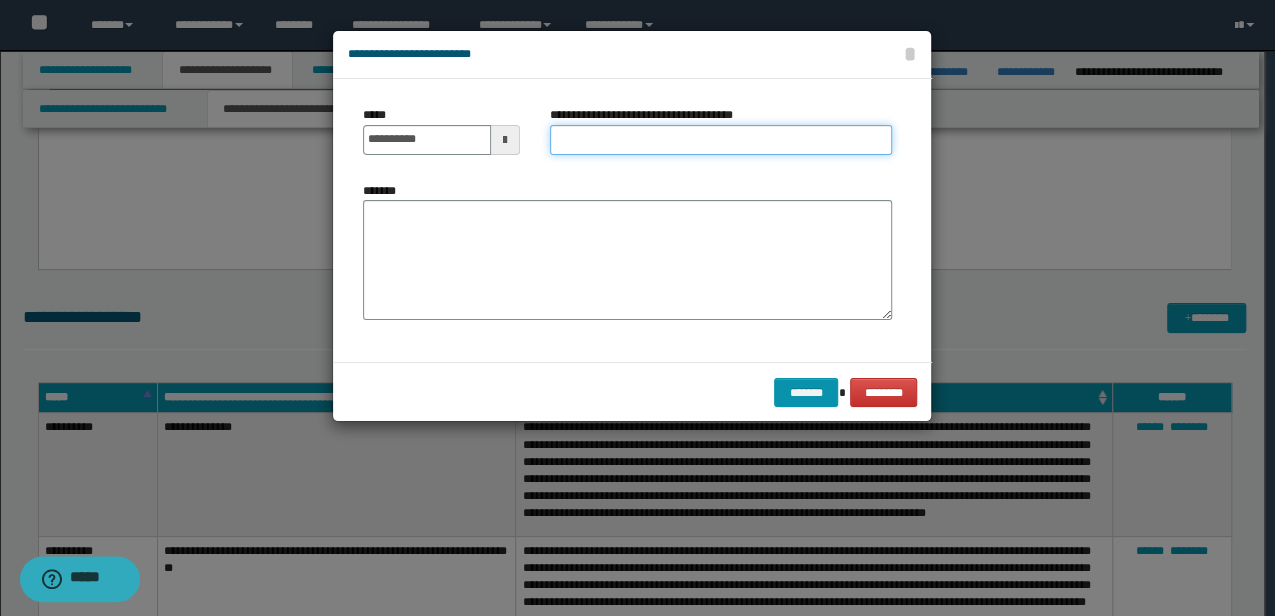 click on "**********" at bounding box center (721, 140) 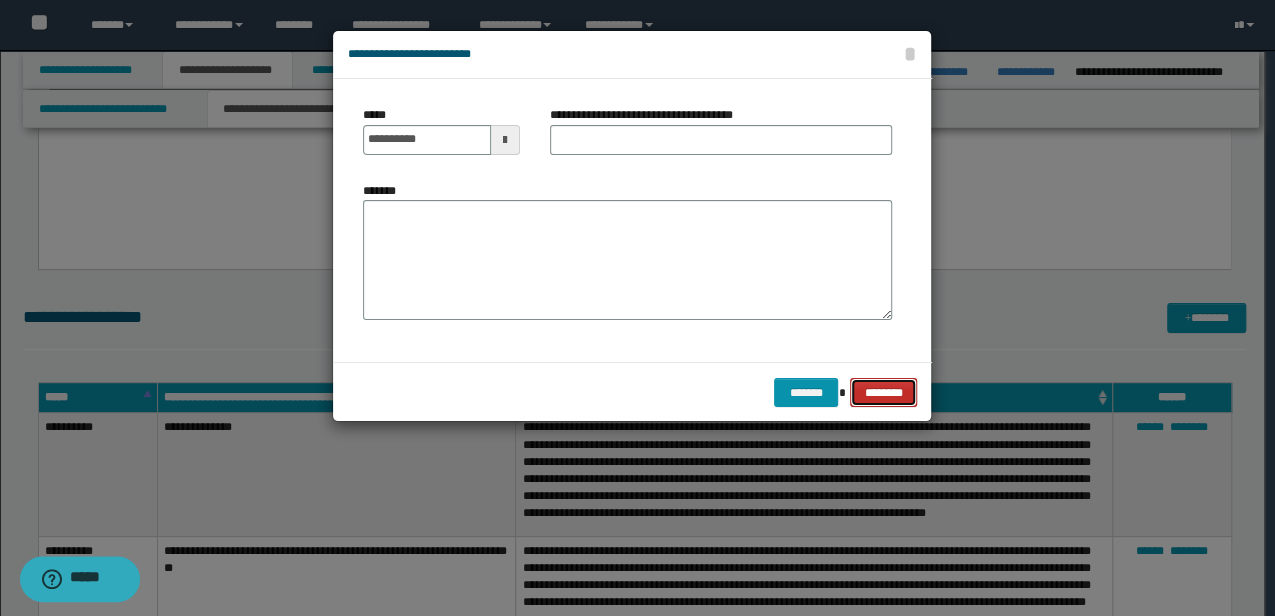 click on "********" at bounding box center [883, 392] 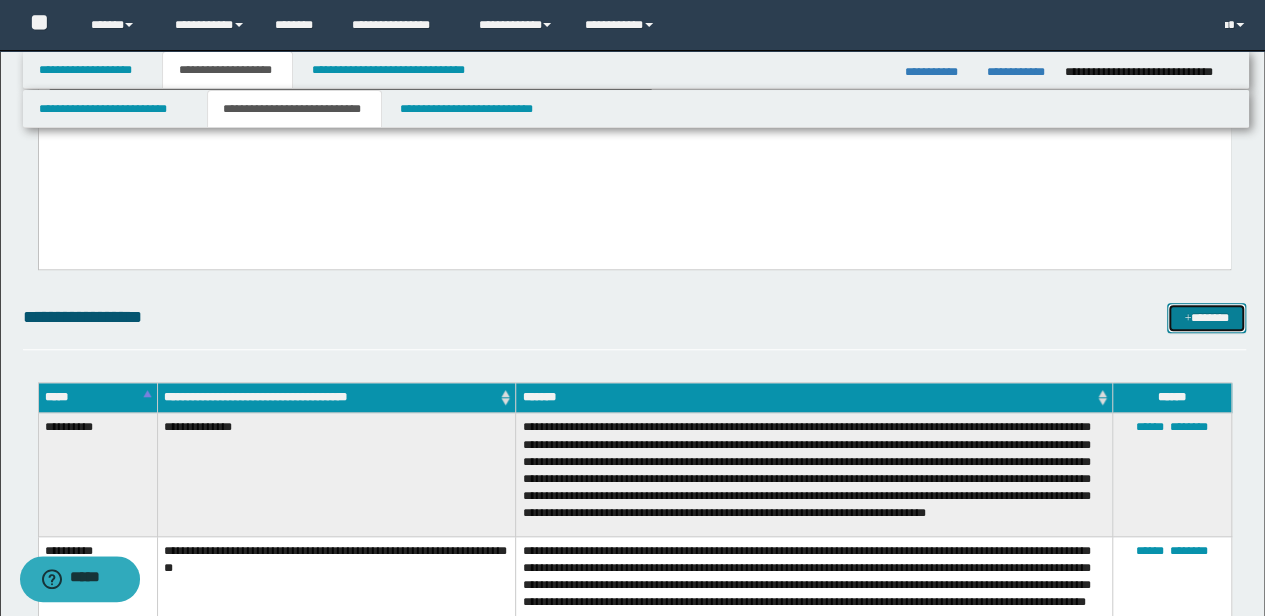 click on "*******" at bounding box center [1206, 317] 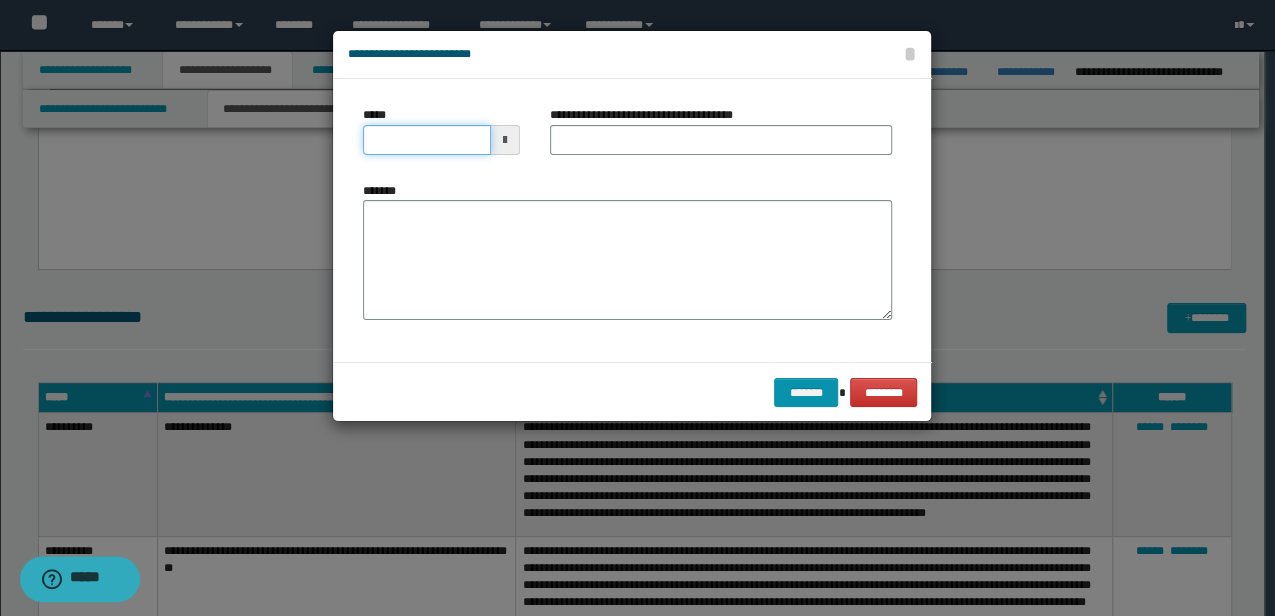 click on "*****" at bounding box center [426, 140] 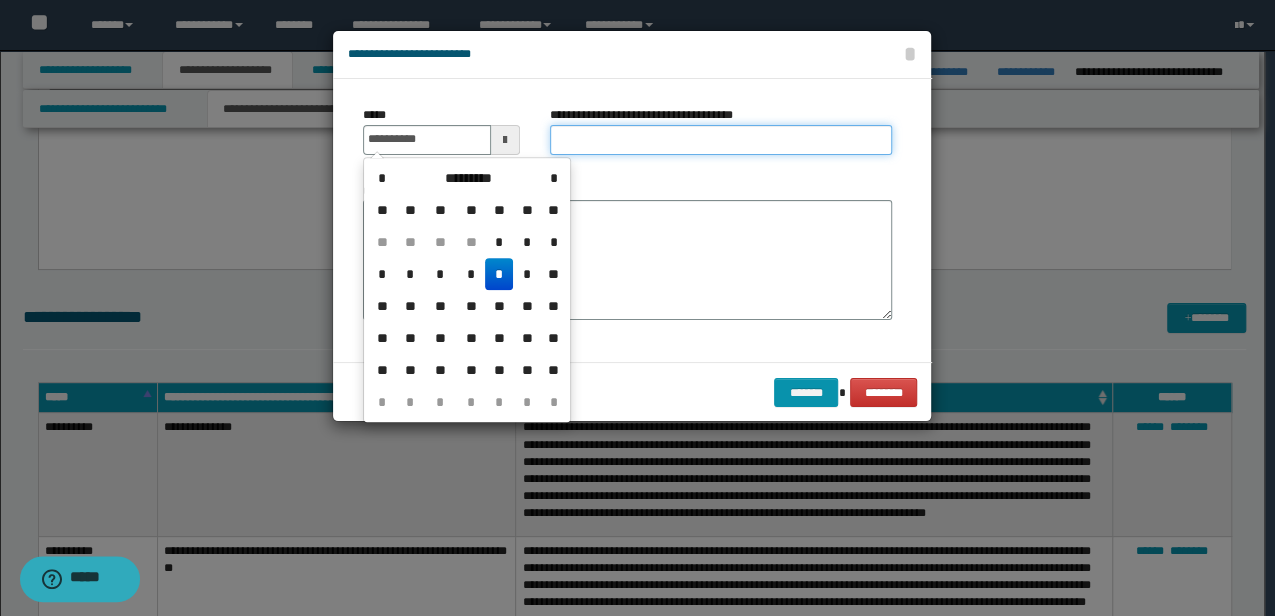 type on "**********" 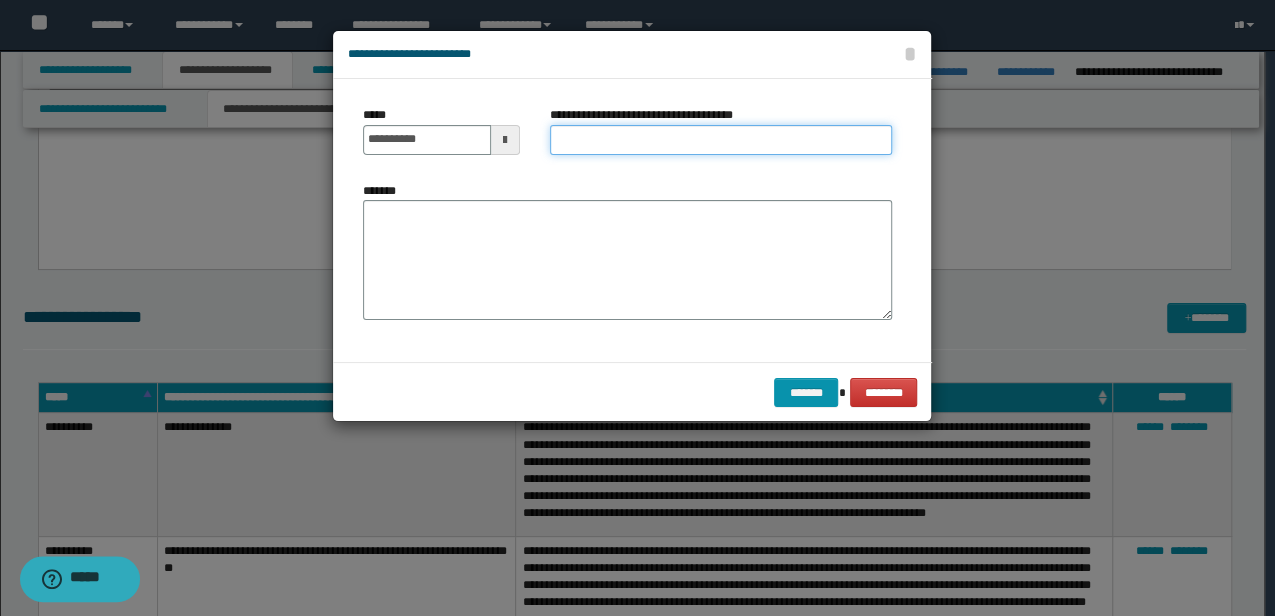 click on "**********" at bounding box center [721, 140] 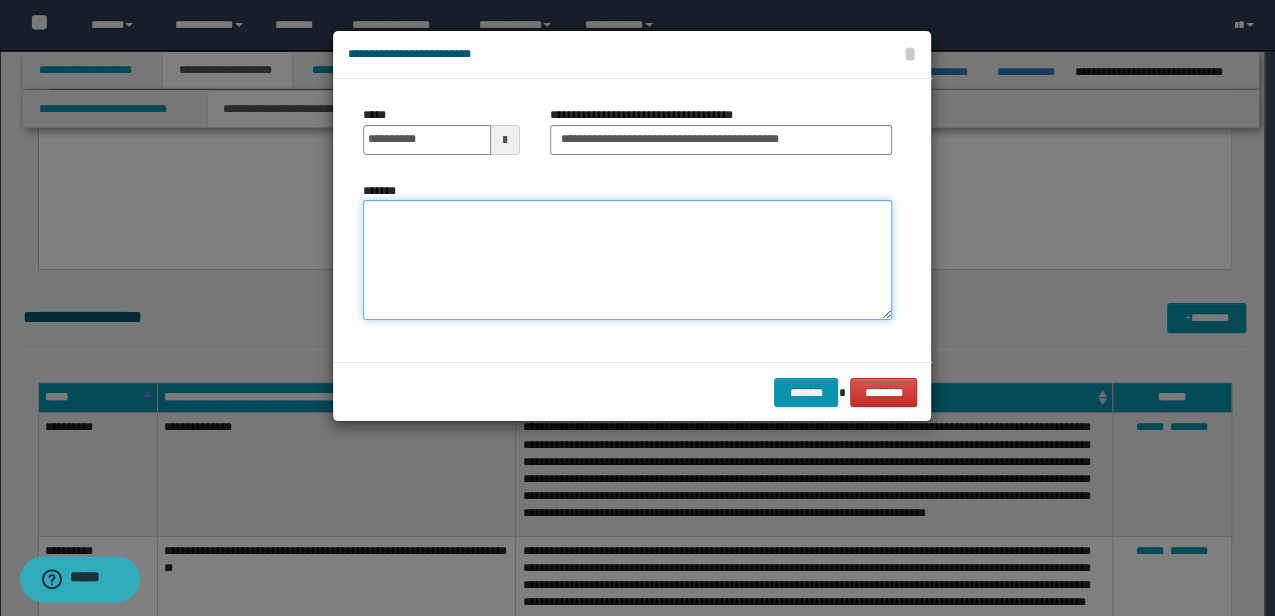 click on "*******" at bounding box center (627, 259) 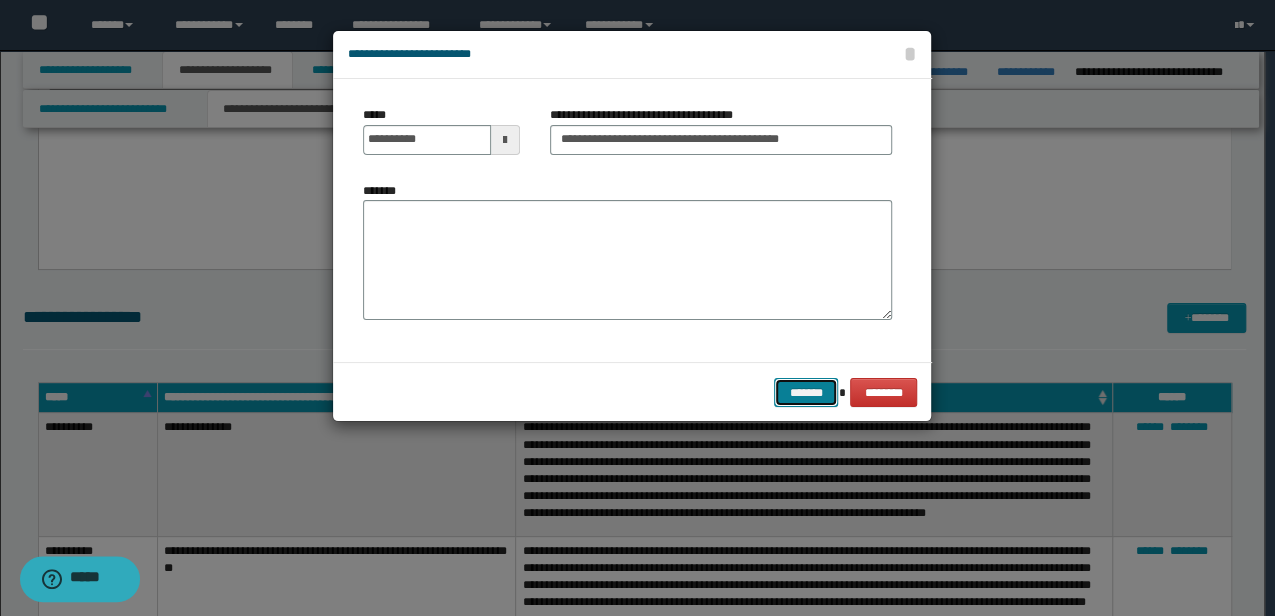 click on "*******" at bounding box center [806, 392] 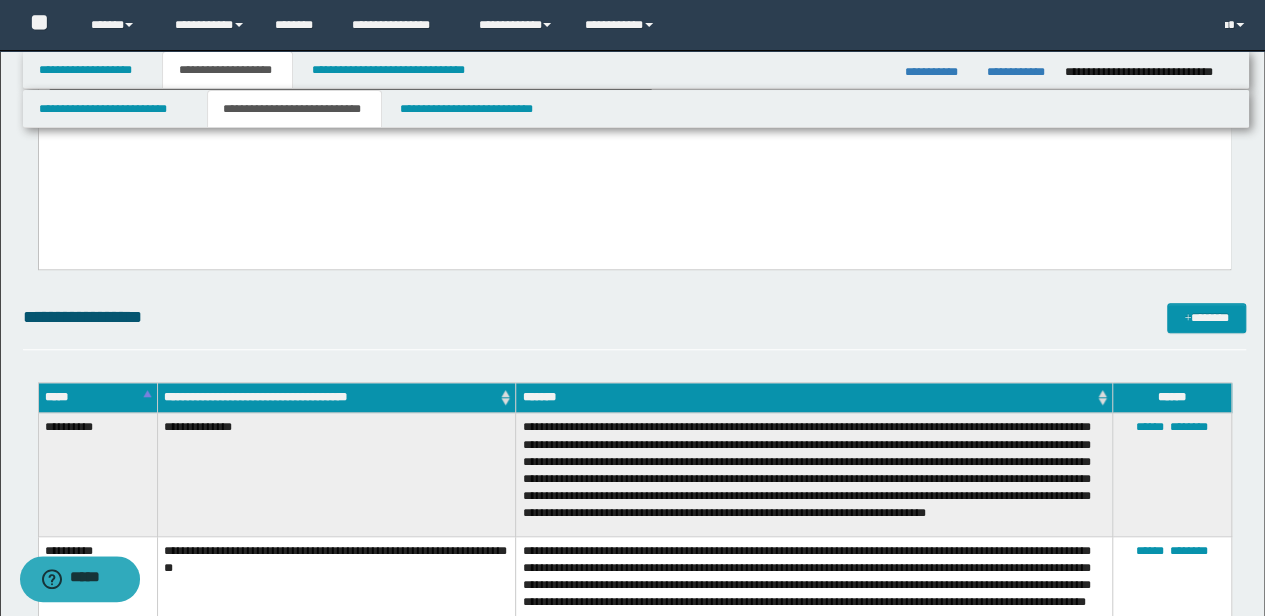 scroll, scrollTop: 1800, scrollLeft: 0, axis: vertical 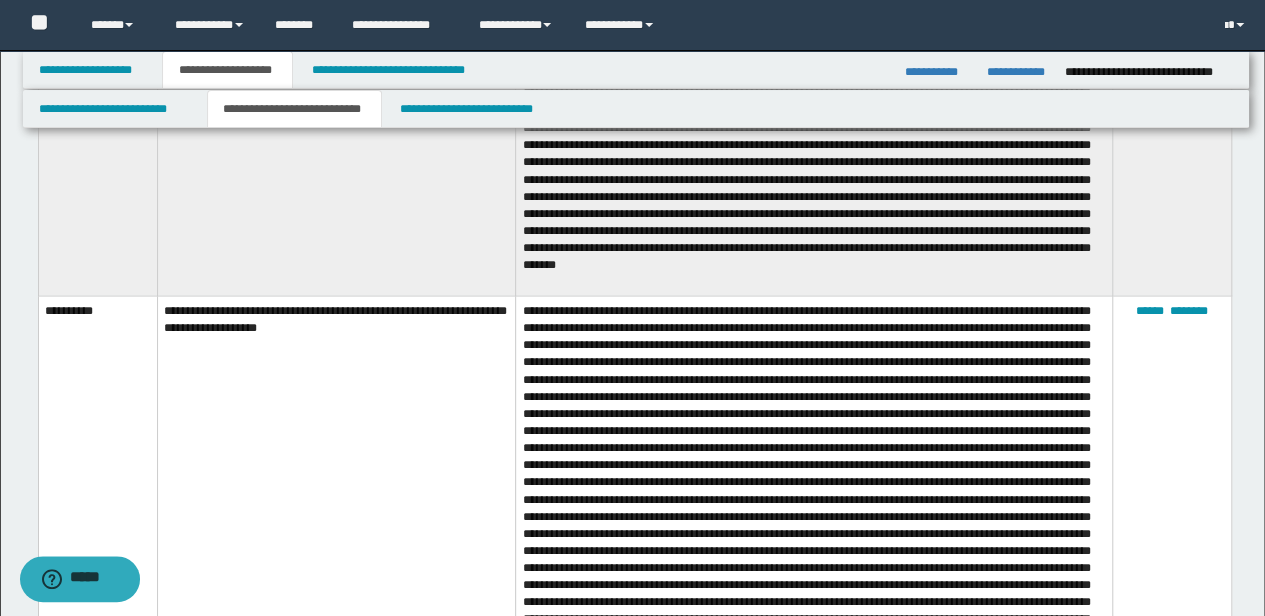 click at bounding box center [814, 512] 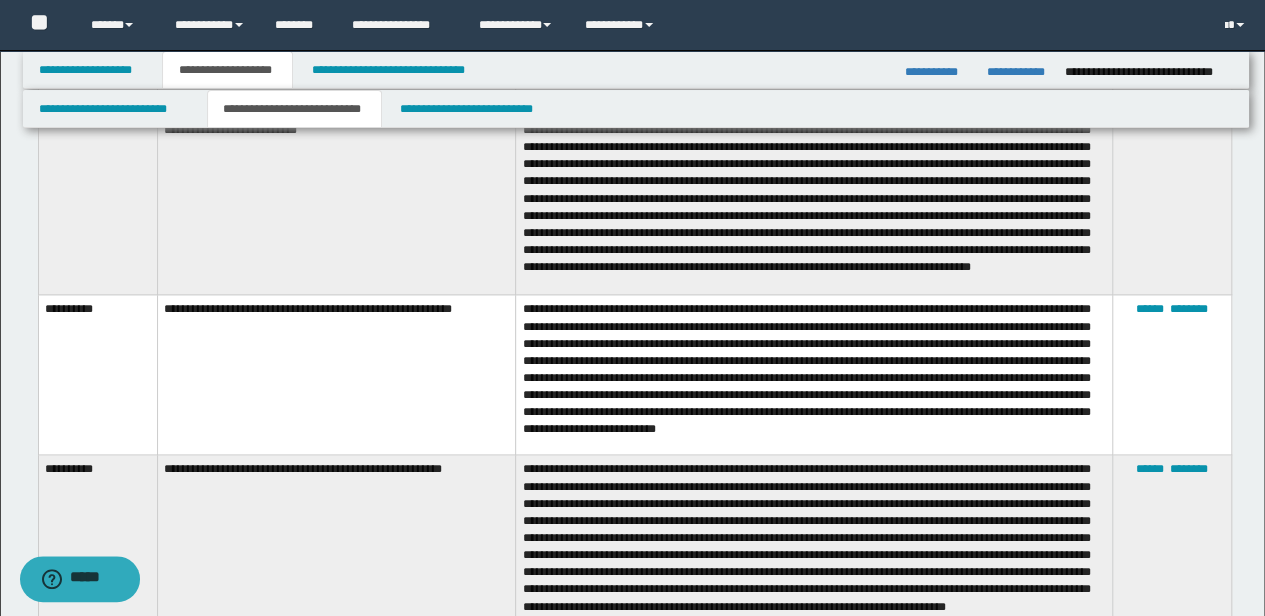 scroll, scrollTop: 1133, scrollLeft: 0, axis: vertical 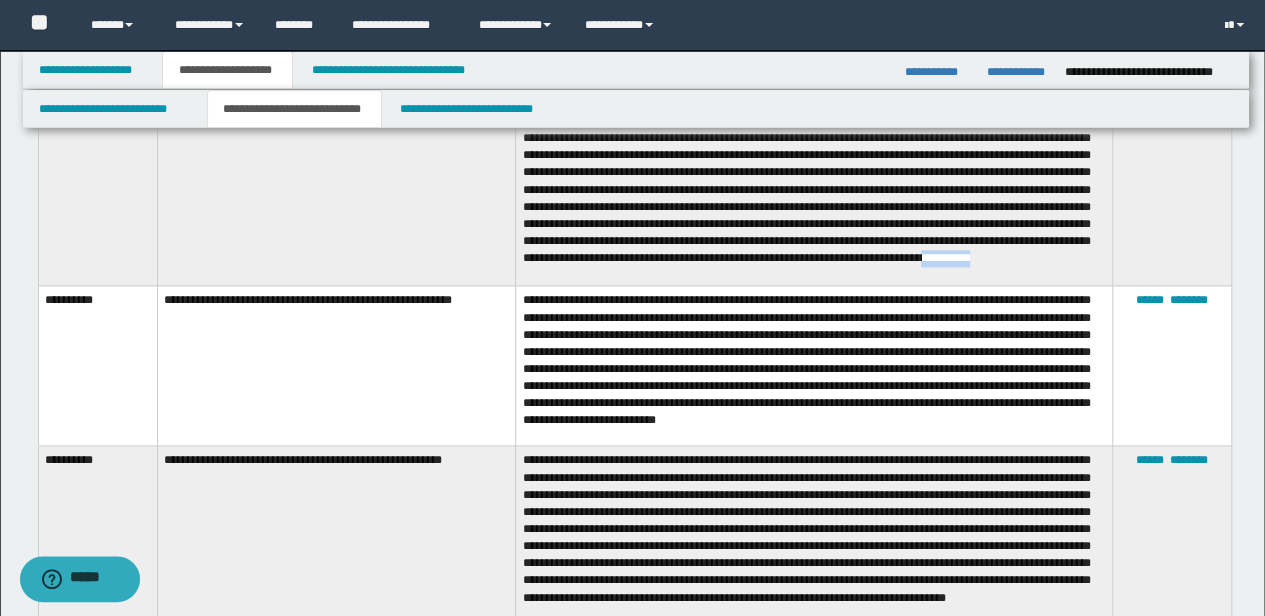 drag, startPoint x: 772, startPoint y: 277, endPoint x: 835, endPoint y: 273, distance: 63.126858 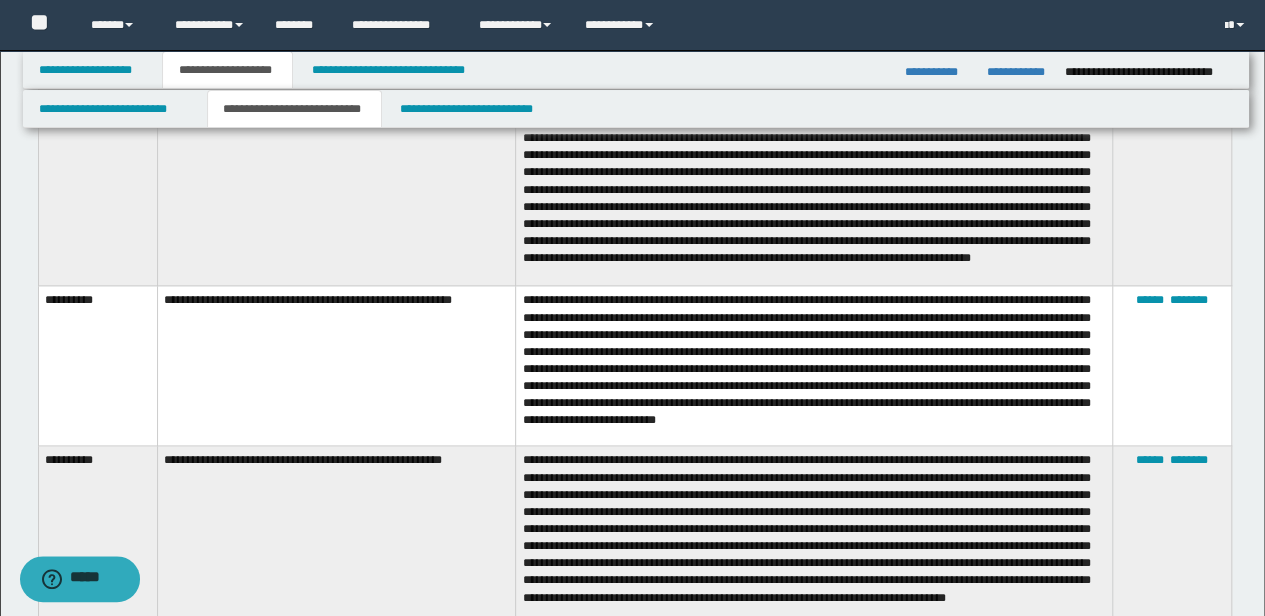 click on "**********" at bounding box center (814, 535) 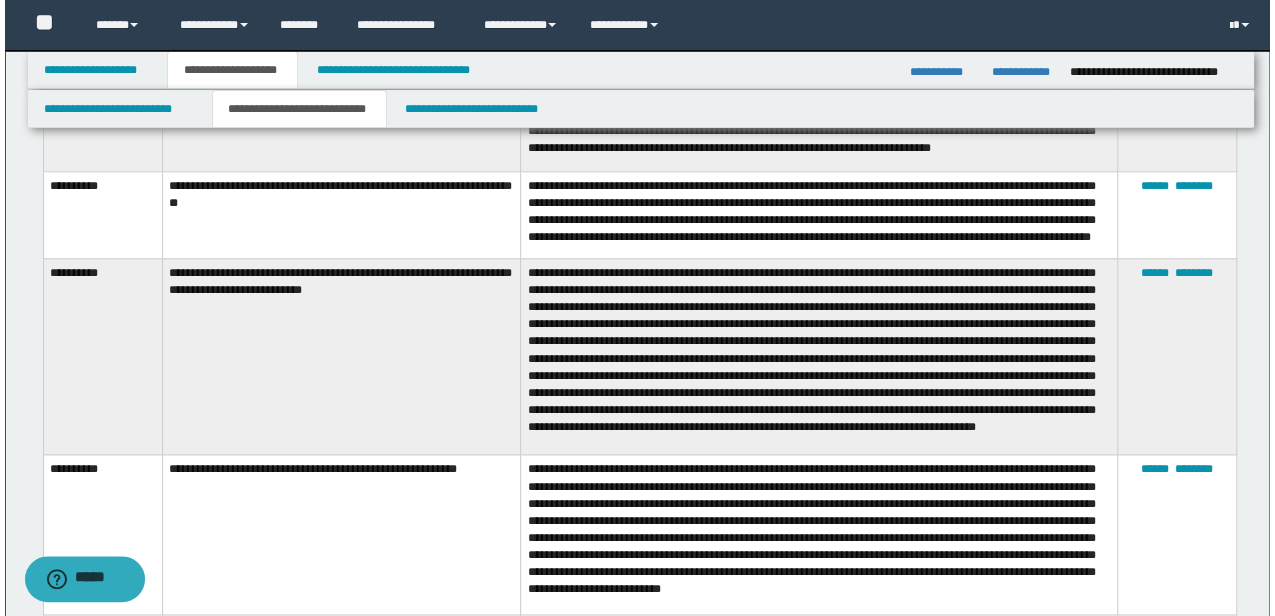 scroll, scrollTop: 666, scrollLeft: 0, axis: vertical 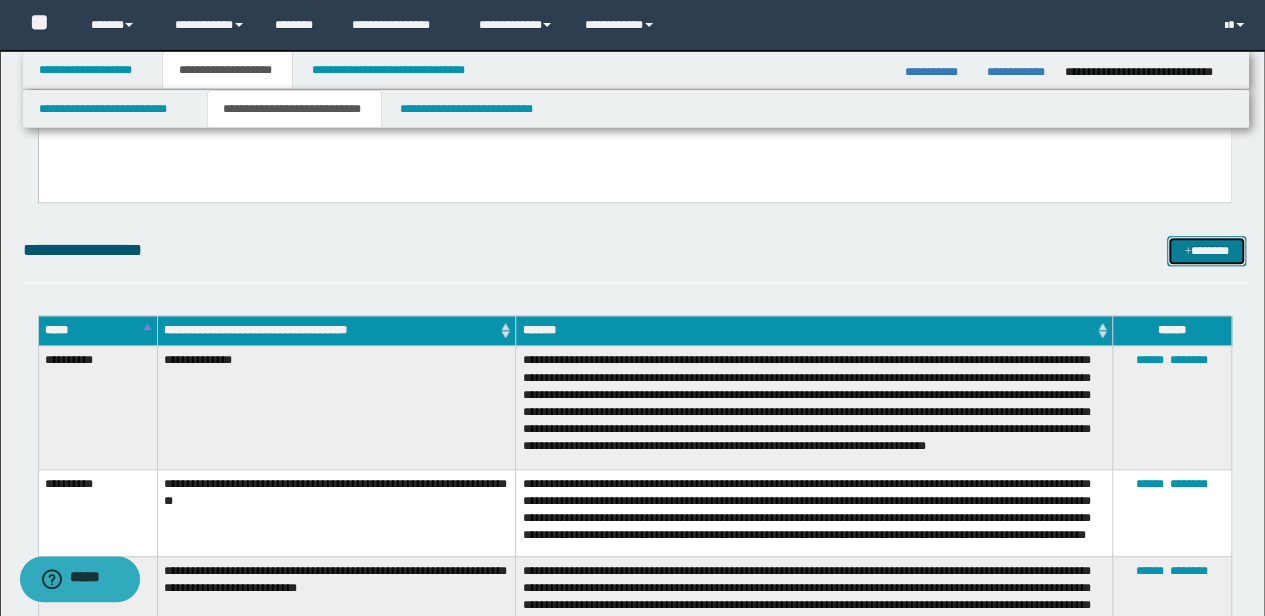 click at bounding box center [1187, 252] 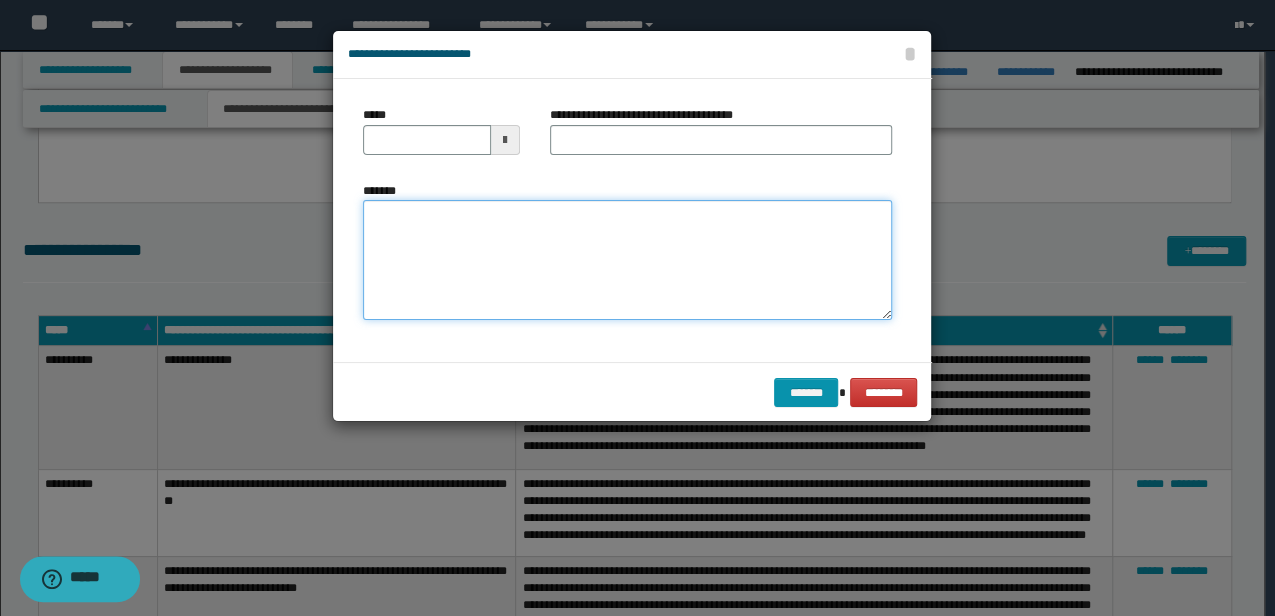 click on "*******" at bounding box center (627, 259) 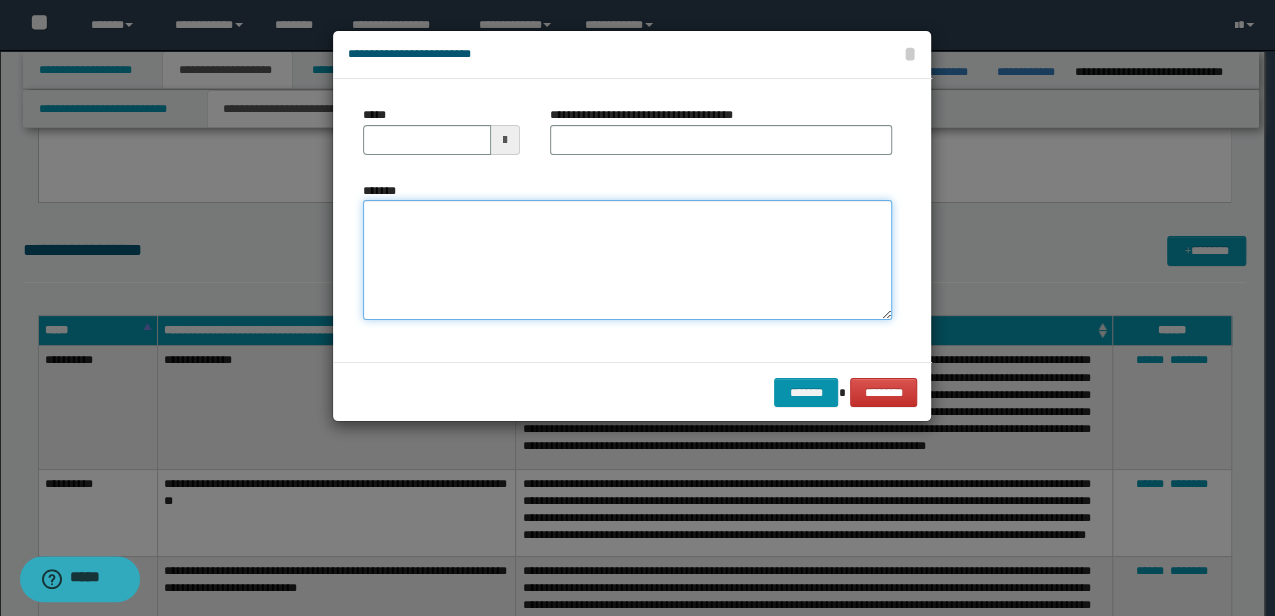paste on "**********" 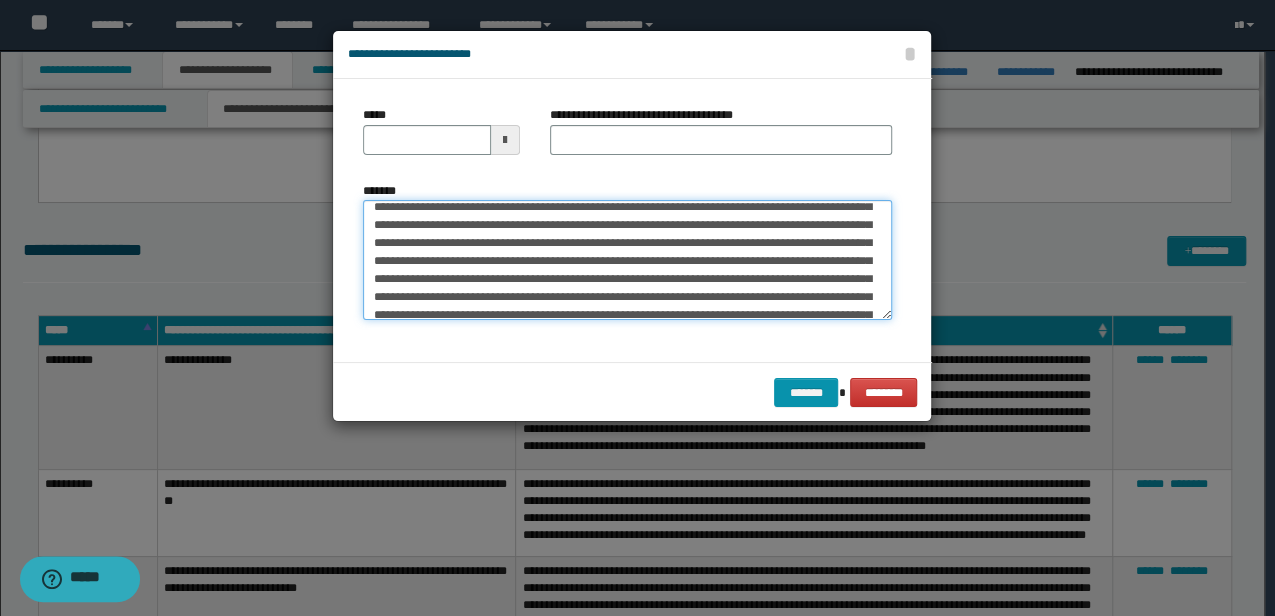 scroll, scrollTop: 0, scrollLeft: 0, axis: both 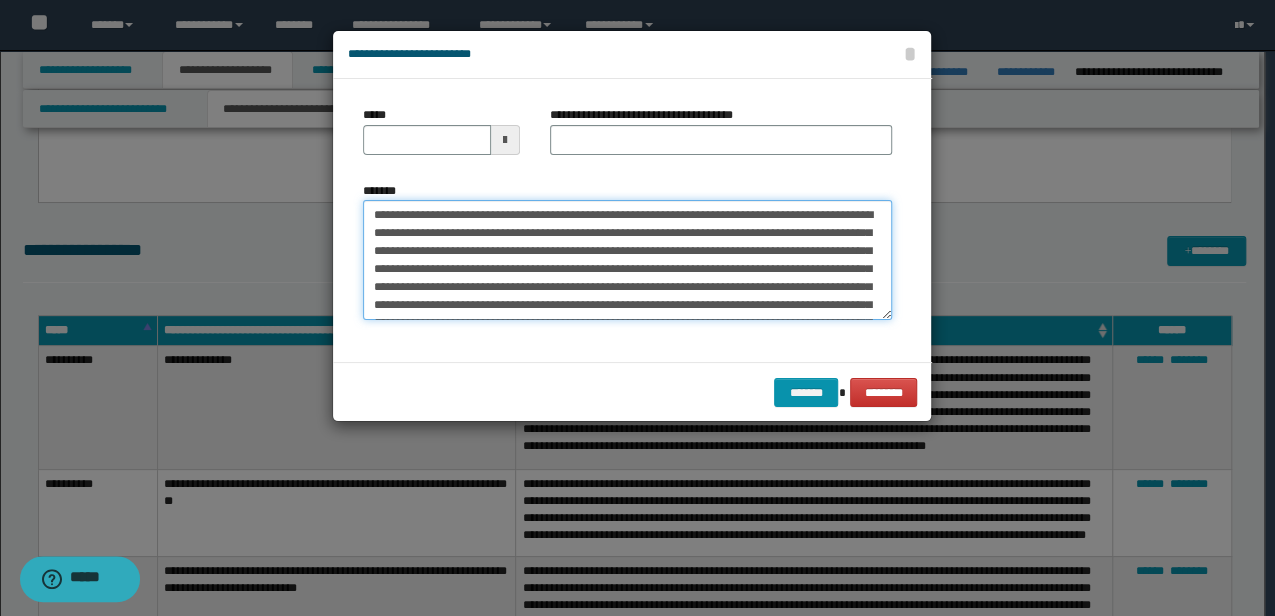 type 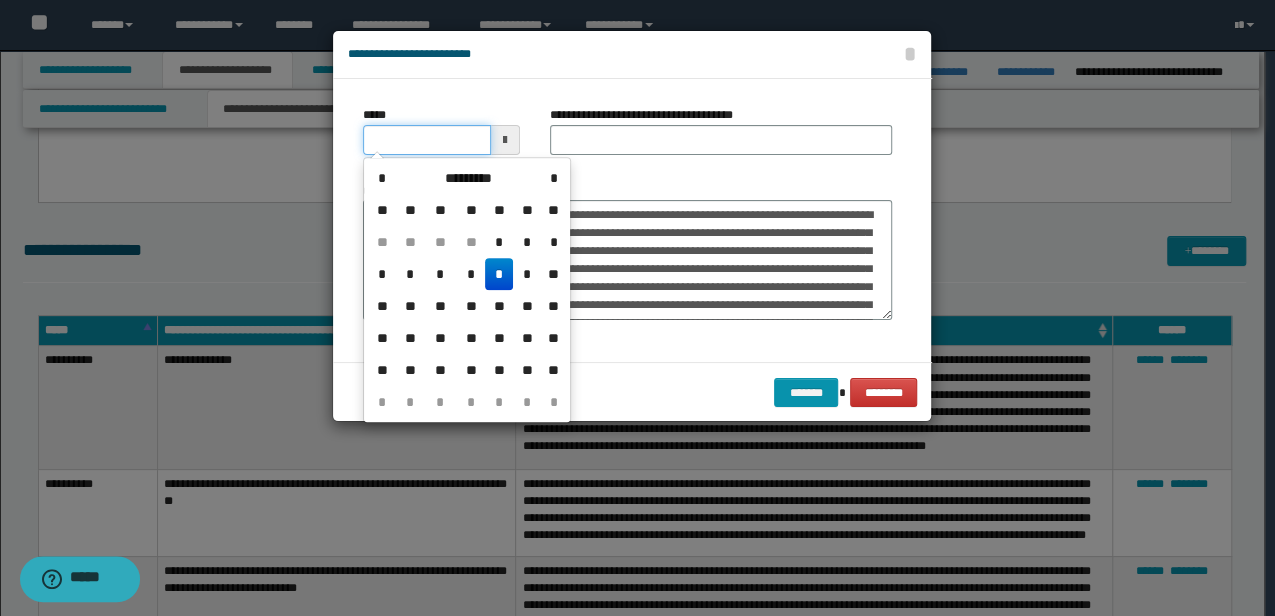 click on "*****" at bounding box center [426, 140] 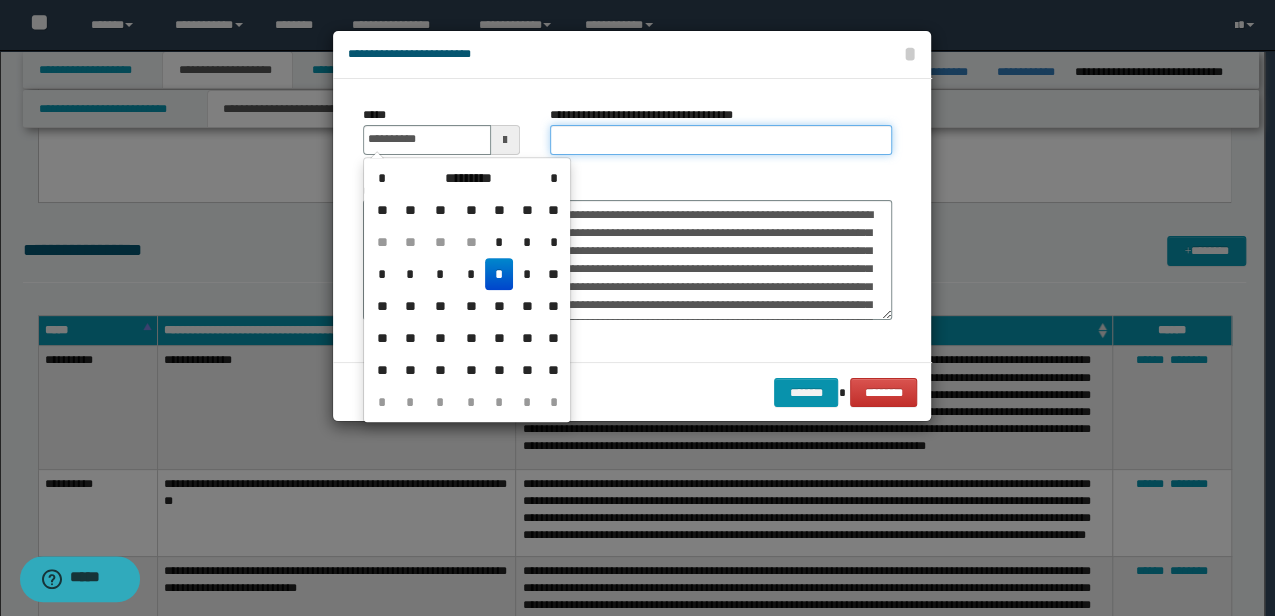 type on "**********" 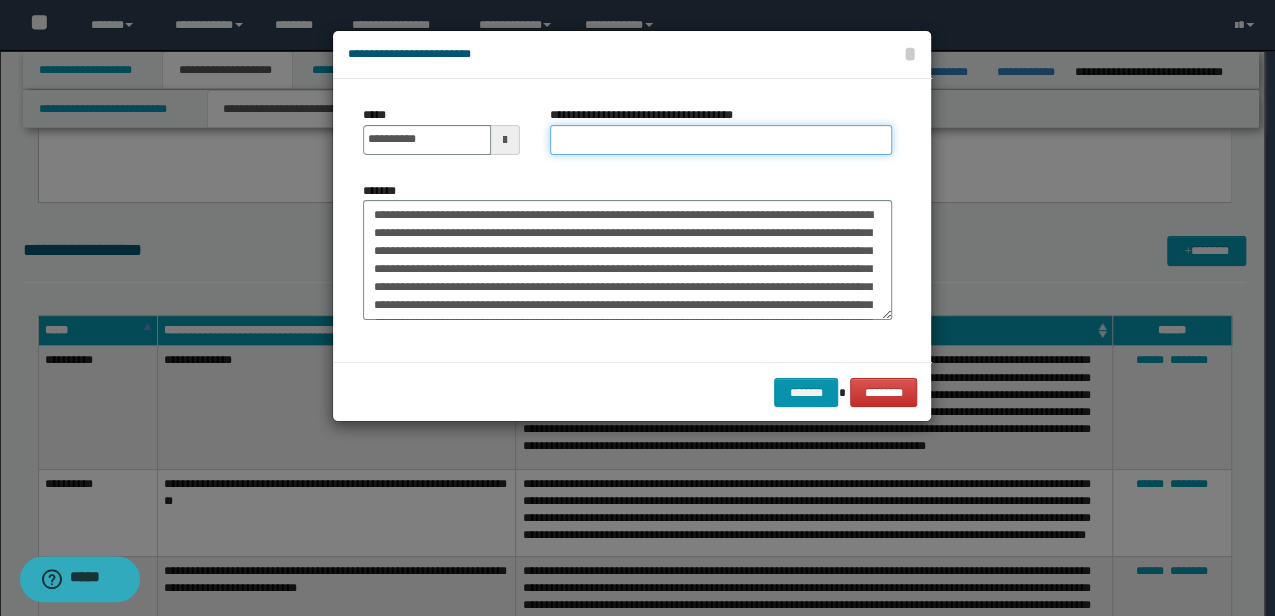 click on "**********" at bounding box center (721, 140) 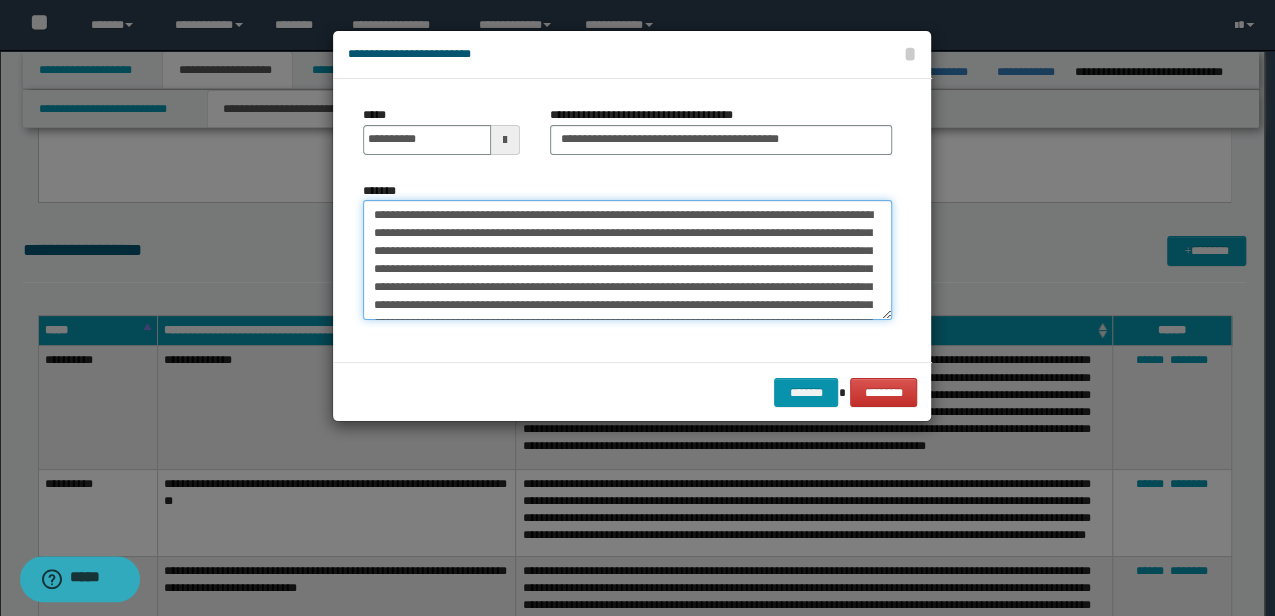 click on "*******" at bounding box center [627, 259] 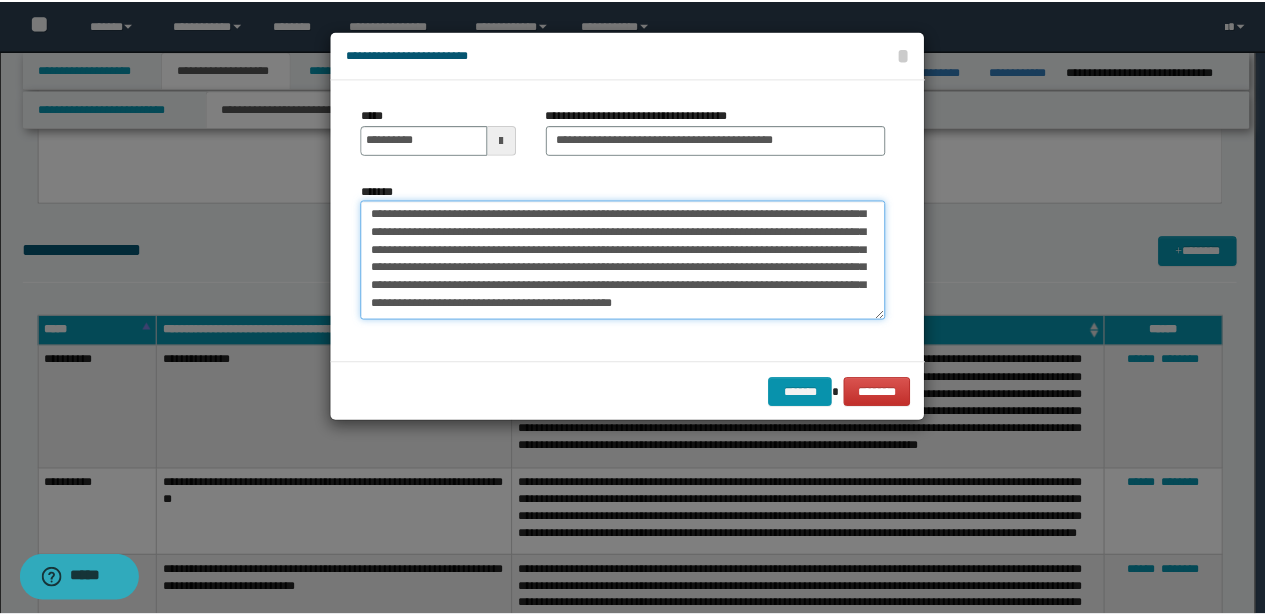 scroll, scrollTop: 432, scrollLeft: 0, axis: vertical 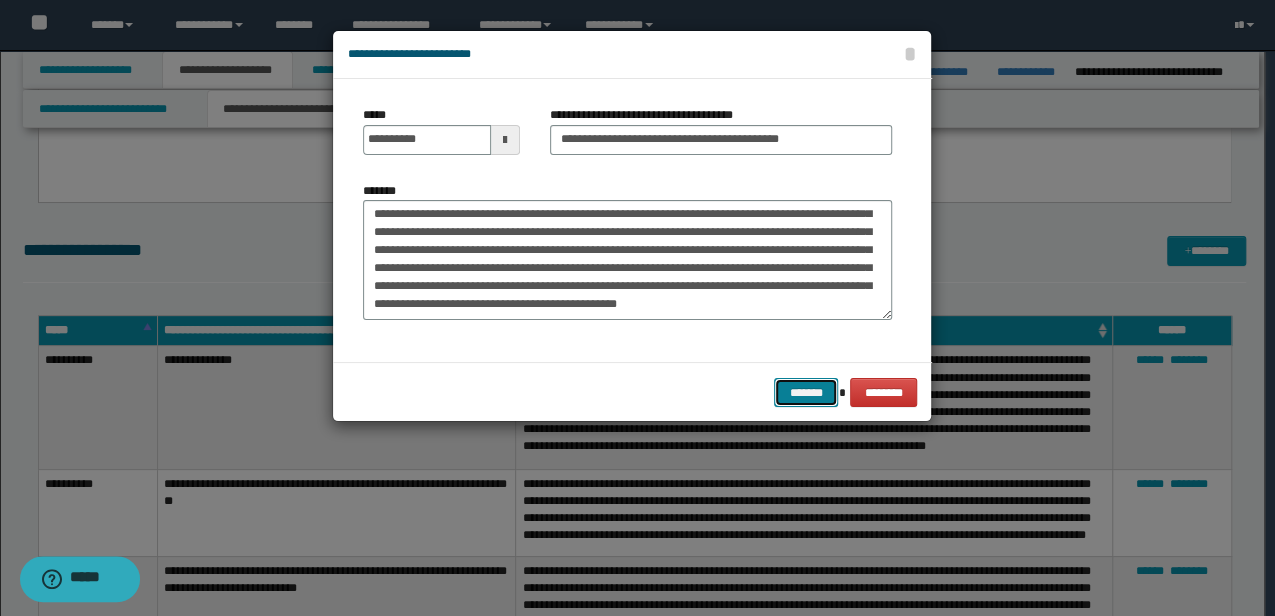 click on "*******" at bounding box center [806, 392] 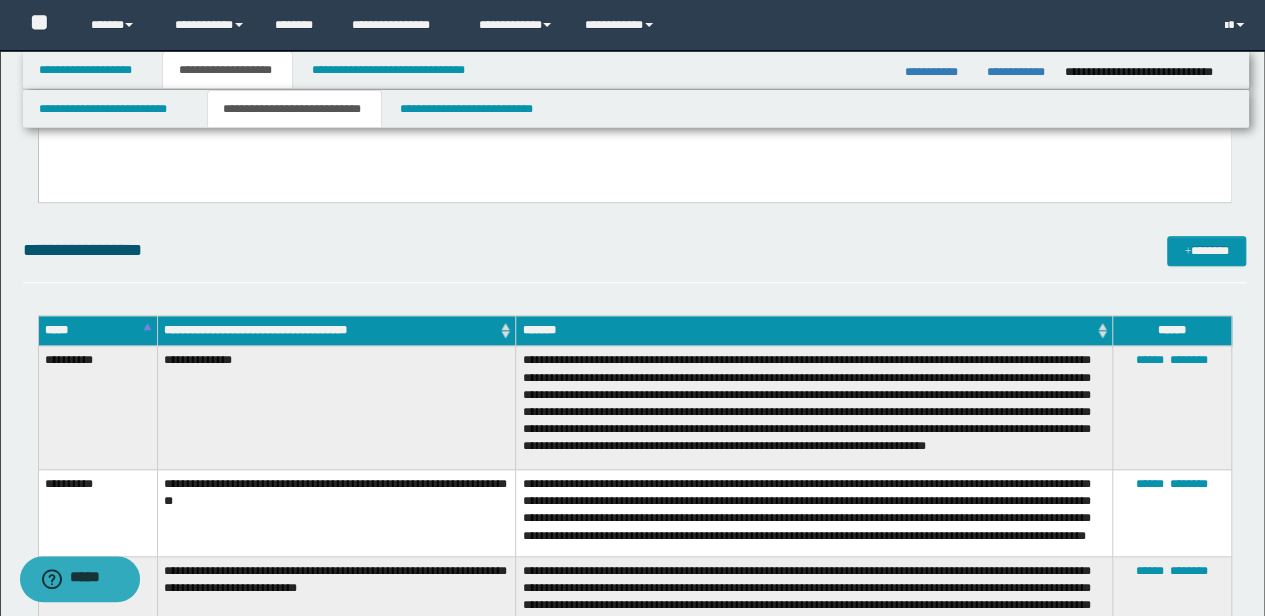 scroll, scrollTop: 2832, scrollLeft: 0, axis: vertical 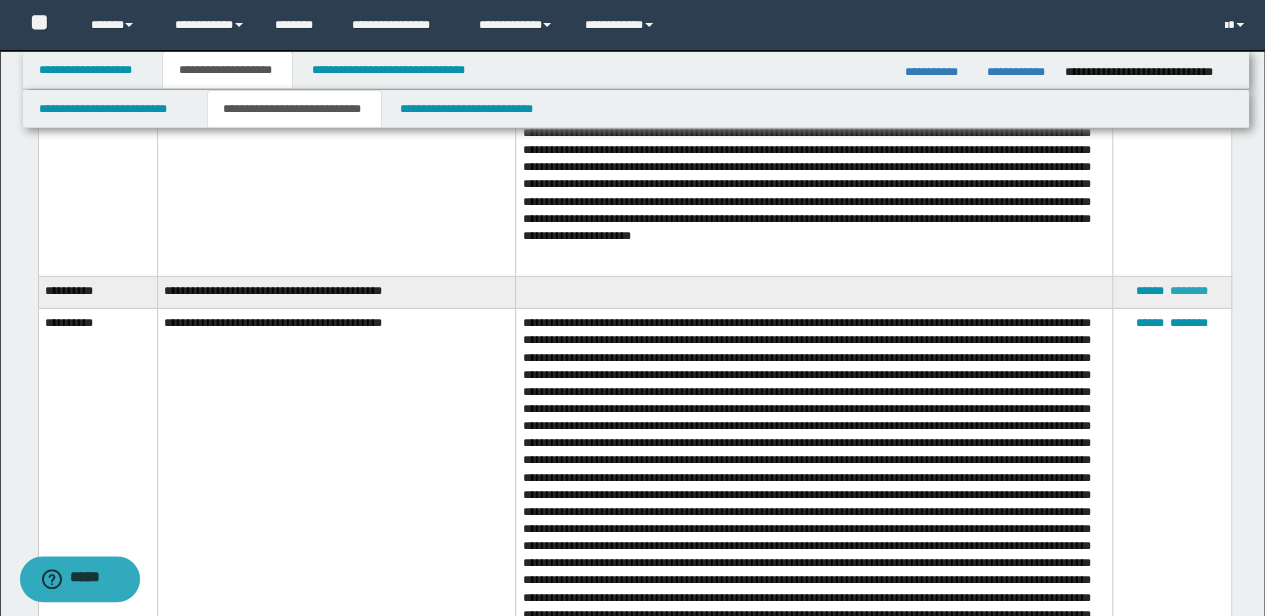 click on "********" at bounding box center [1189, 291] 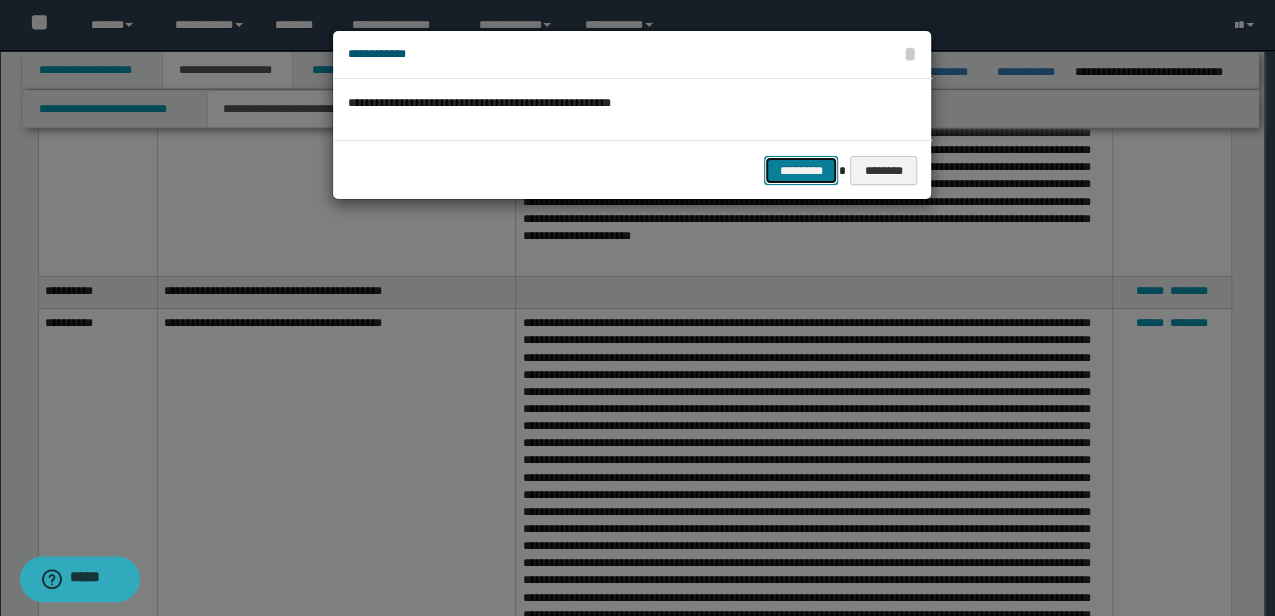 click on "*********" at bounding box center [801, 170] 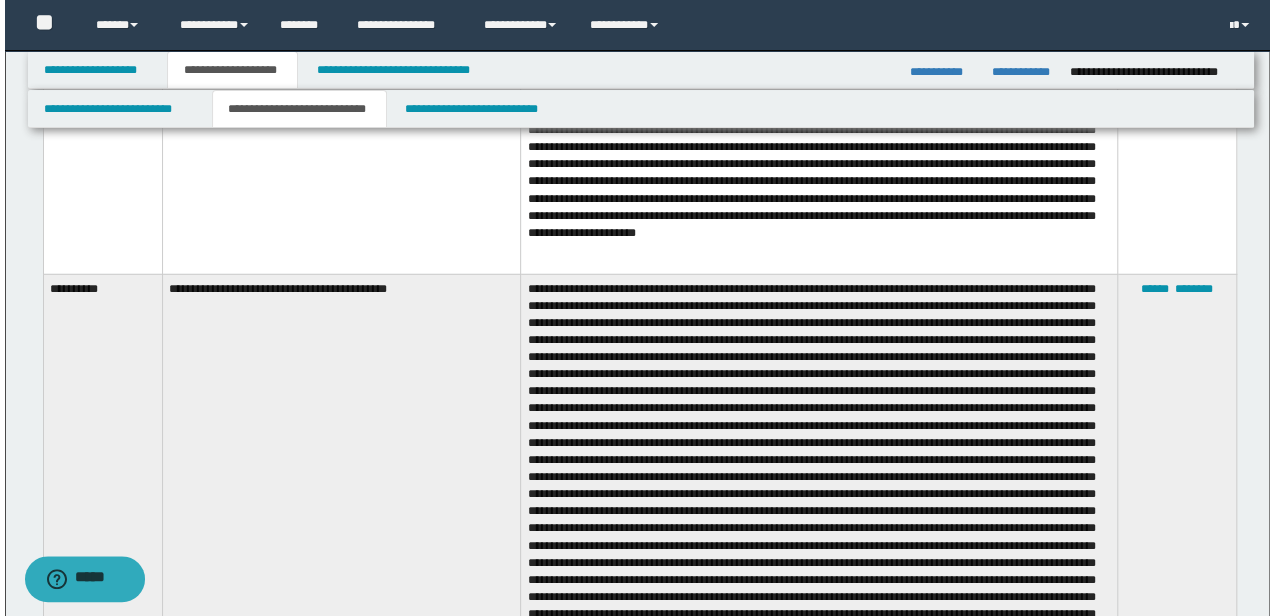 scroll, scrollTop: 2832, scrollLeft: 0, axis: vertical 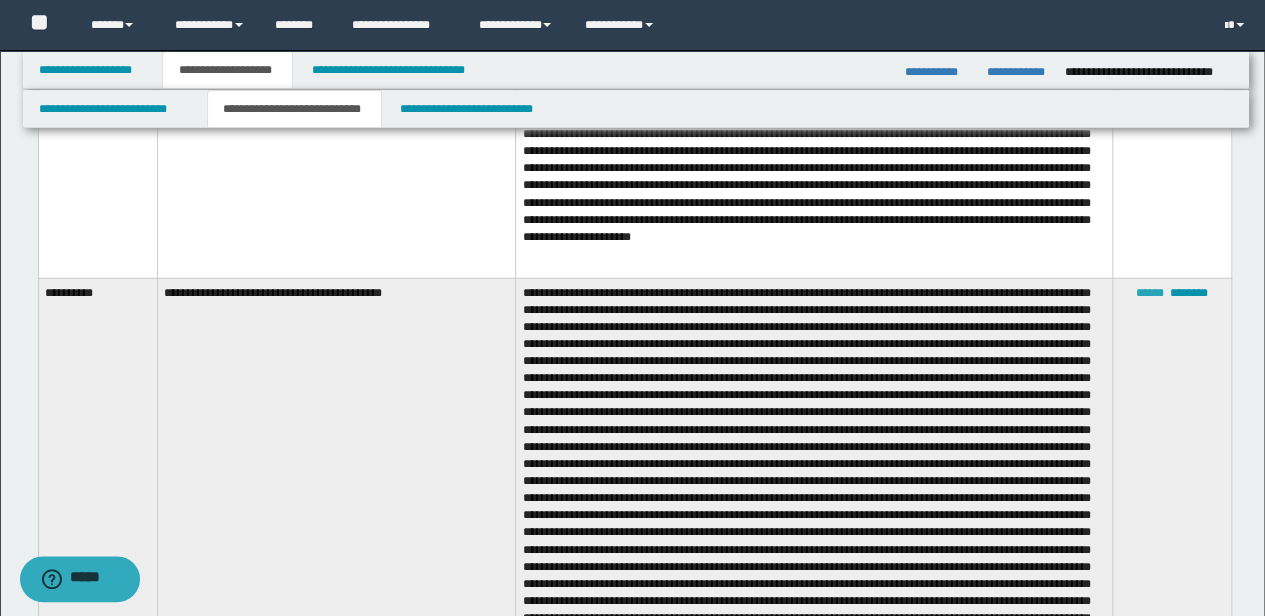 click on "******" at bounding box center (1150, 293) 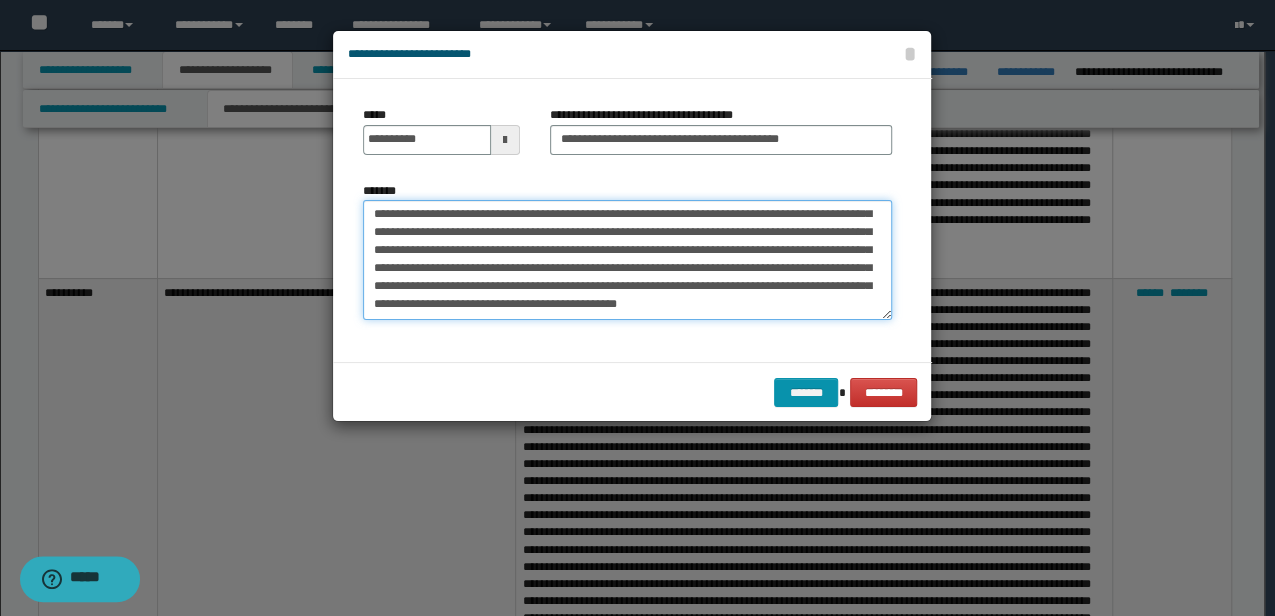 click on "*******" at bounding box center [627, 259] 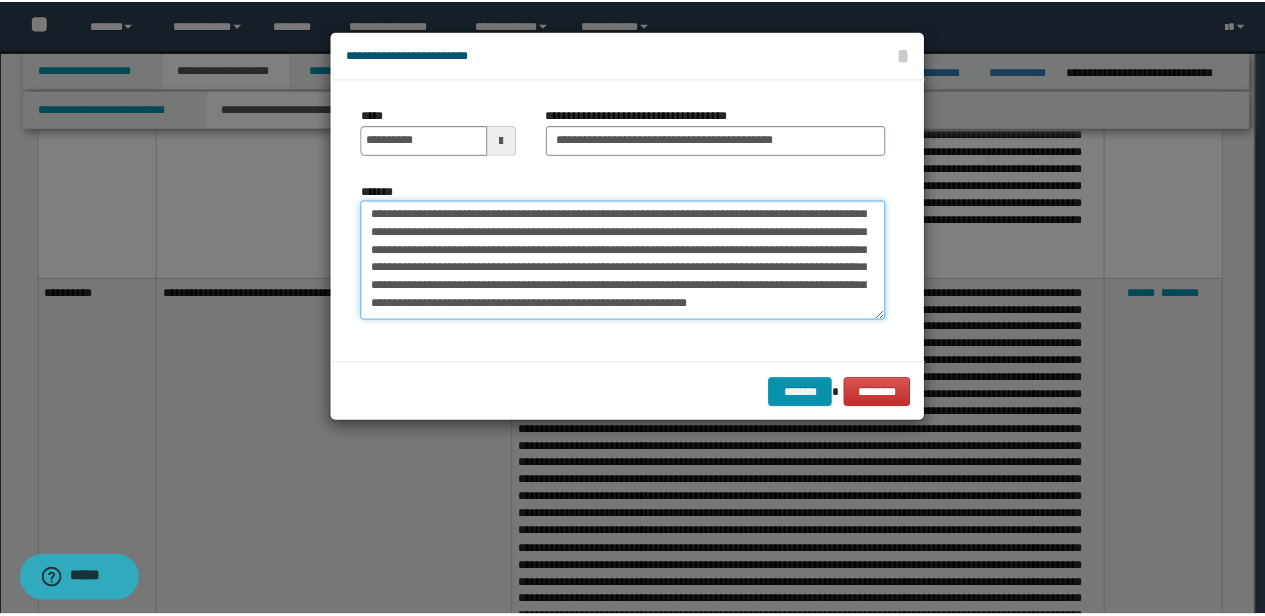 scroll, scrollTop: 444, scrollLeft: 0, axis: vertical 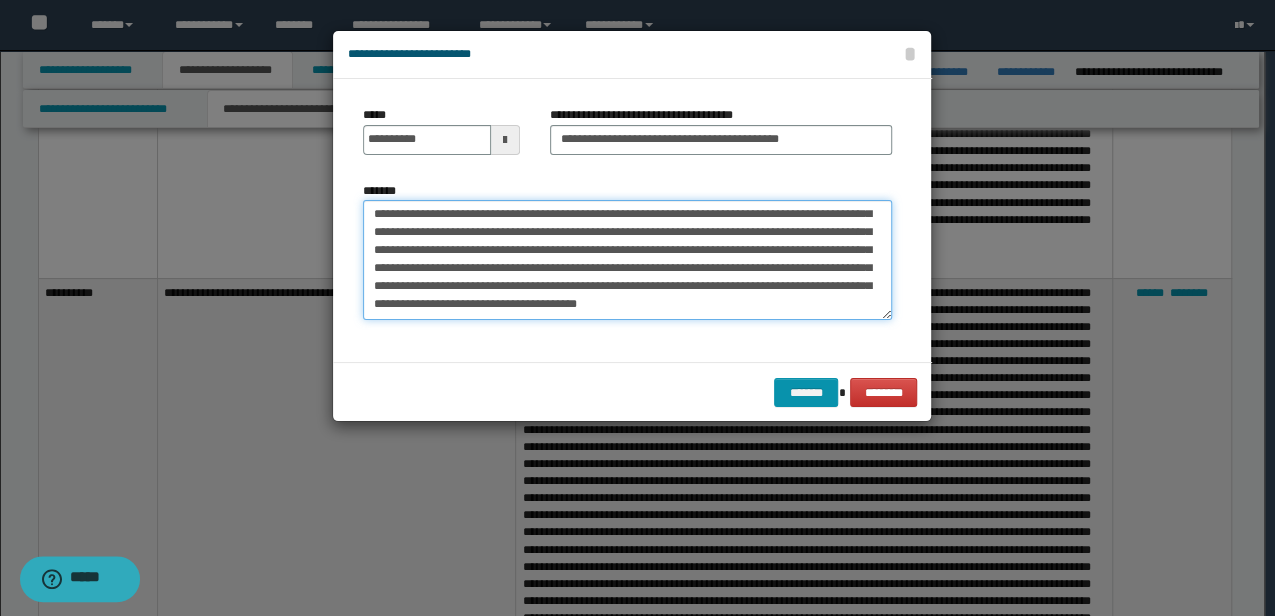 type on "**********" 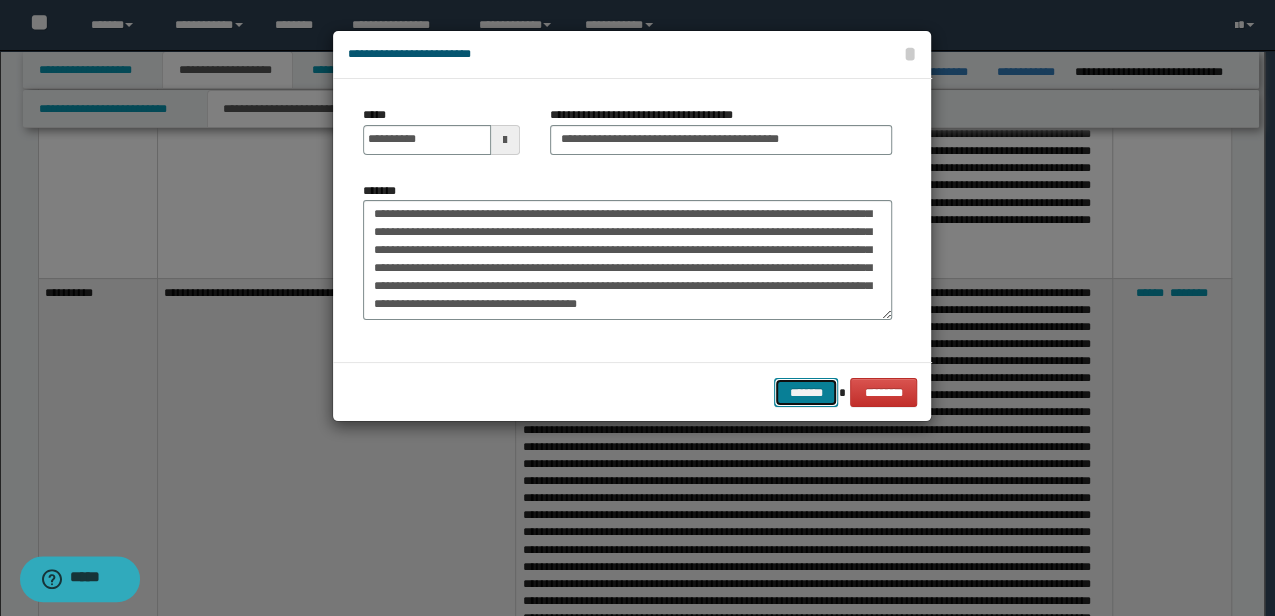 click on "*******" at bounding box center (806, 392) 